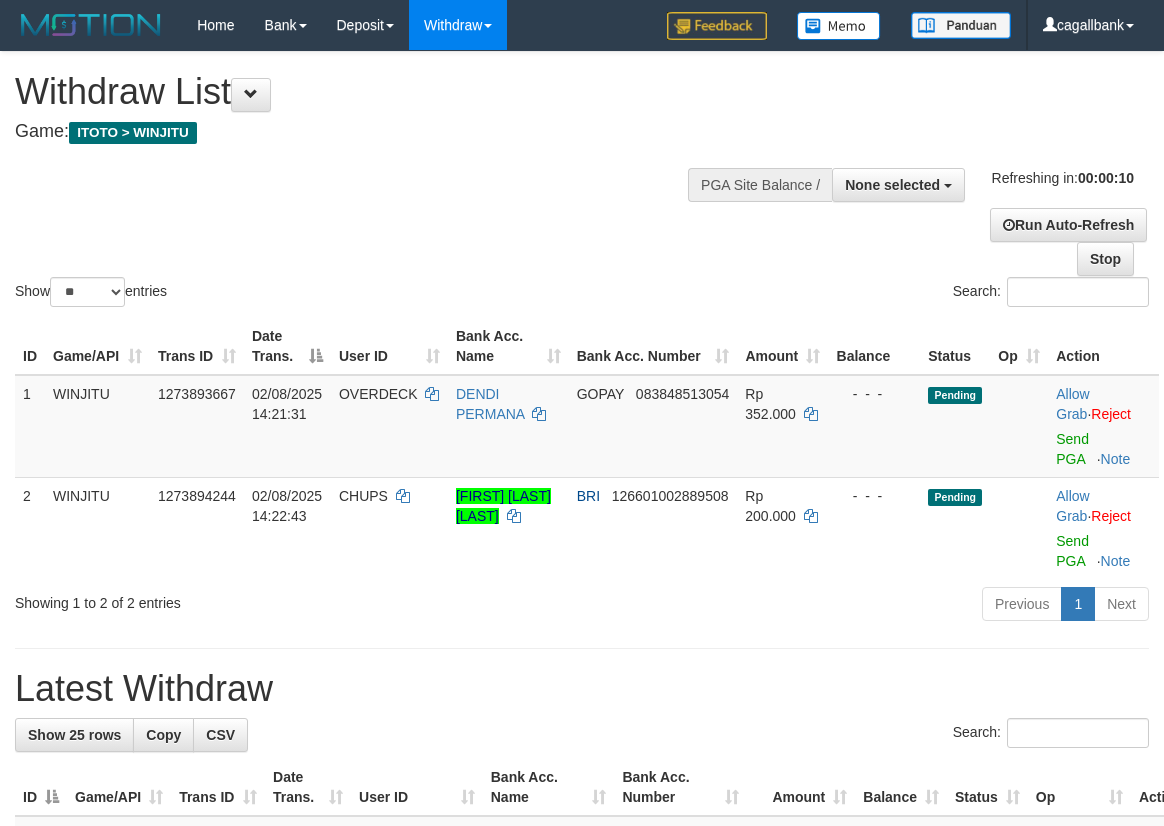 select 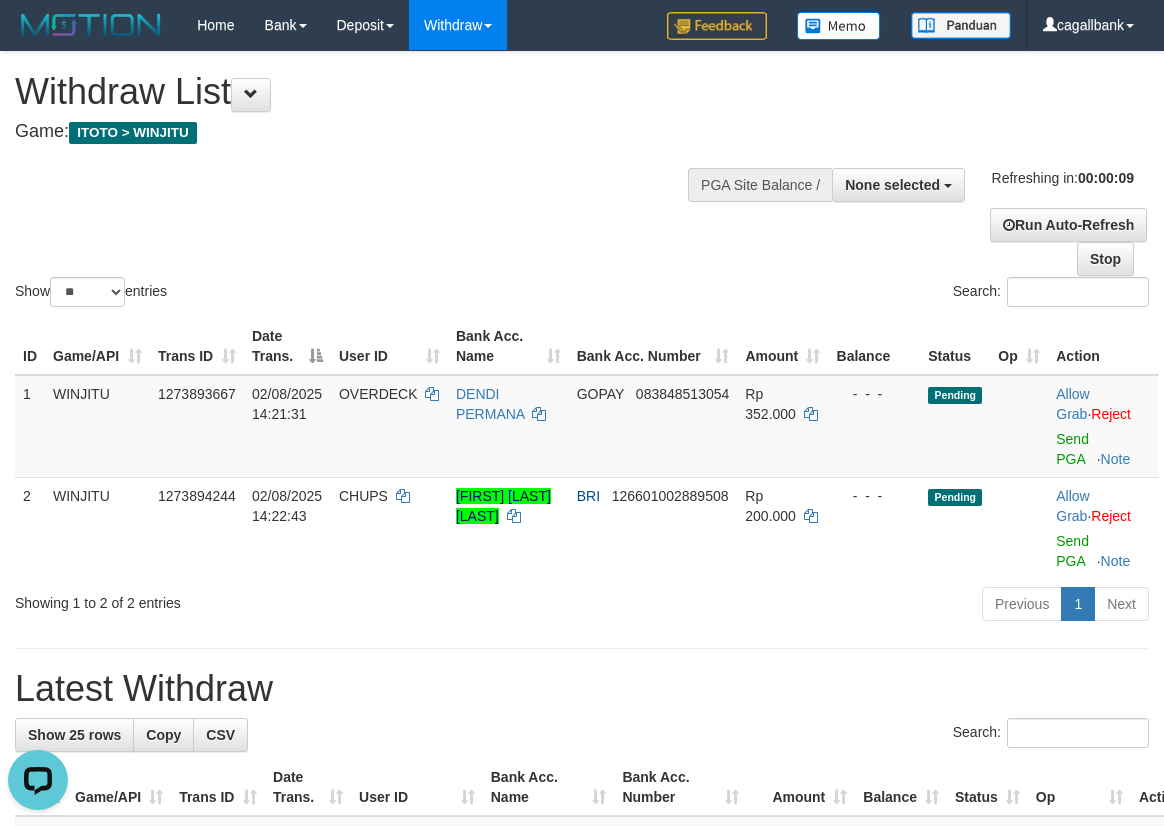 scroll, scrollTop: 0, scrollLeft: 0, axis: both 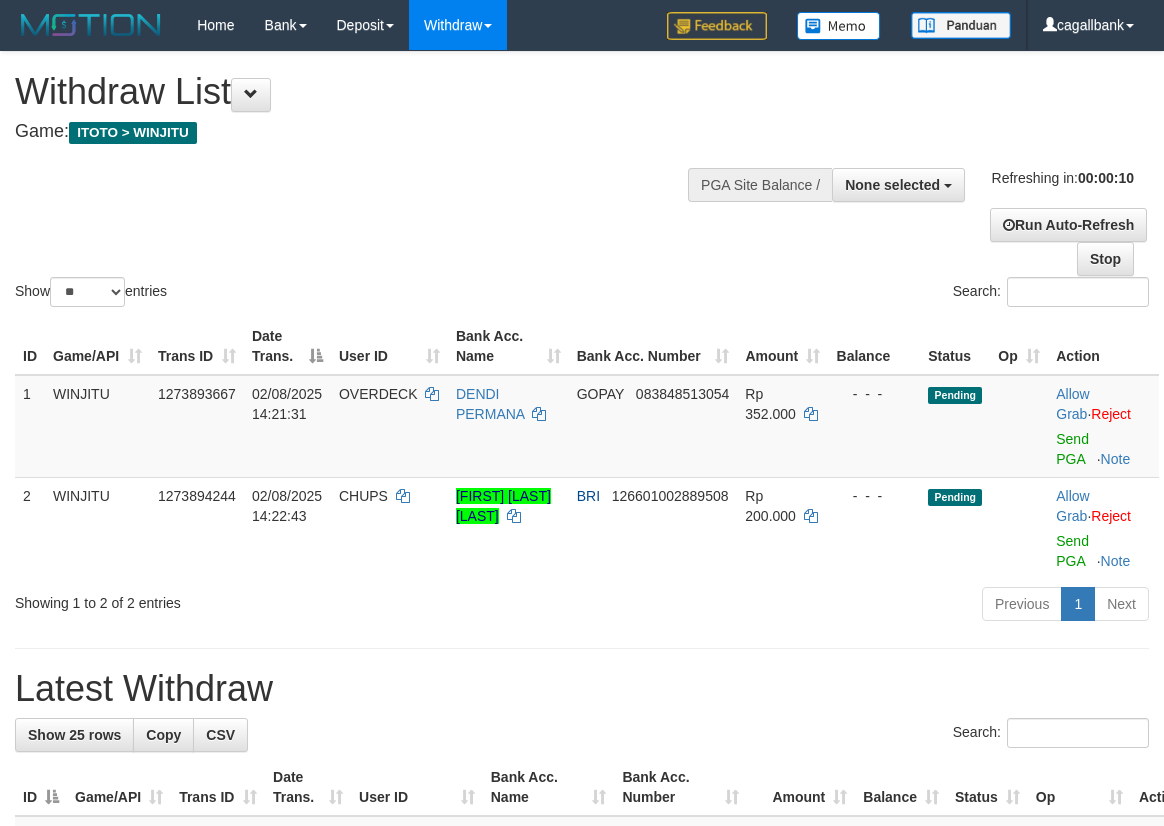 select 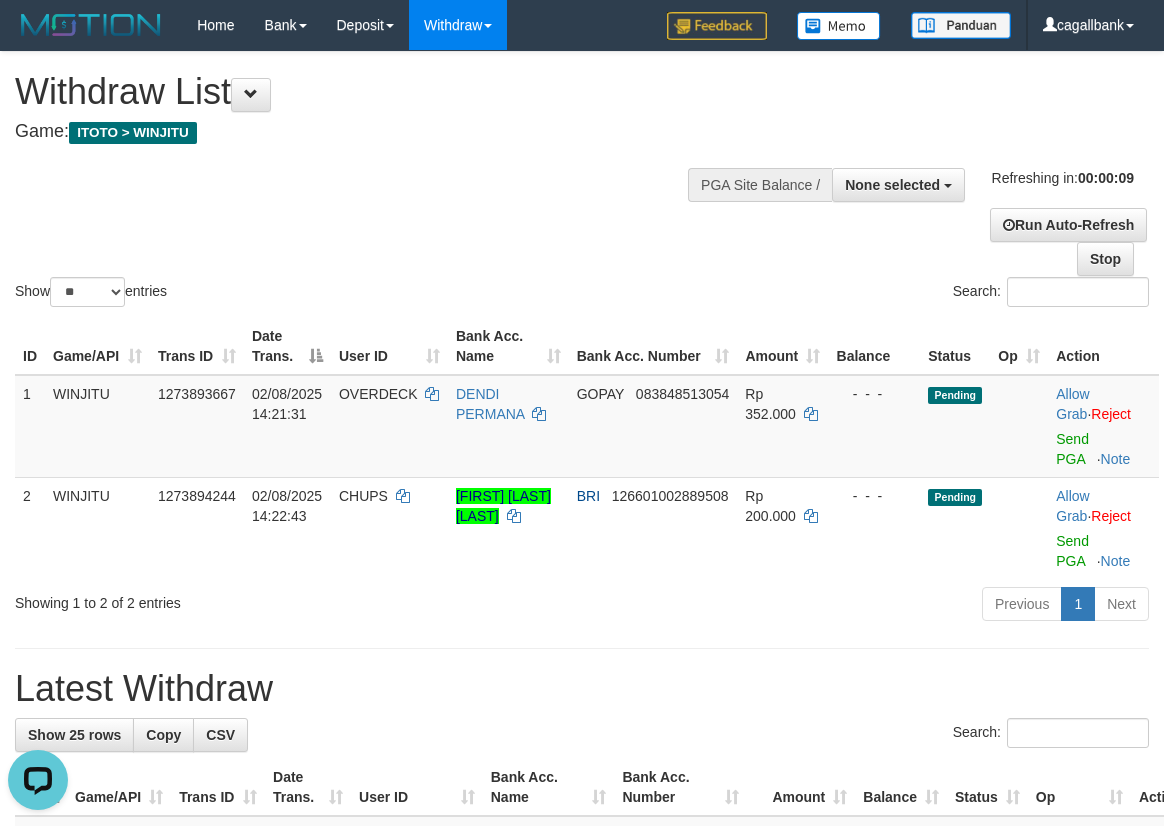 scroll, scrollTop: 0, scrollLeft: 0, axis: both 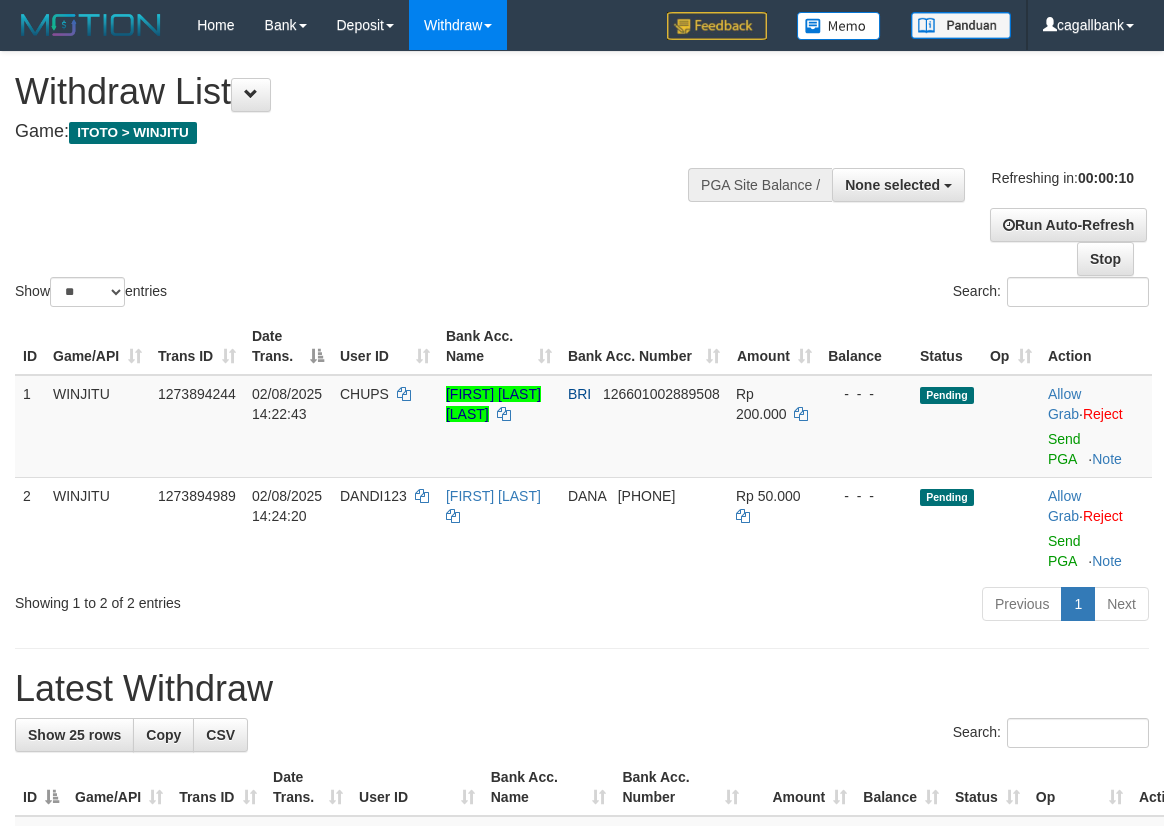 select 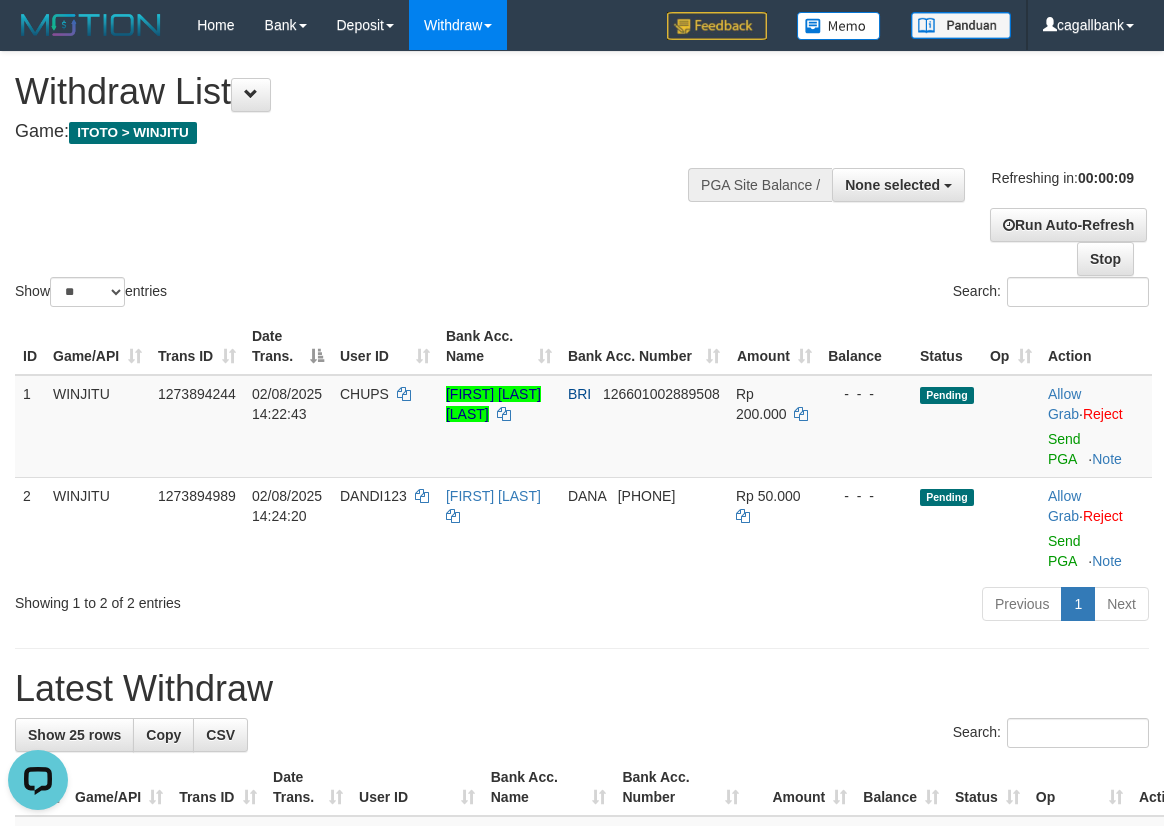scroll, scrollTop: 0, scrollLeft: 0, axis: both 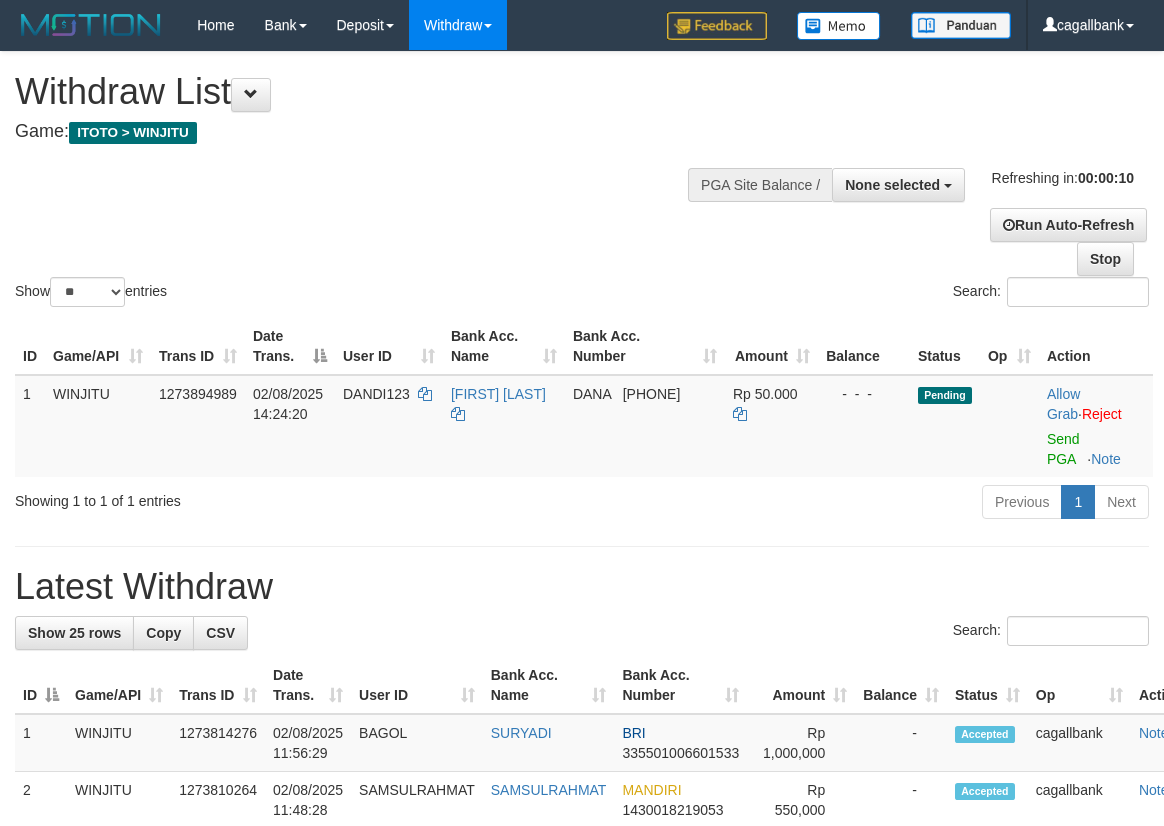 select 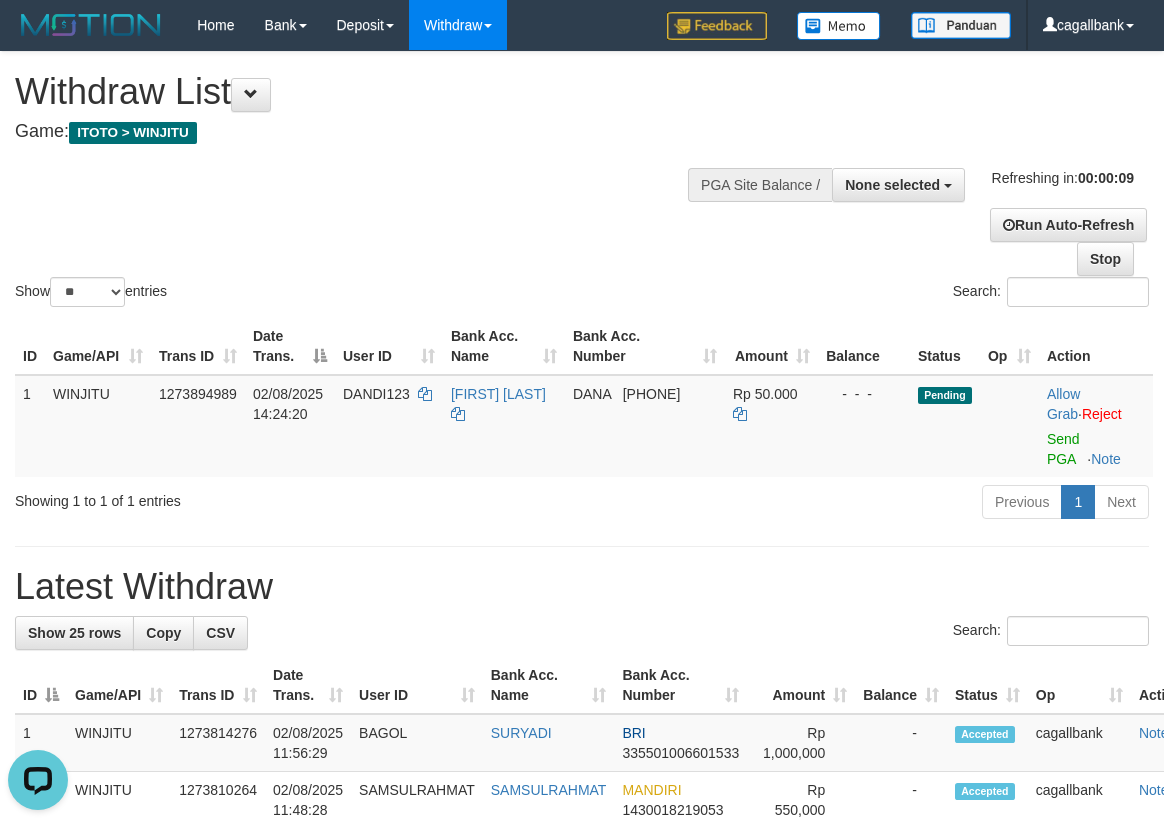 scroll, scrollTop: 0, scrollLeft: 0, axis: both 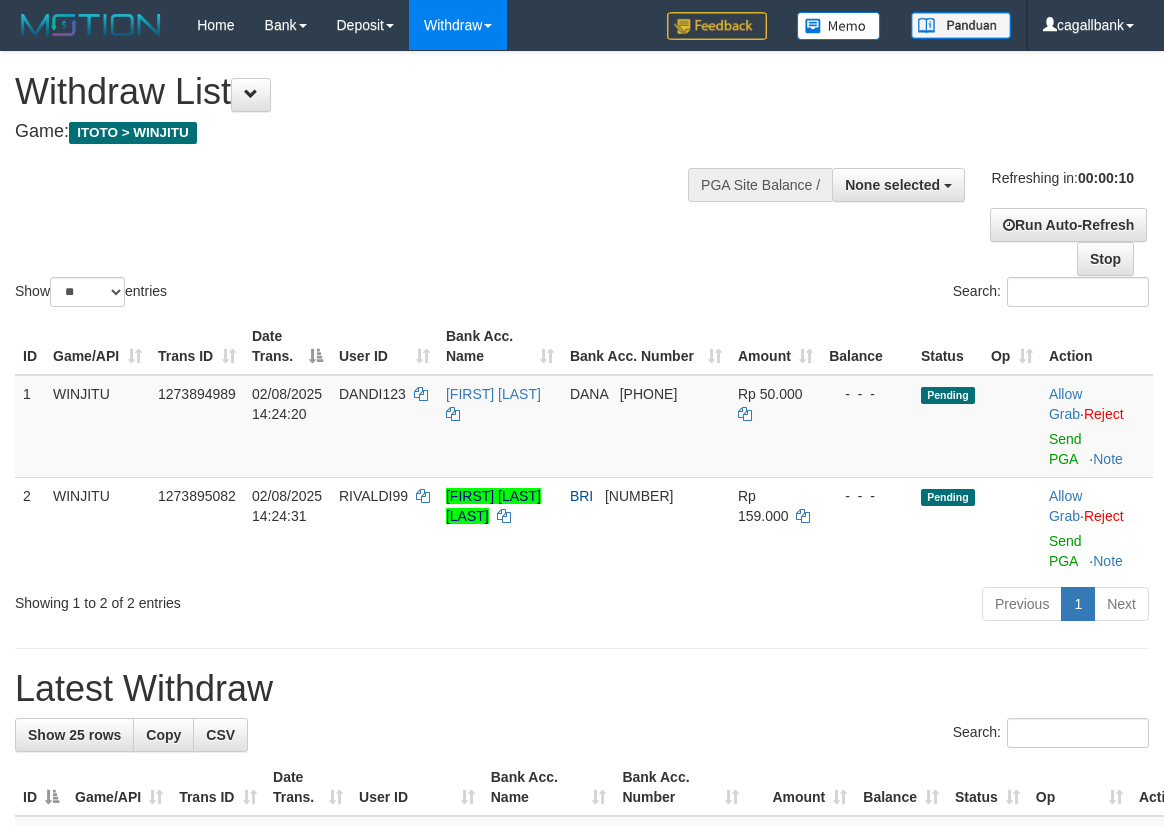select 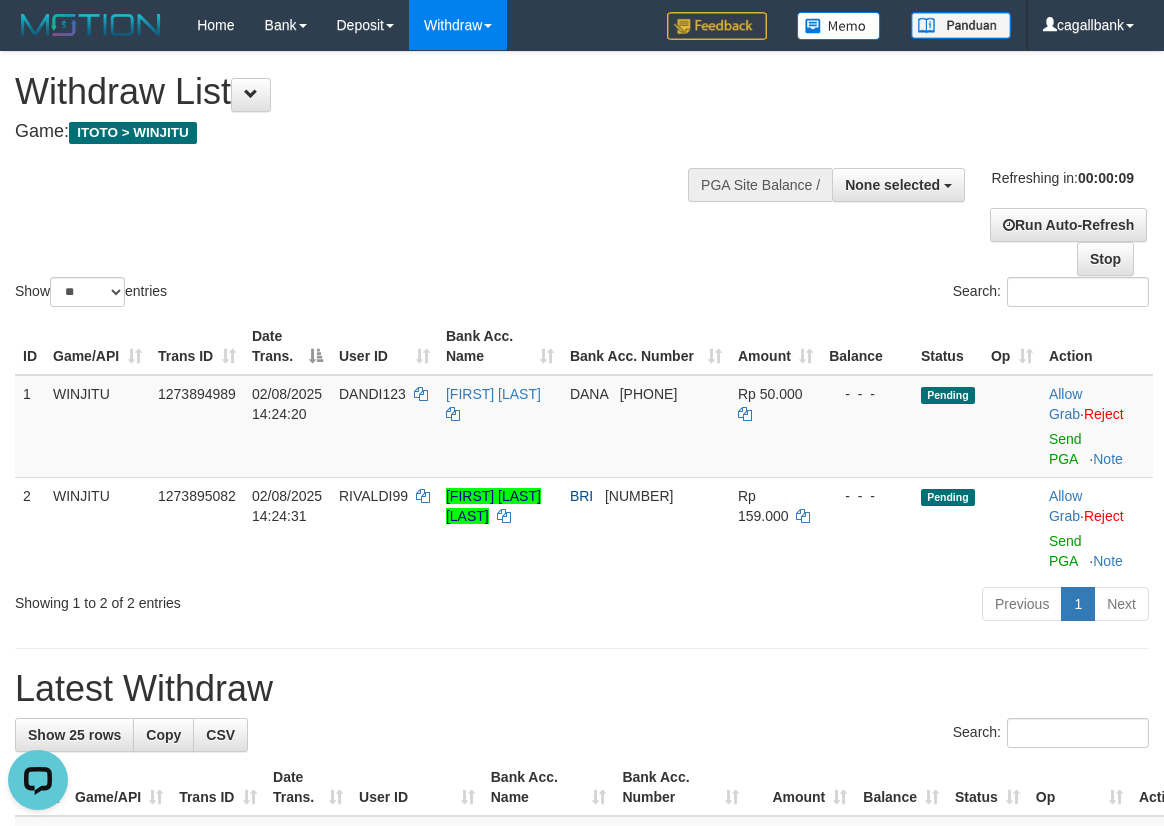 scroll, scrollTop: 0, scrollLeft: 0, axis: both 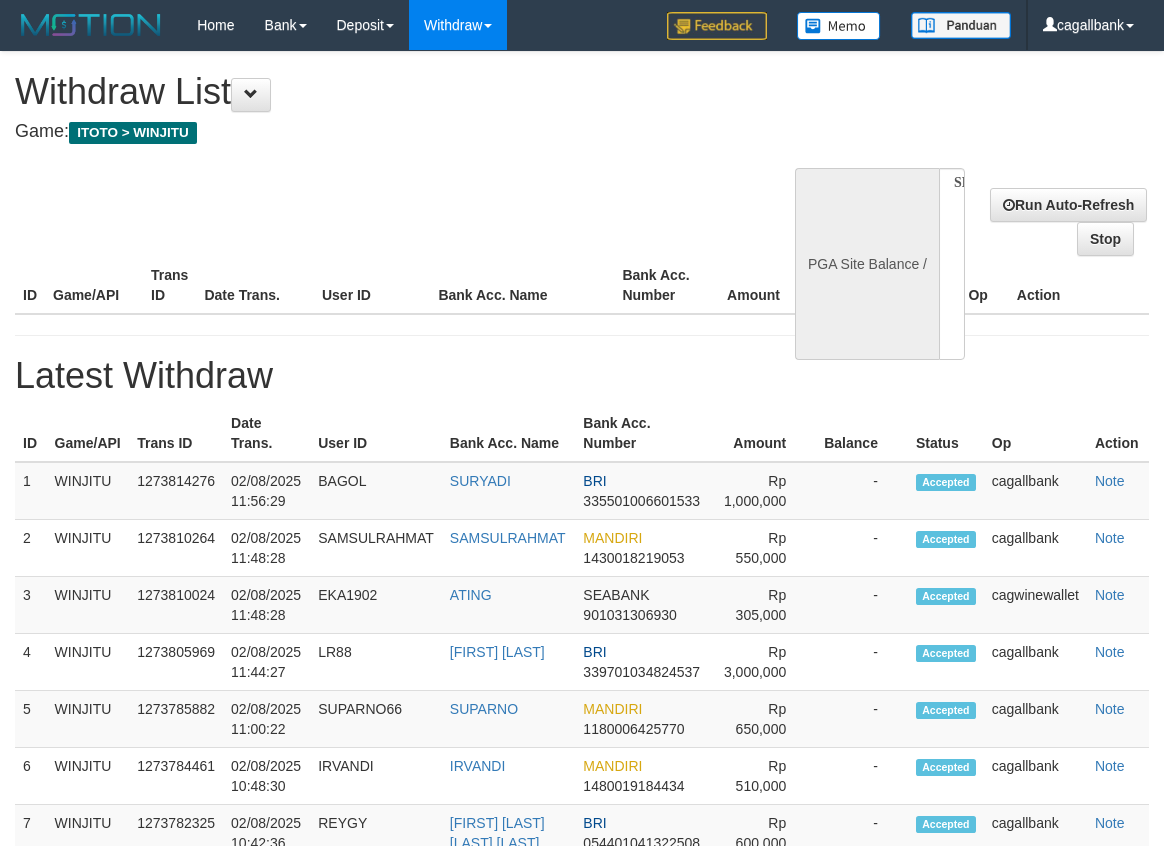 select 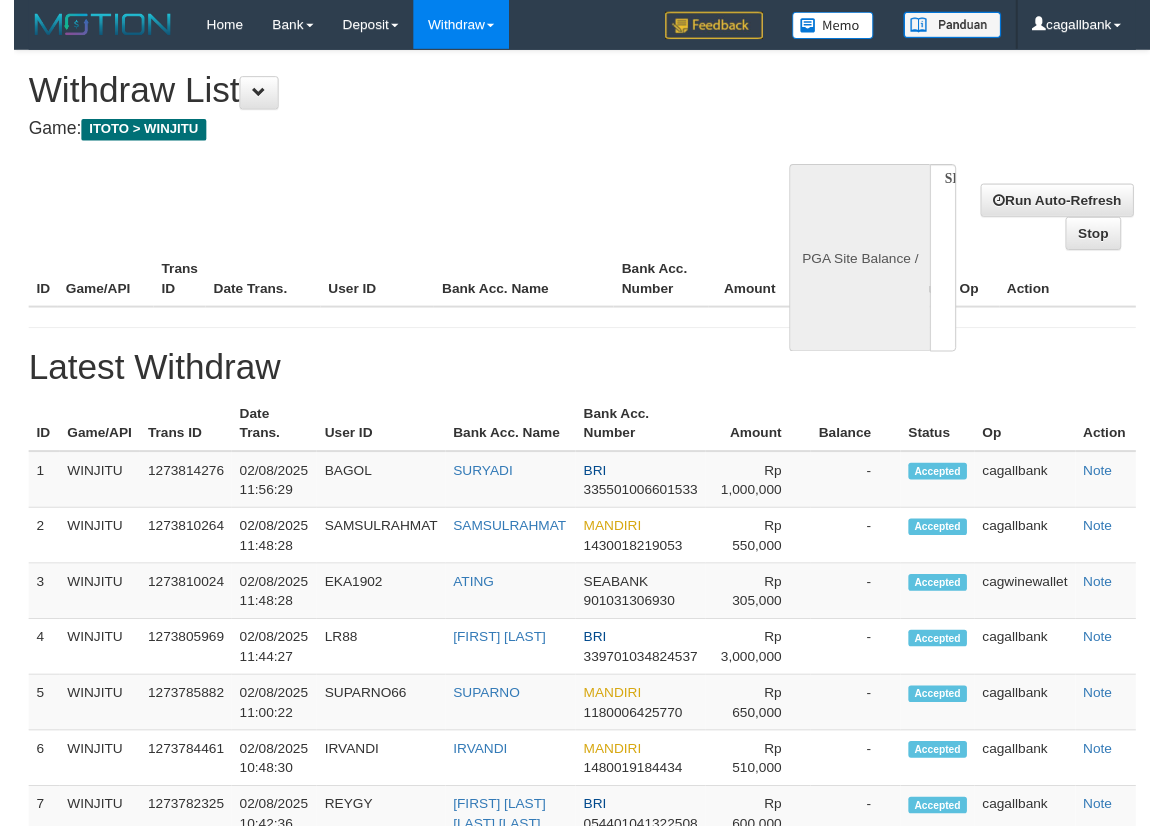 scroll, scrollTop: 0, scrollLeft: 0, axis: both 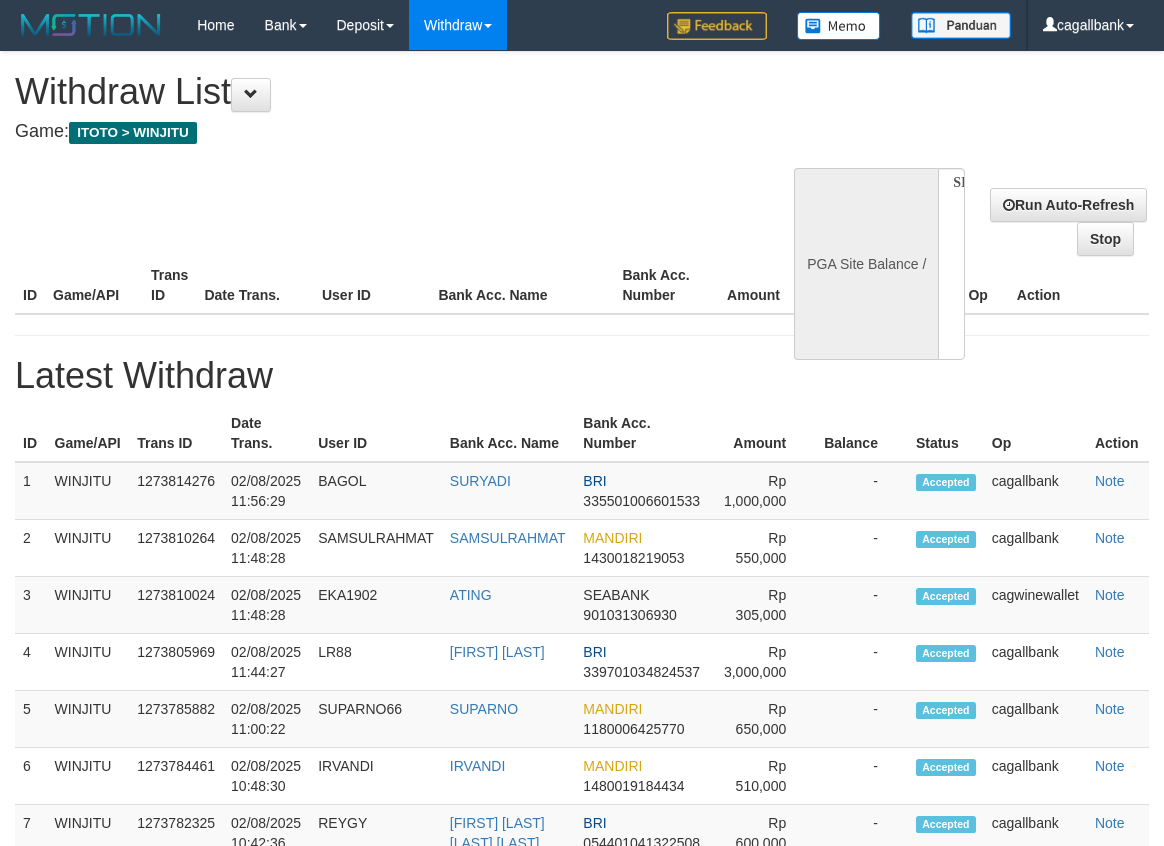 select on "**" 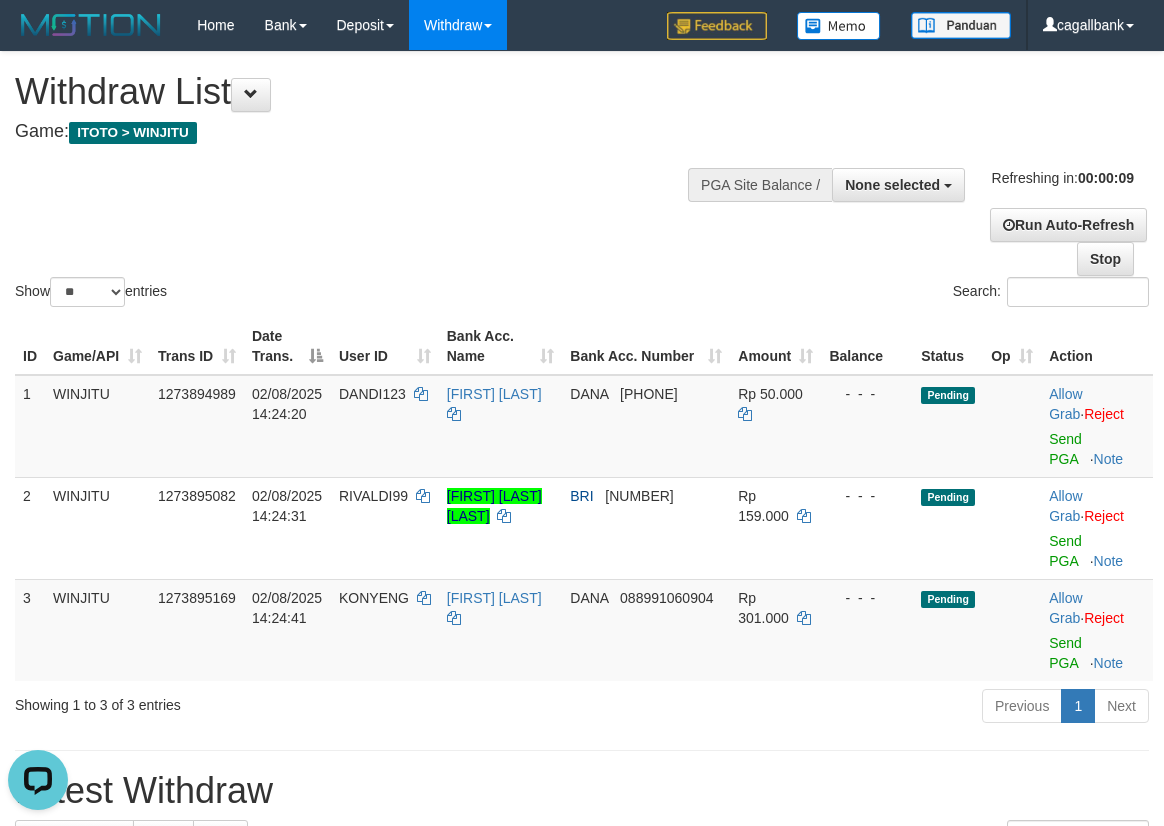 scroll, scrollTop: 0, scrollLeft: 0, axis: both 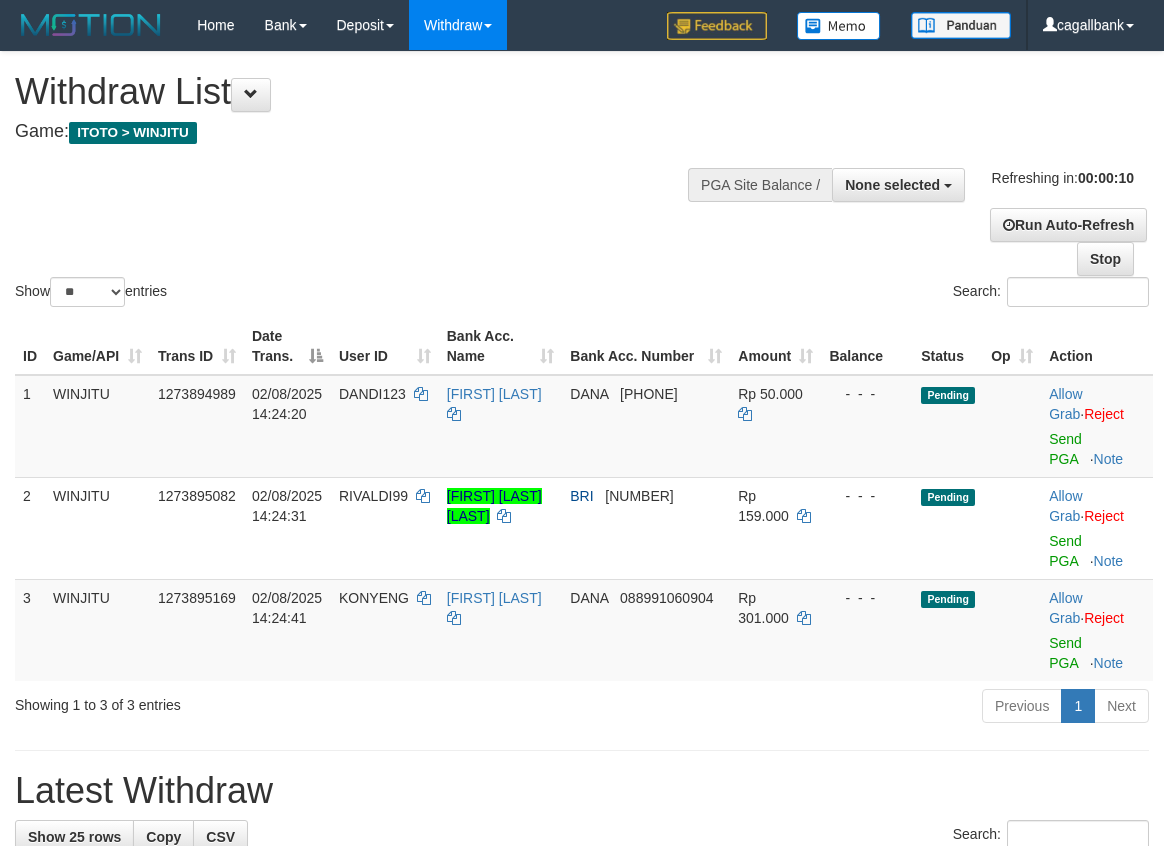 select 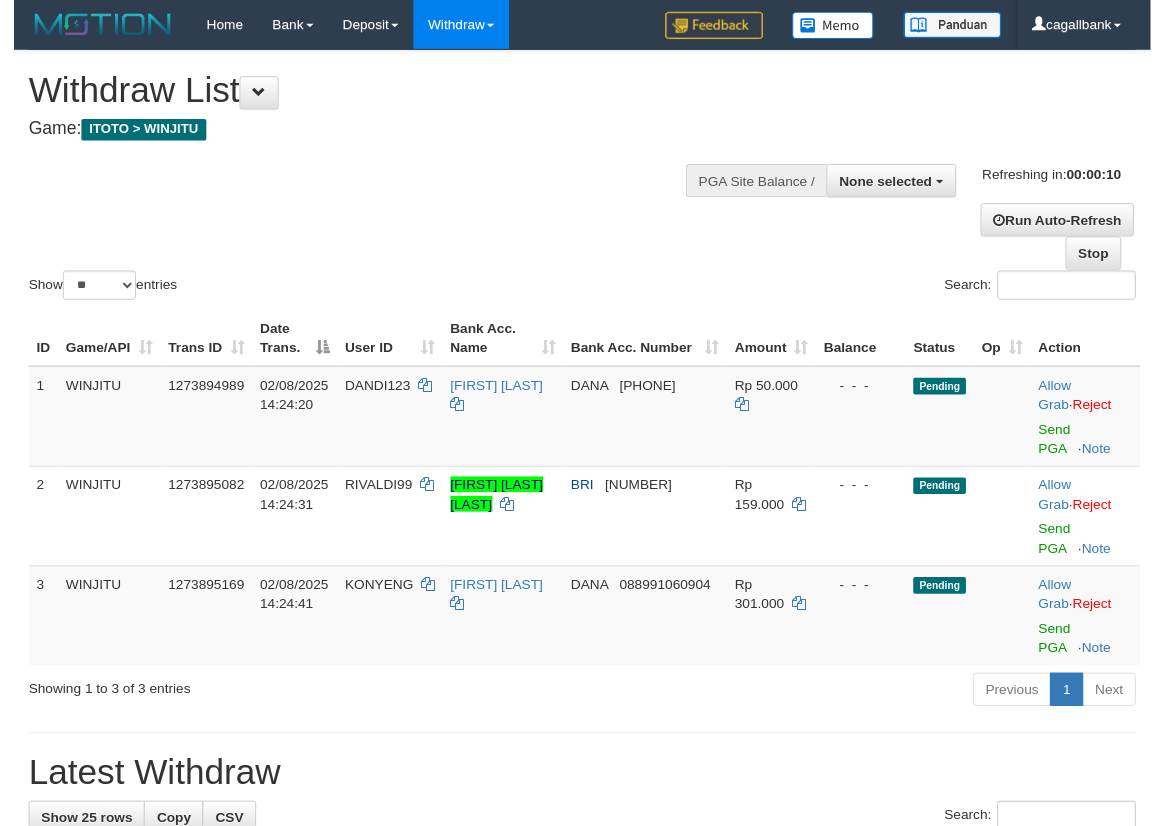 scroll, scrollTop: 0, scrollLeft: 0, axis: both 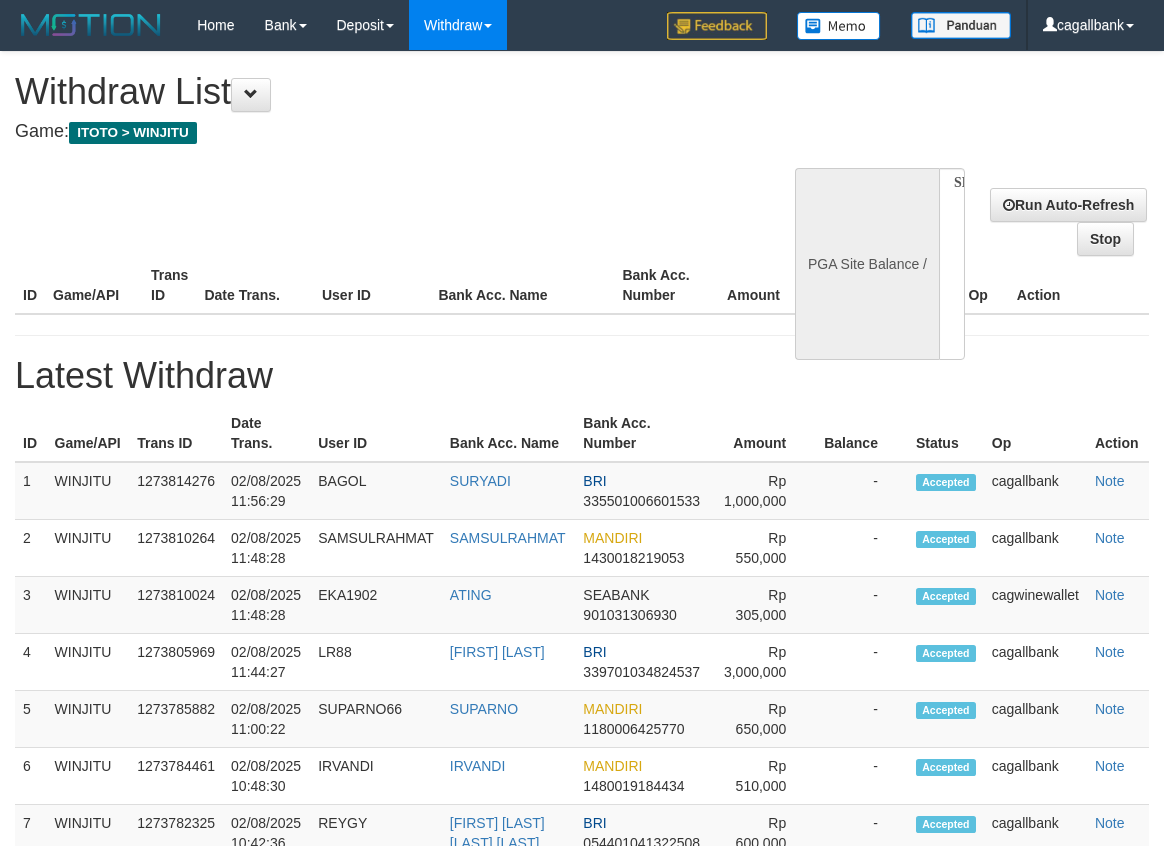 select 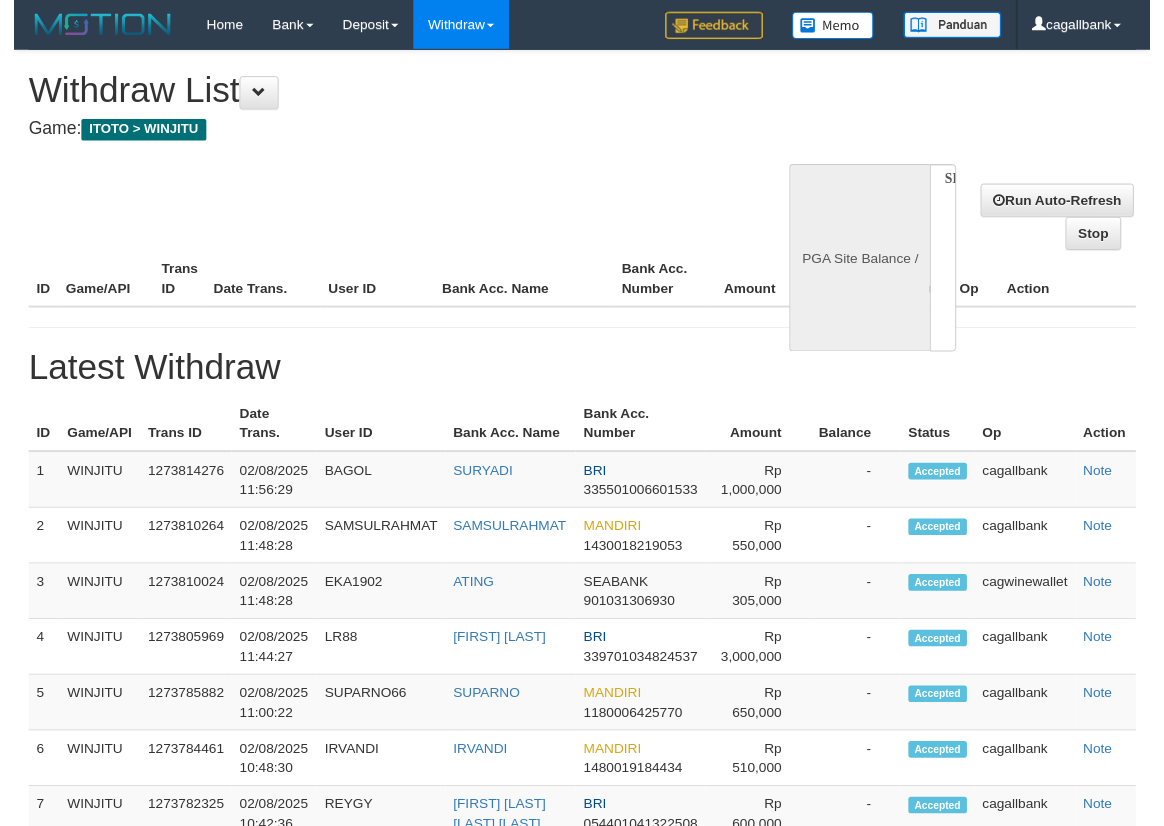 scroll, scrollTop: 0, scrollLeft: 0, axis: both 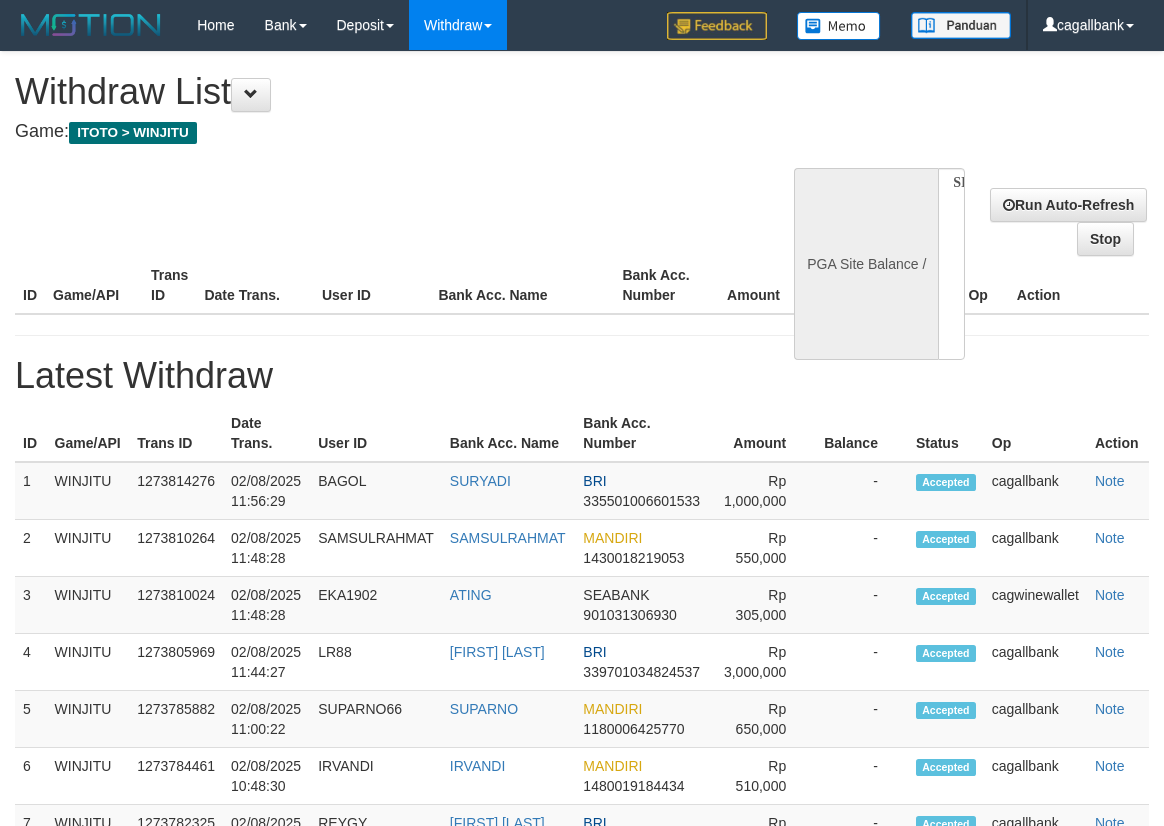 select on "**" 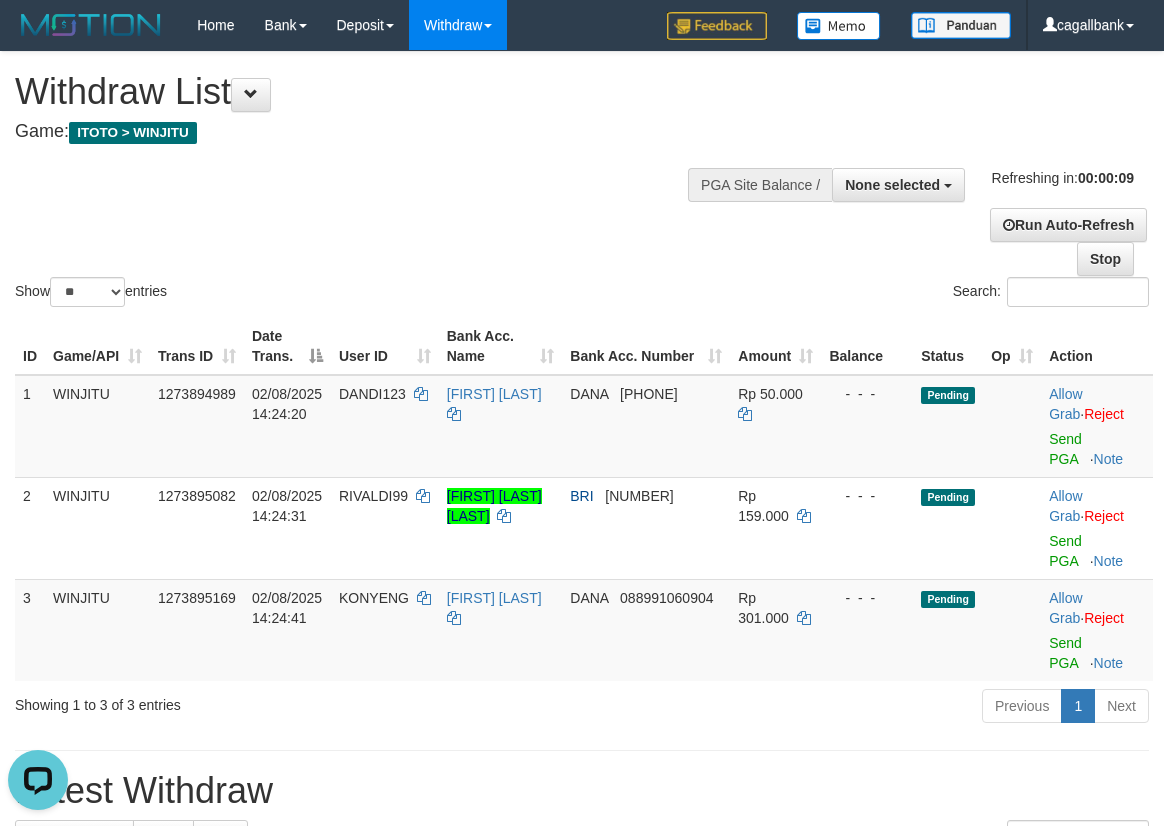 scroll, scrollTop: 0, scrollLeft: 0, axis: both 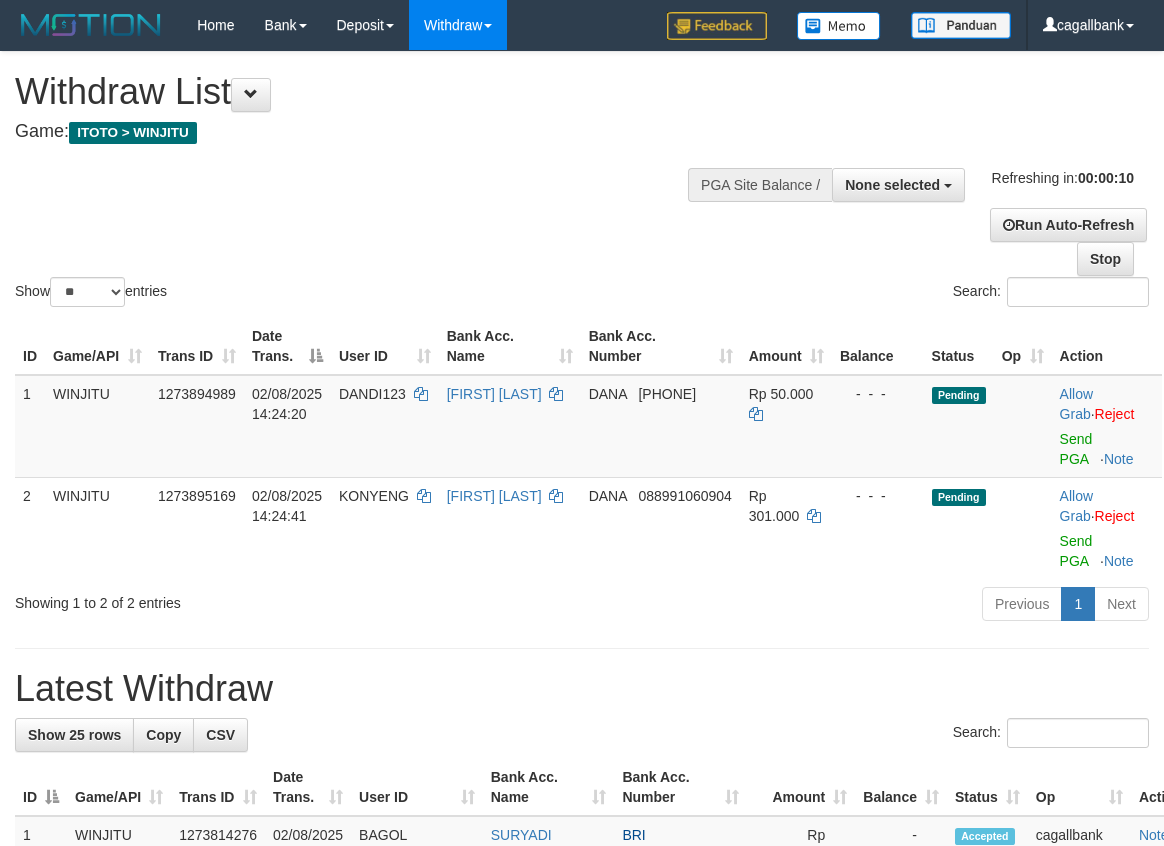 select 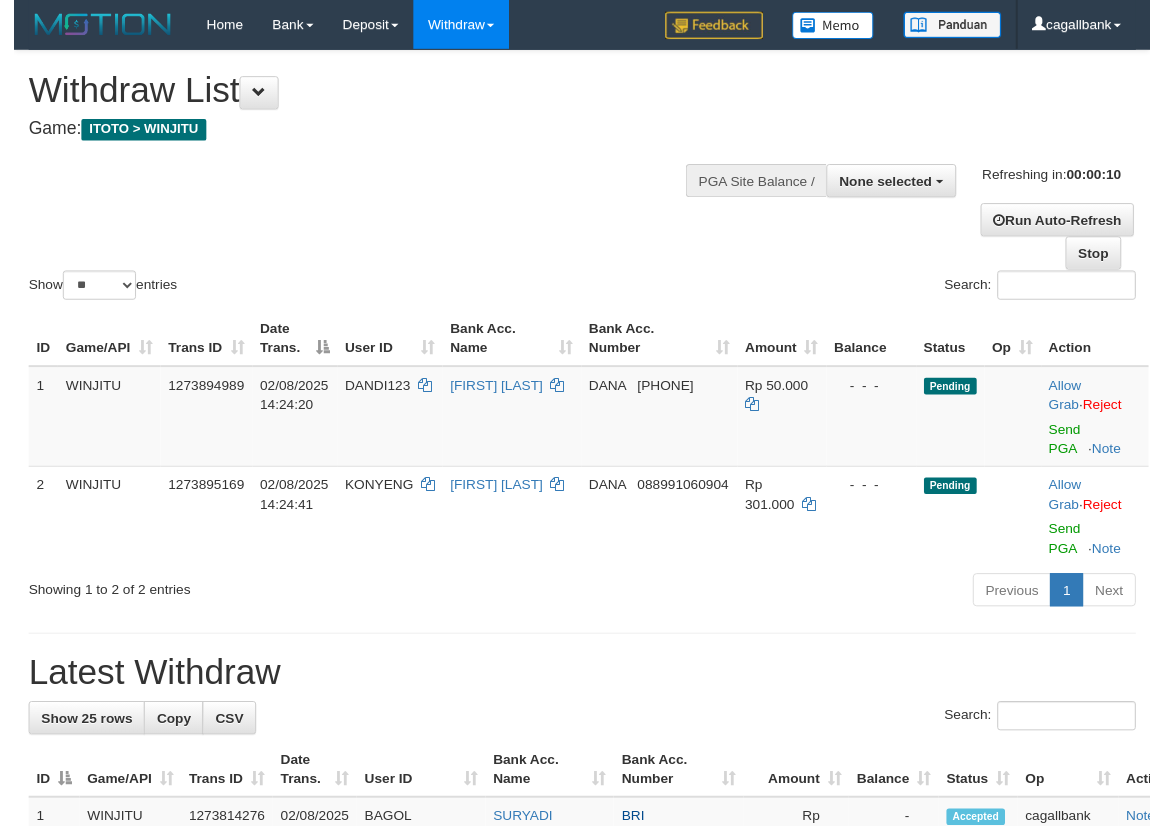 scroll, scrollTop: 0, scrollLeft: 0, axis: both 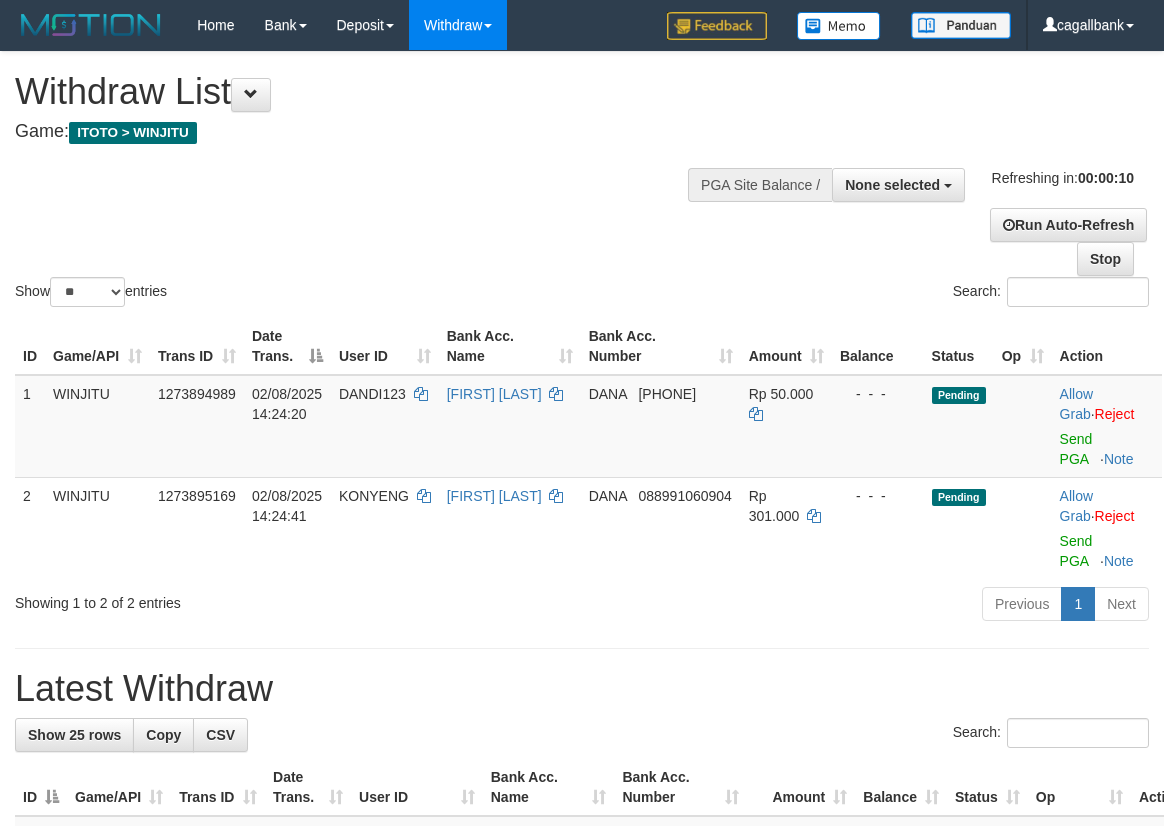 select 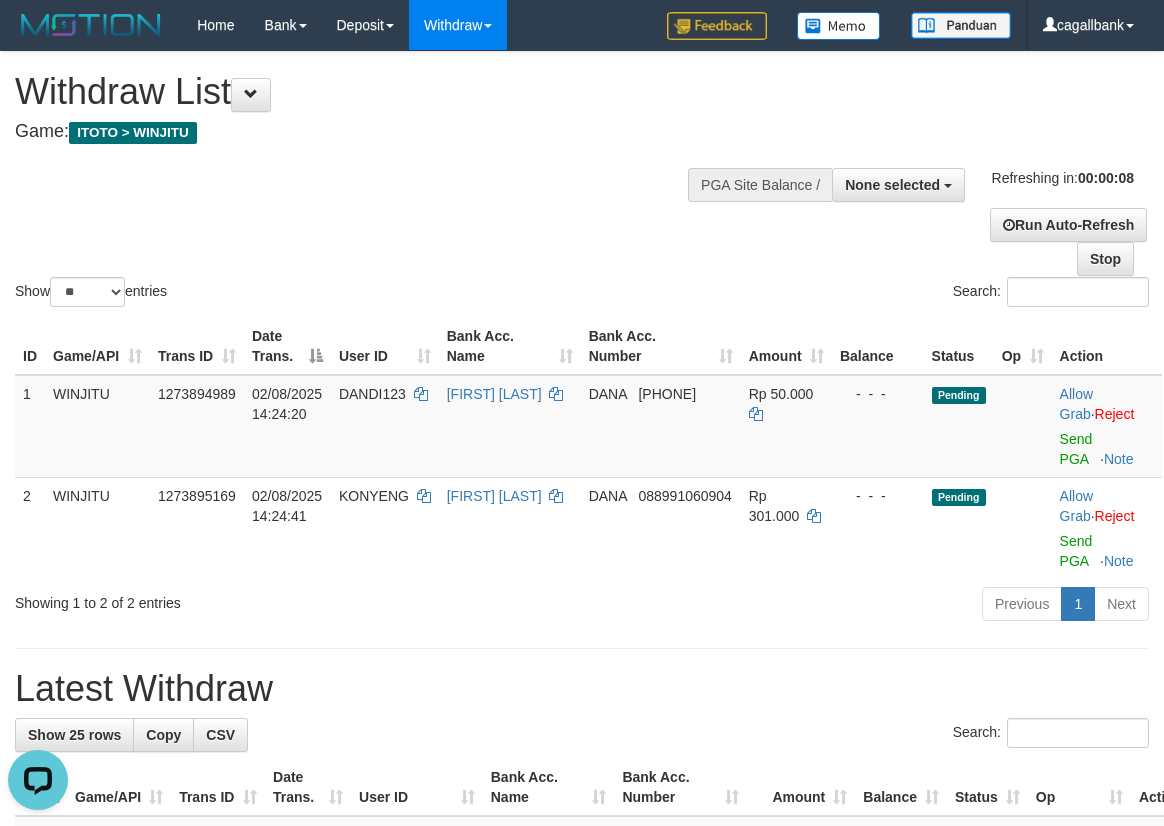 scroll, scrollTop: 0, scrollLeft: 0, axis: both 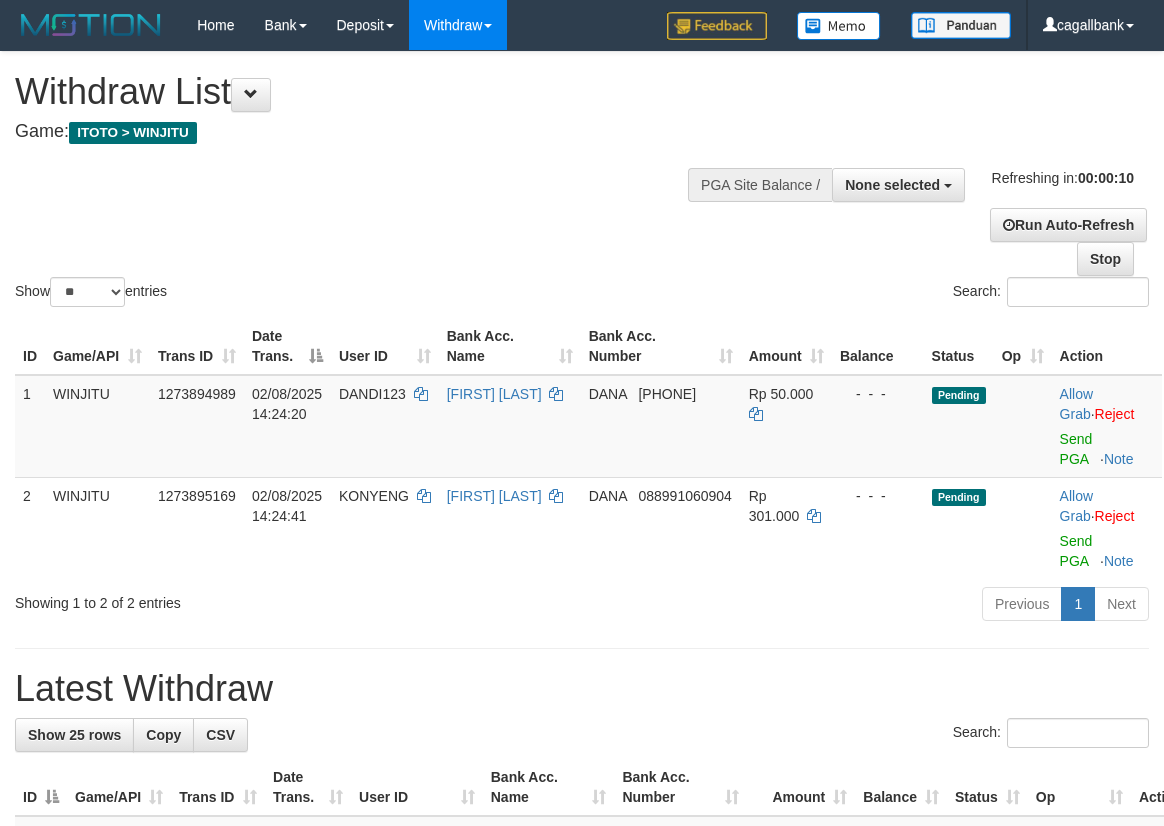 select 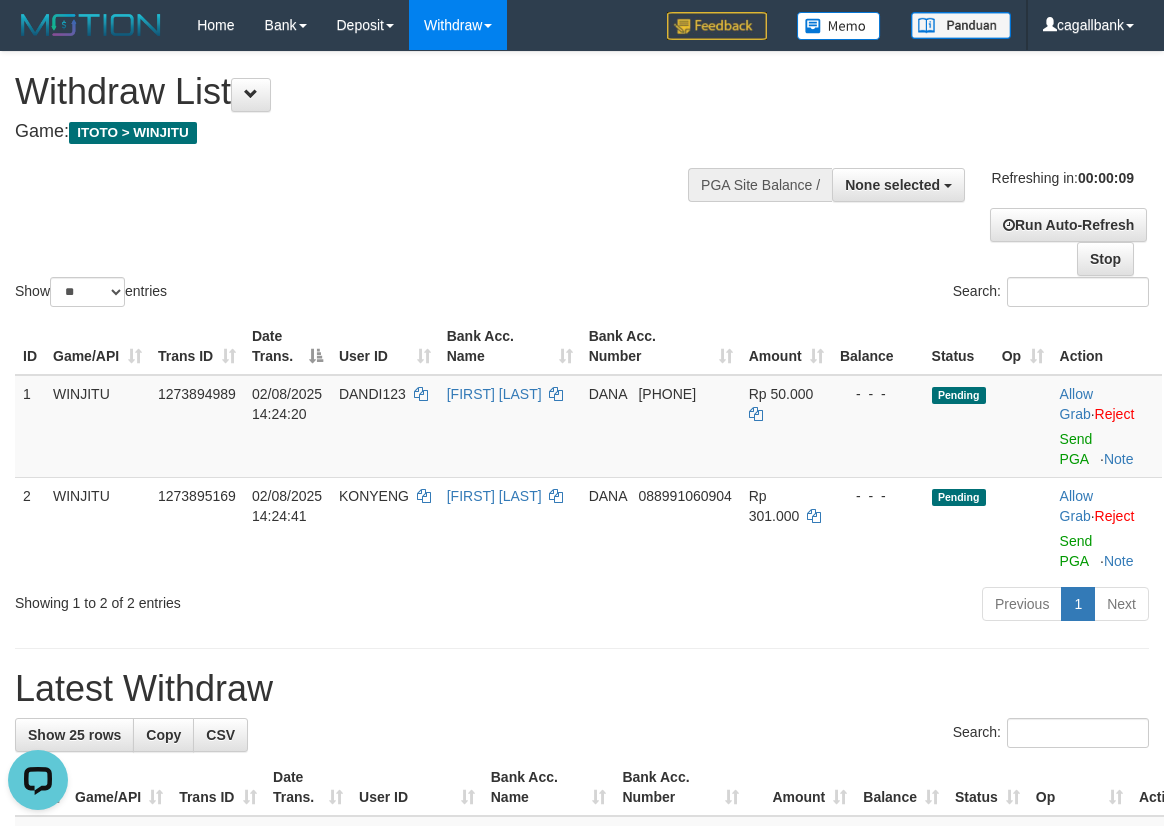 scroll, scrollTop: 0, scrollLeft: 0, axis: both 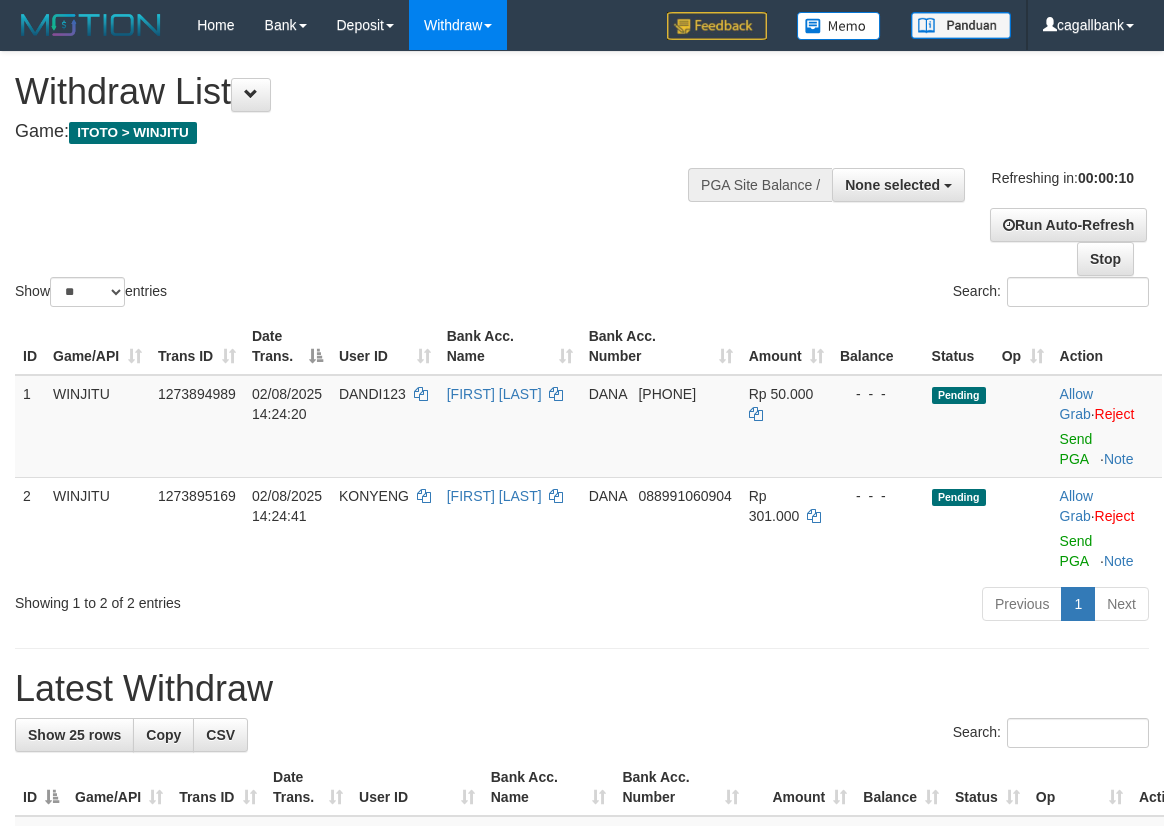select 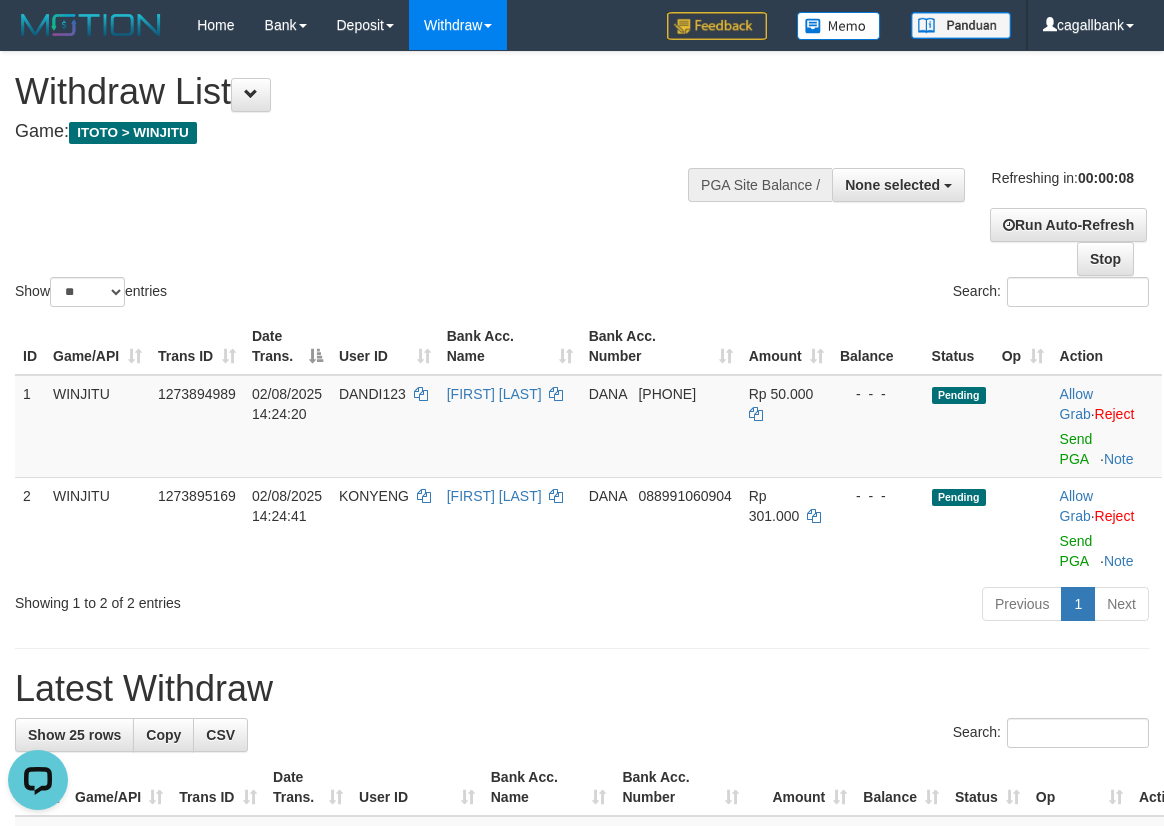 scroll, scrollTop: 0, scrollLeft: 0, axis: both 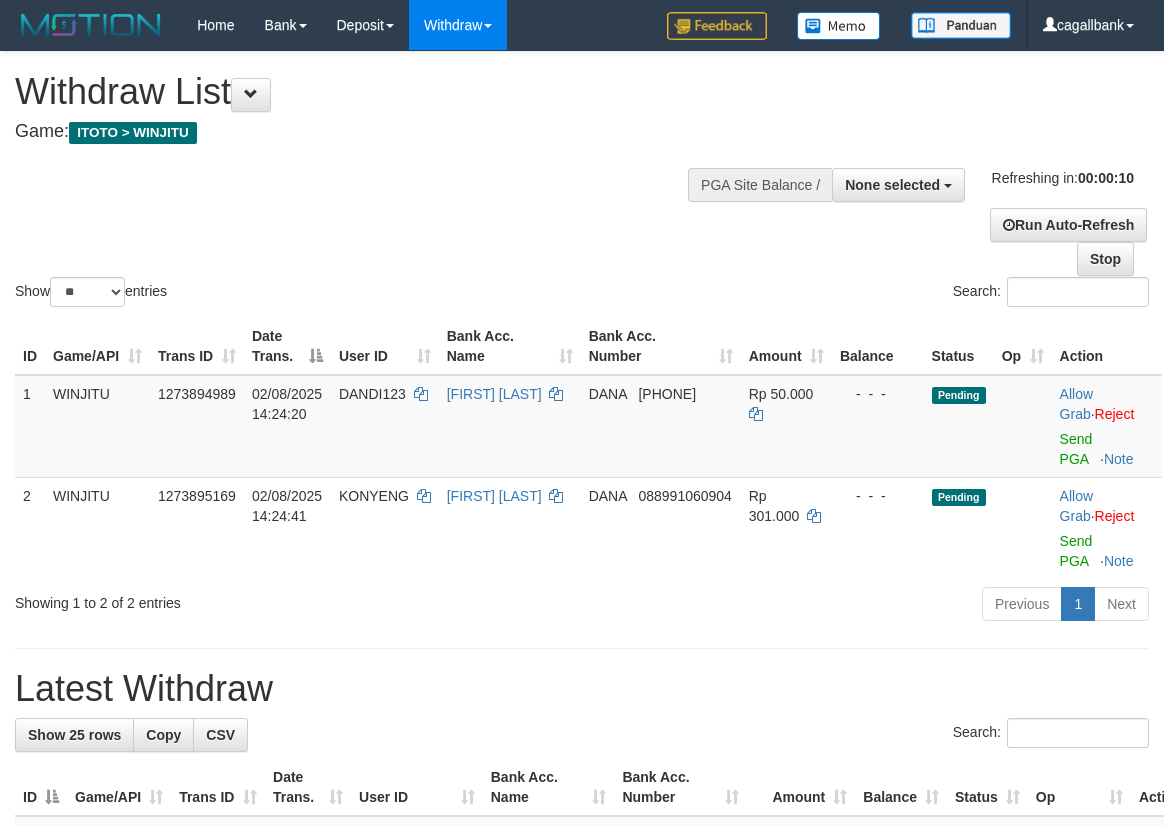 select 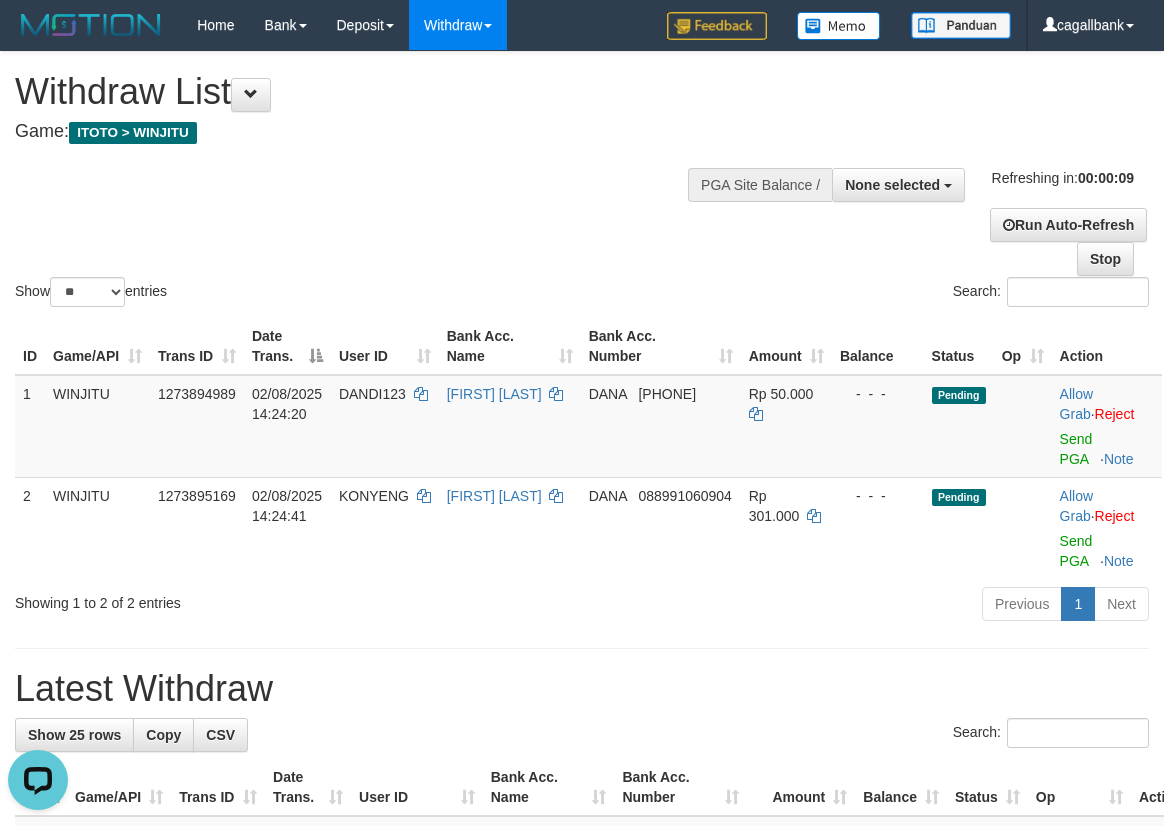 scroll, scrollTop: 0, scrollLeft: 0, axis: both 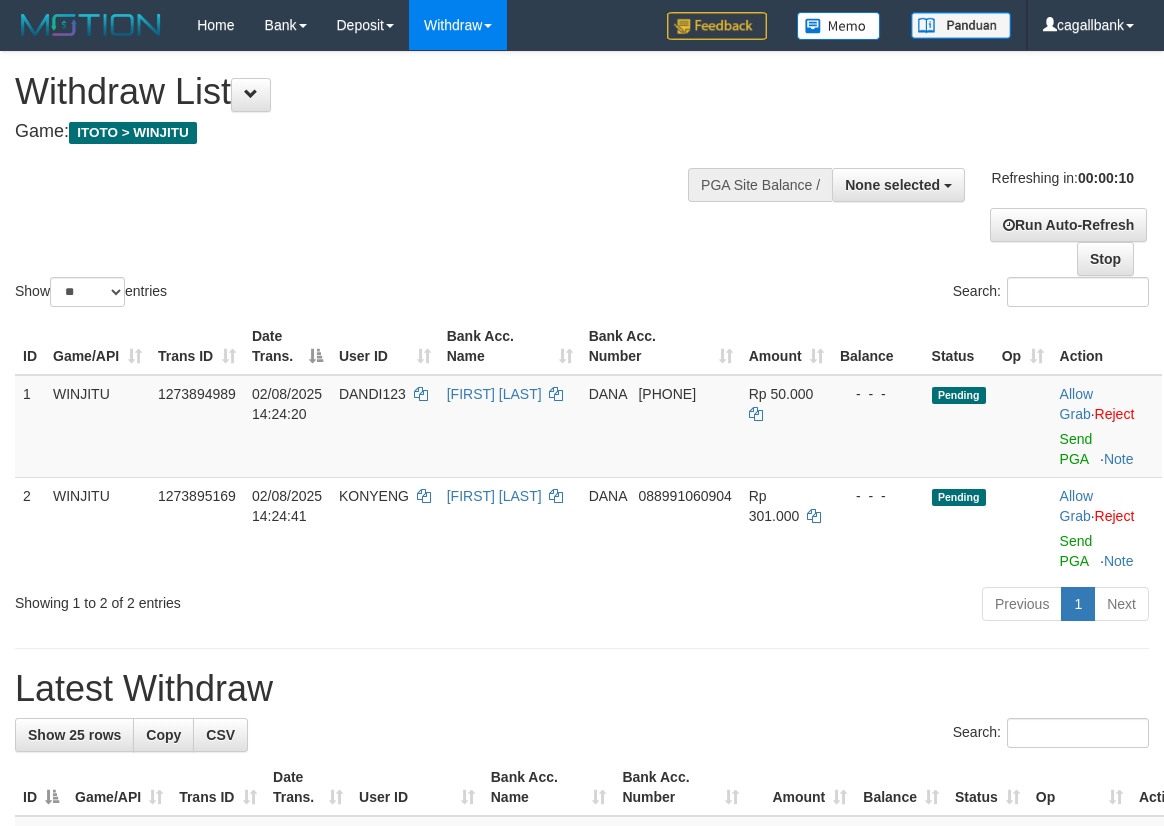 select 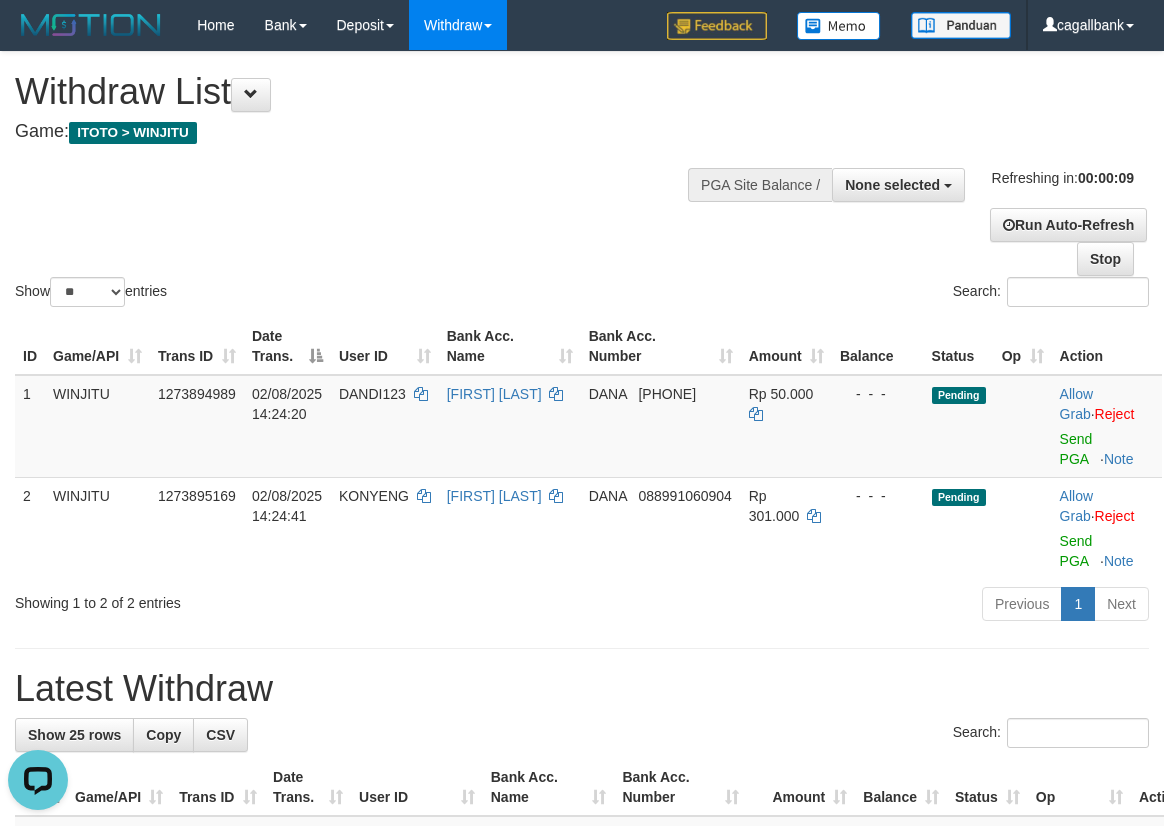 scroll, scrollTop: 0, scrollLeft: 0, axis: both 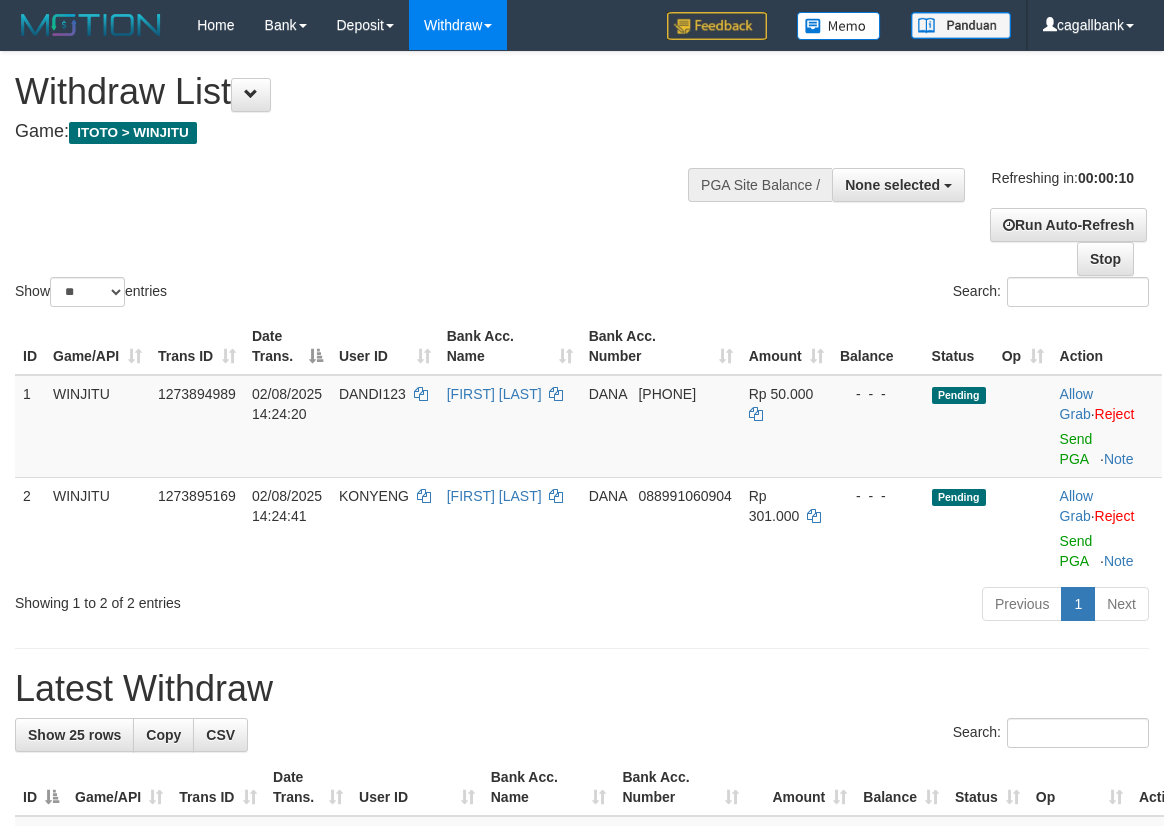 select 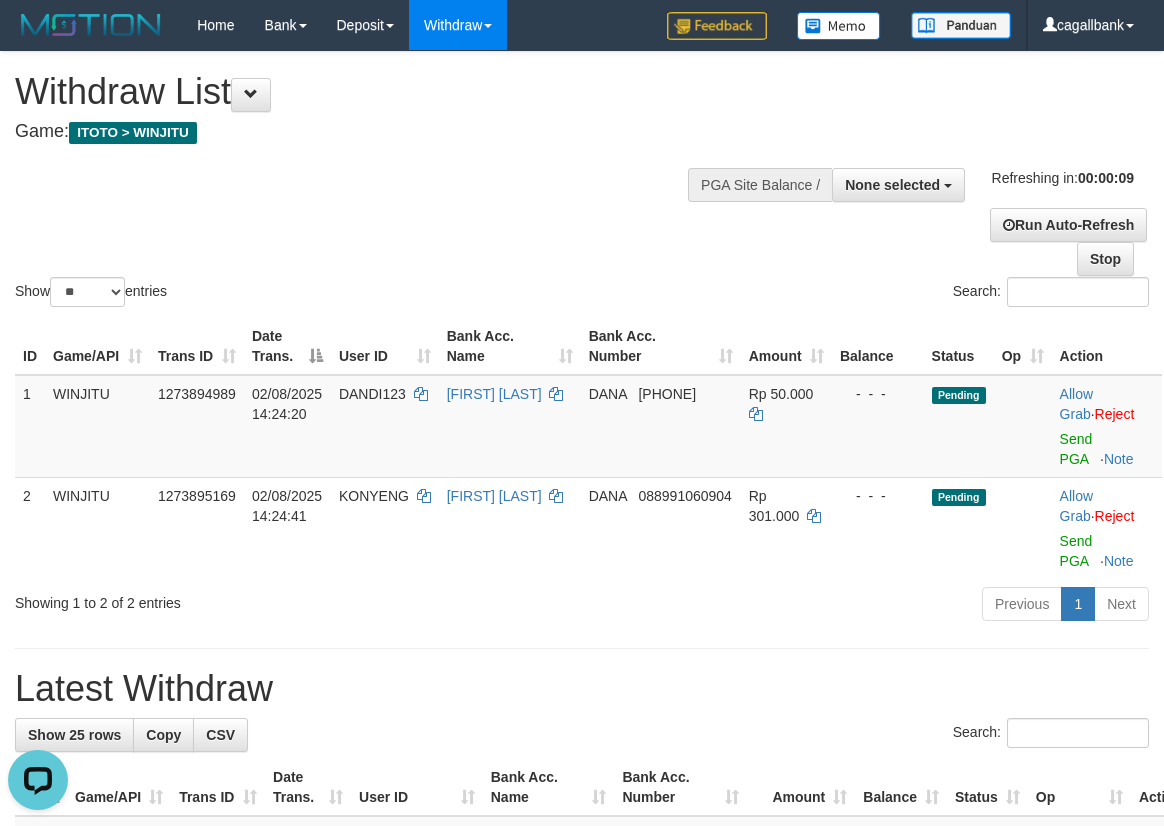 scroll, scrollTop: 0, scrollLeft: 0, axis: both 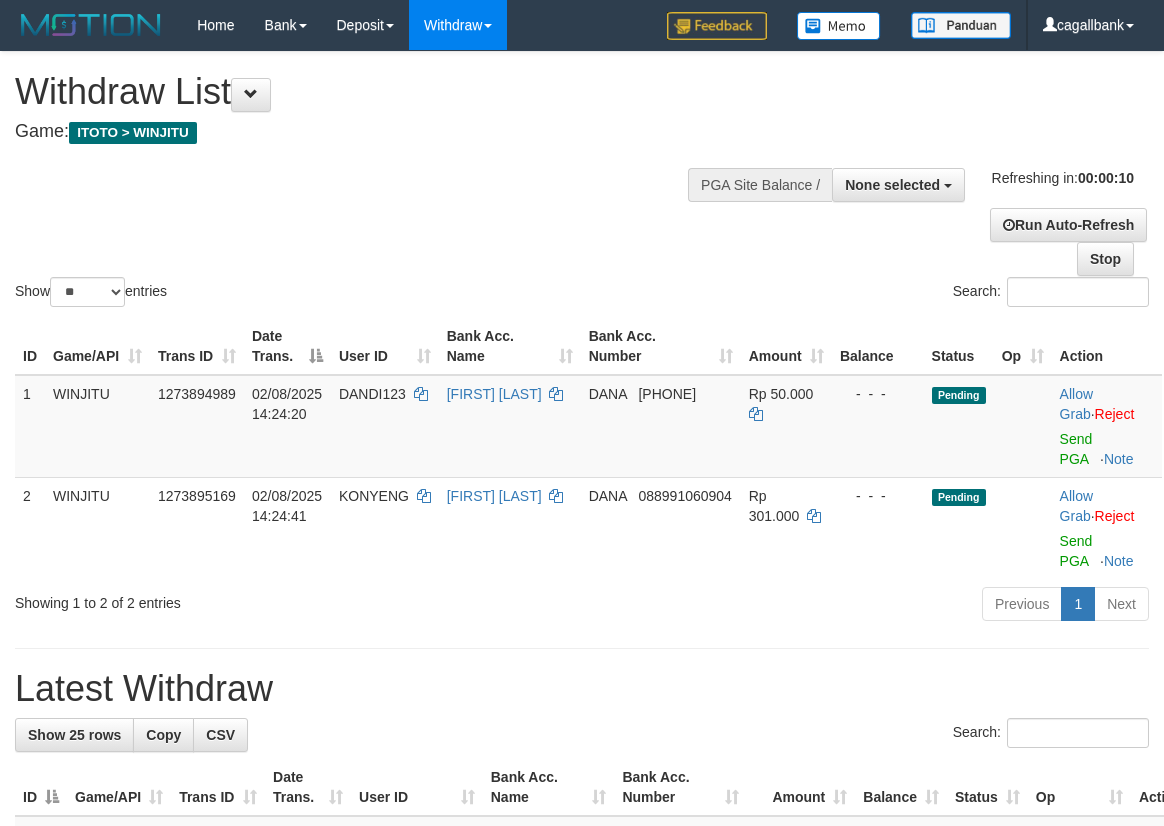select 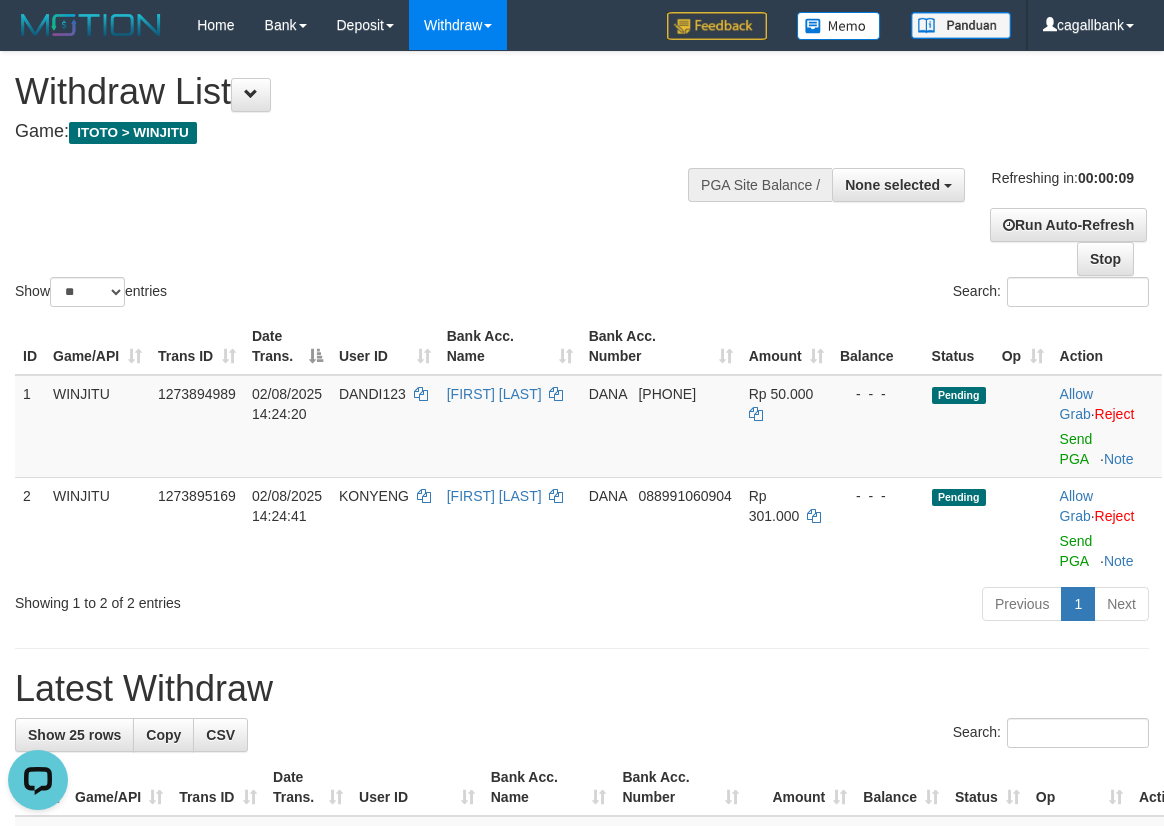 scroll, scrollTop: 0, scrollLeft: 0, axis: both 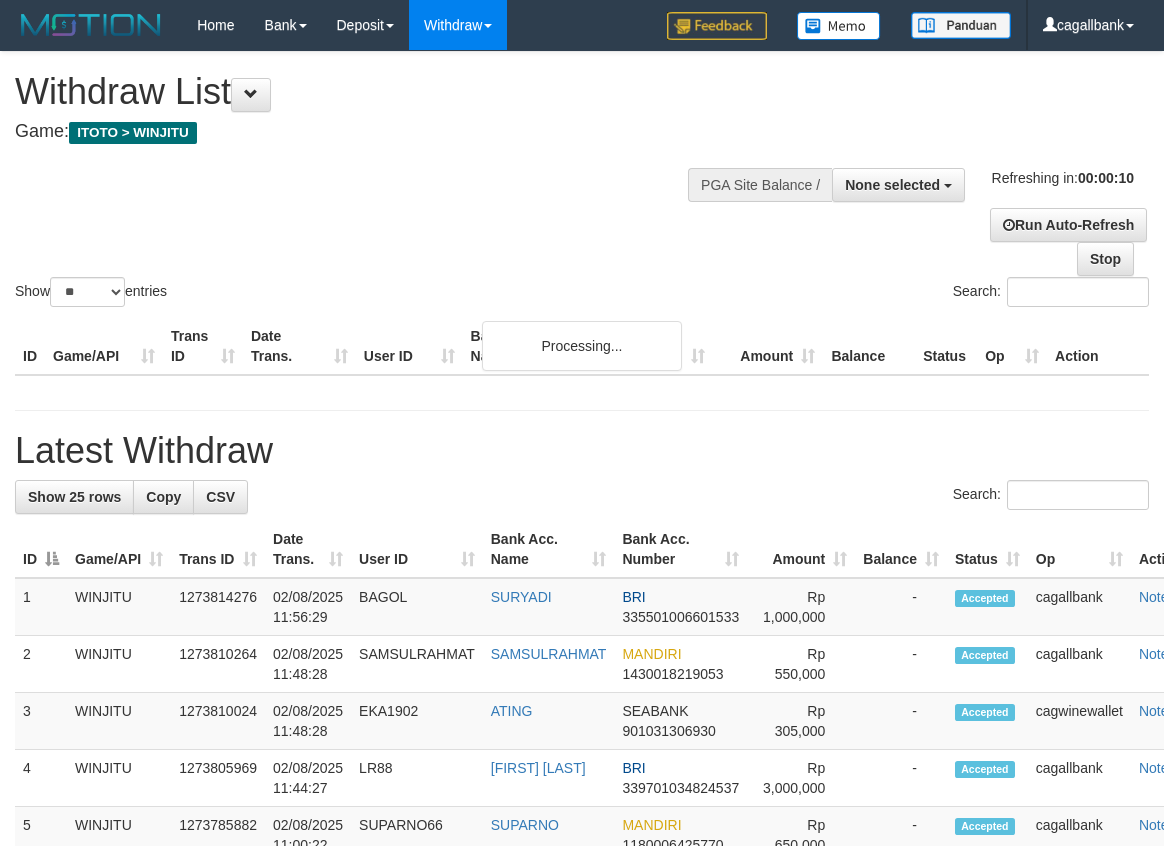 select 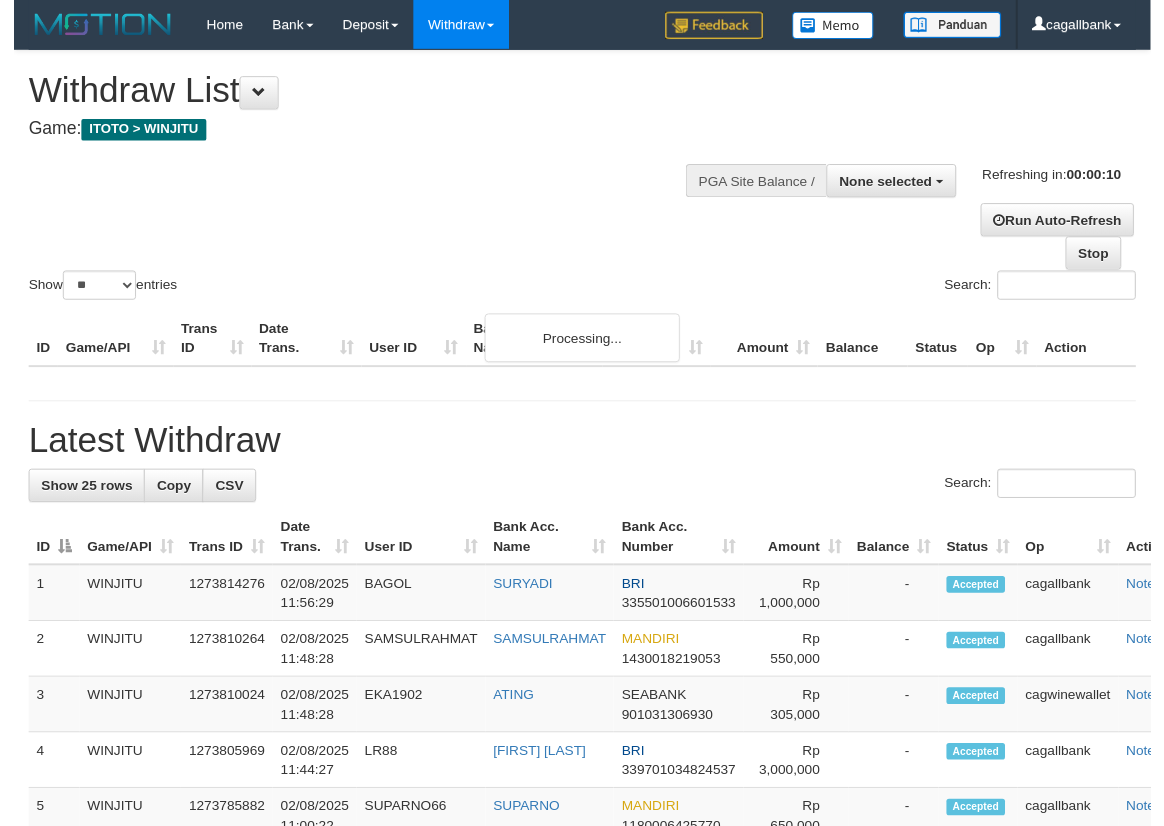 scroll, scrollTop: 0, scrollLeft: 0, axis: both 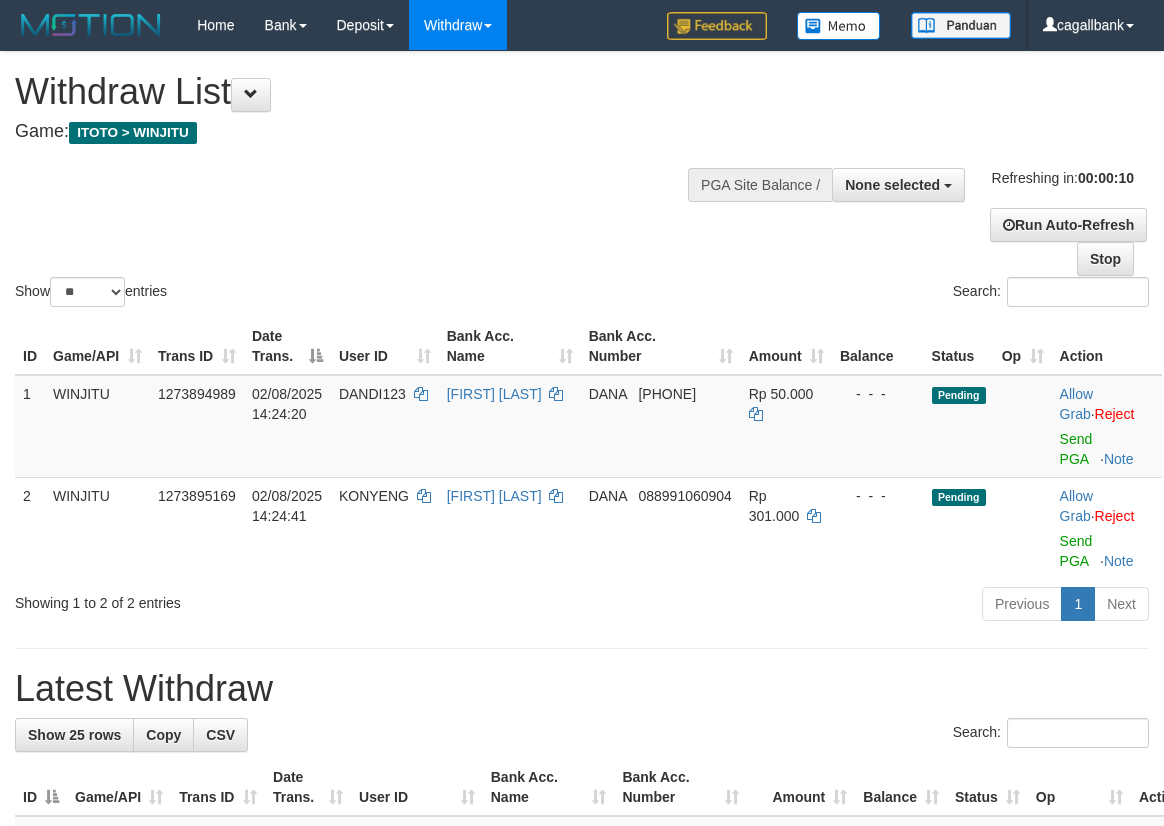 select 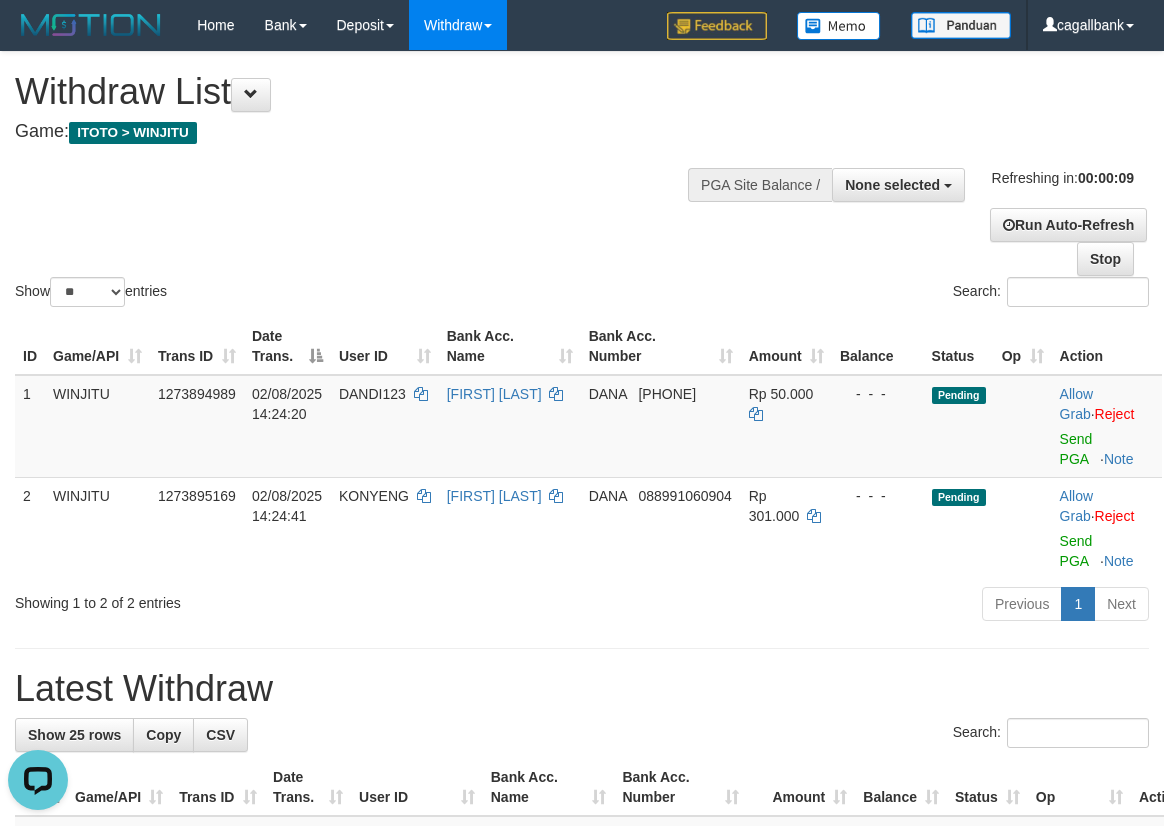 scroll, scrollTop: 0, scrollLeft: 0, axis: both 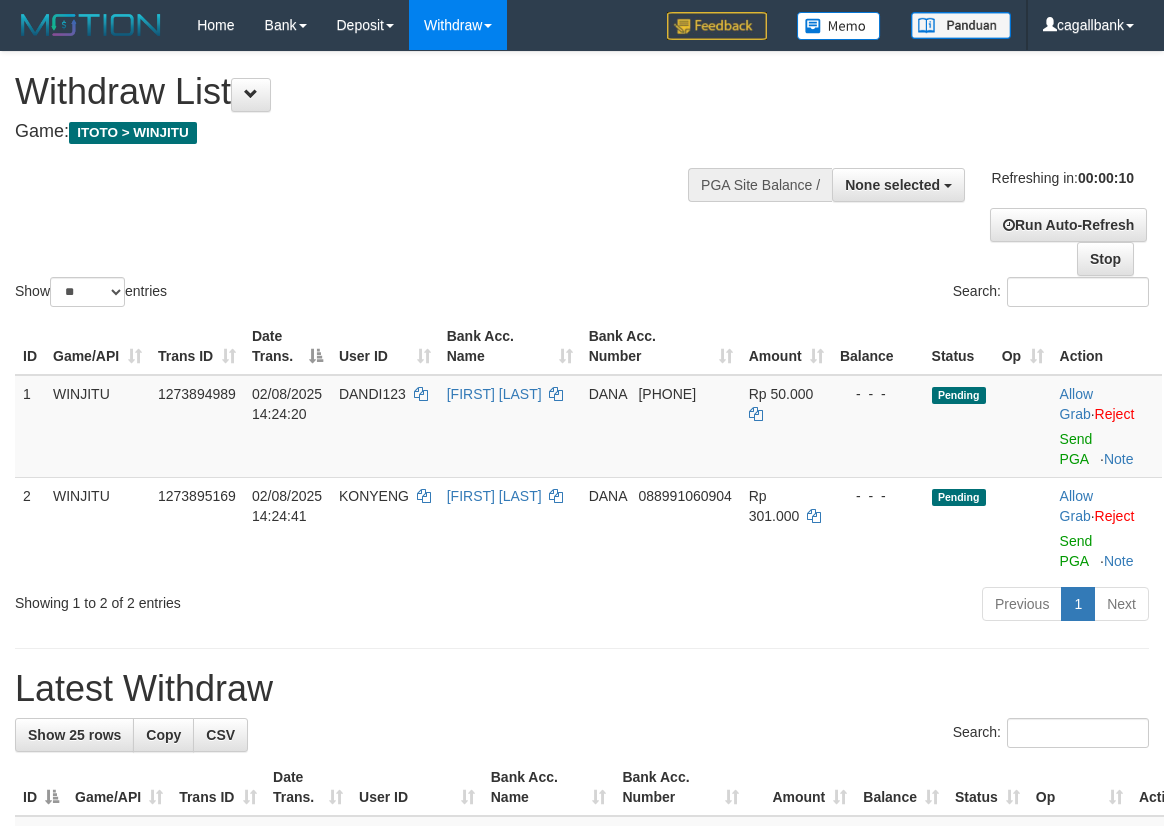 select 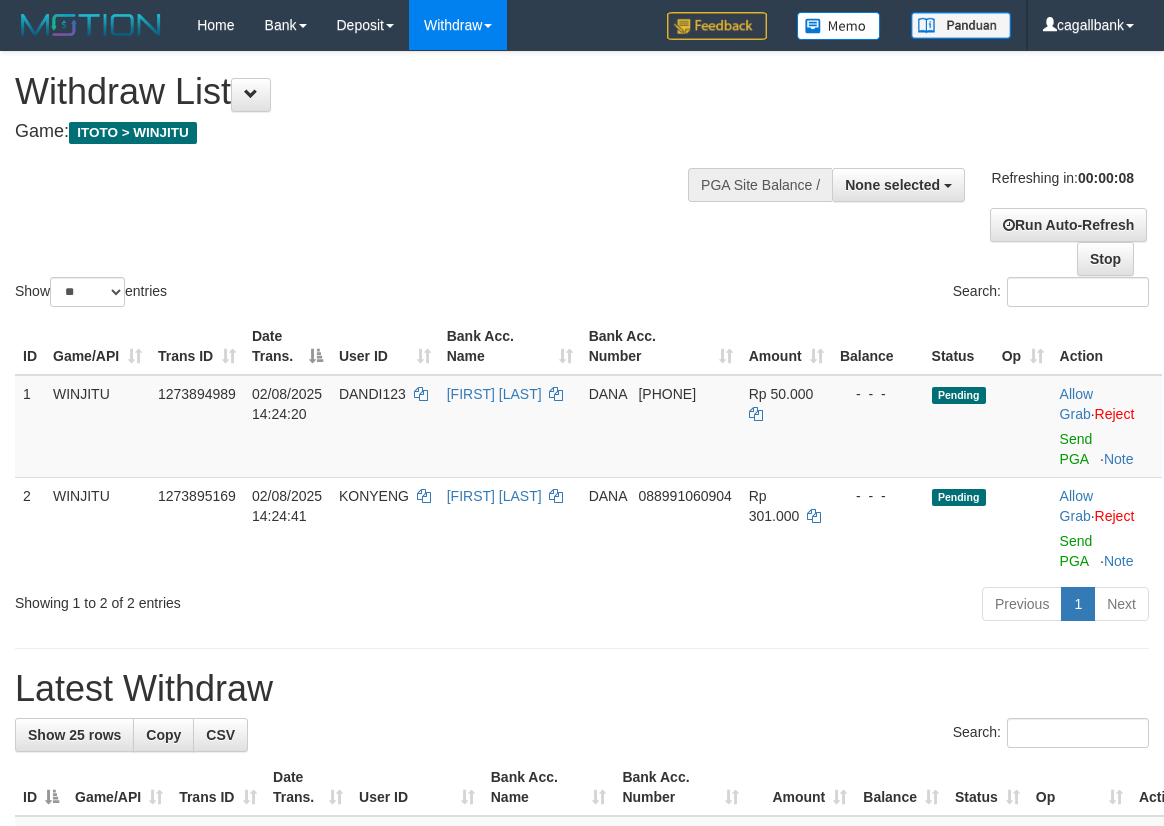 select 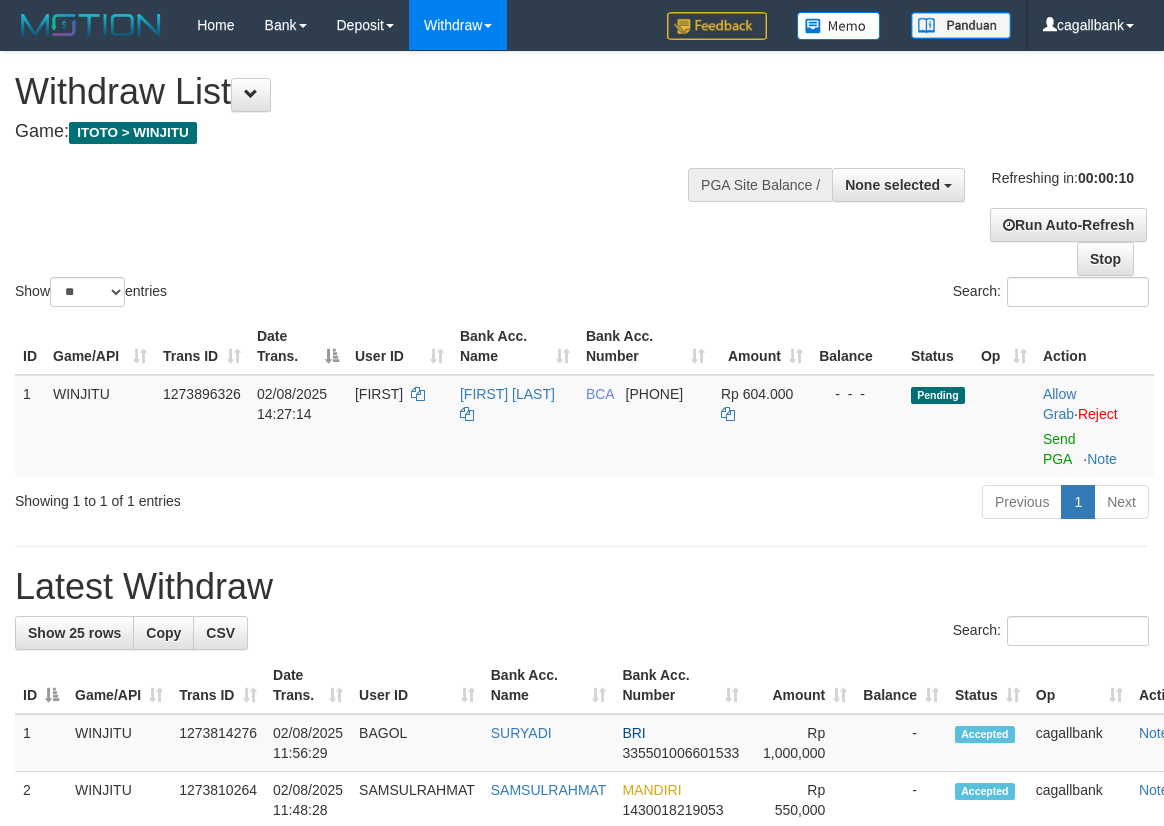 select 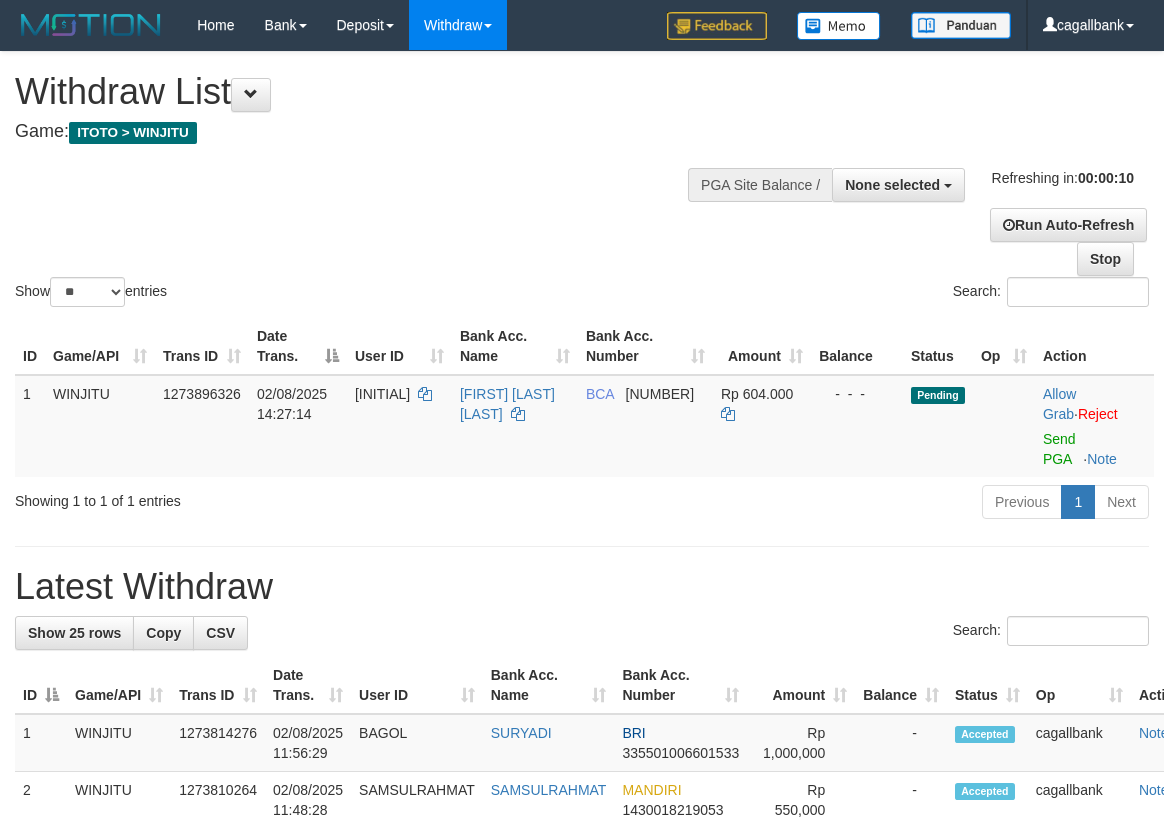select 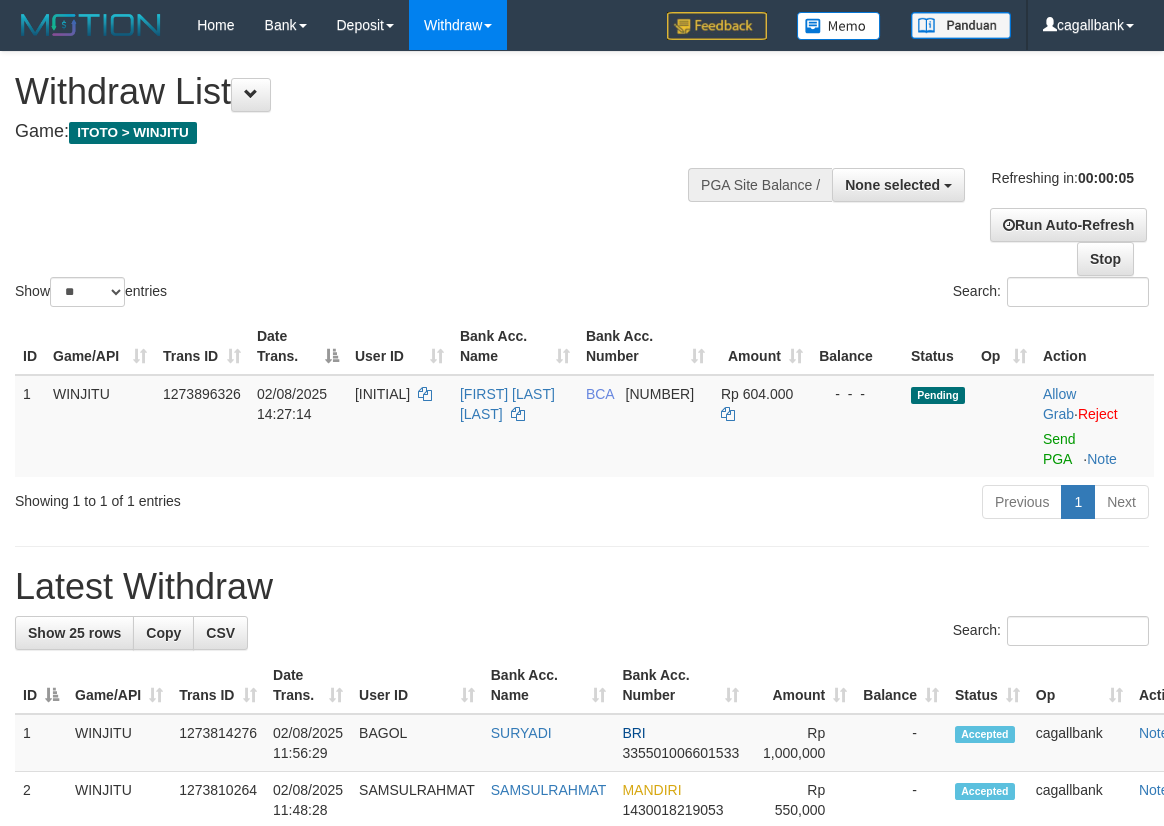 scroll, scrollTop: 0, scrollLeft: 0, axis: both 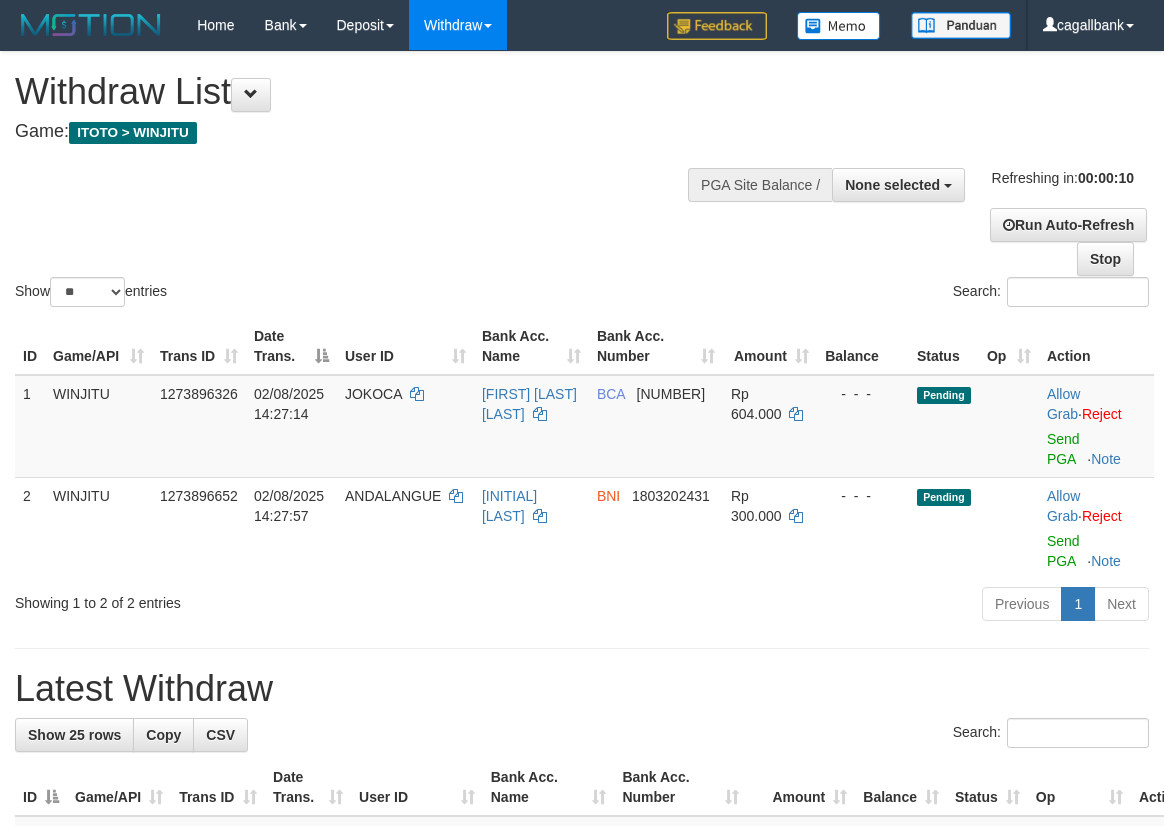 select 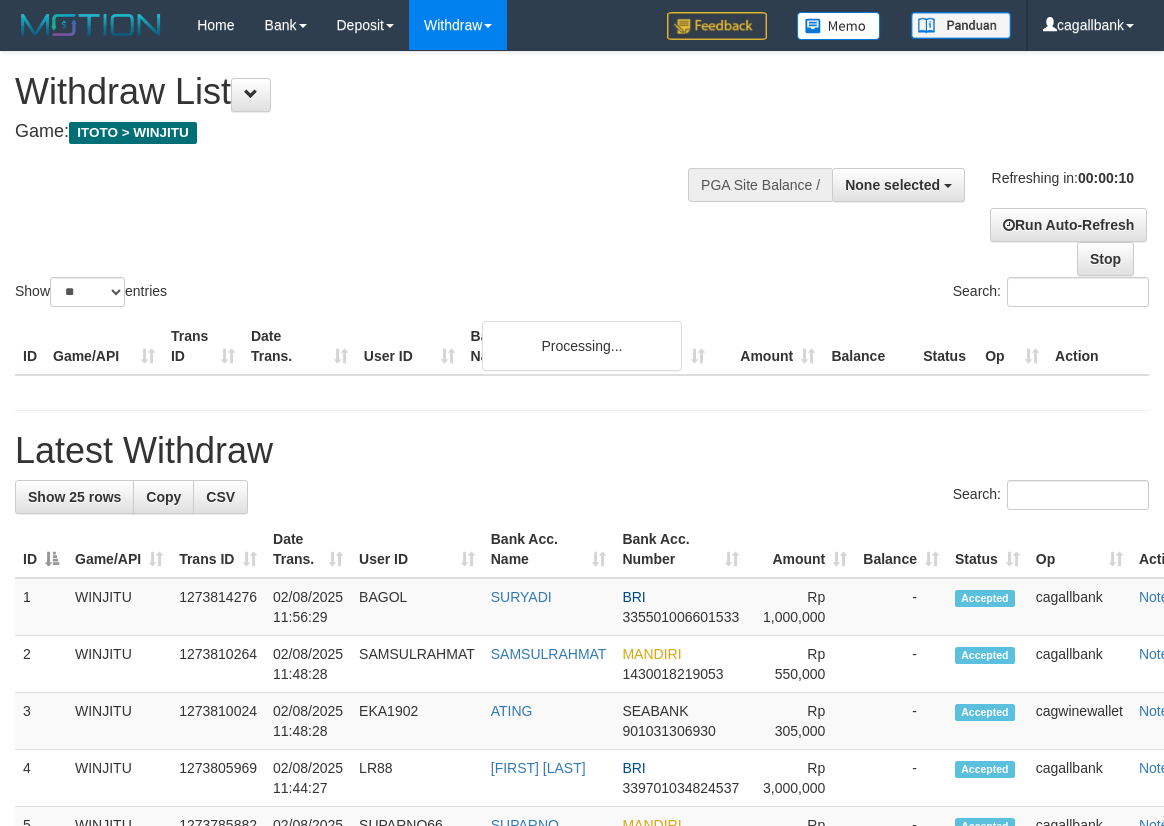 select 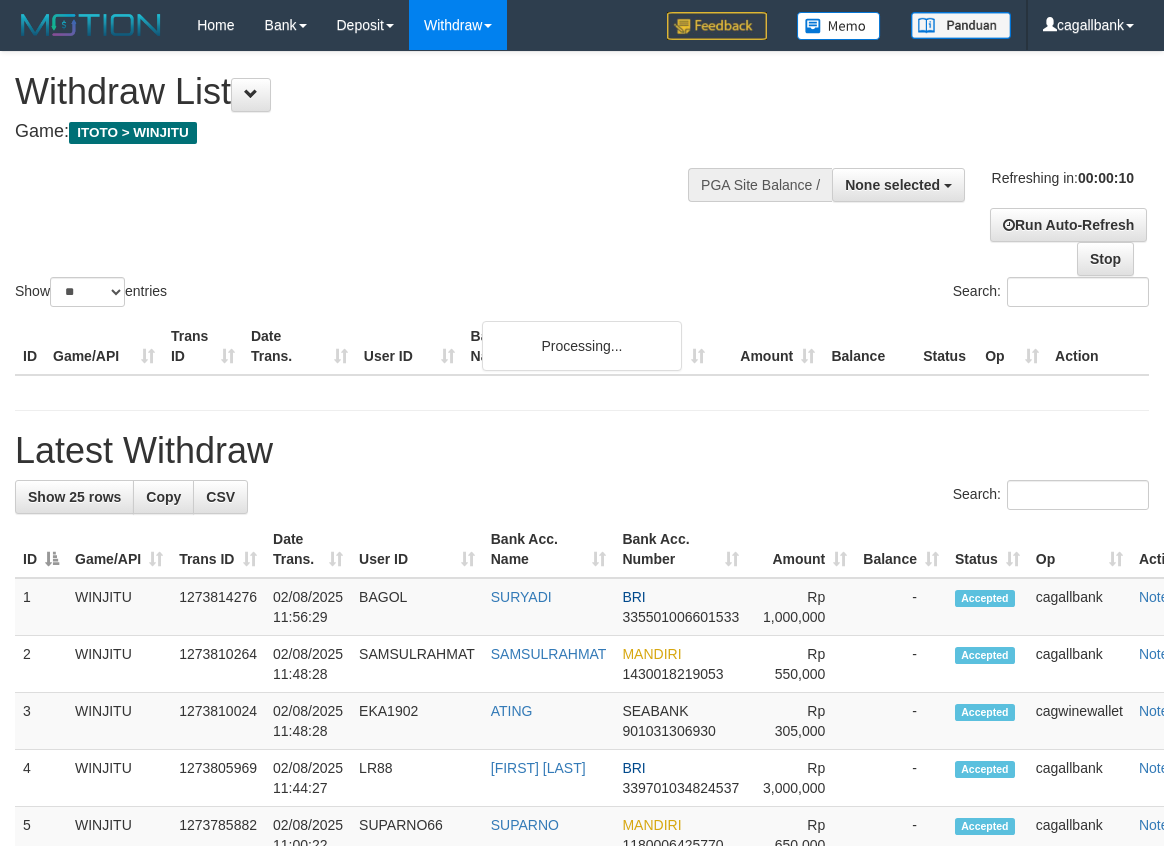 select 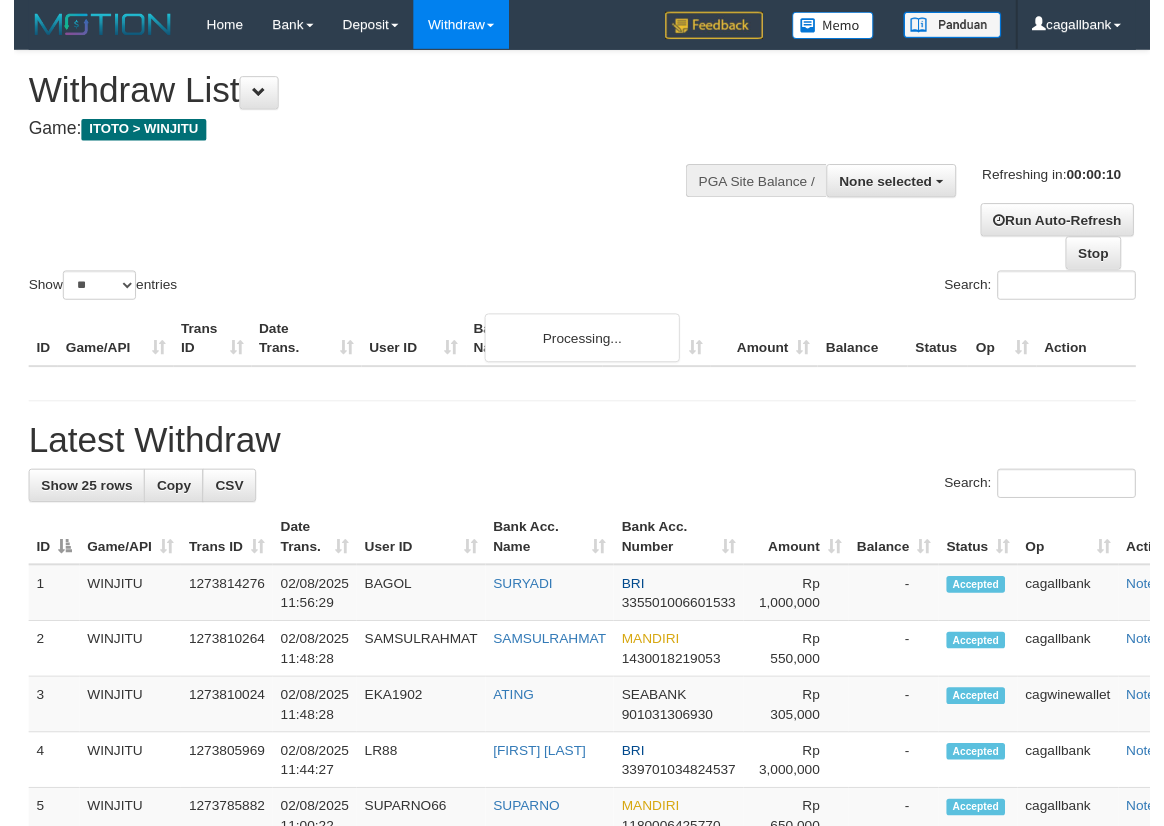 scroll, scrollTop: 0, scrollLeft: 0, axis: both 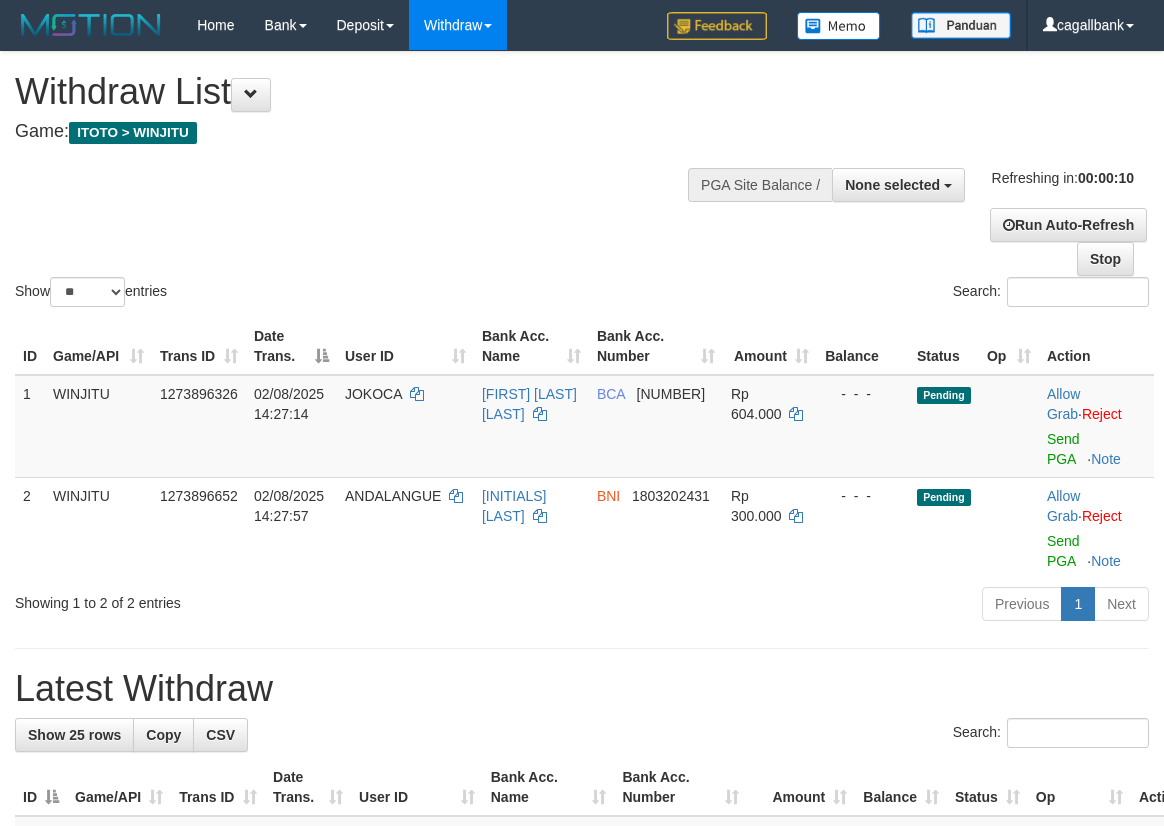 select 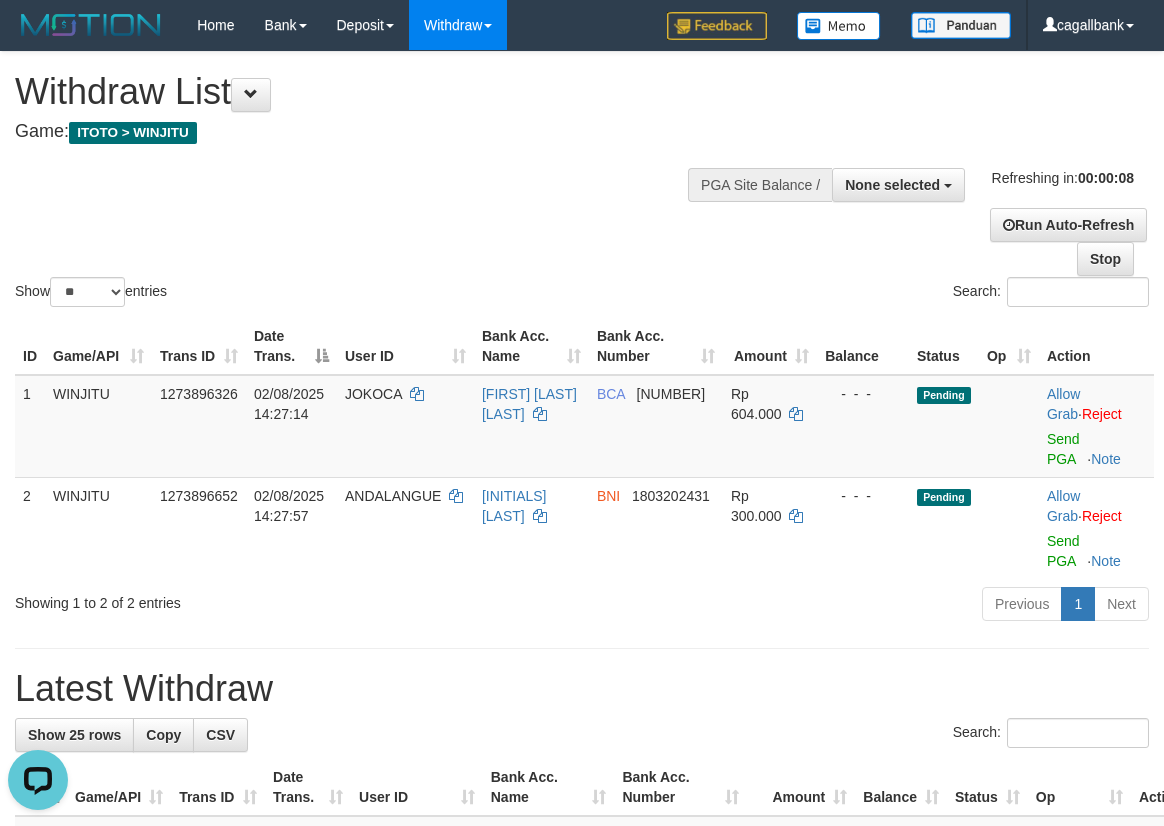 scroll, scrollTop: 0, scrollLeft: 0, axis: both 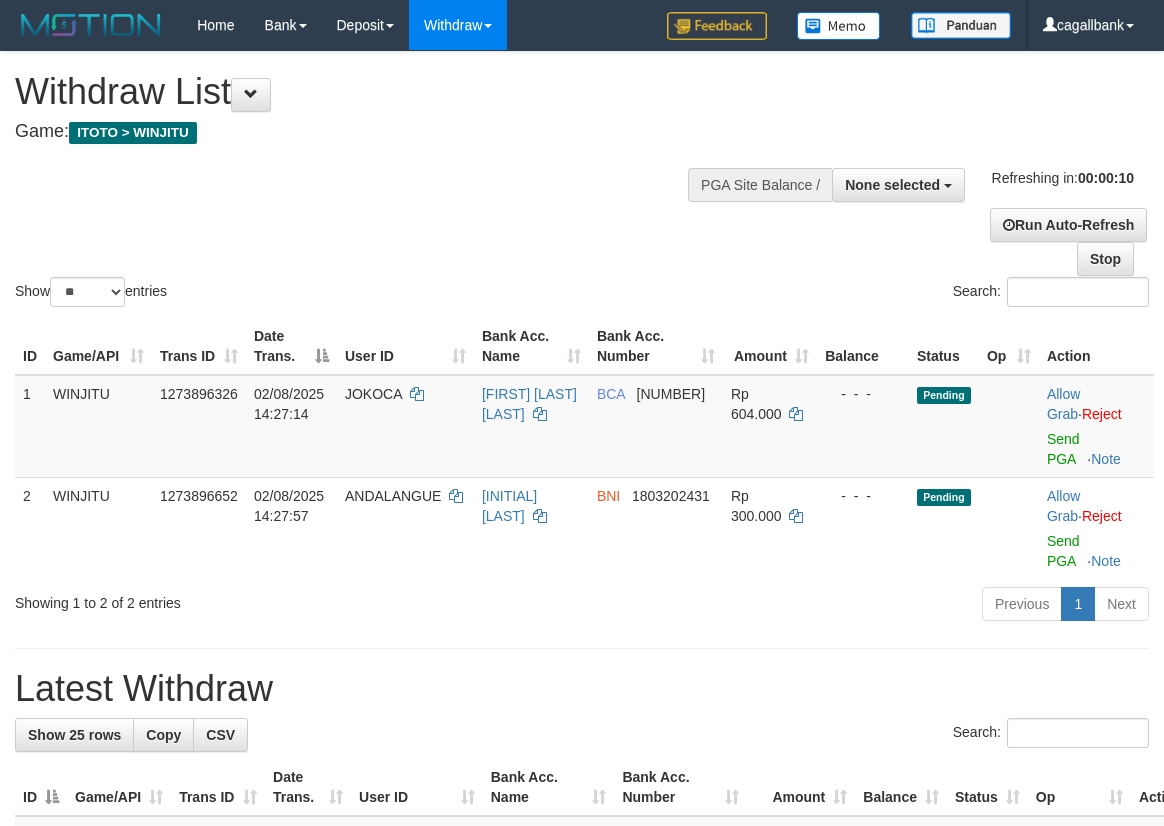 select 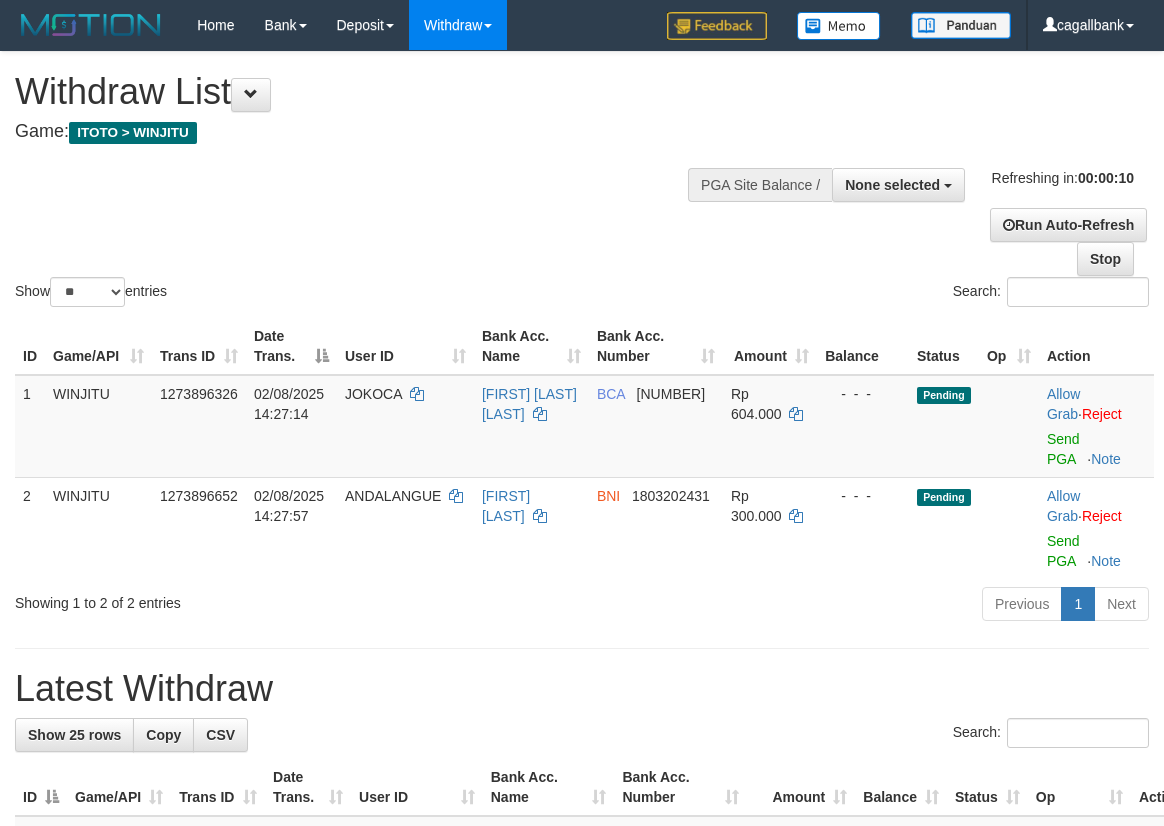 select 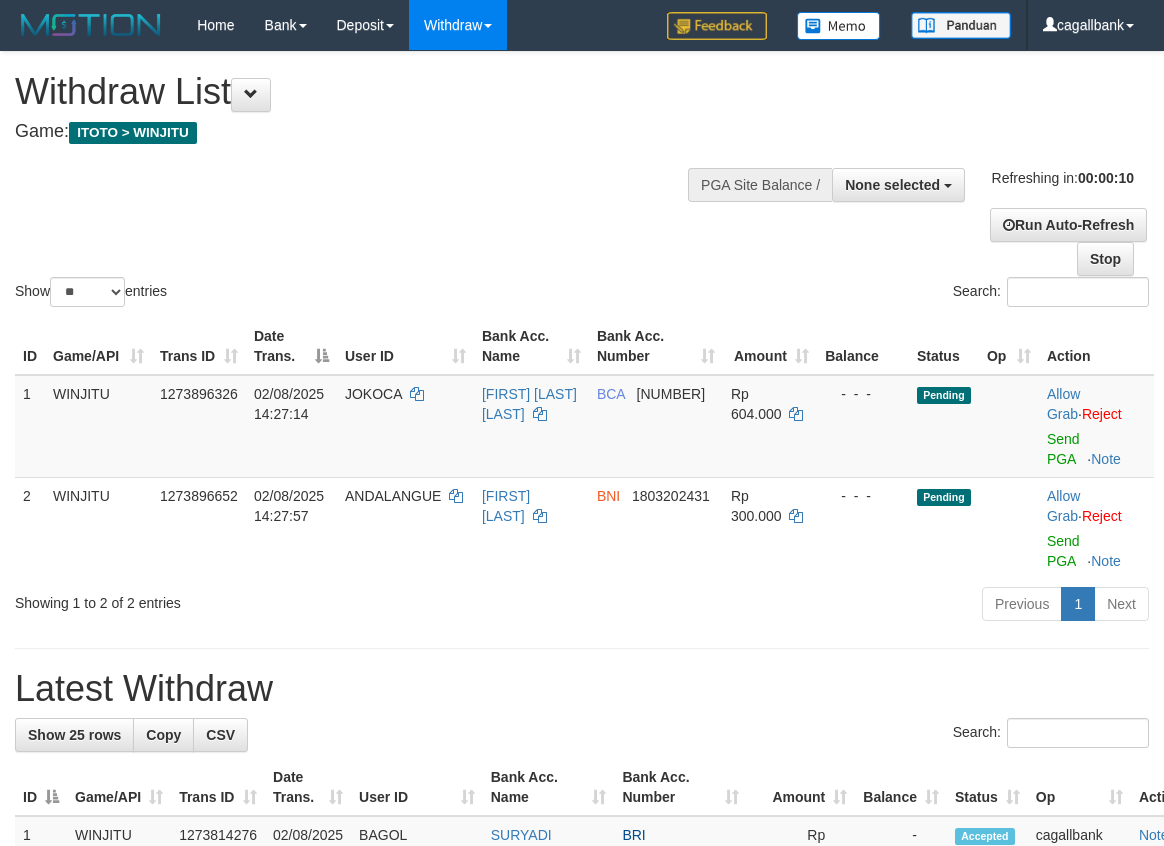 select 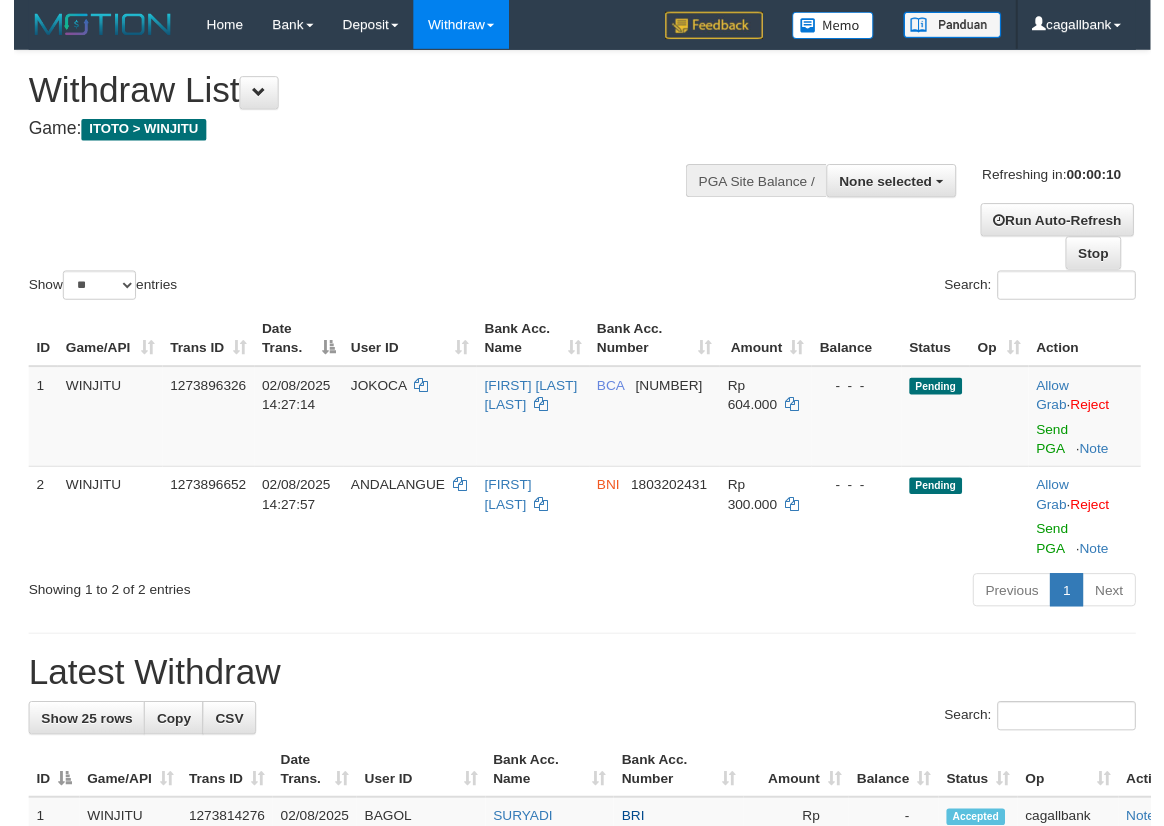 scroll, scrollTop: 0, scrollLeft: 0, axis: both 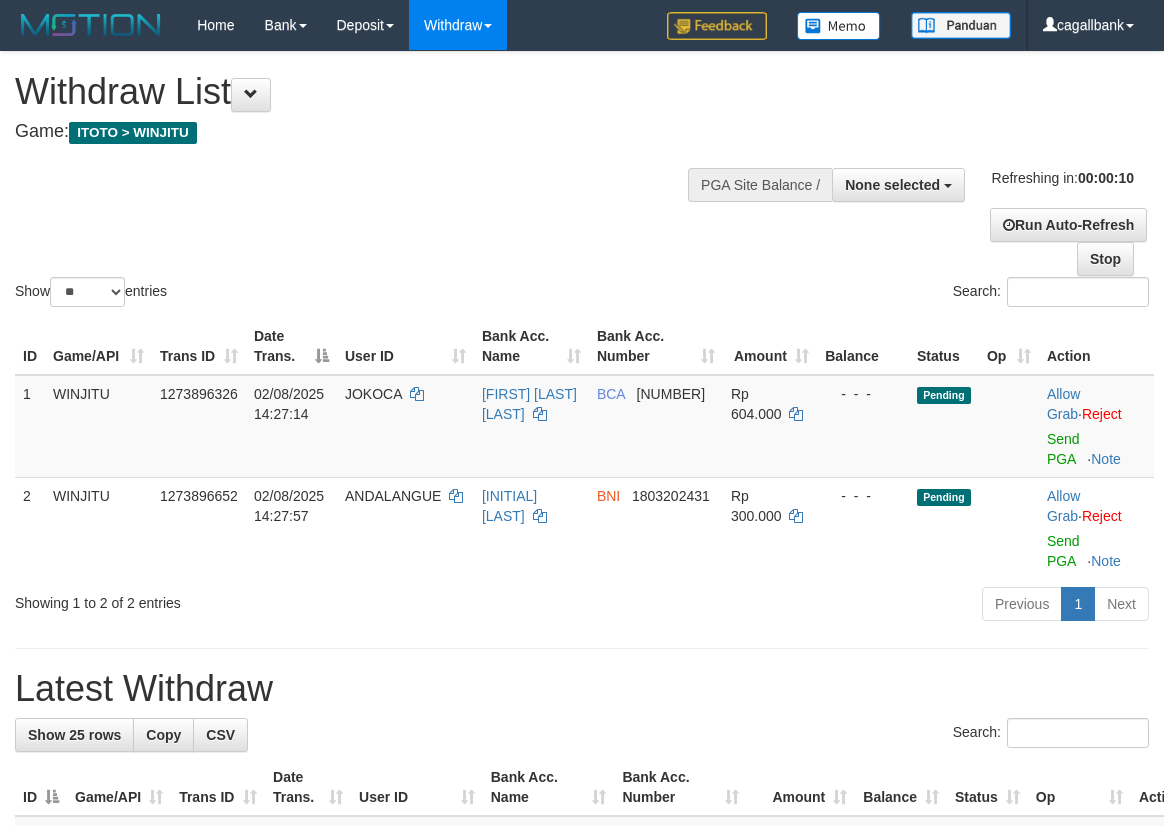 select 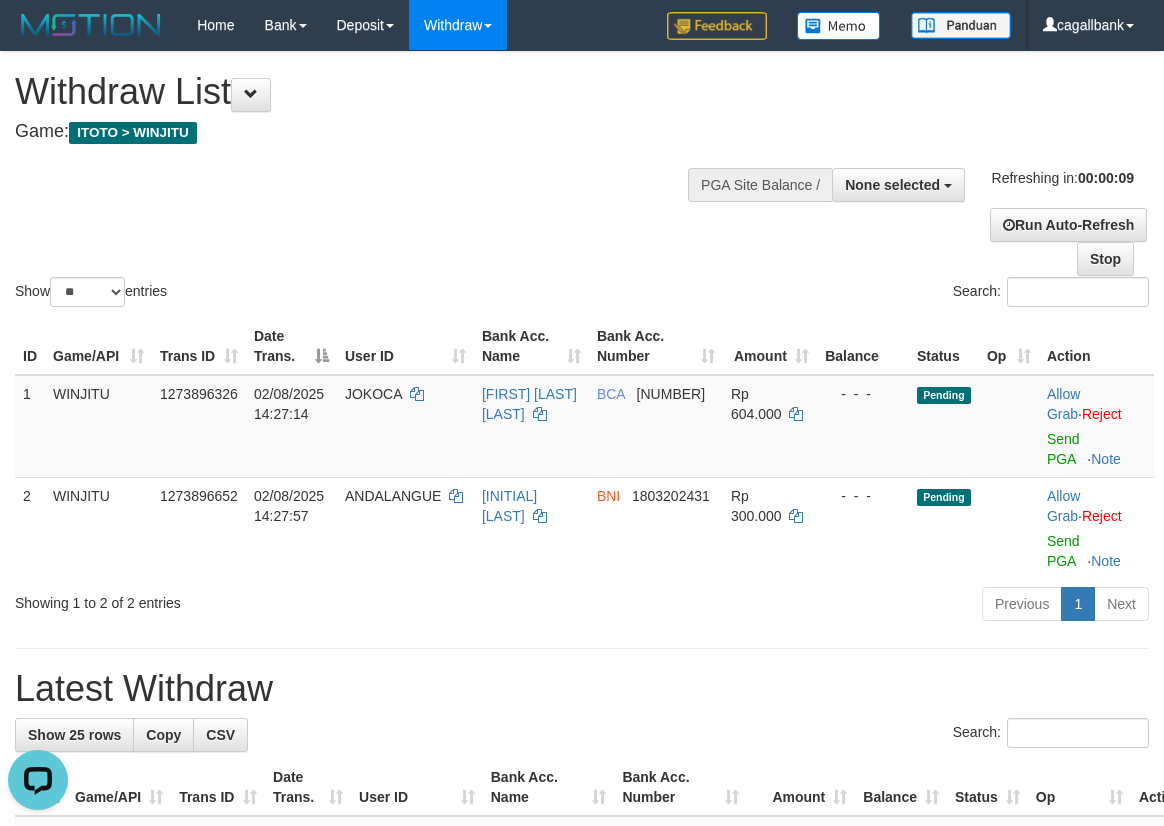 scroll, scrollTop: 0, scrollLeft: 0, axis: both 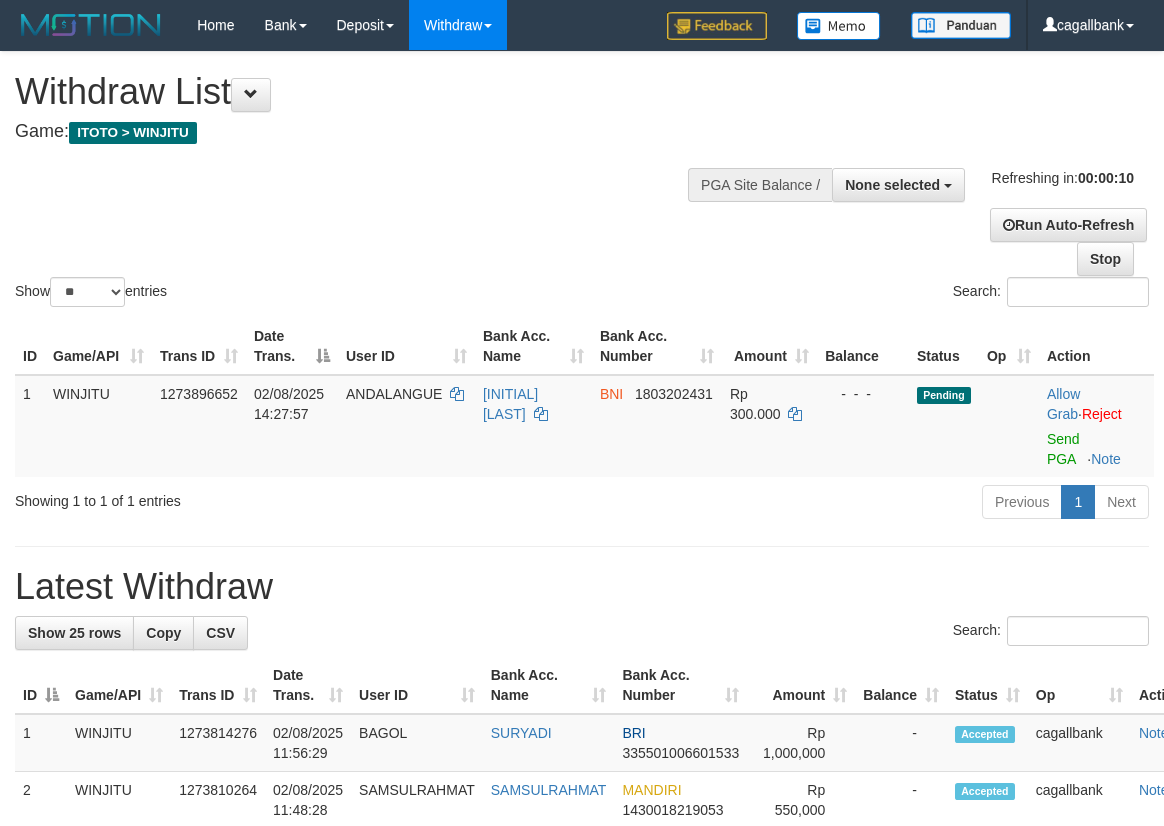 select 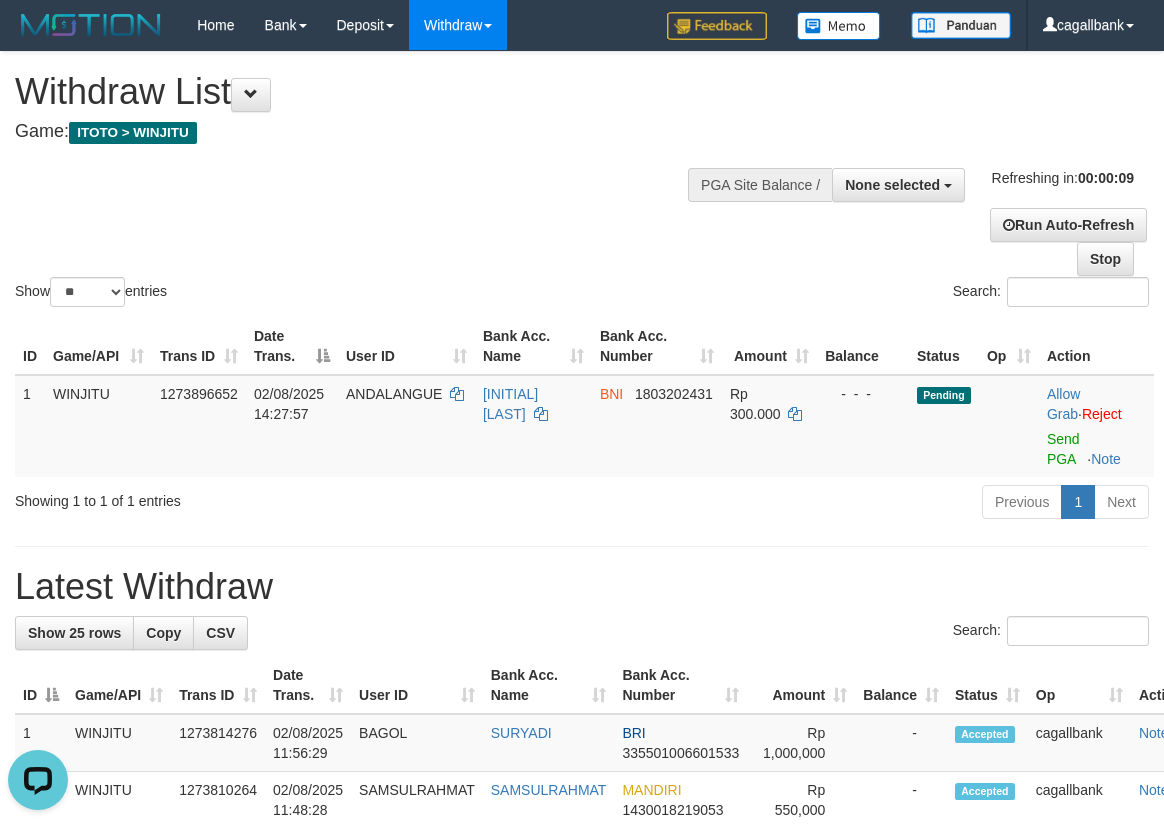 scroll, scrollTop: 0, scrollLeft: 0, axis: both 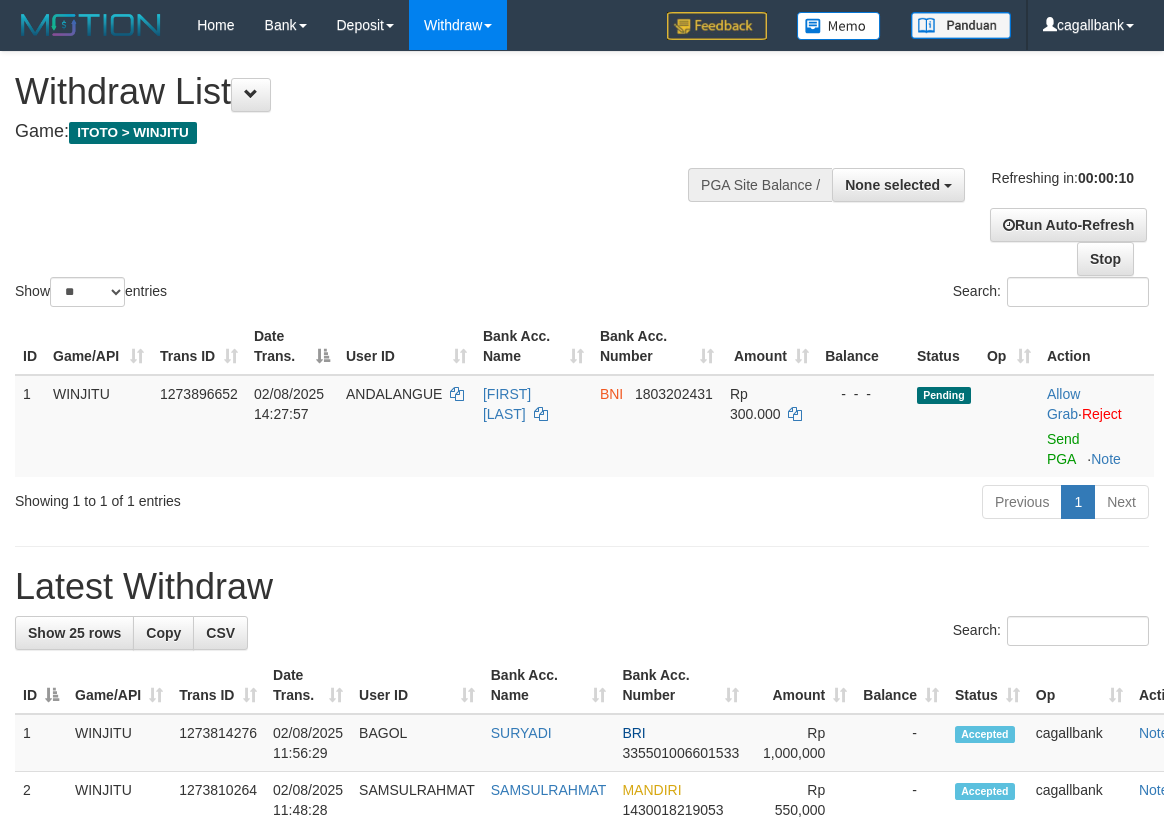 select 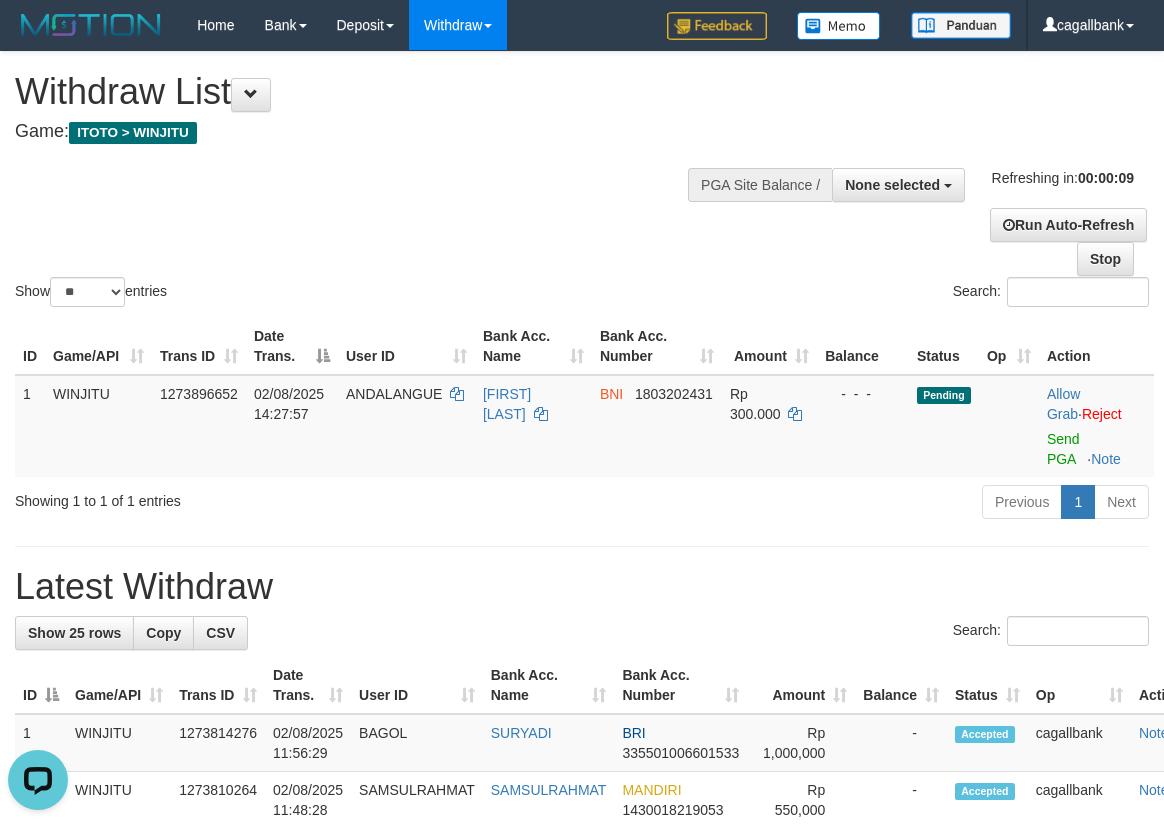 scroll, scrollTop: 0, scrollLeft: 0, axis: both 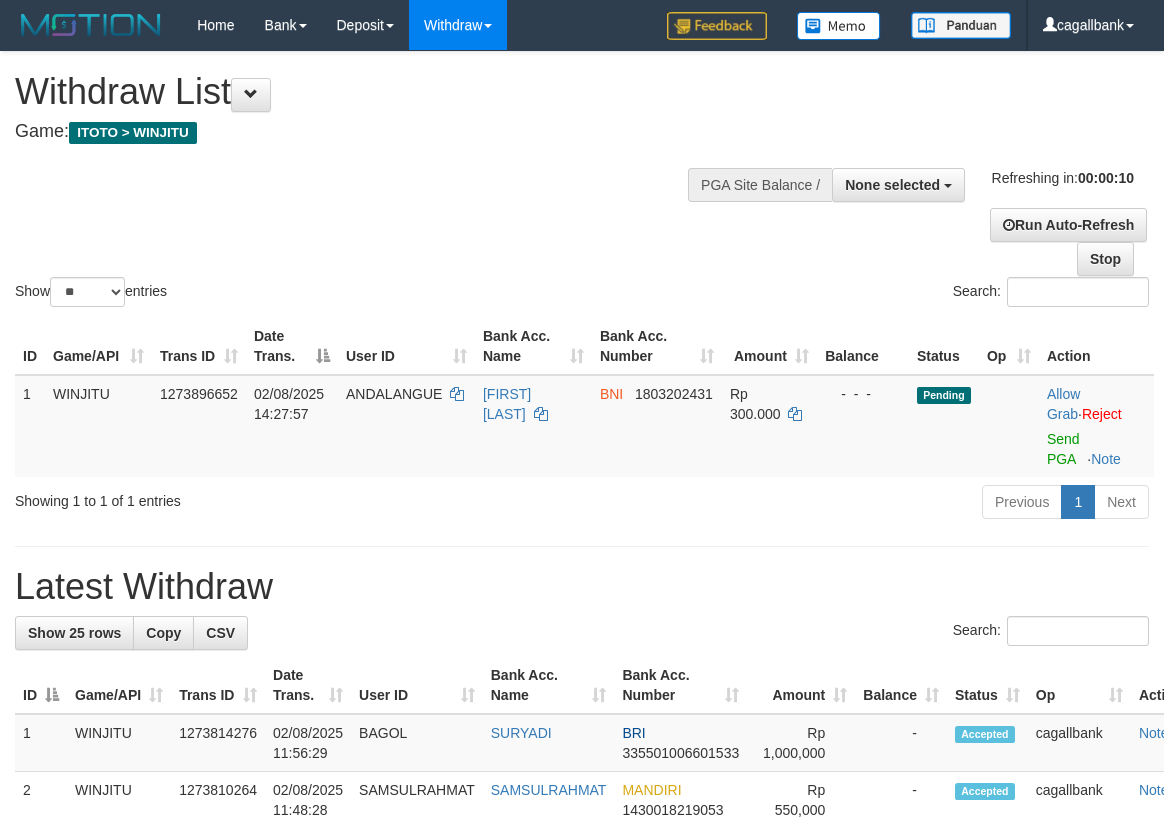 select 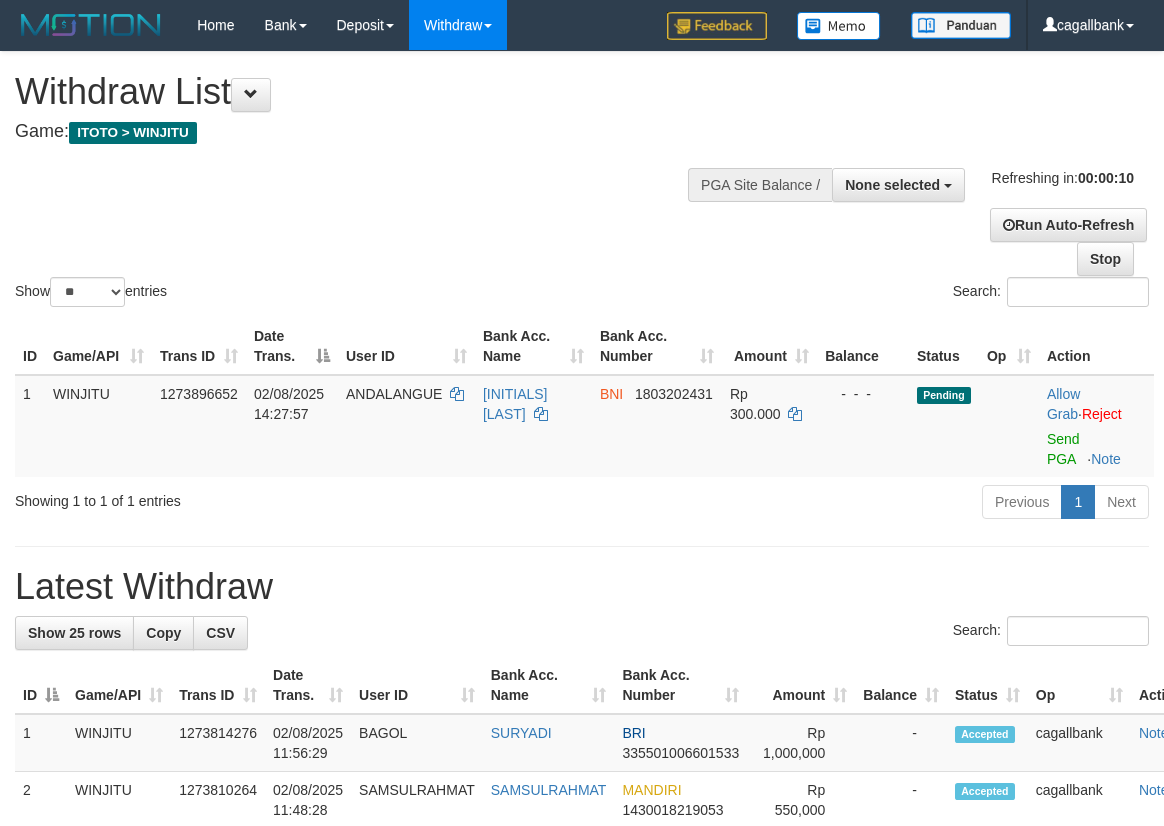 select 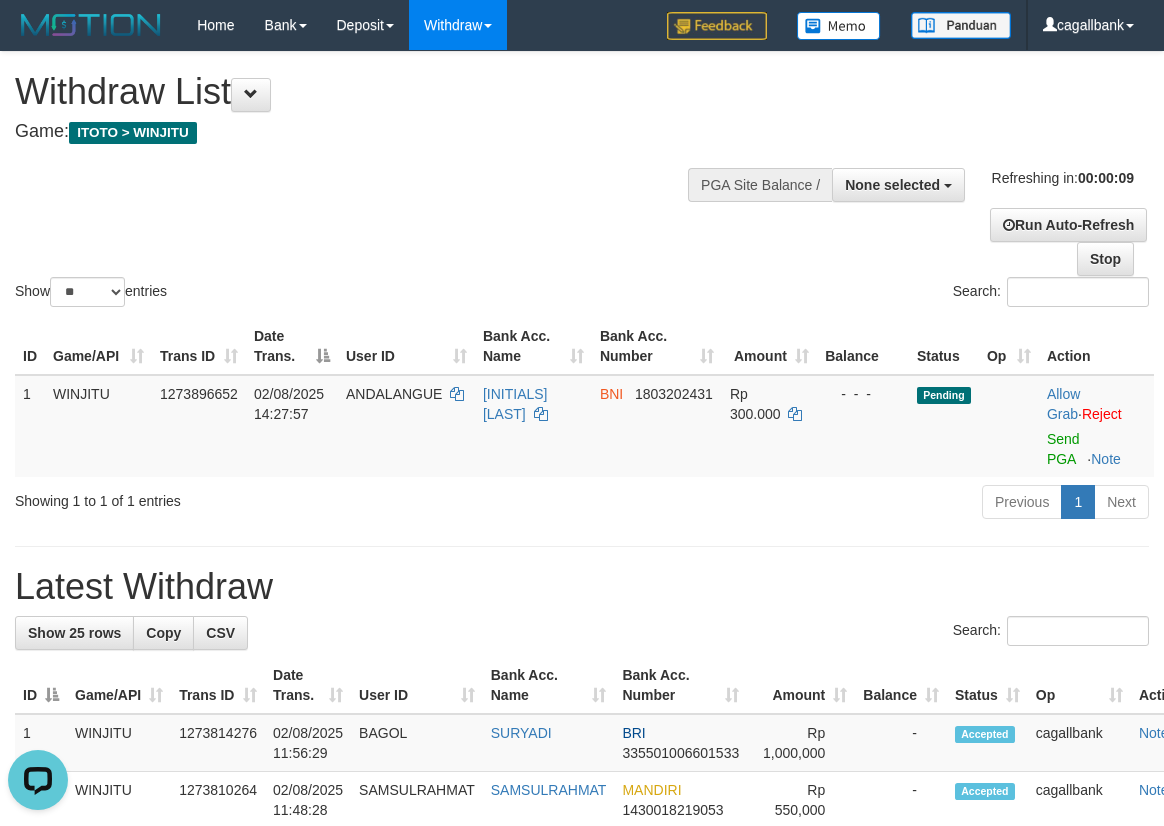 scroll, scrollTop: 0, scrollLeft: 0, axis: both 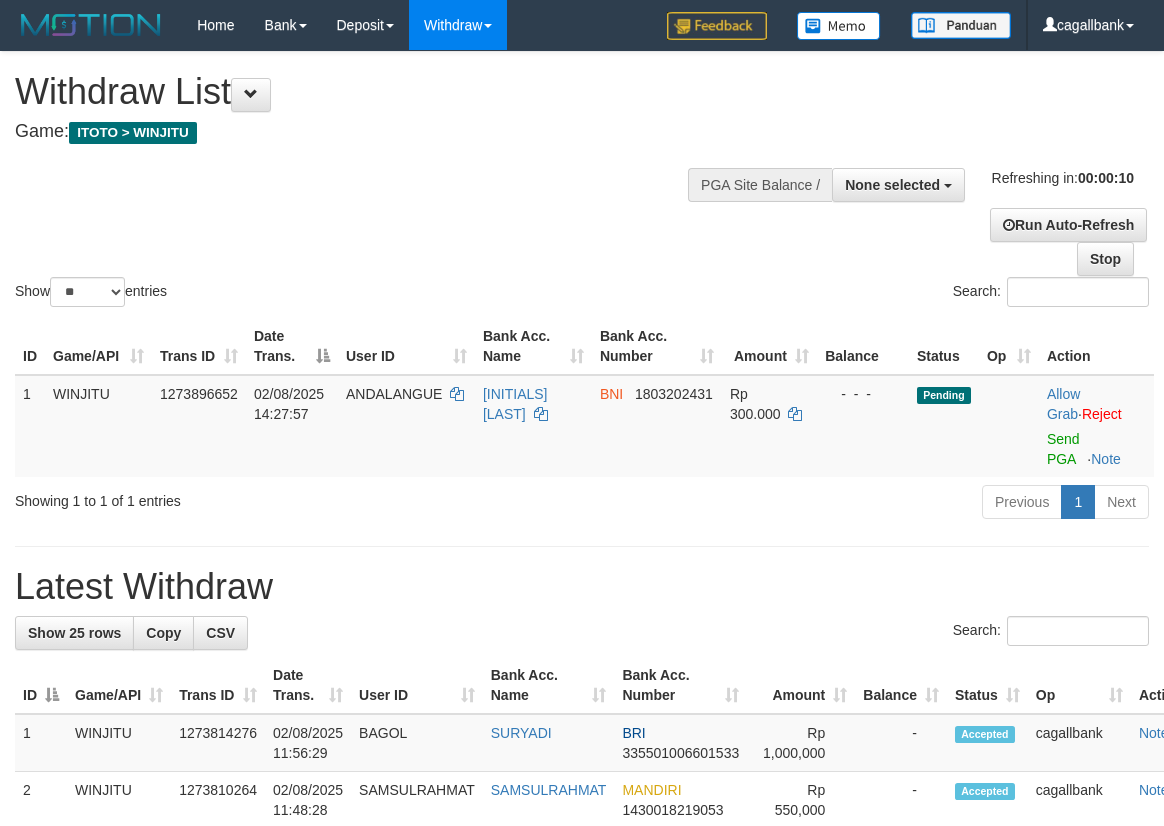 select 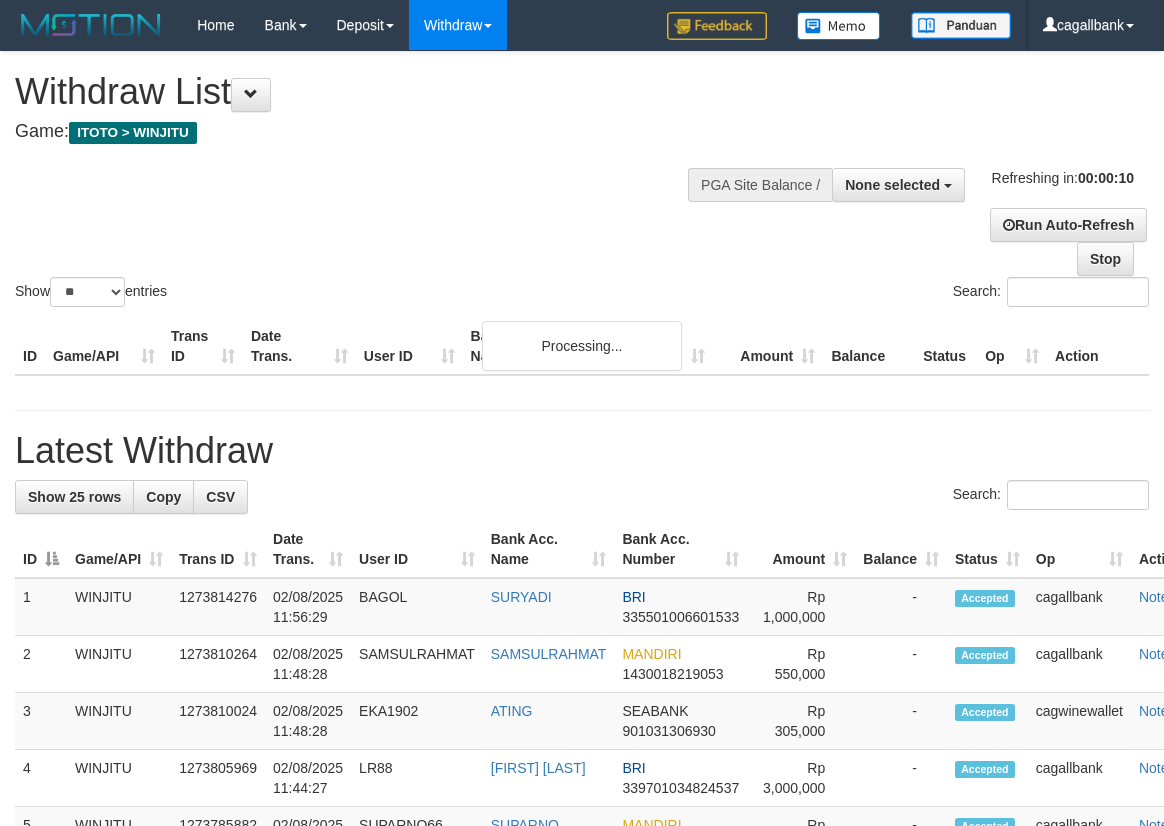 select 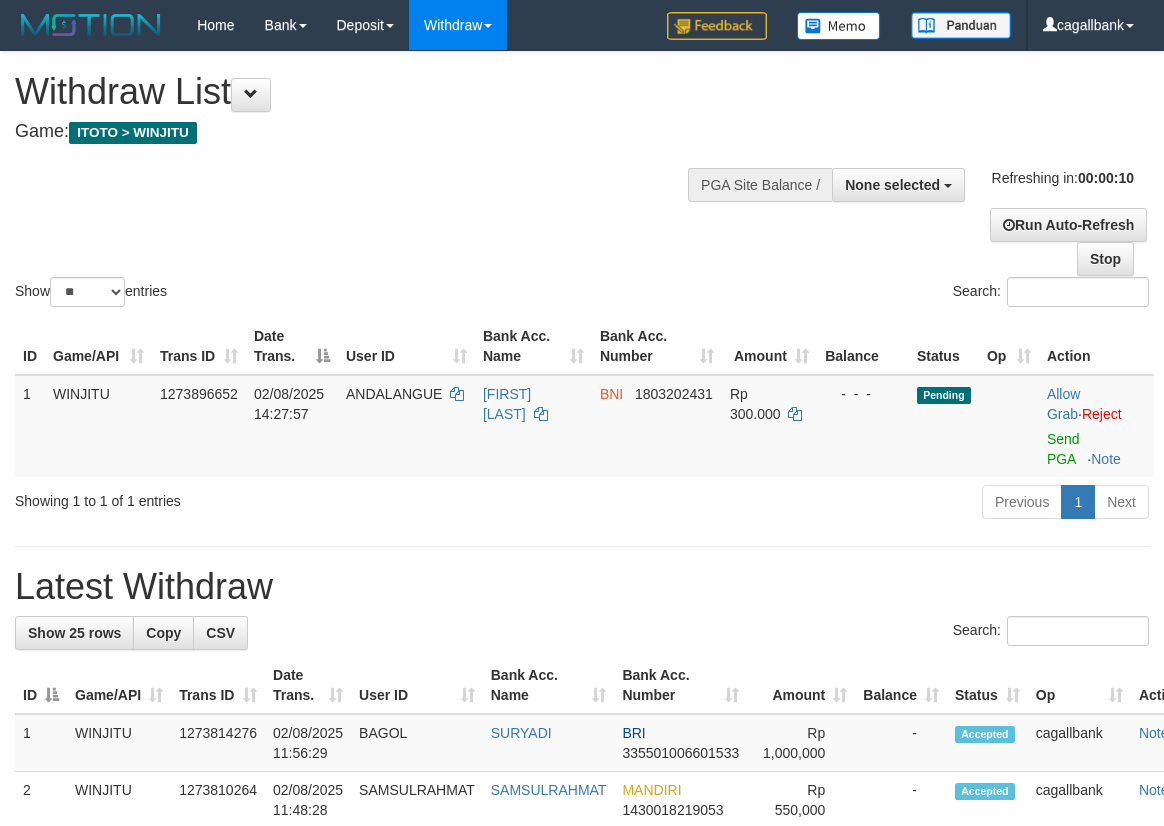 select 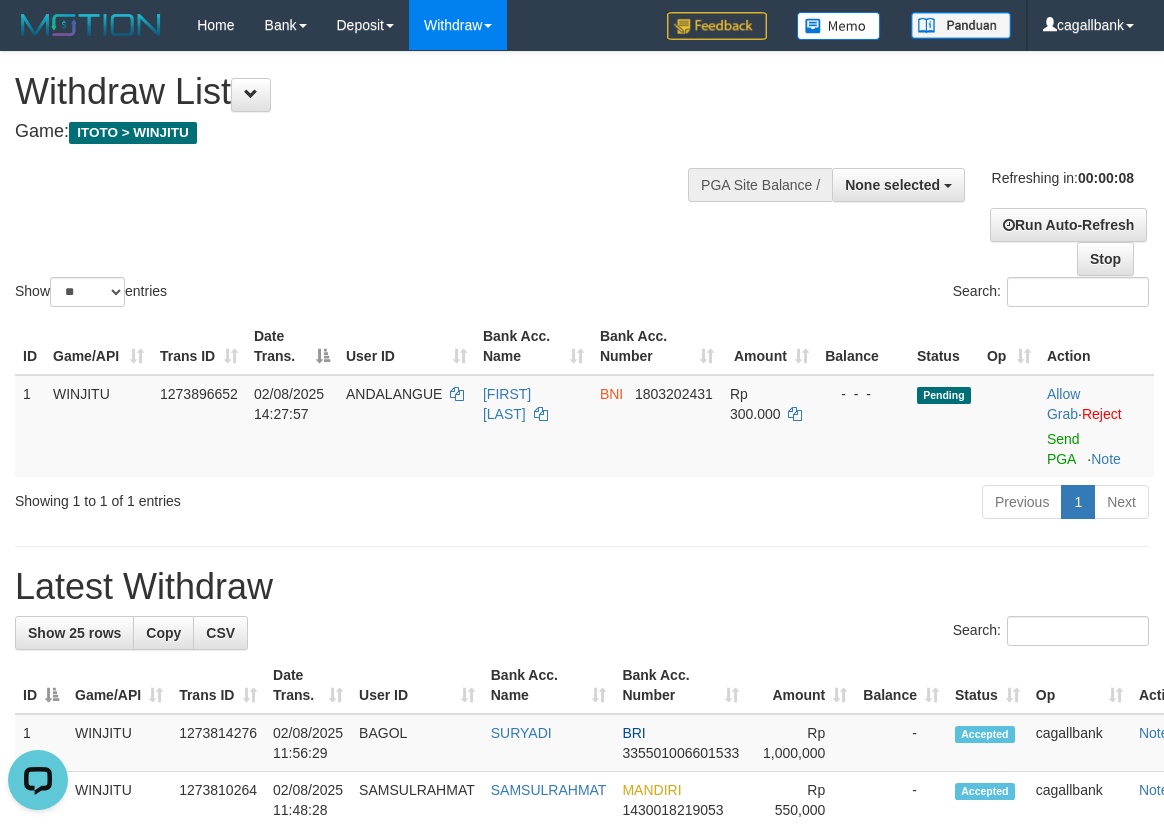 scroll, scrollTop: 0, scrollLeft: 0, axis: both 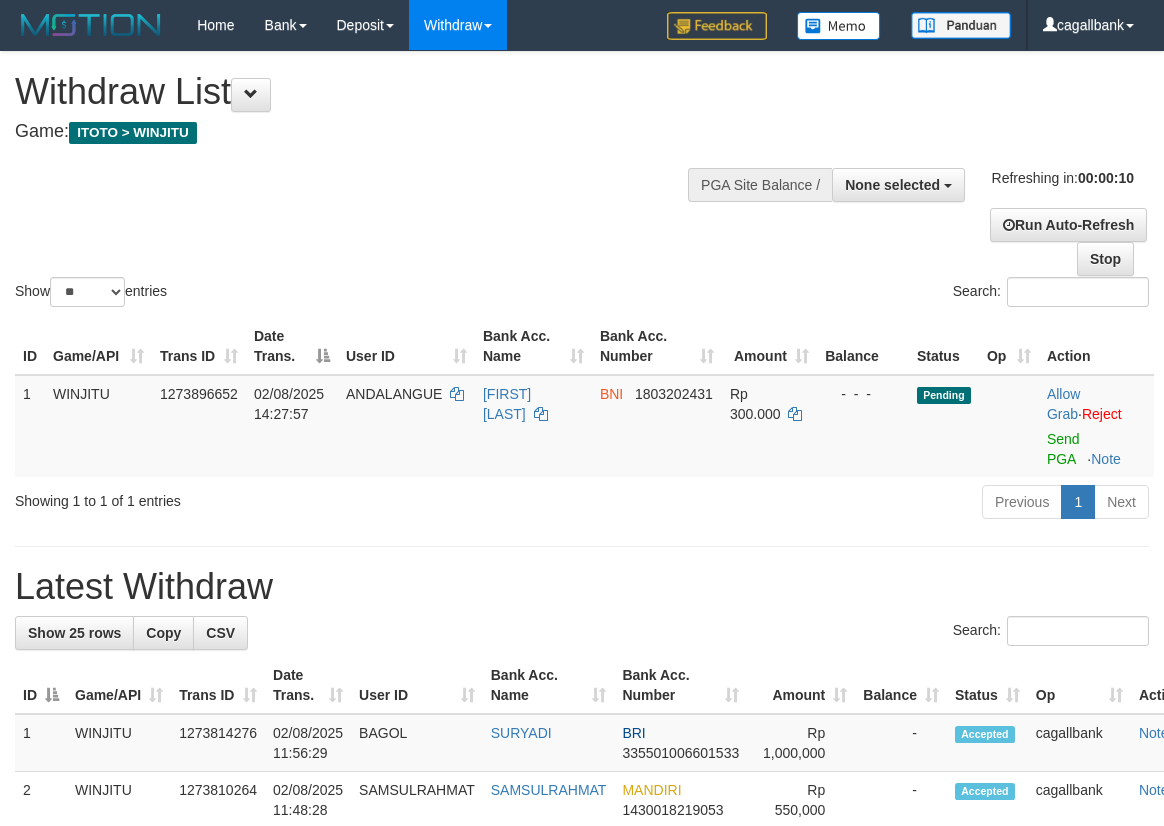 select 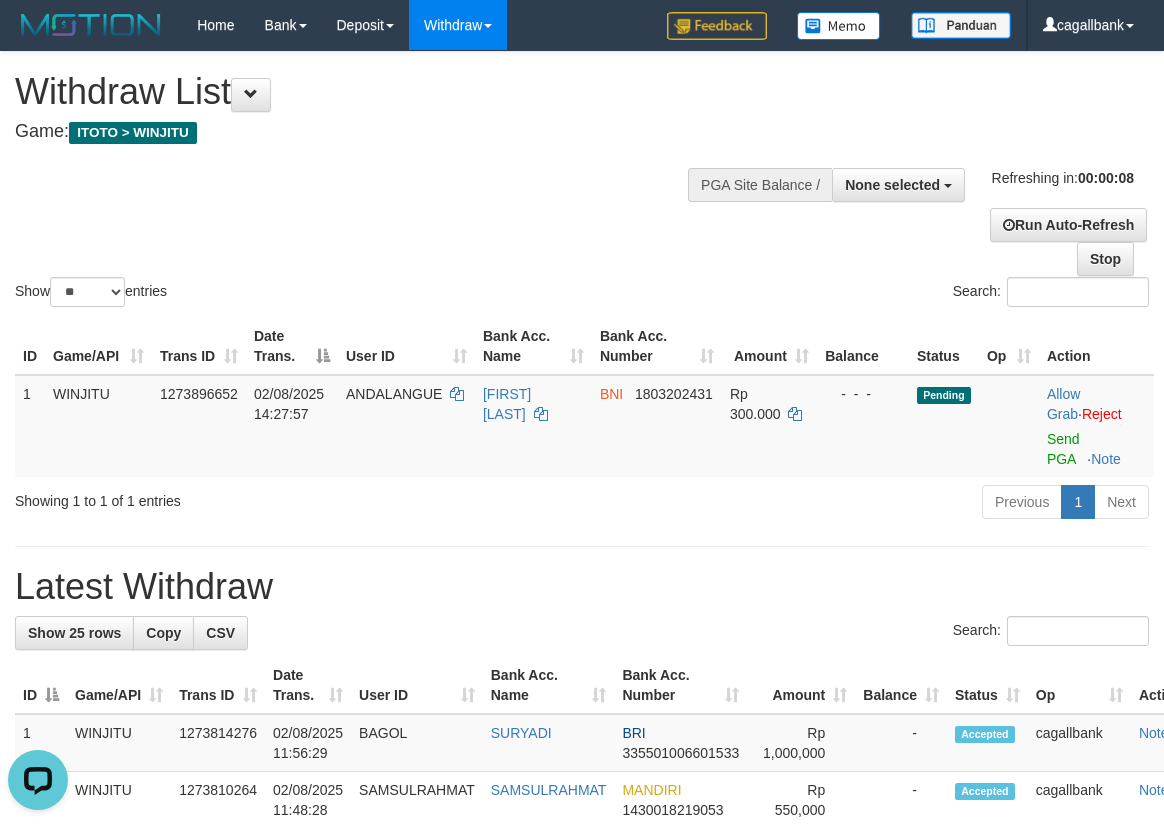 scroll, scrollTop: 0, scrollLeft: 0, axis: both 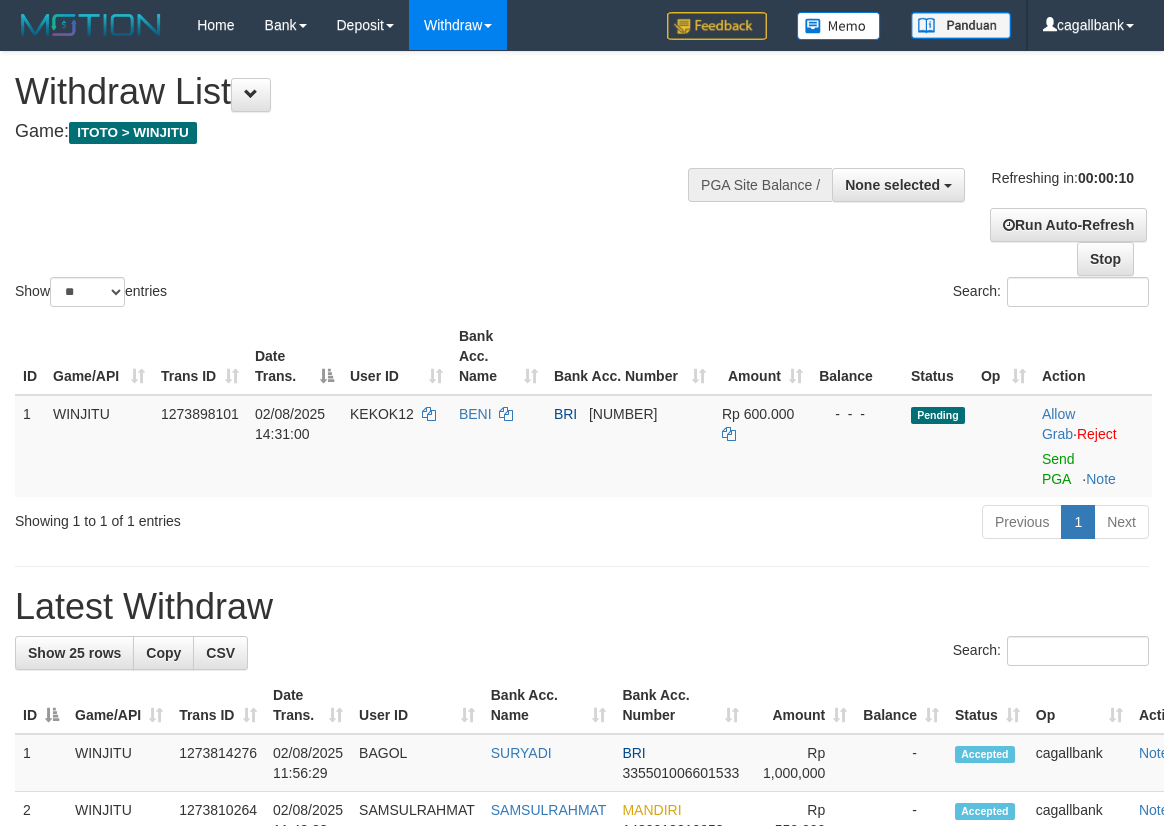 select 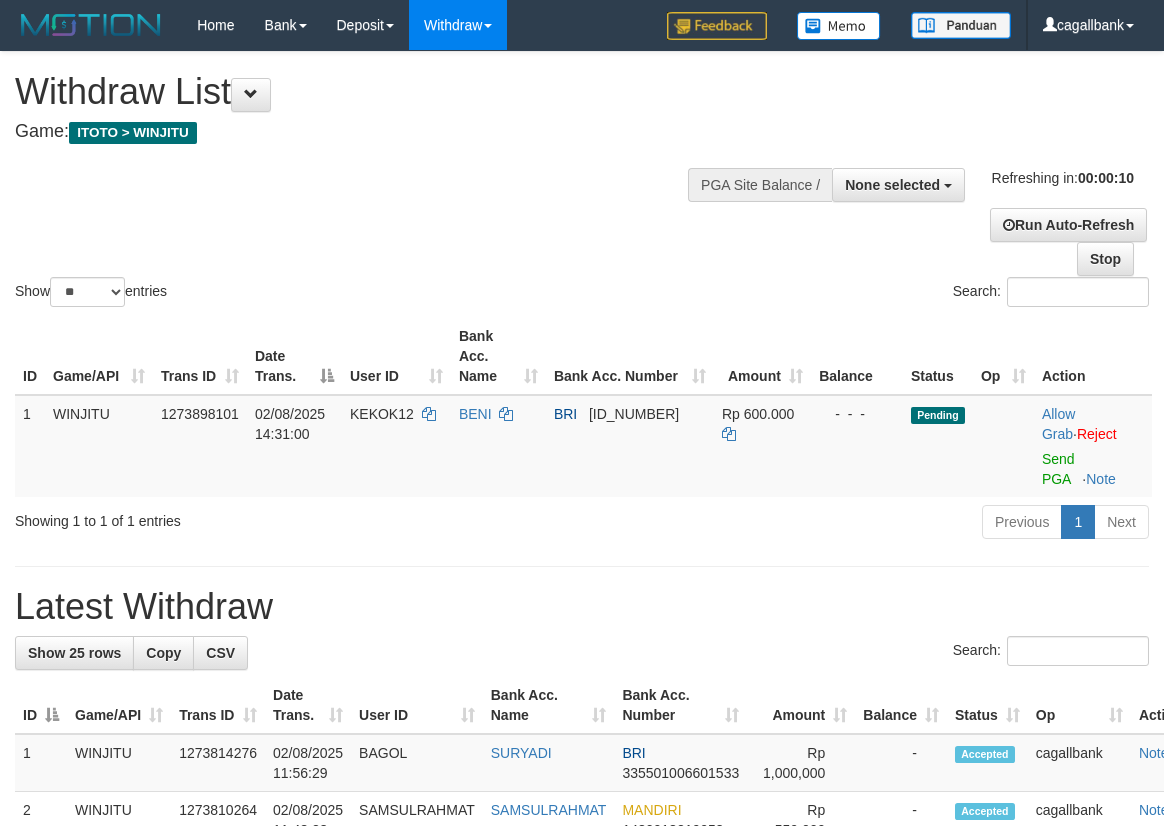 select 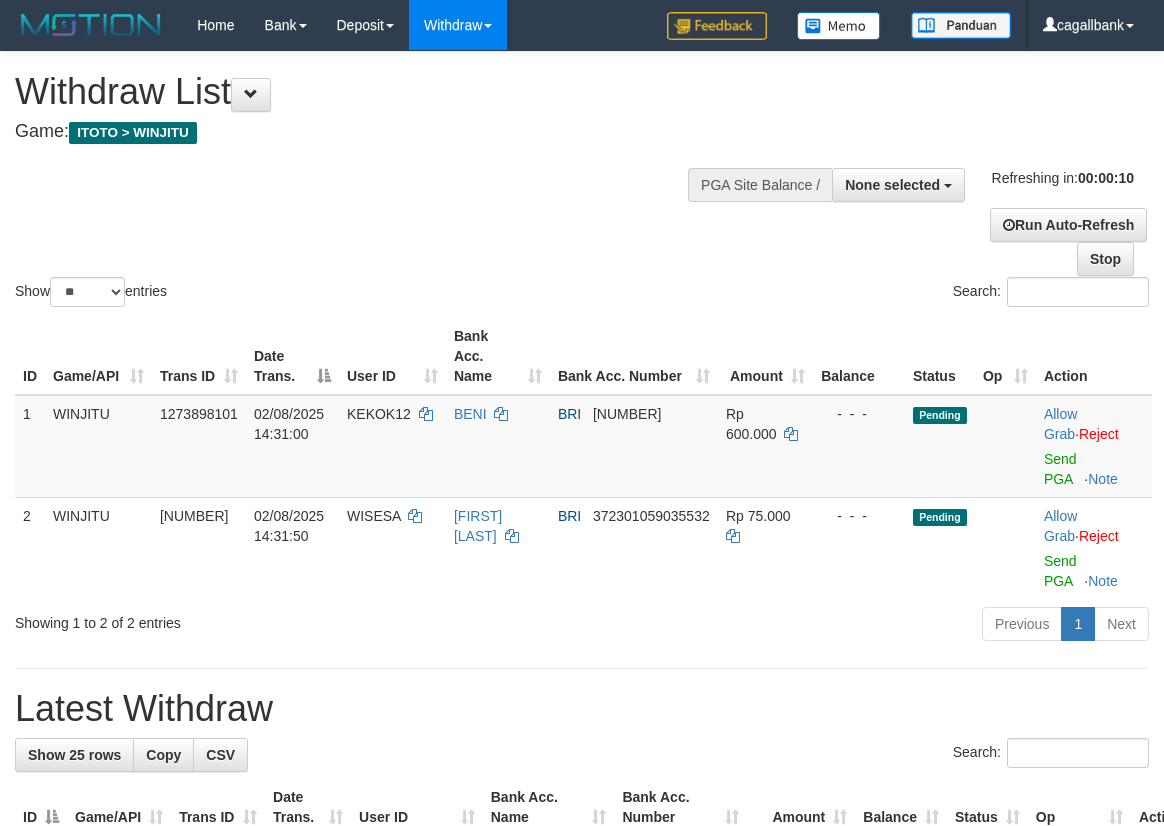 select 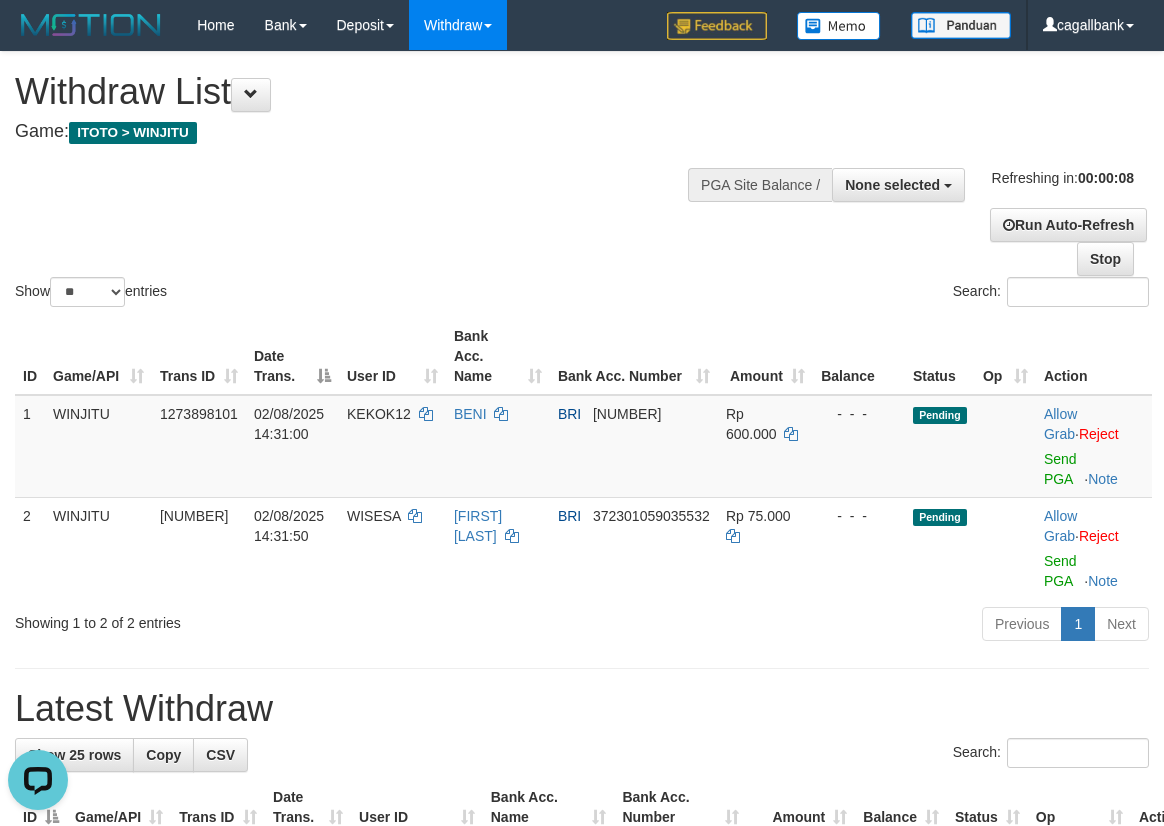 scroll, scrollTop: 0, scrollLeft: 0, axis: both 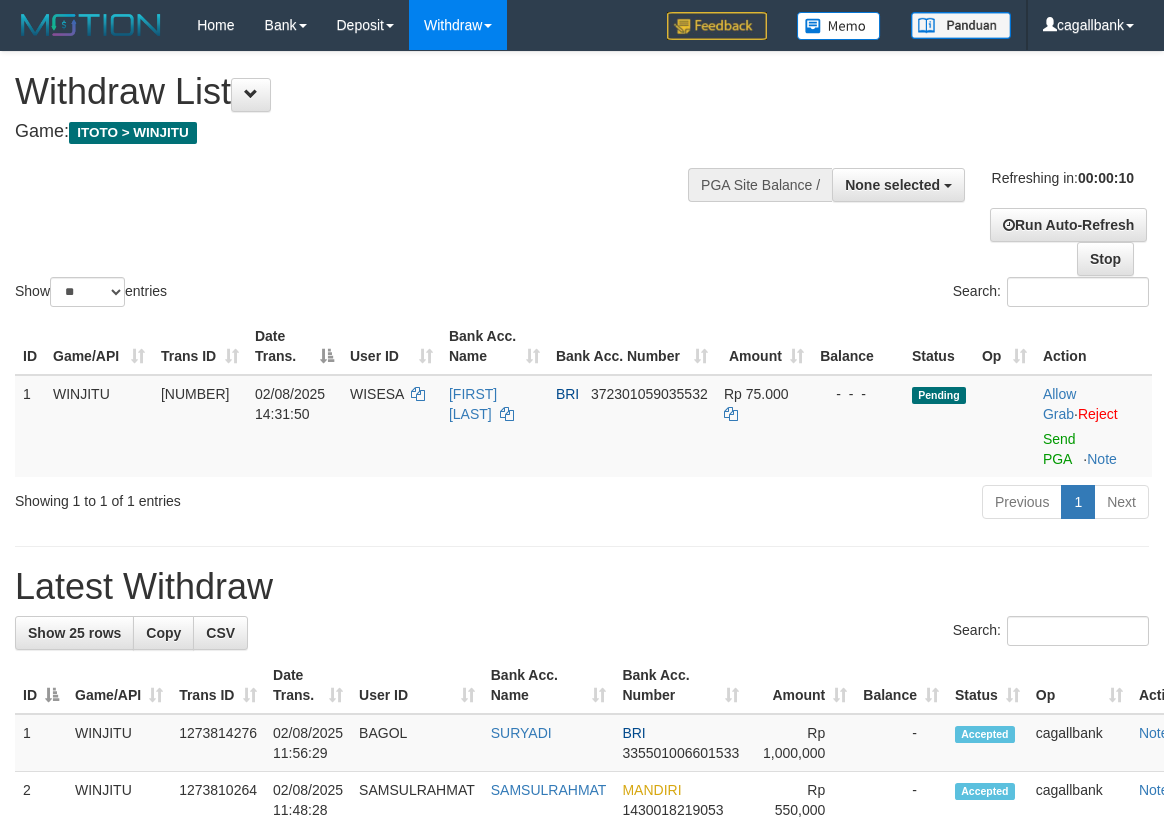 select 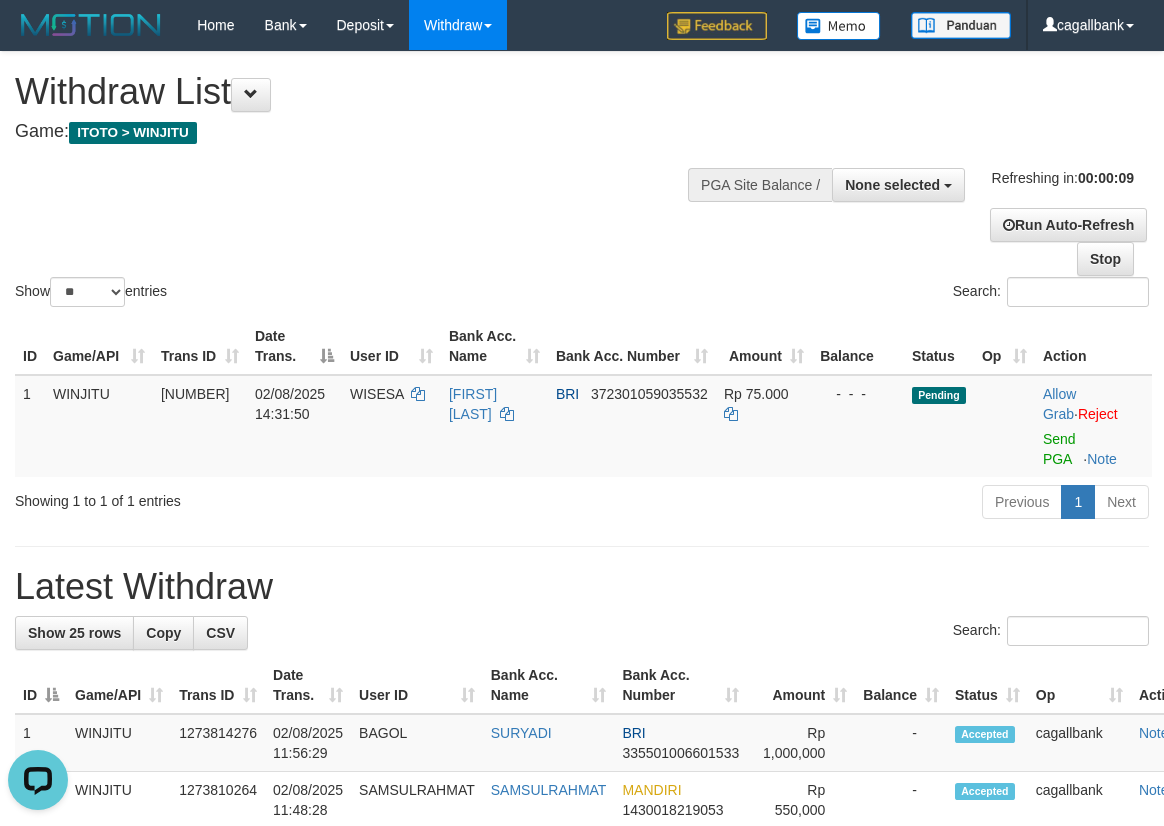 scroll, scrollTop: 0, scrollLeft: 0, axis: both 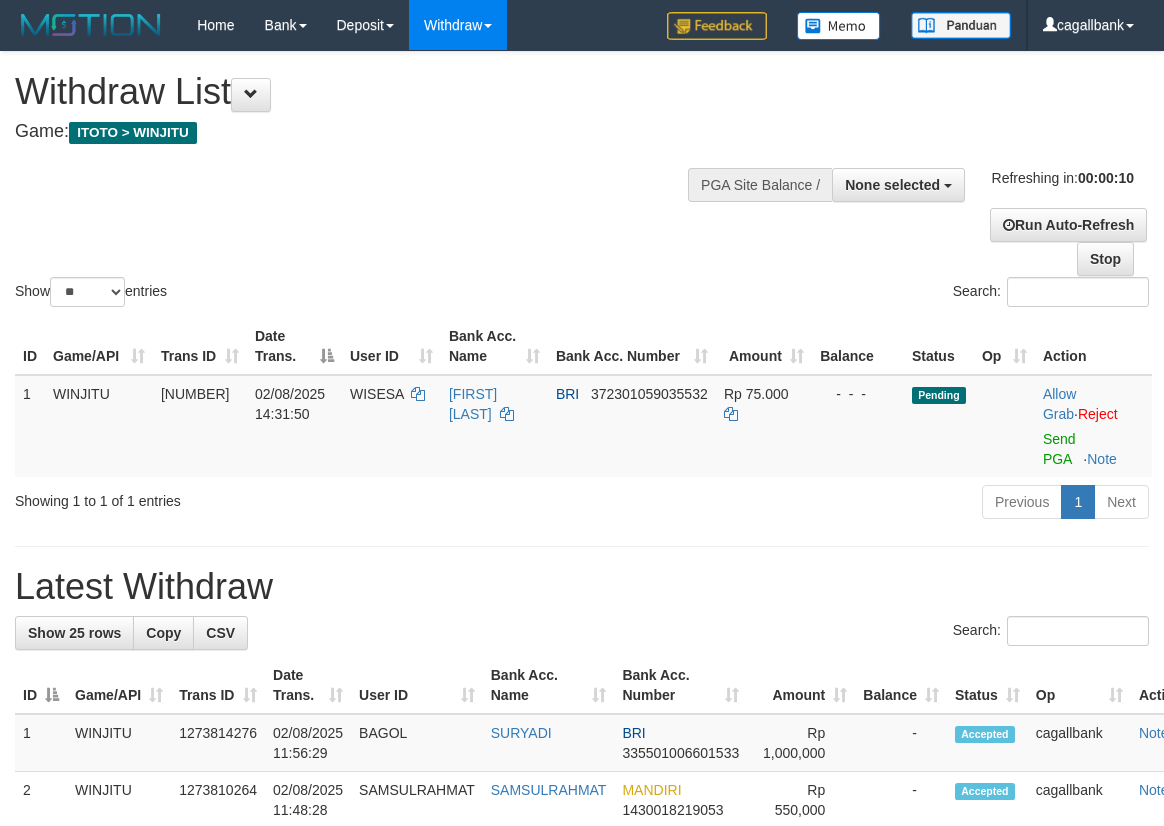 select 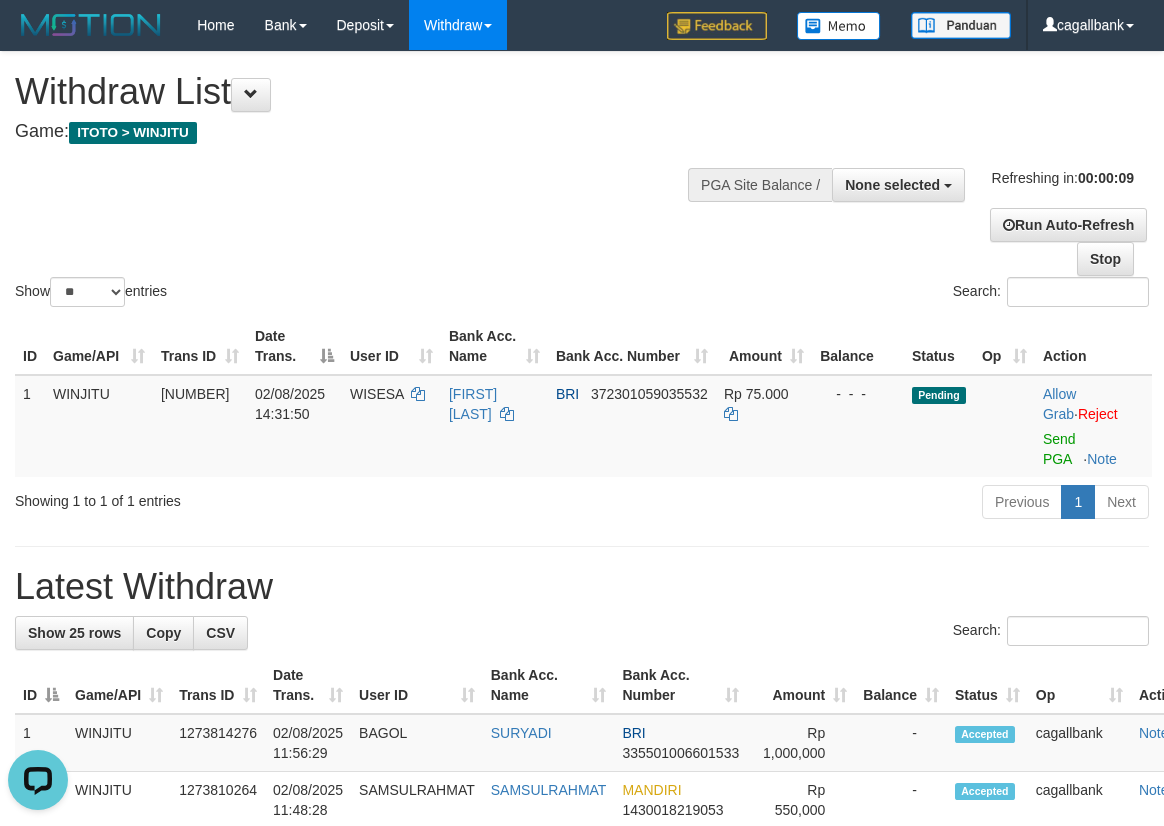 scroll, scrollTop: 0, scrollLeft: 0, axis: both 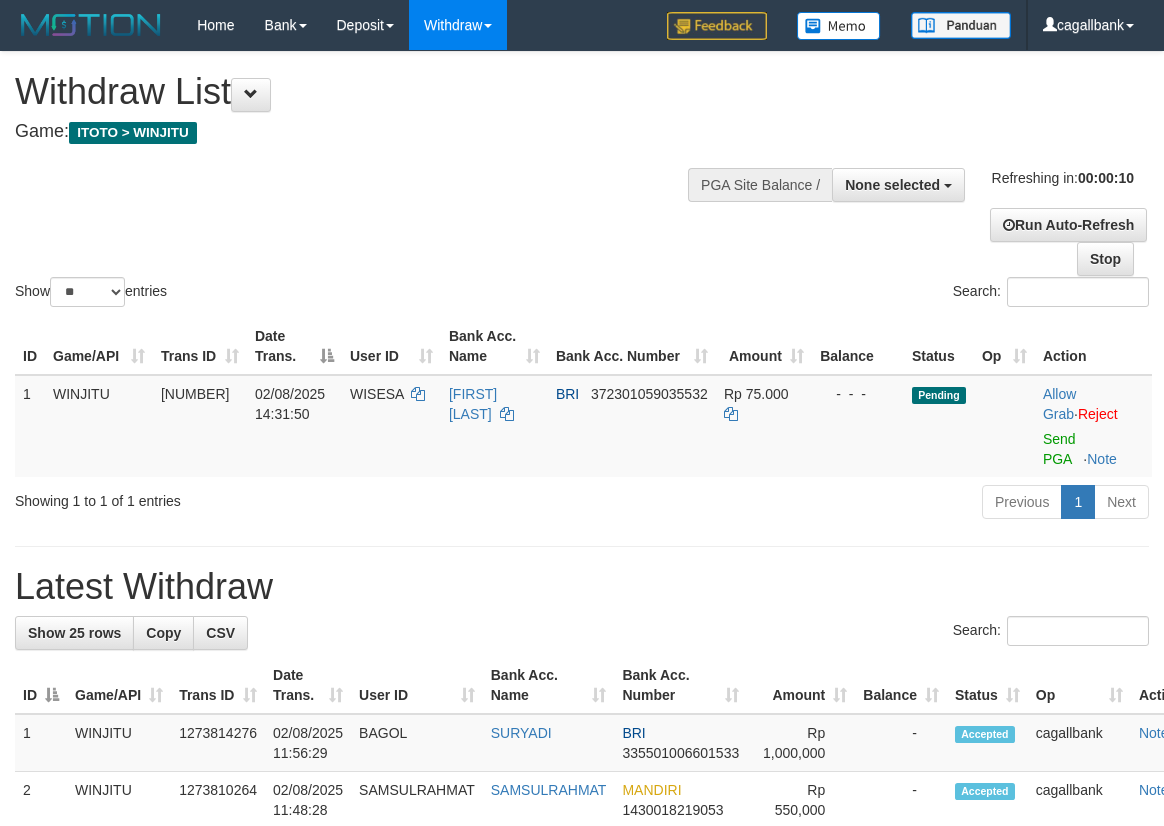 select 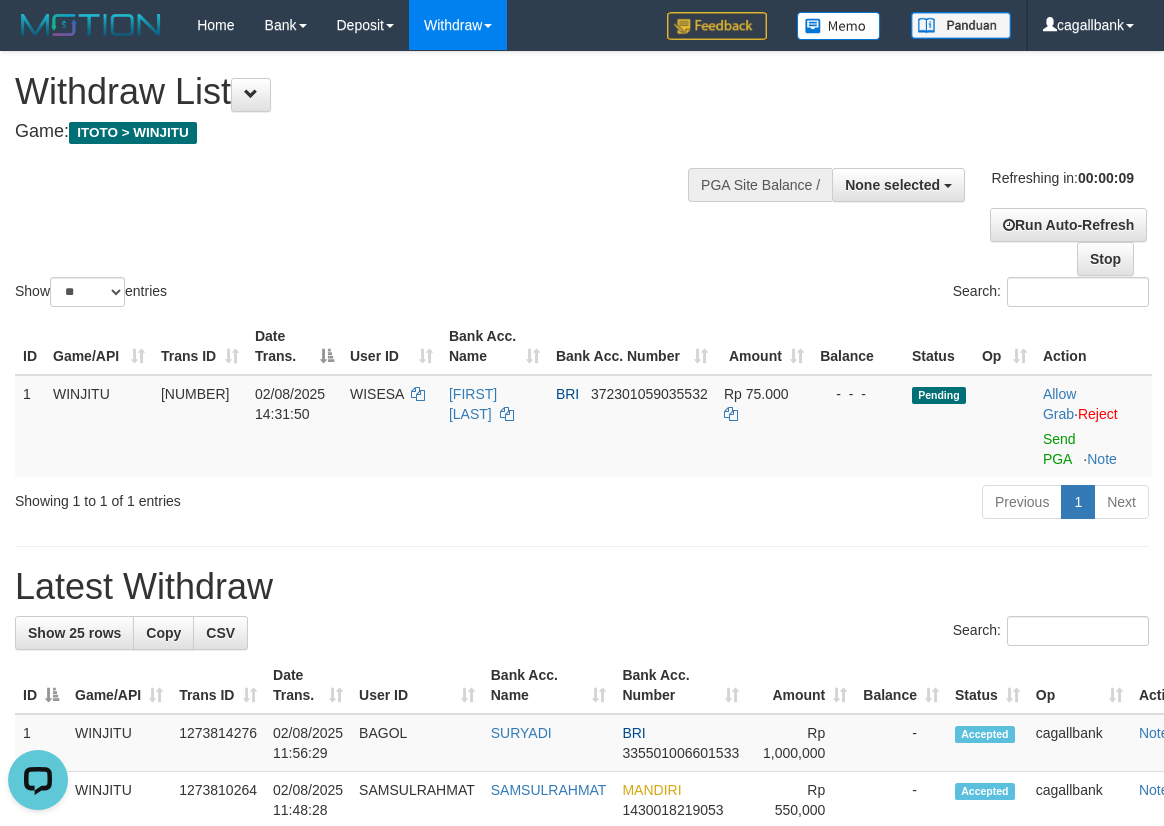 scroll, scrollTop: 0, scrollLeft: 0, axis: both 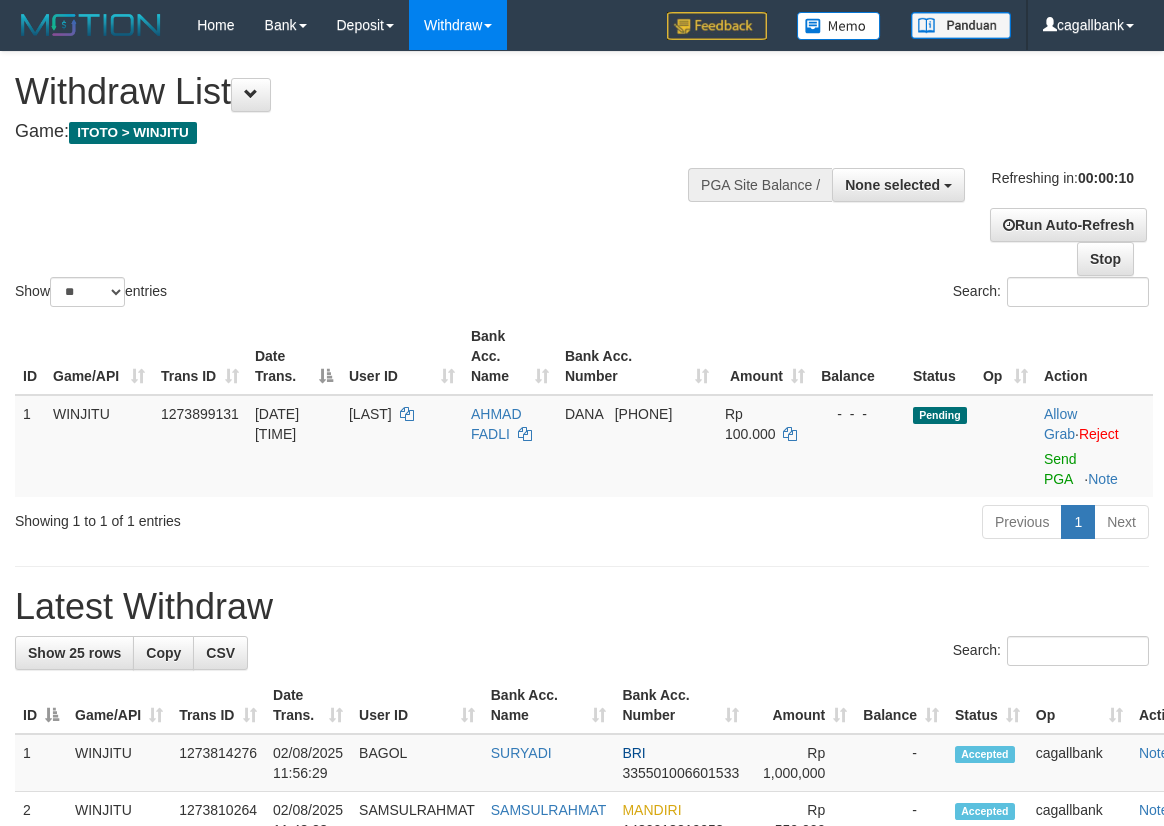 select 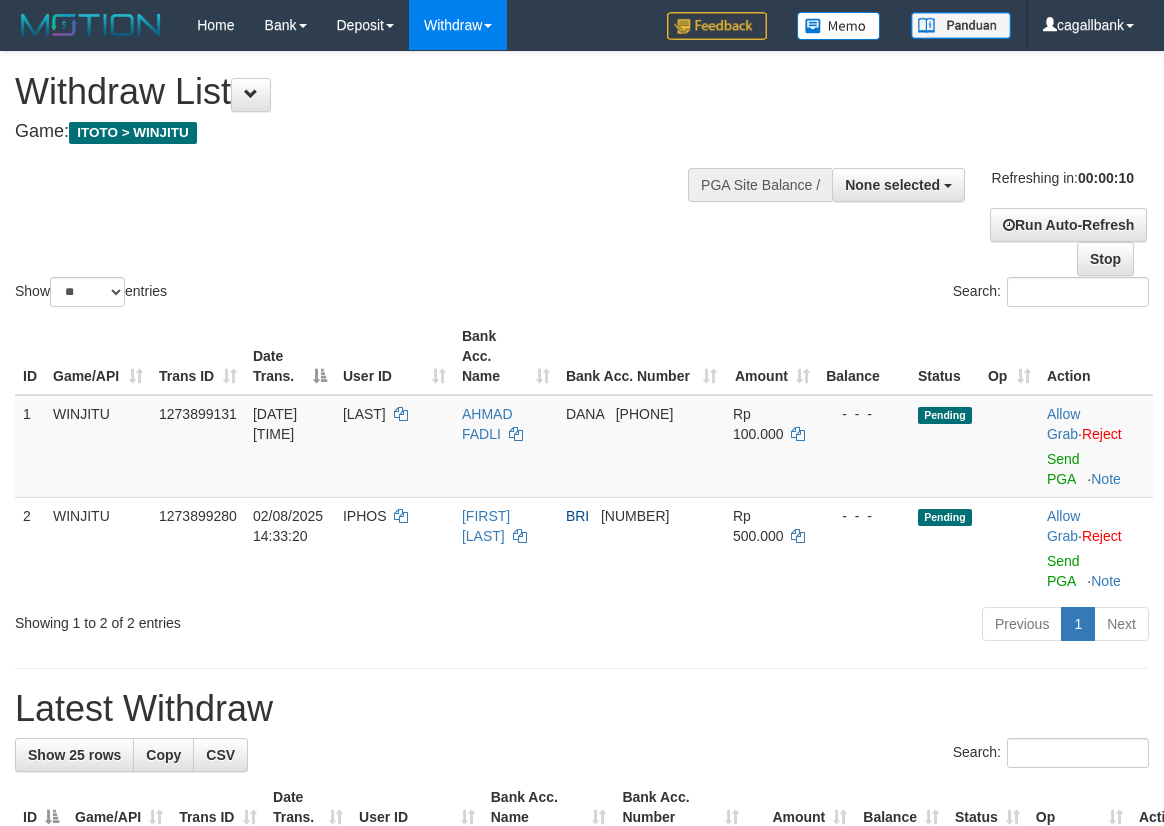 select 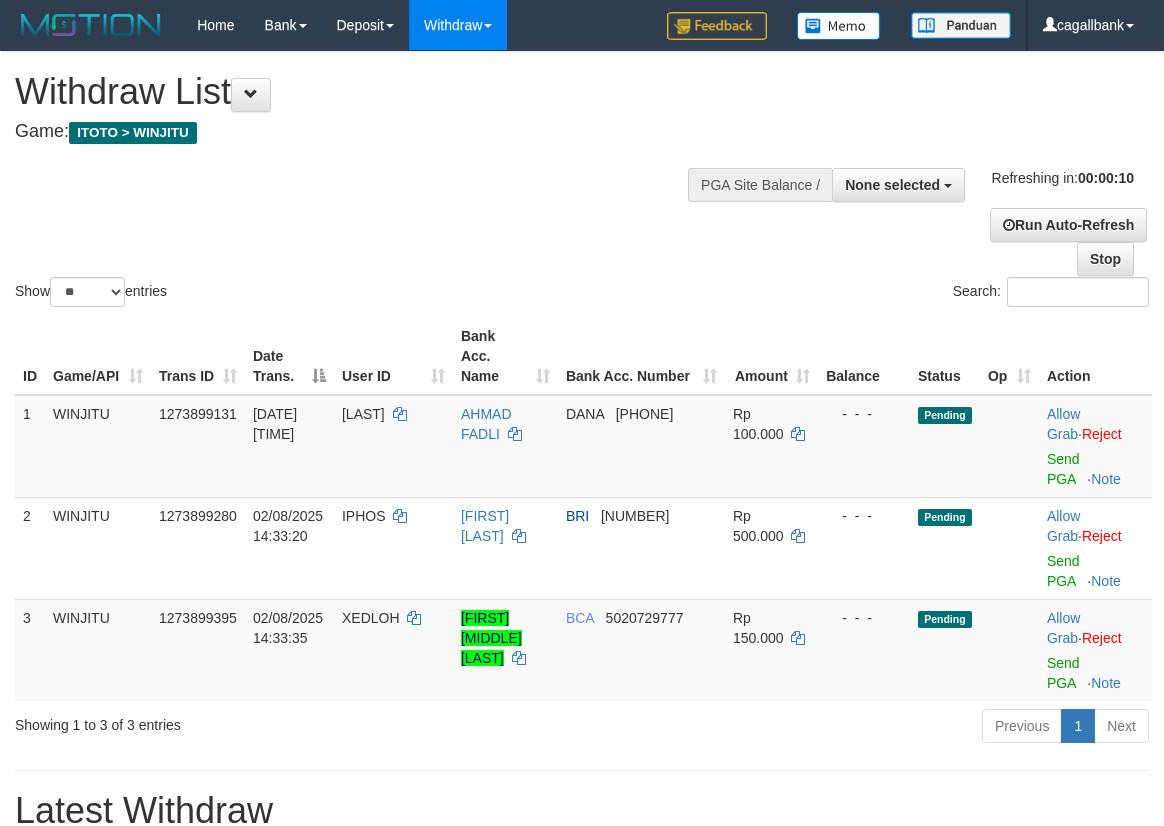 select 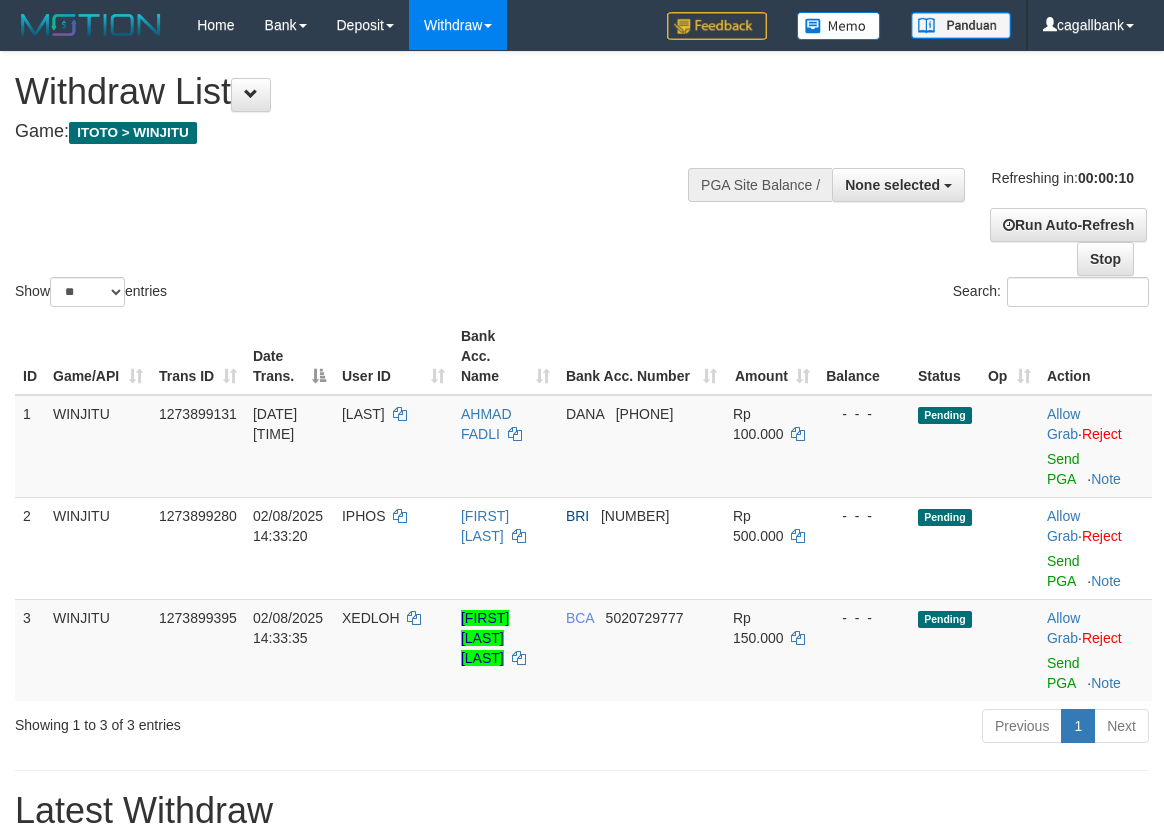select 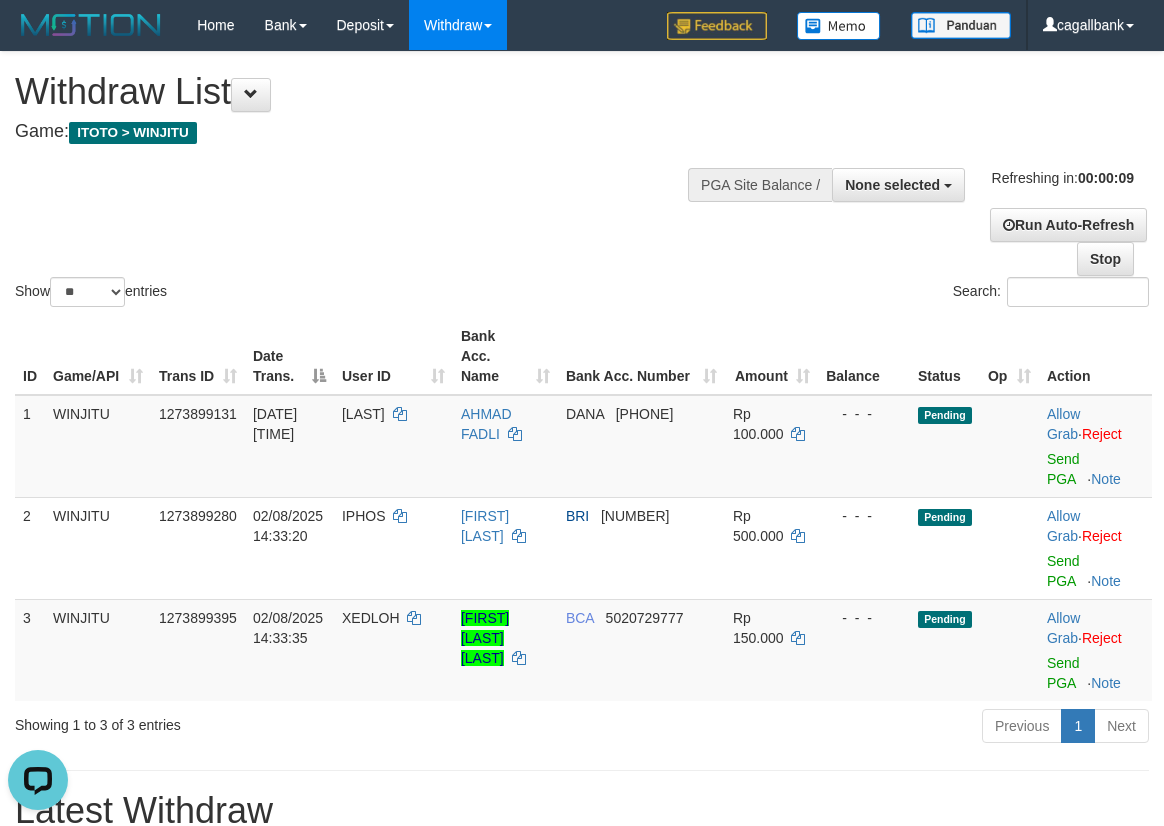 scroll, scrollTop: 0, scrollLeft: 0, axis: both 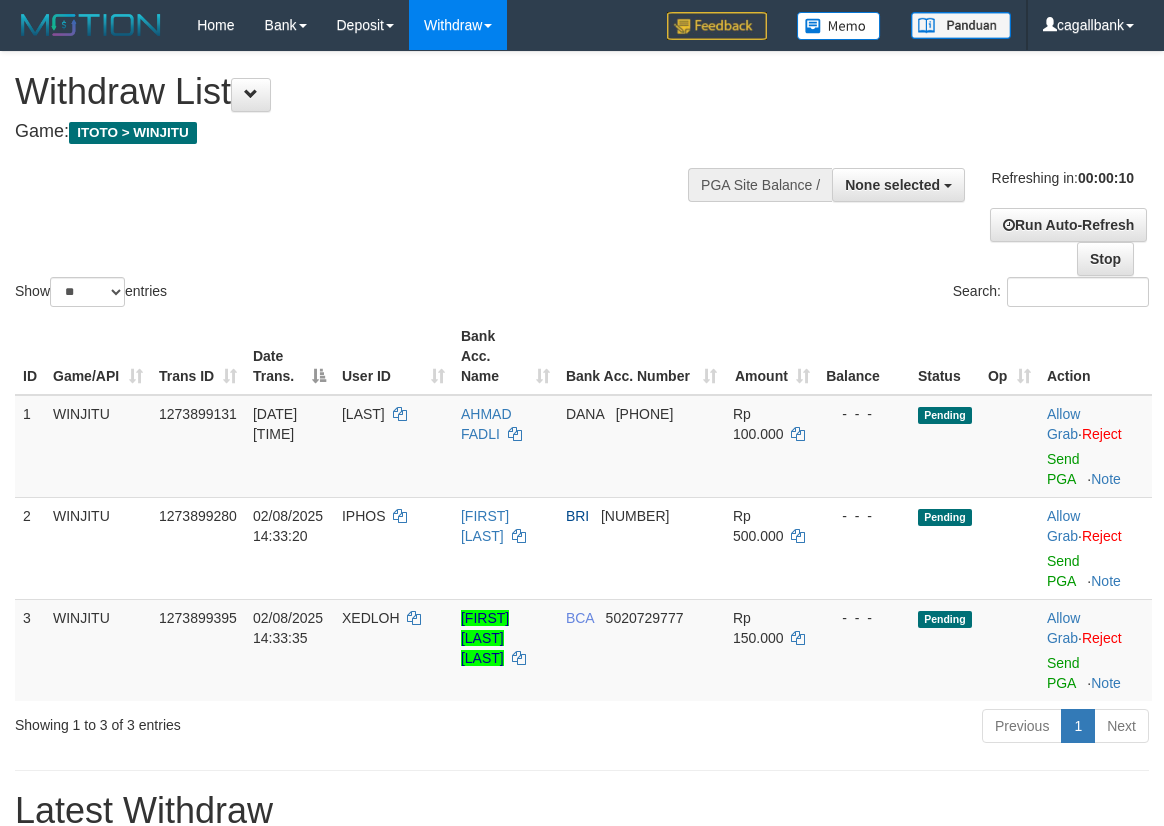 select 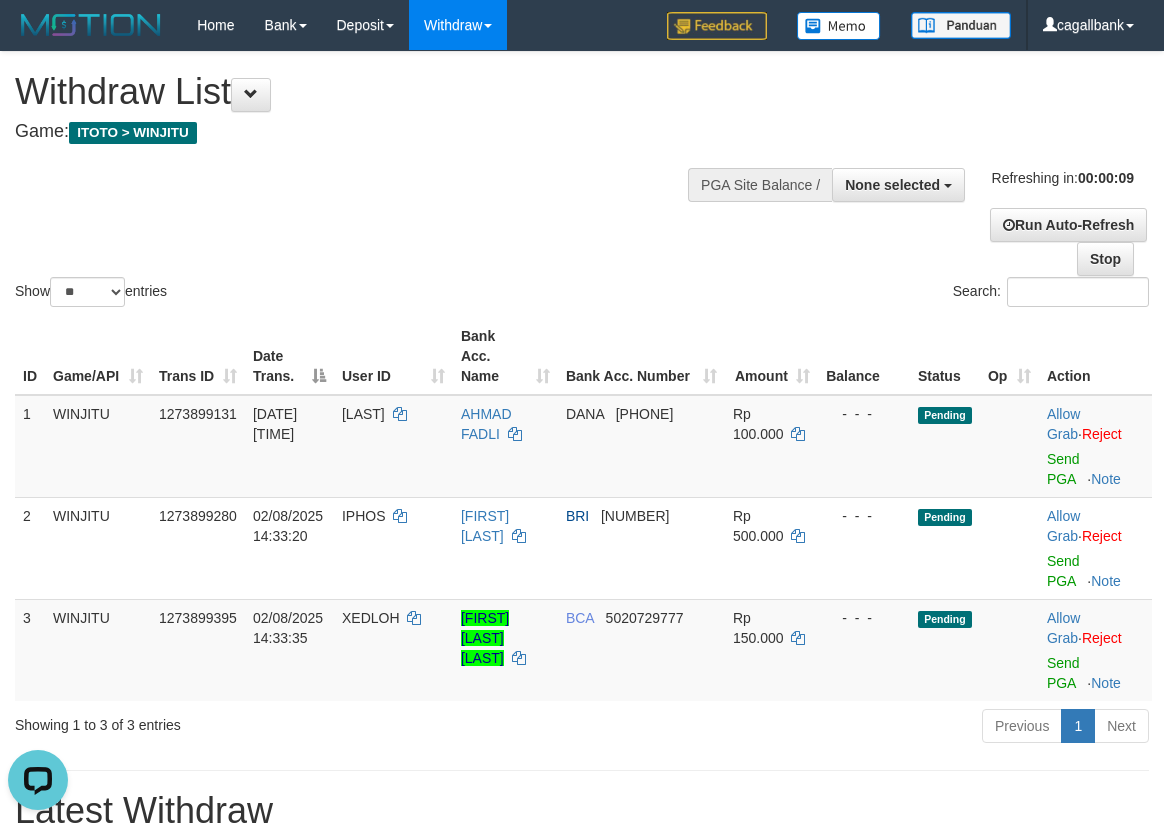 scroll, scrollTop: 0, scrollLeft: 0, axis: both 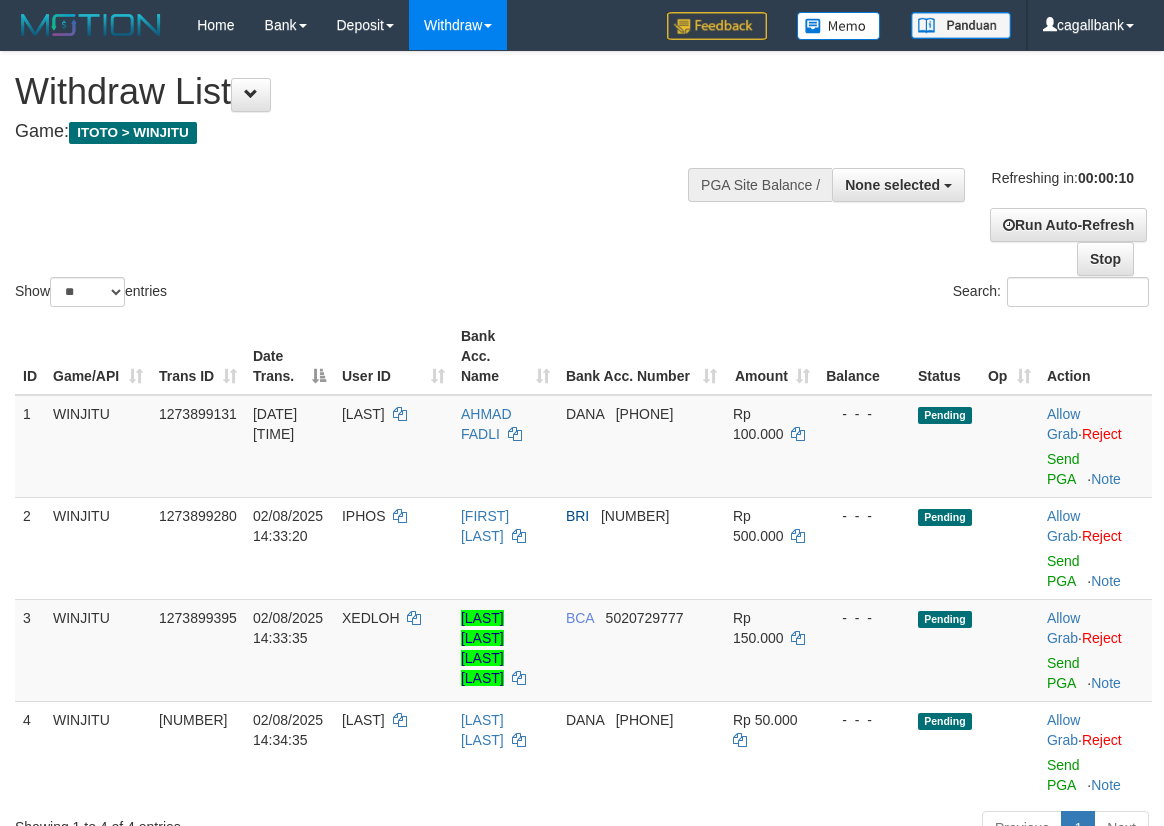 select 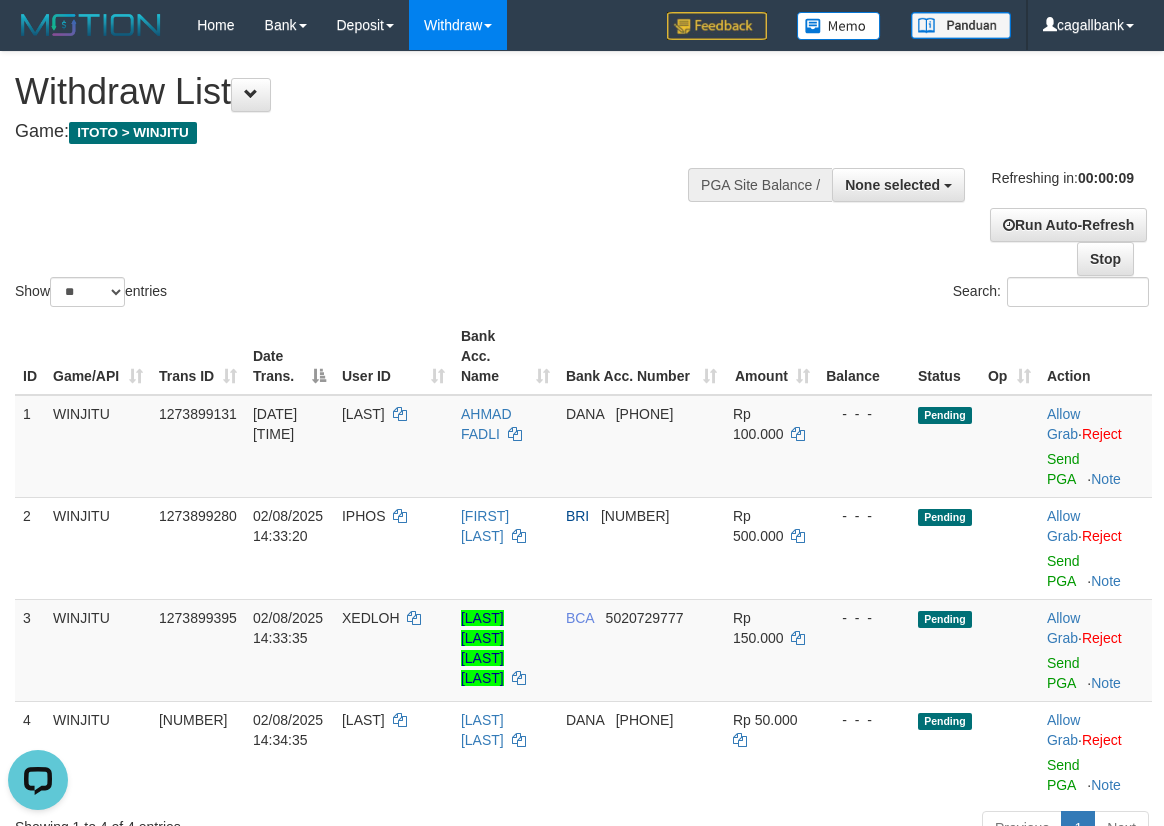 scroll, scrollTop: 0, scrollLeft: 0, axis: both 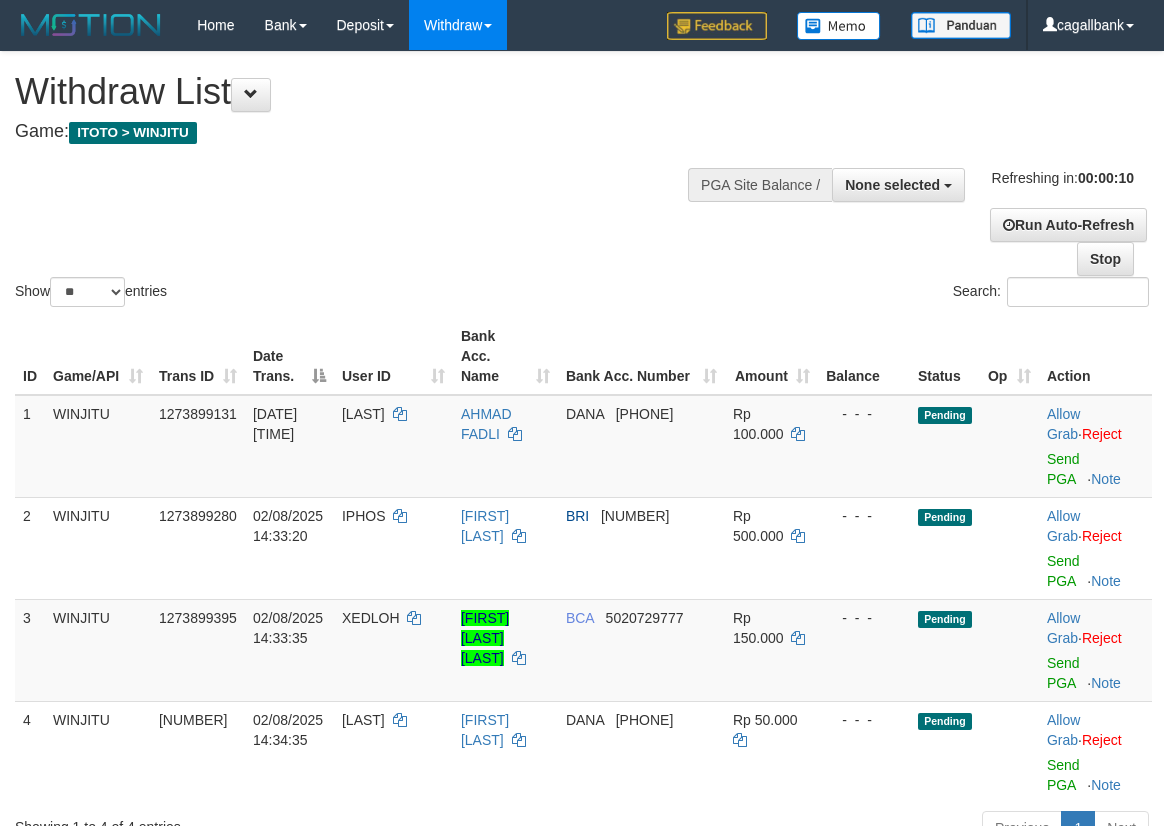 select 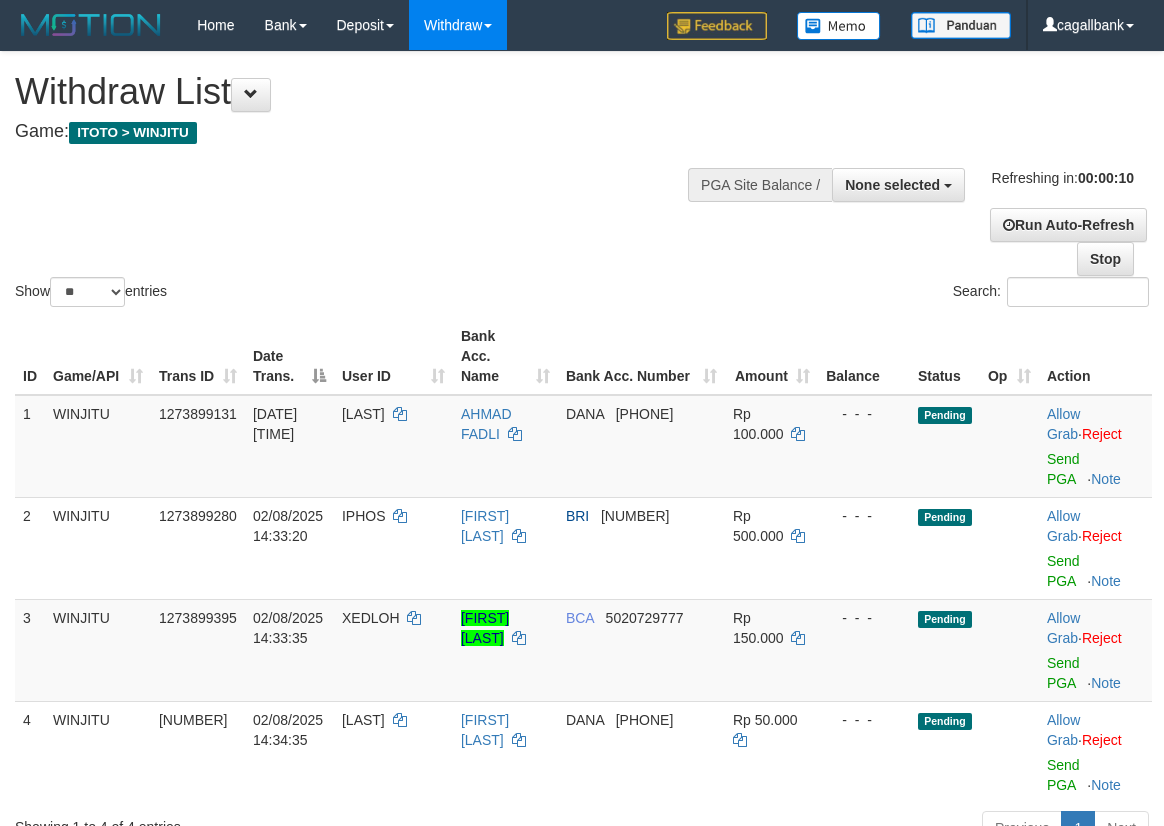 select 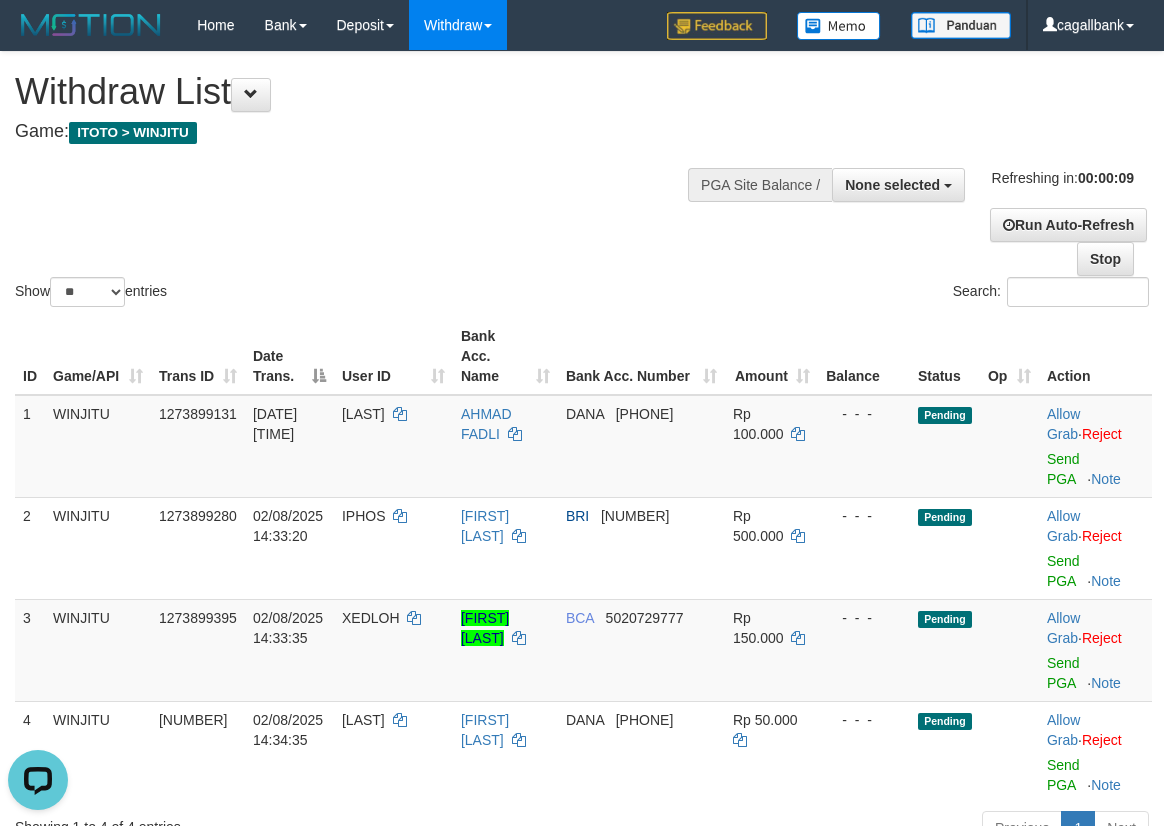 scroll, scrollTop: 0, scrollLeft: 0, axis: both 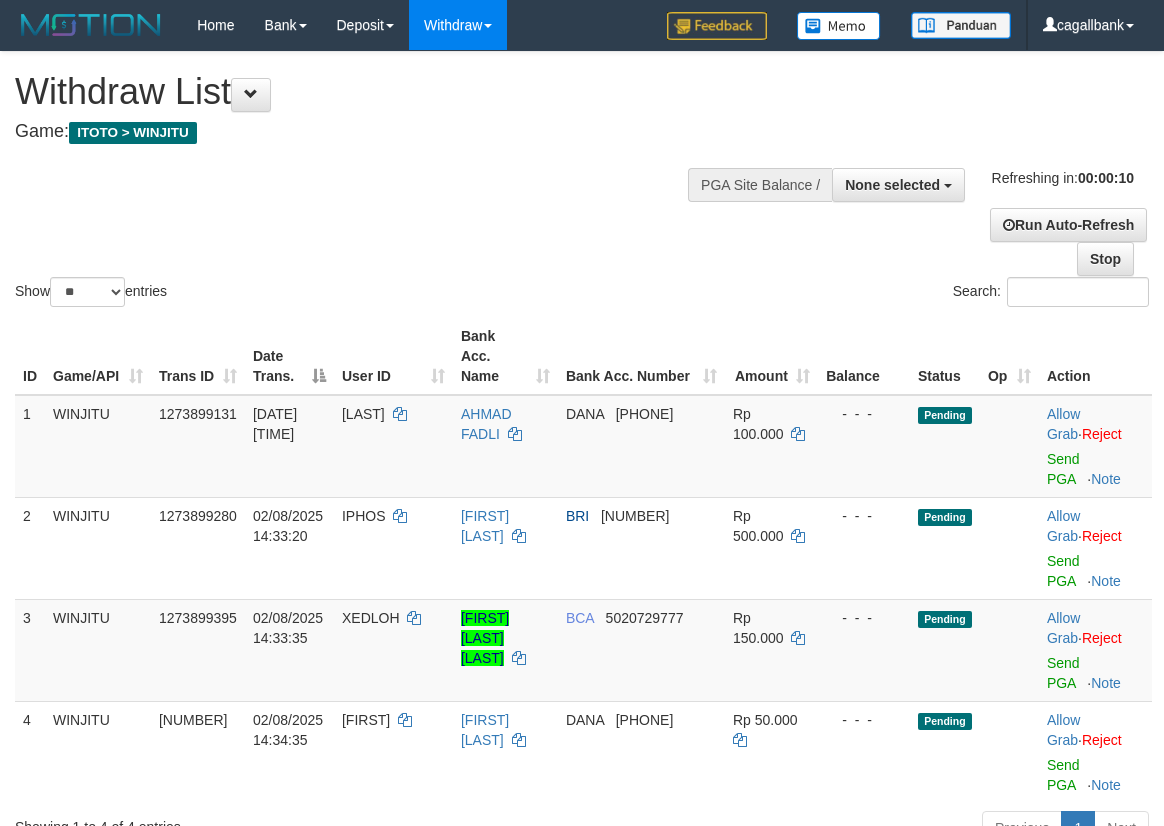select 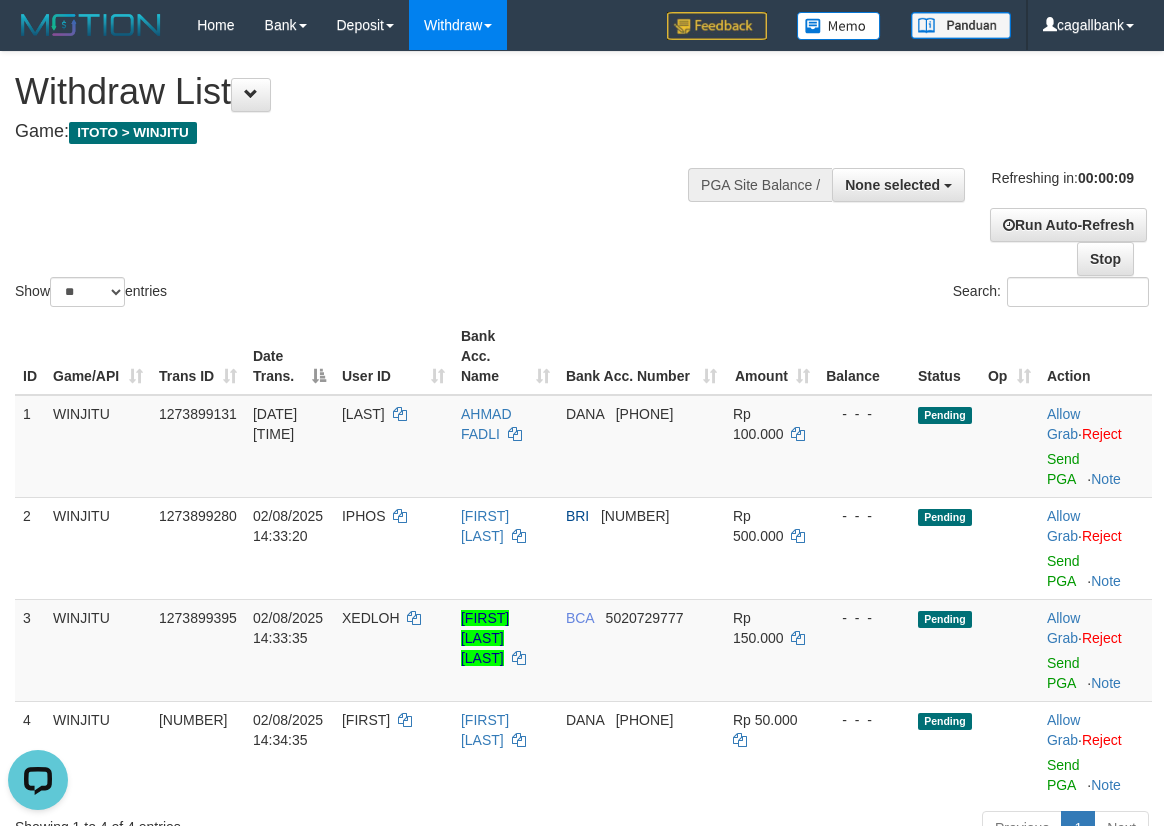 scroll, scrollTop: 0, scrollLeft: 0, axis: both 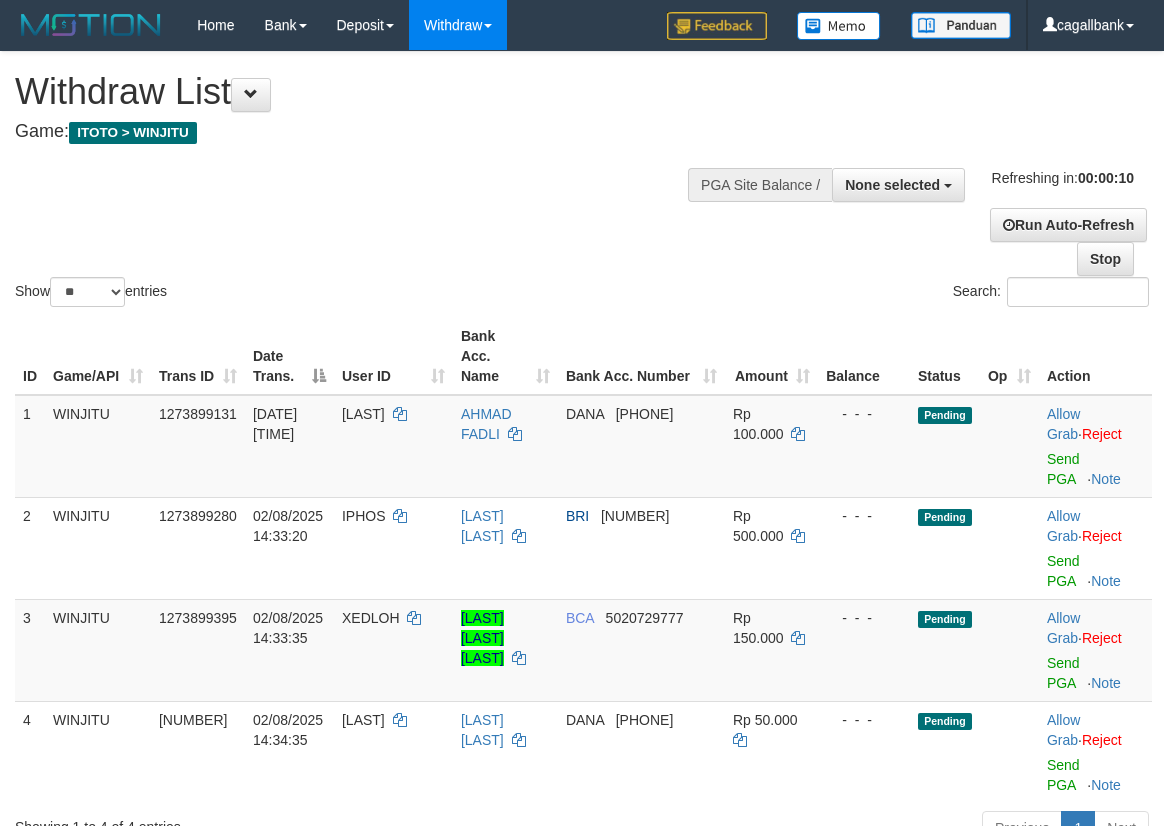 select 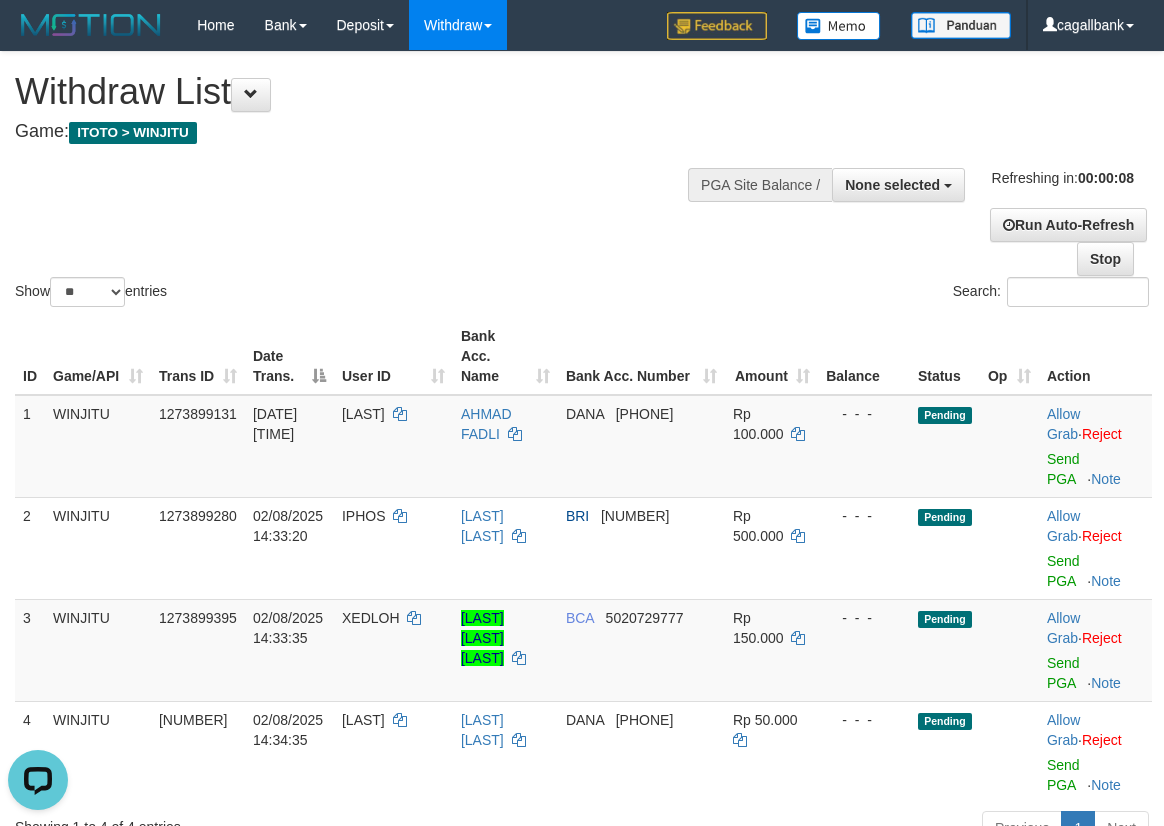 scroll, scrollTop: 0, scrollLeft: 0, axis: both 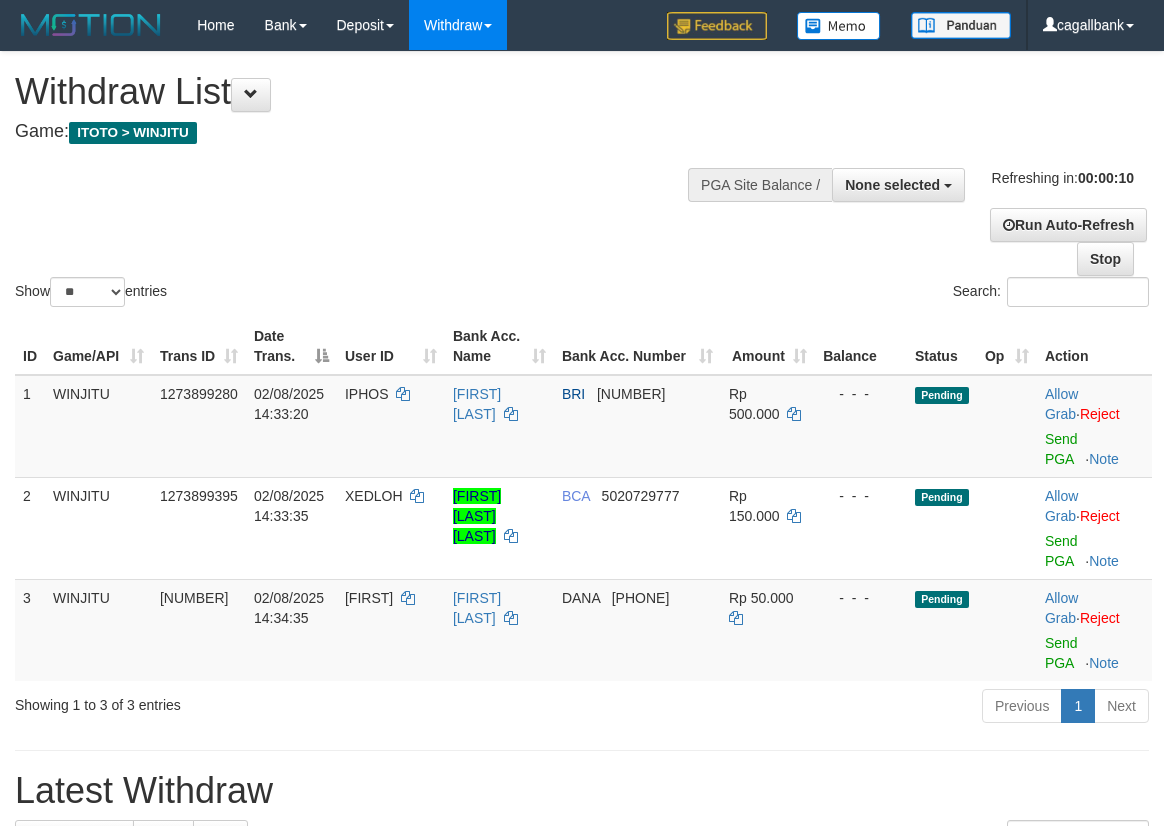 select 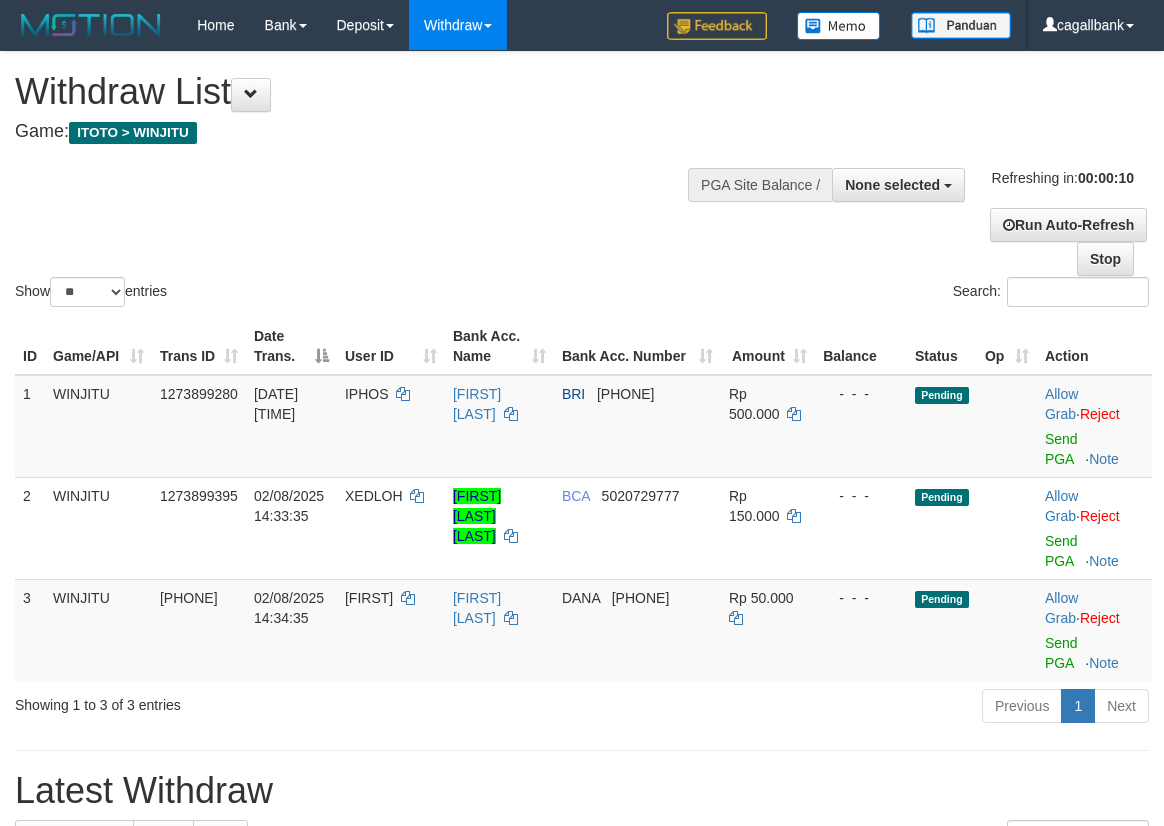 select on "**" 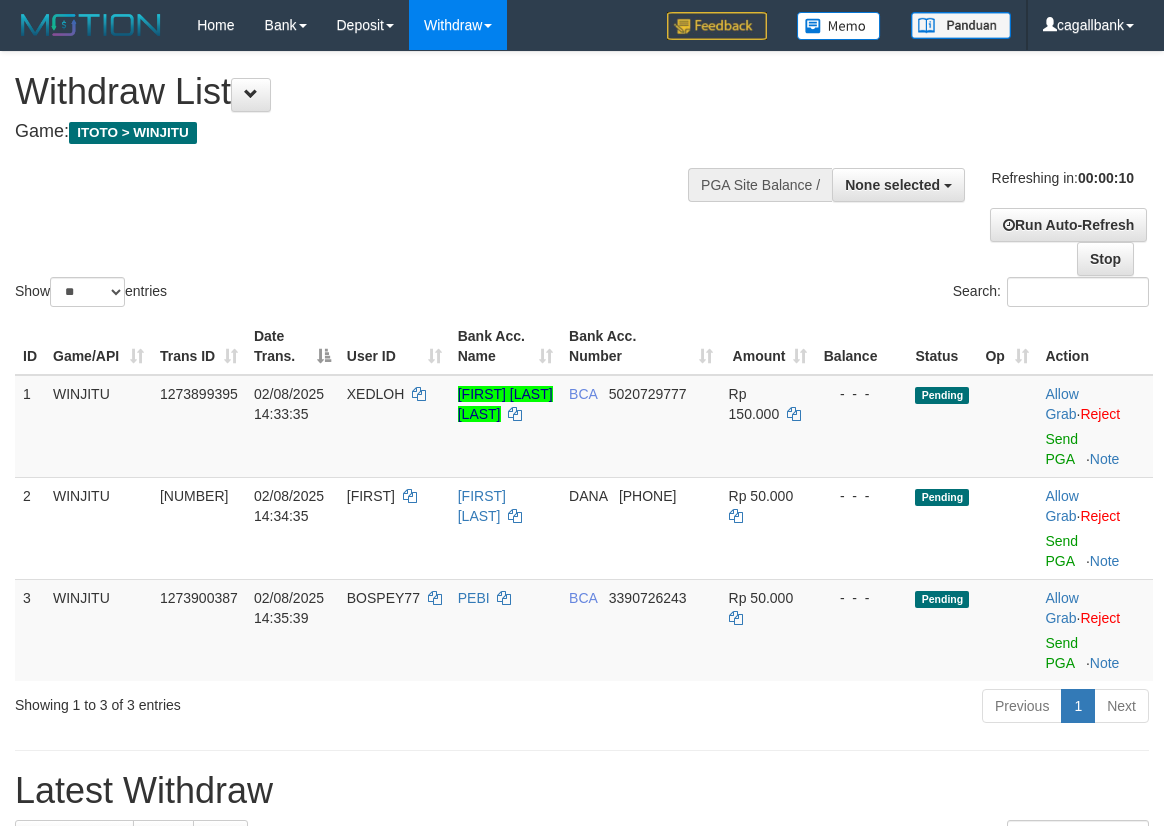 select 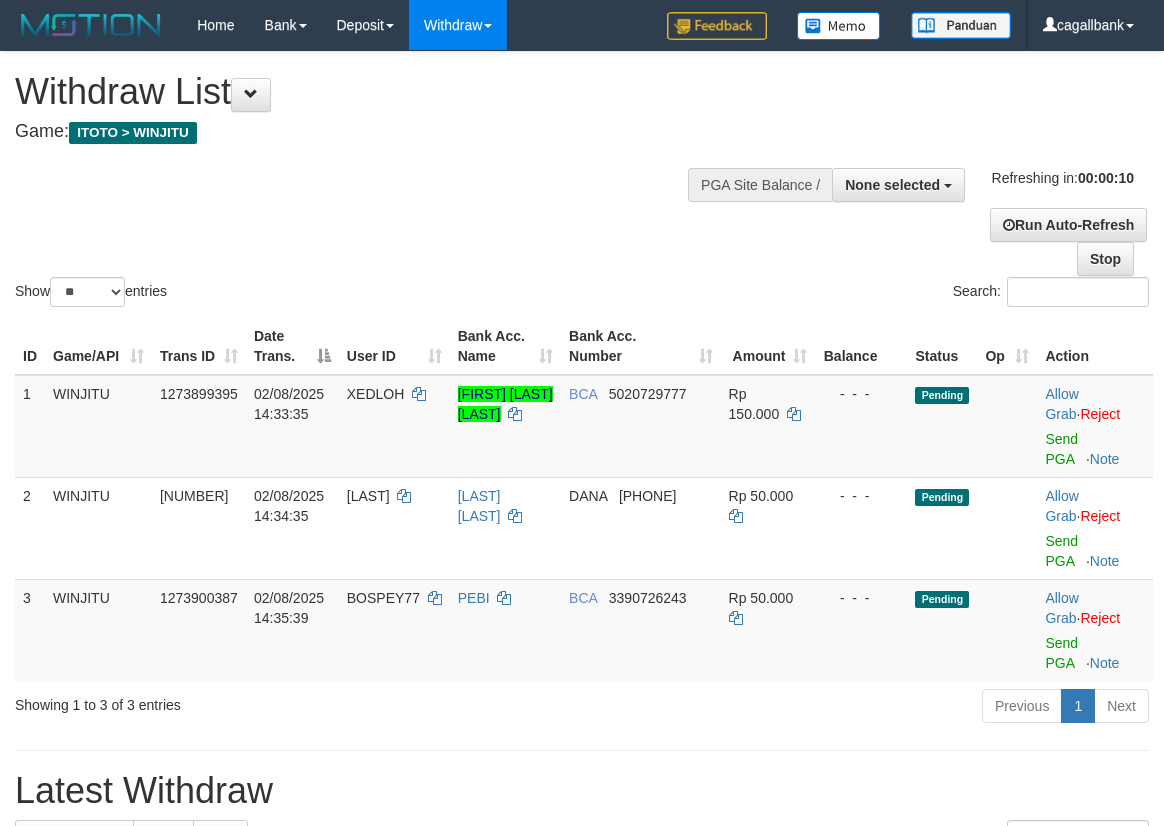 select 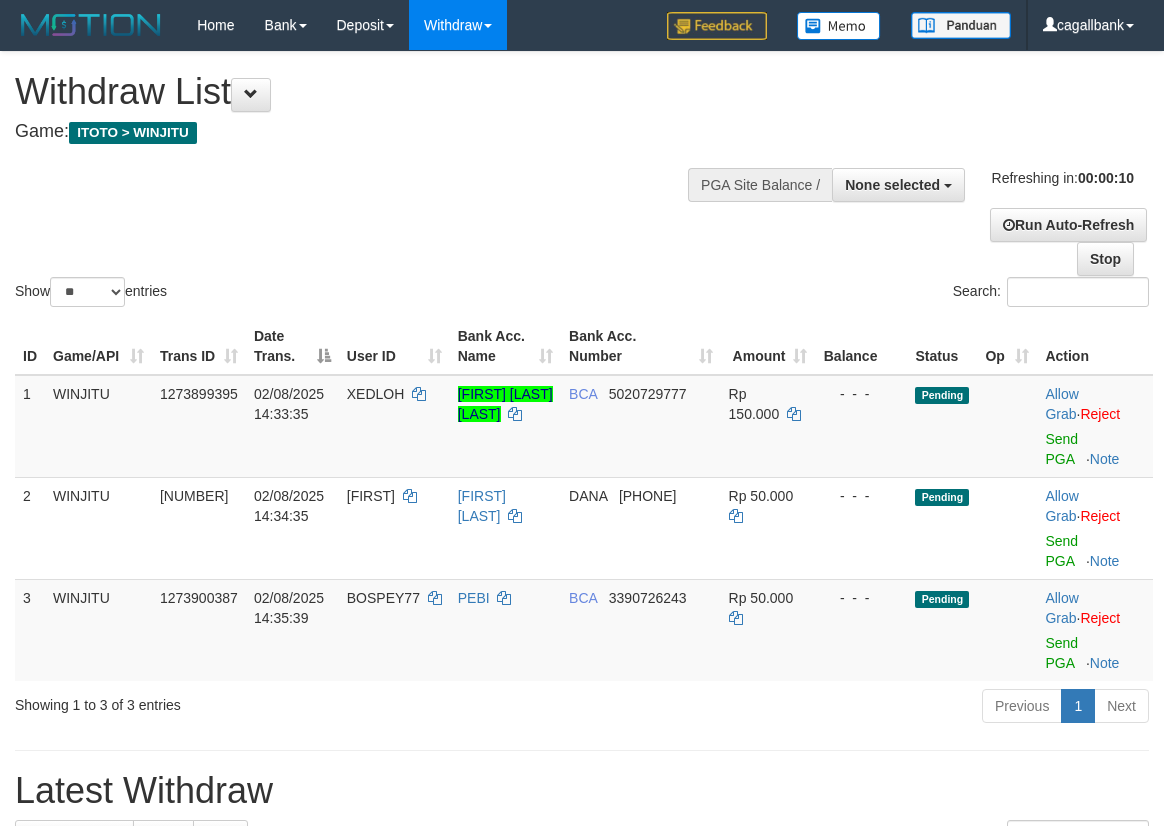 select 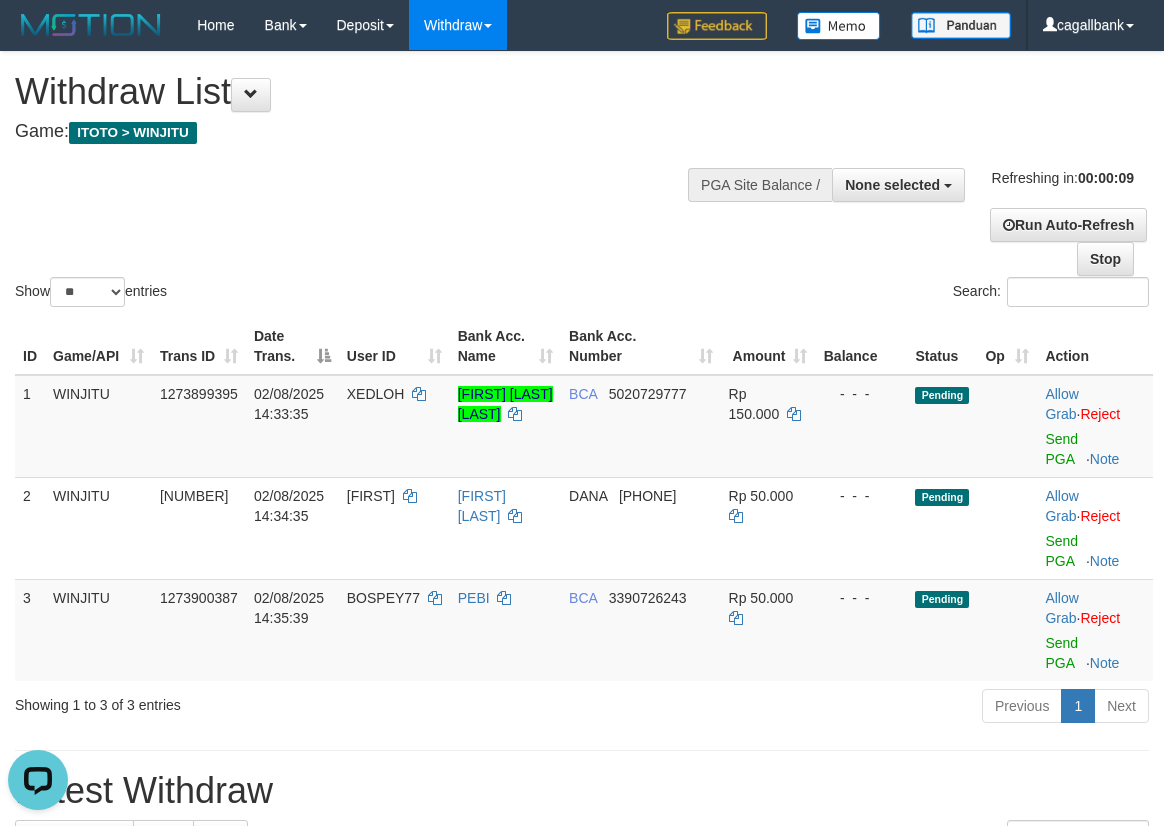 scroll, scrollTop: 0, scrollLeft: 0, axis: both 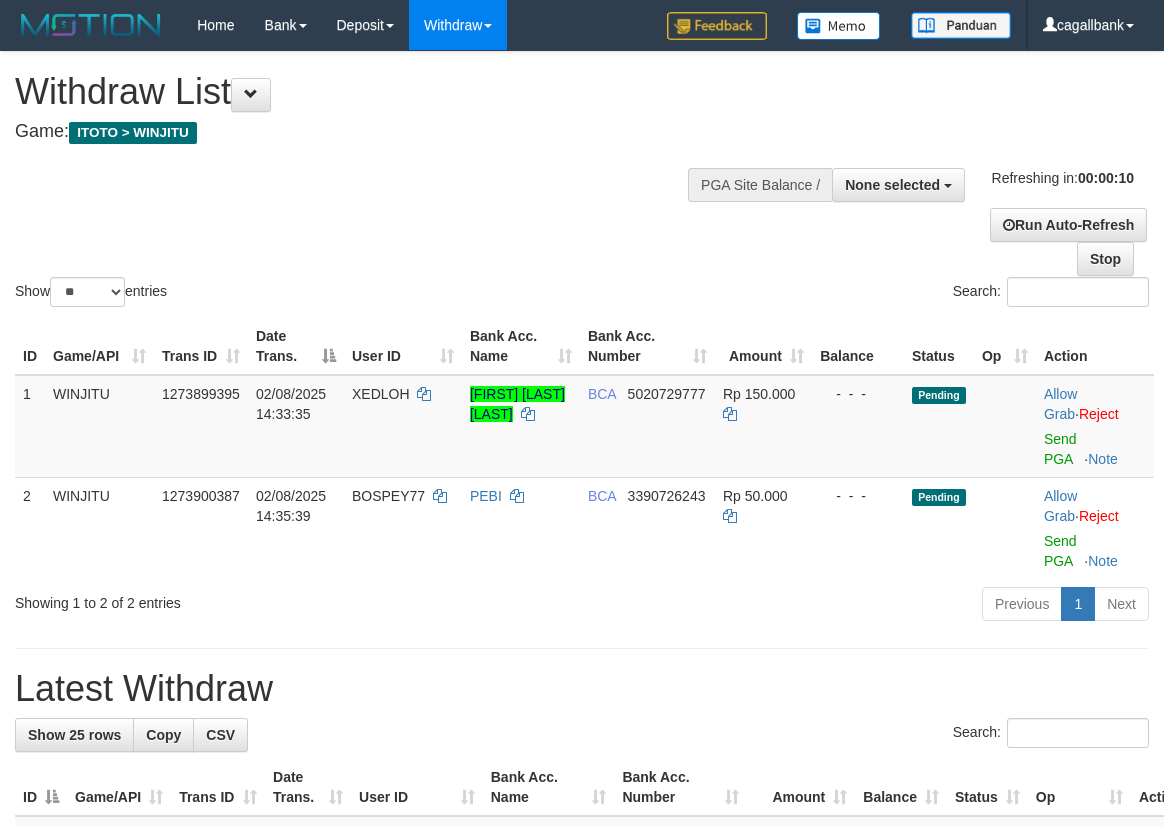select 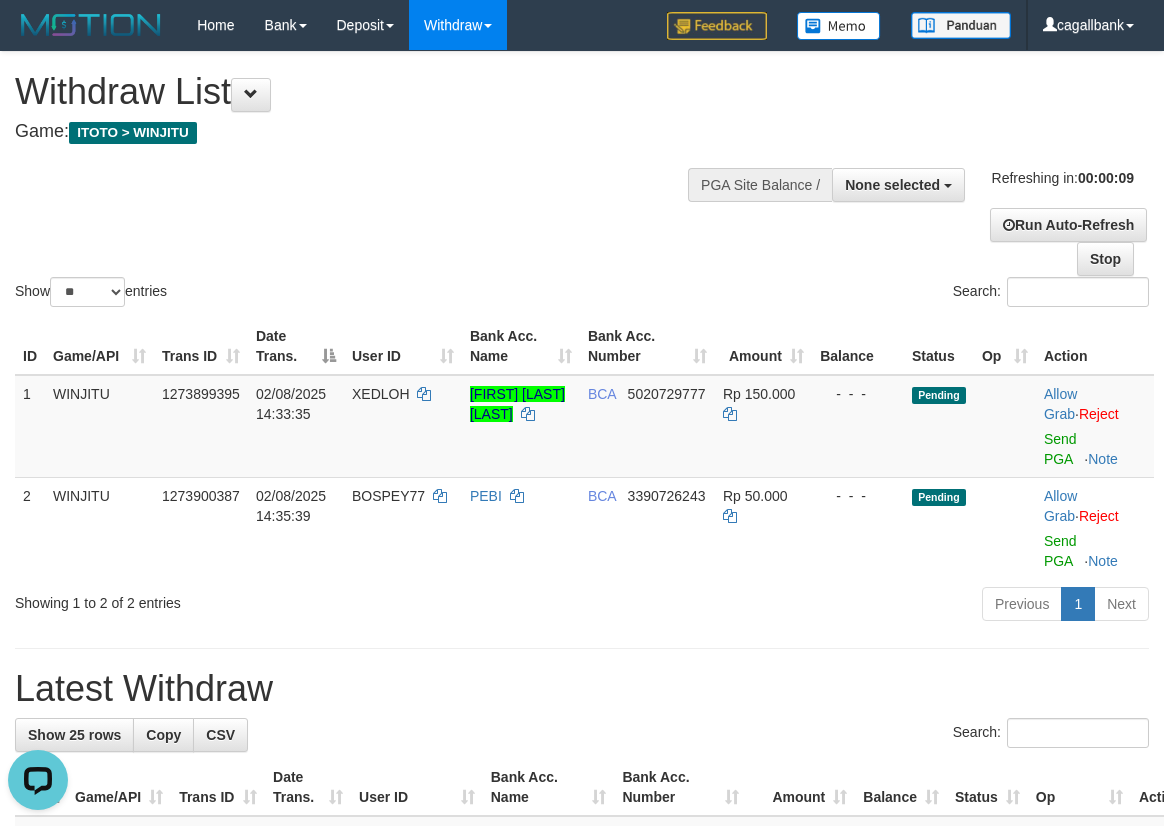 scroll, scrollTop: 0, scrollLeft: 0, axis: both 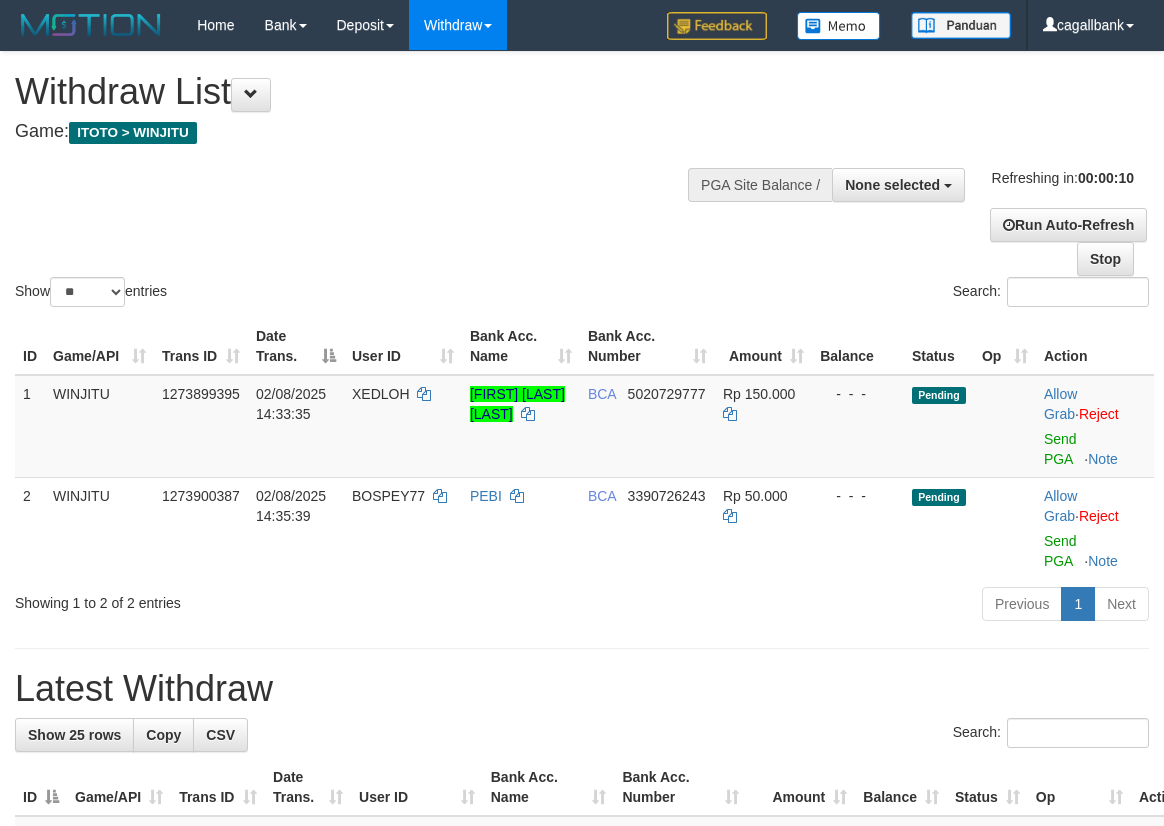 select 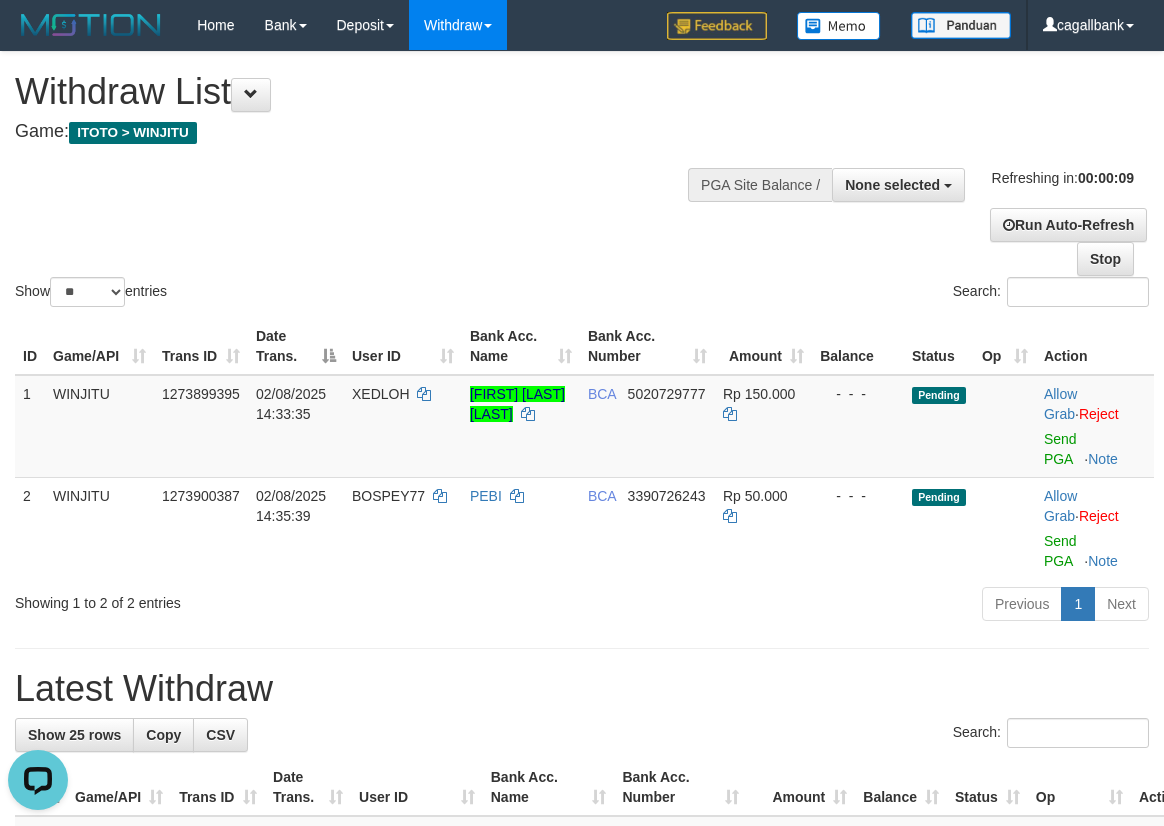 scroll, scrollTop: 0, scrollLeft: 0, axis: both 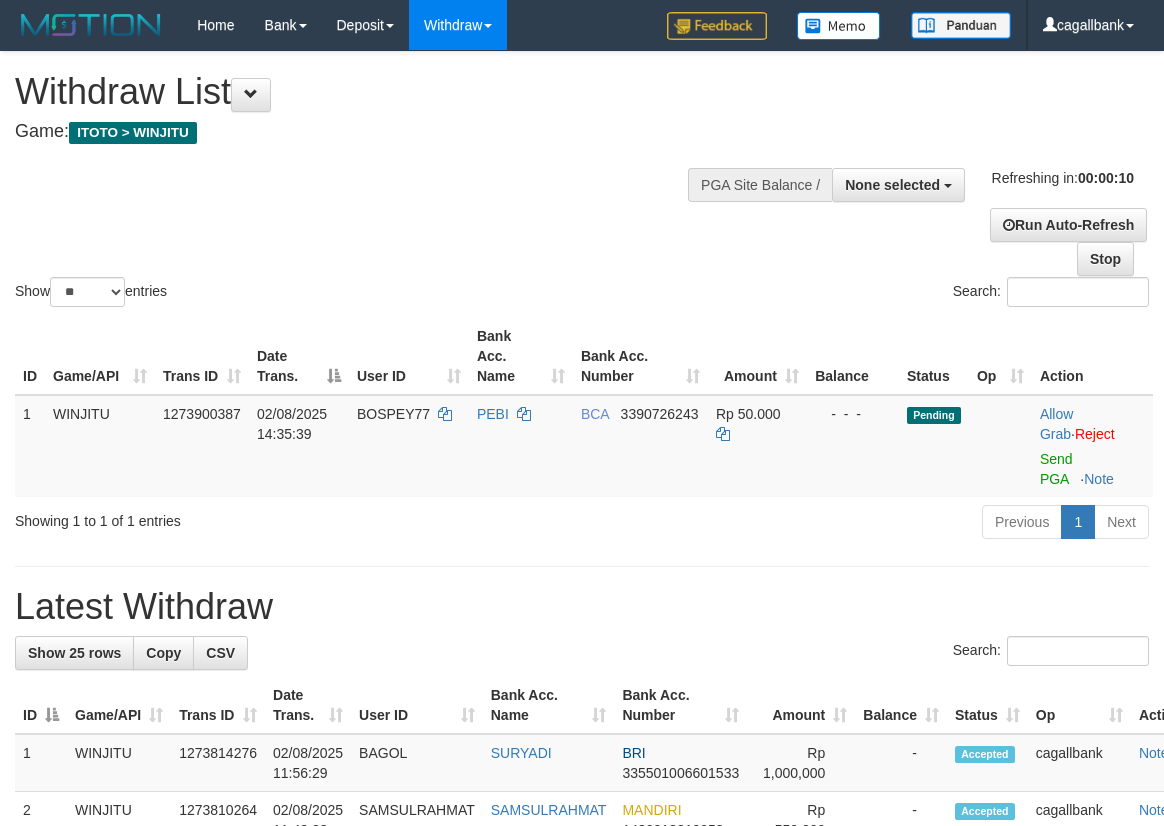 select 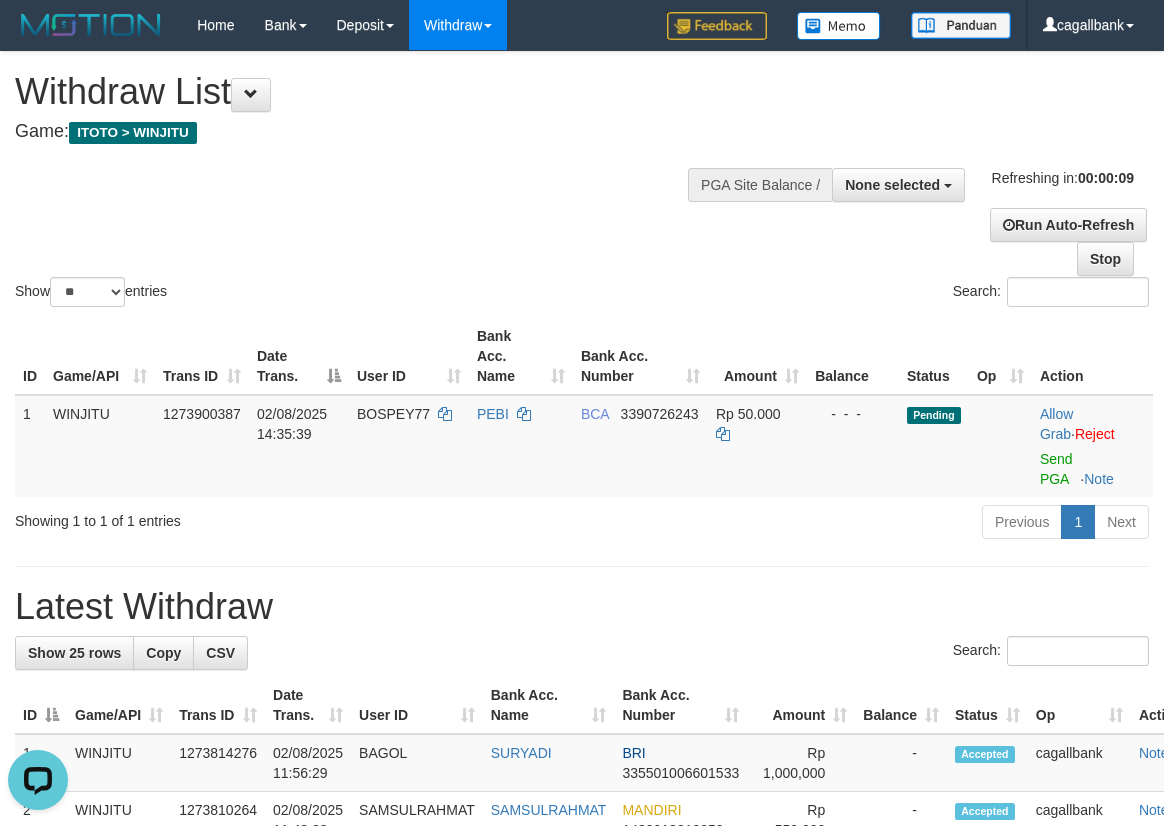 scroll, scrollTop: 0, scrollLeft: 0, axis: both 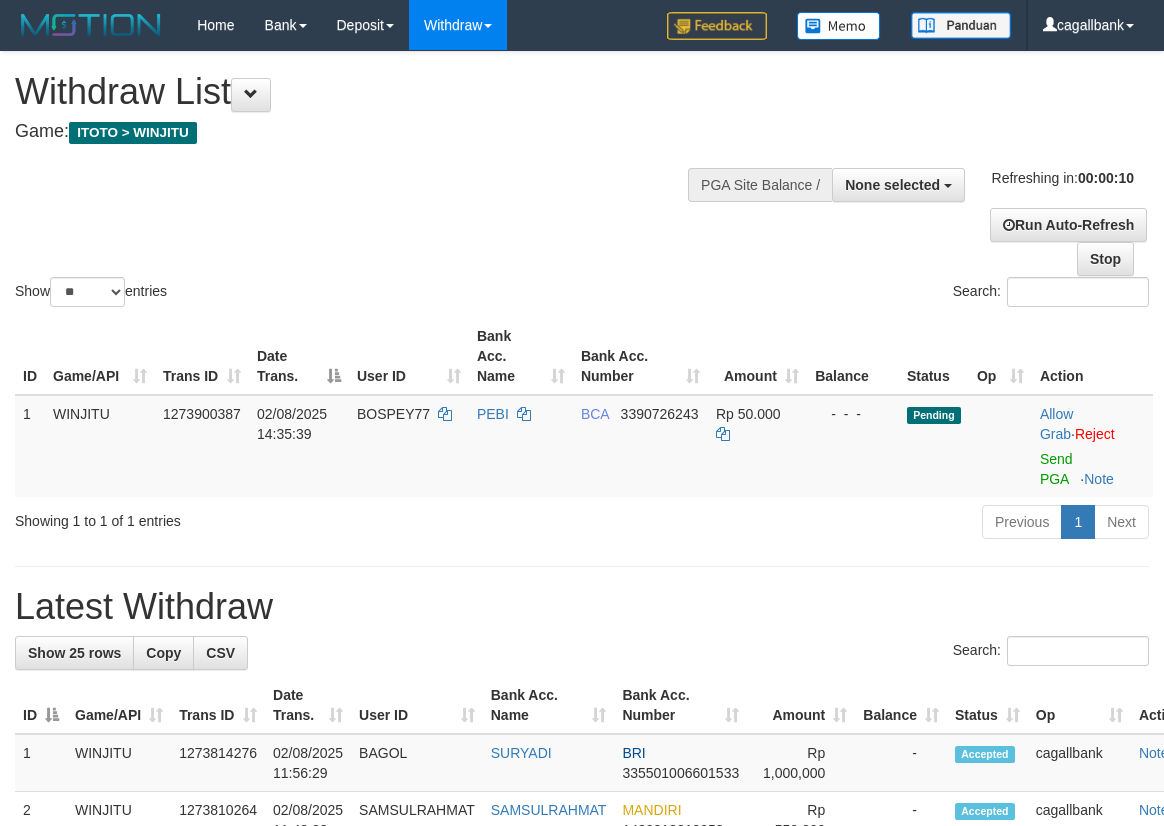 select 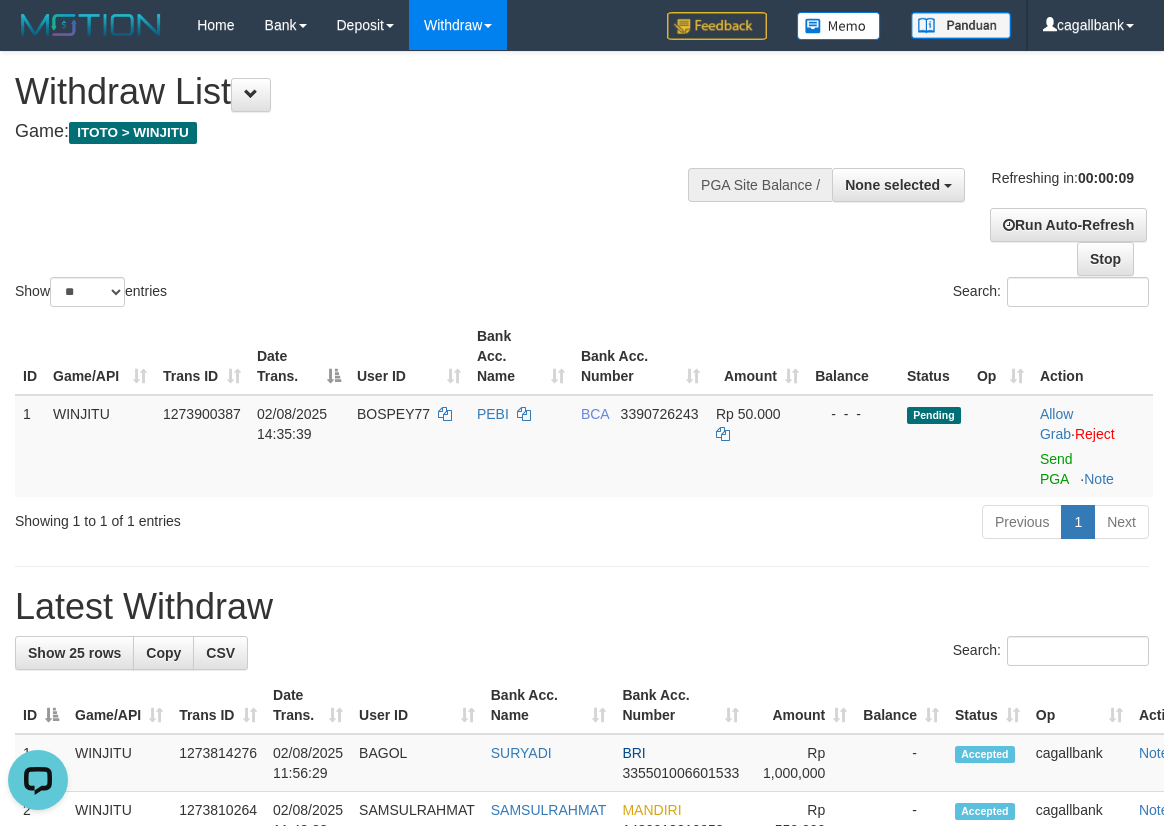 scroll, scrollTop: 0, scrollLeft: 0, axis: both 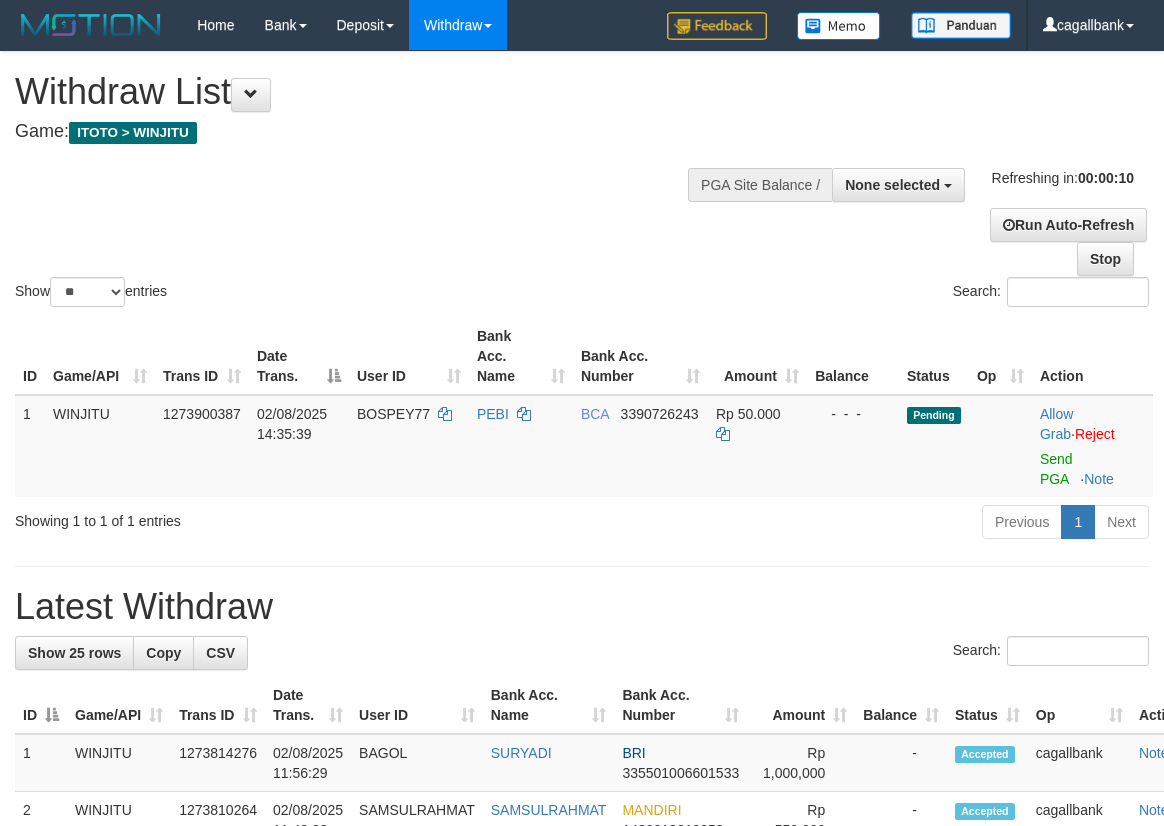 select 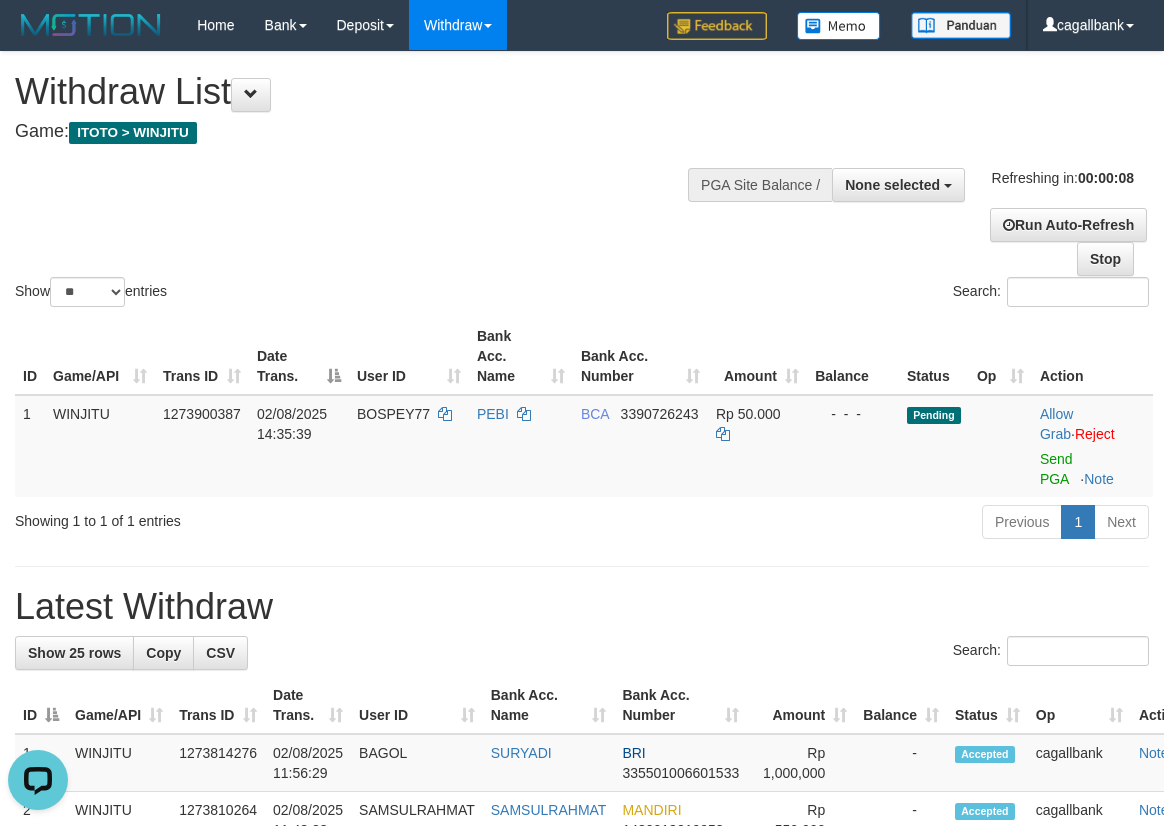 scroll, scrollTop: 0, scrollLeft: 0, axis: both 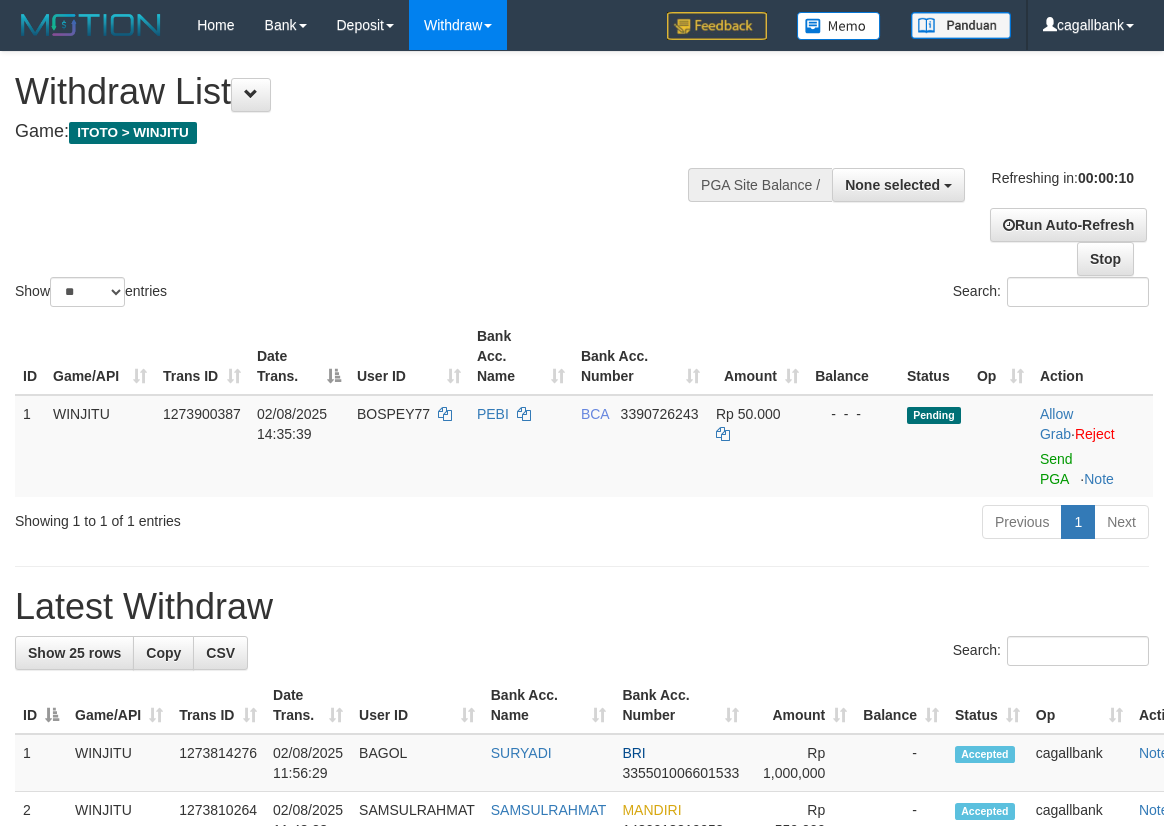 select 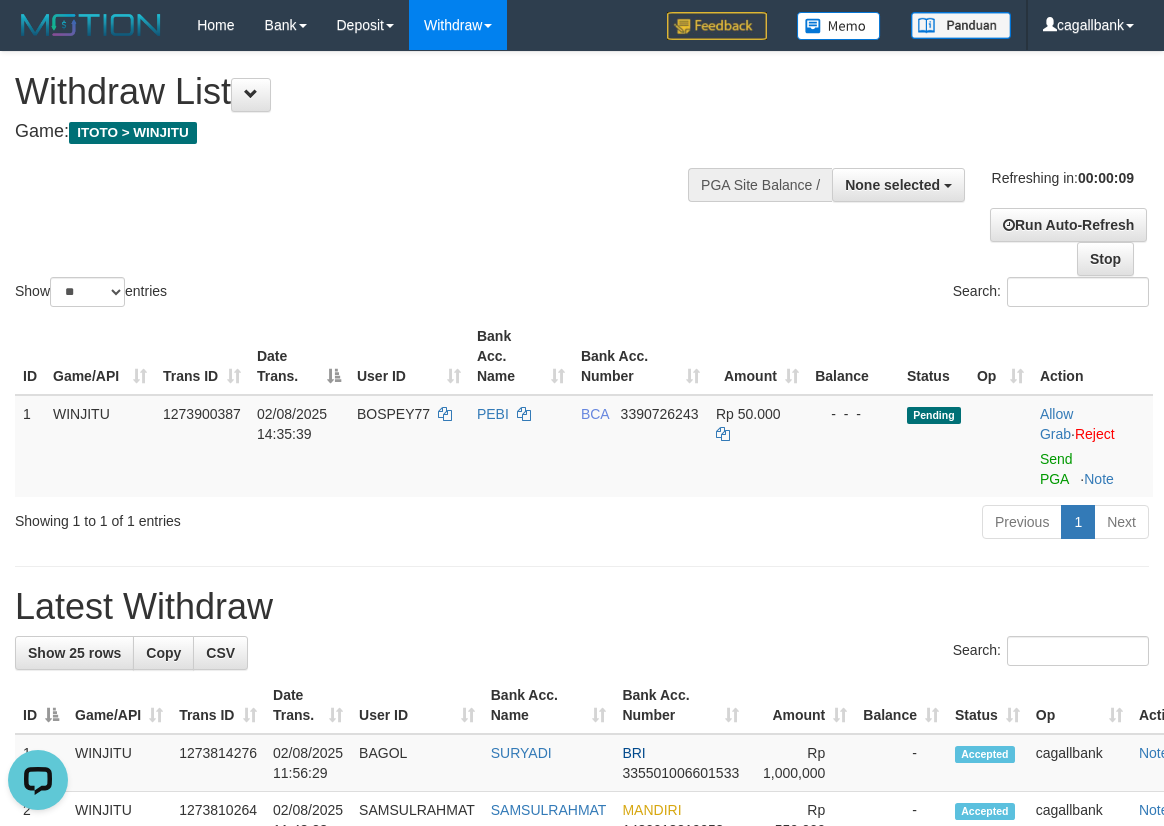 scroll, scrollTop: 0, scrollLeft: 0, axis: both 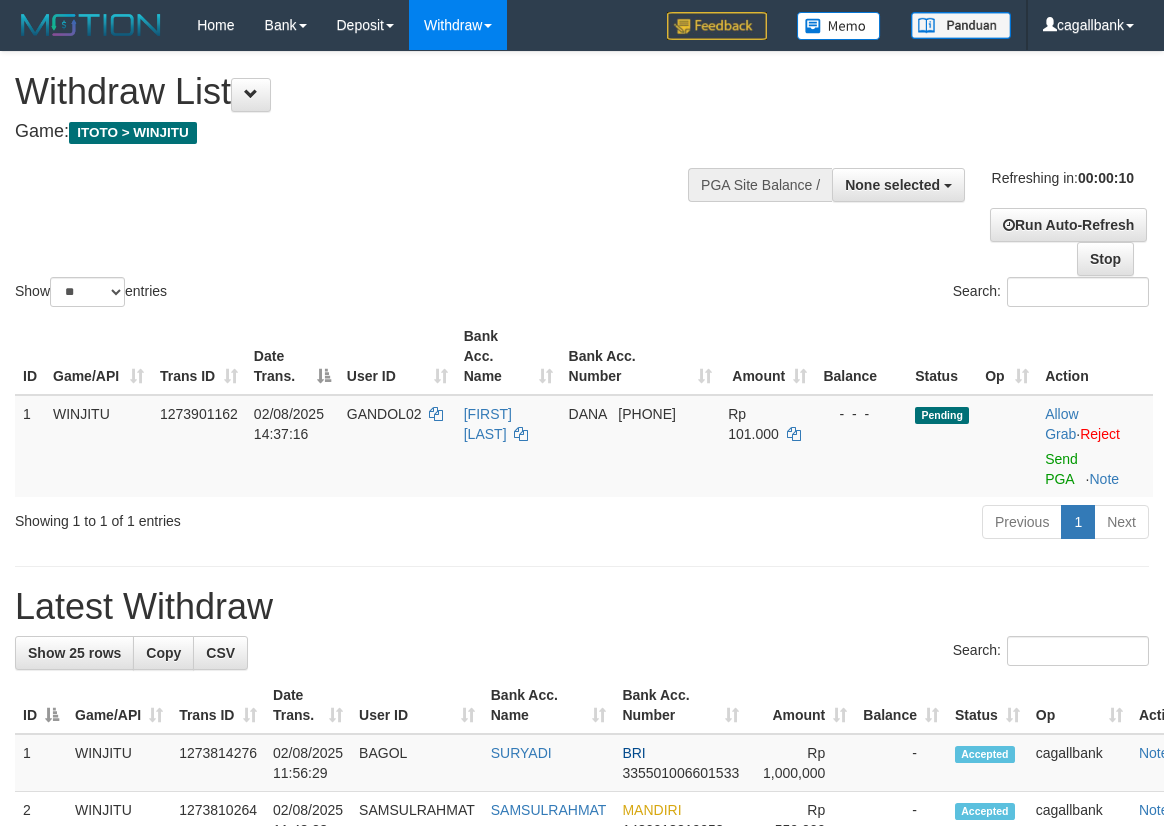 select 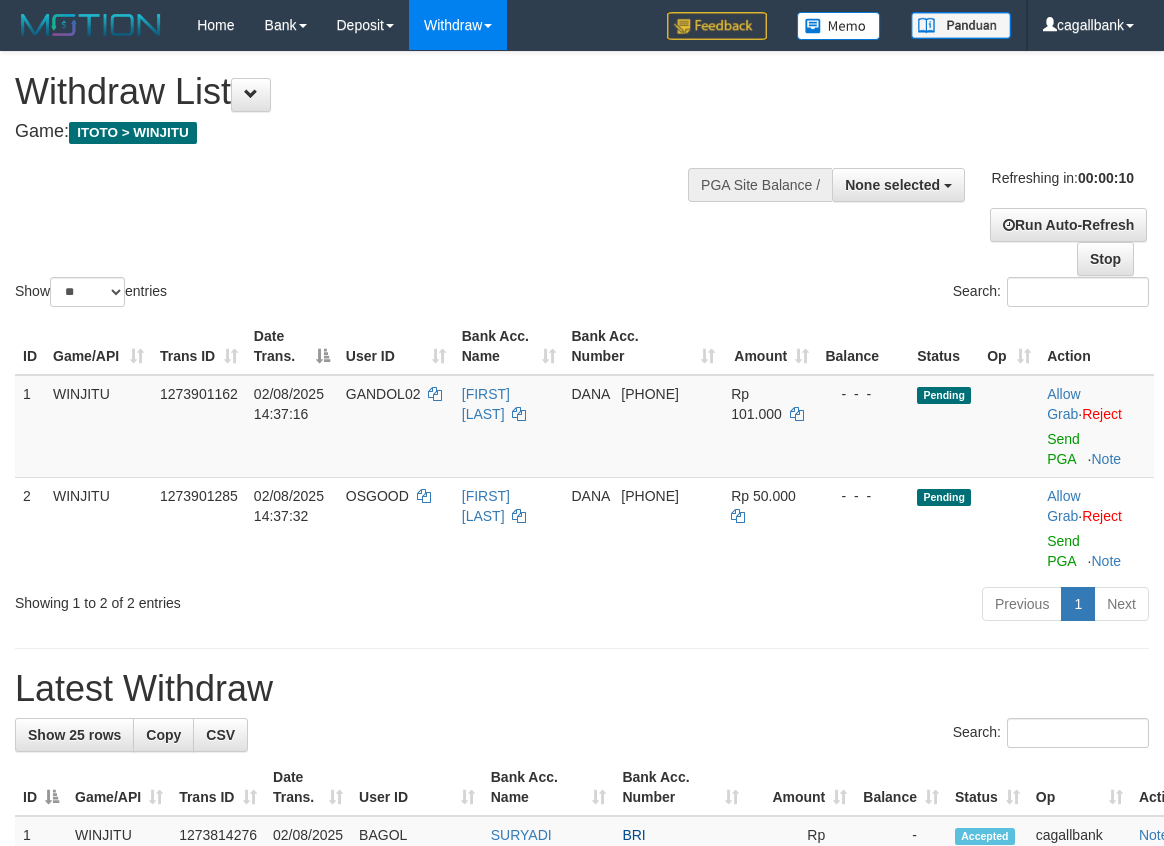 select 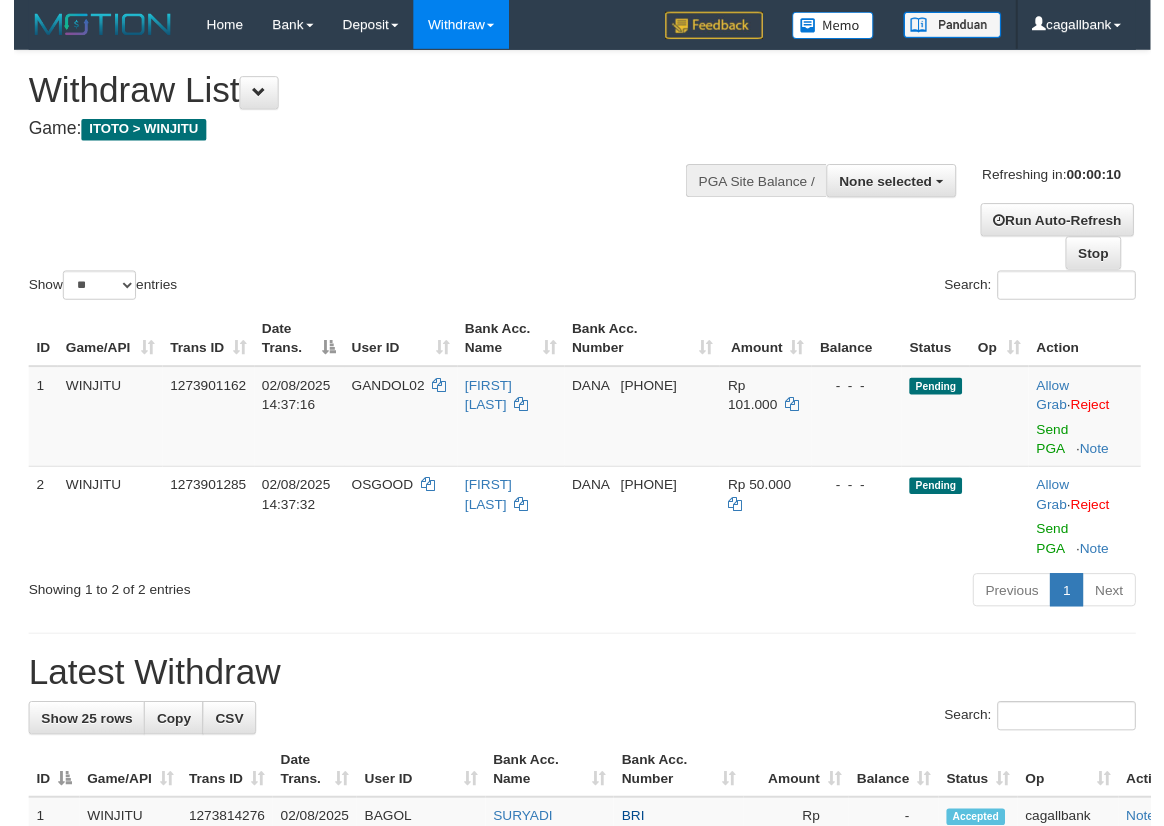 scroll, scrollTop: 0, scrollLeft: 0, axis: both 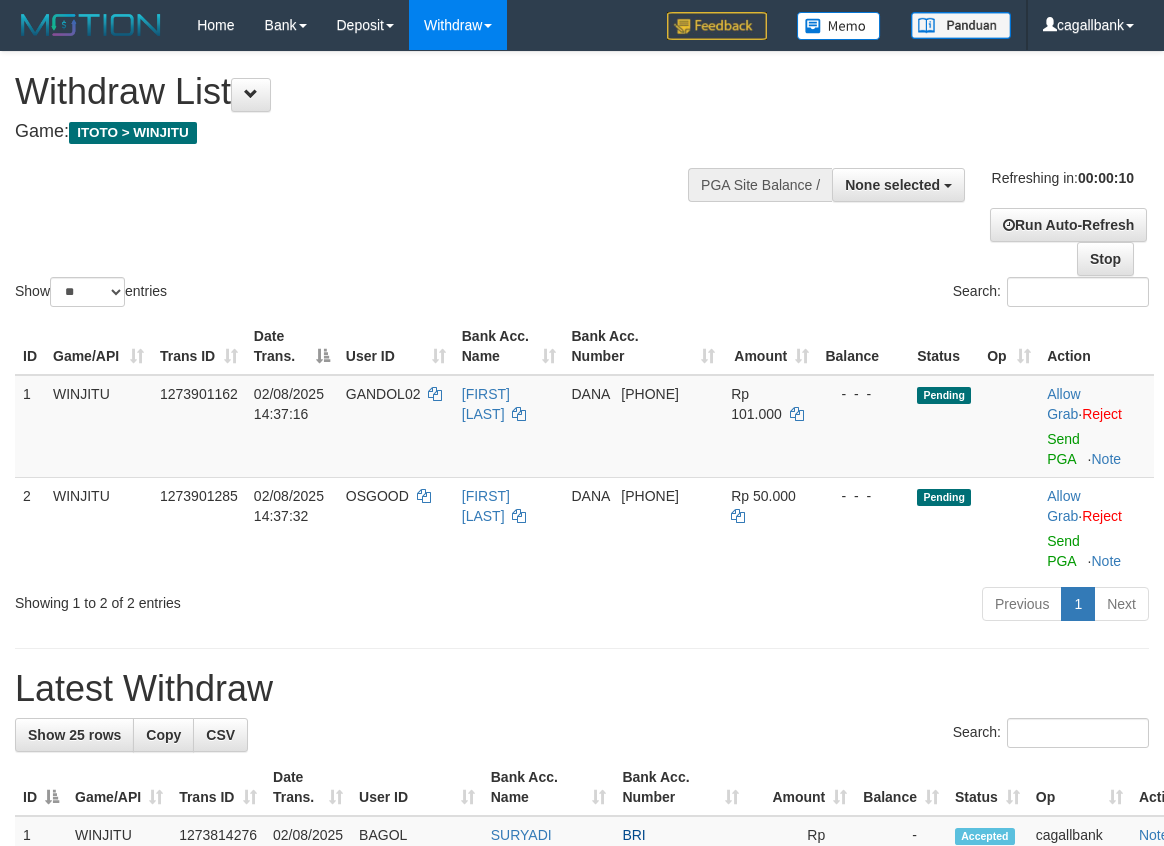 select 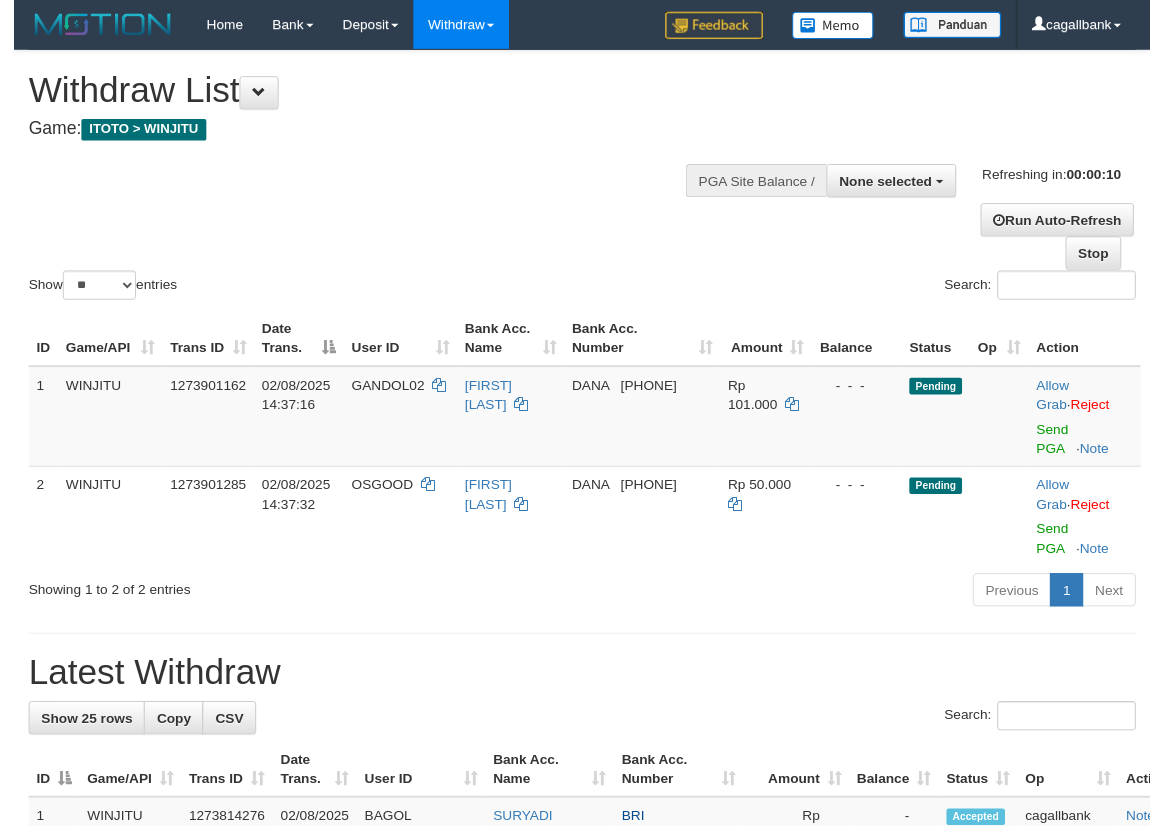 scroll, scrollTop: 0, scrollLeft: 0, axis: both 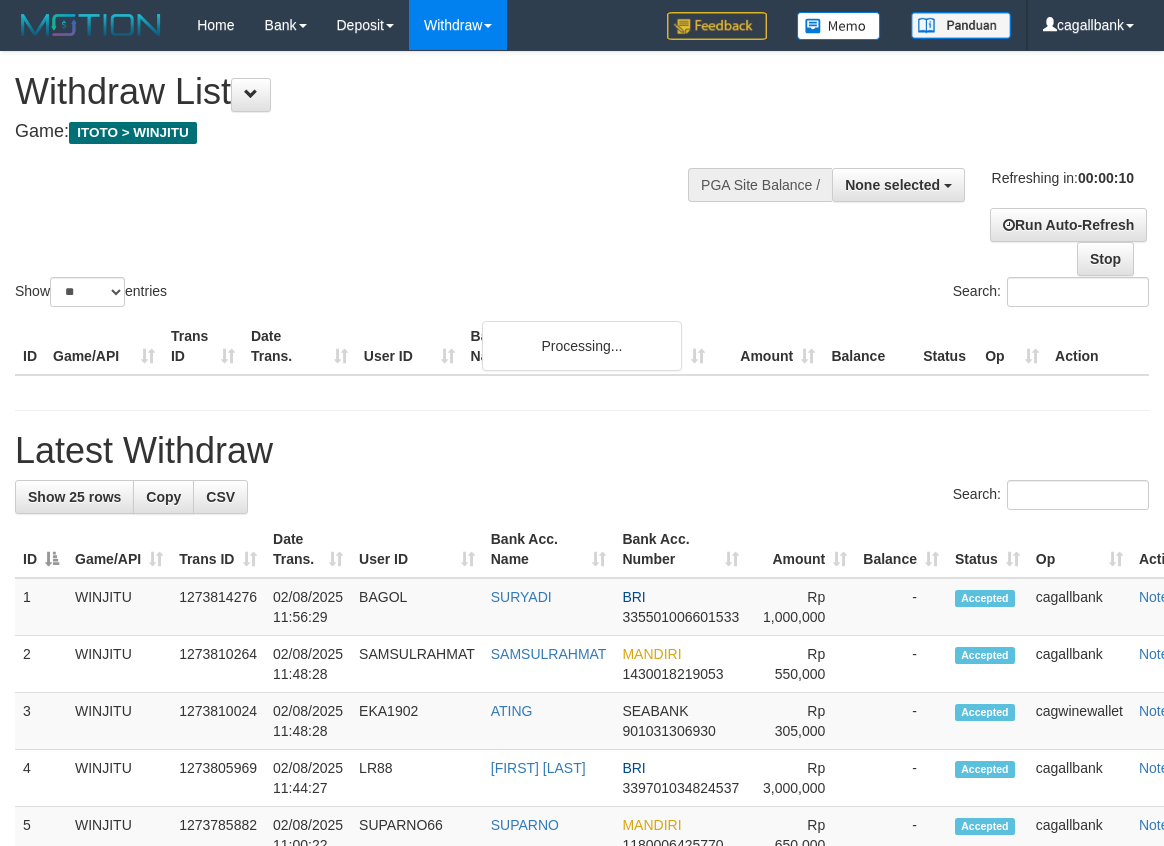 select 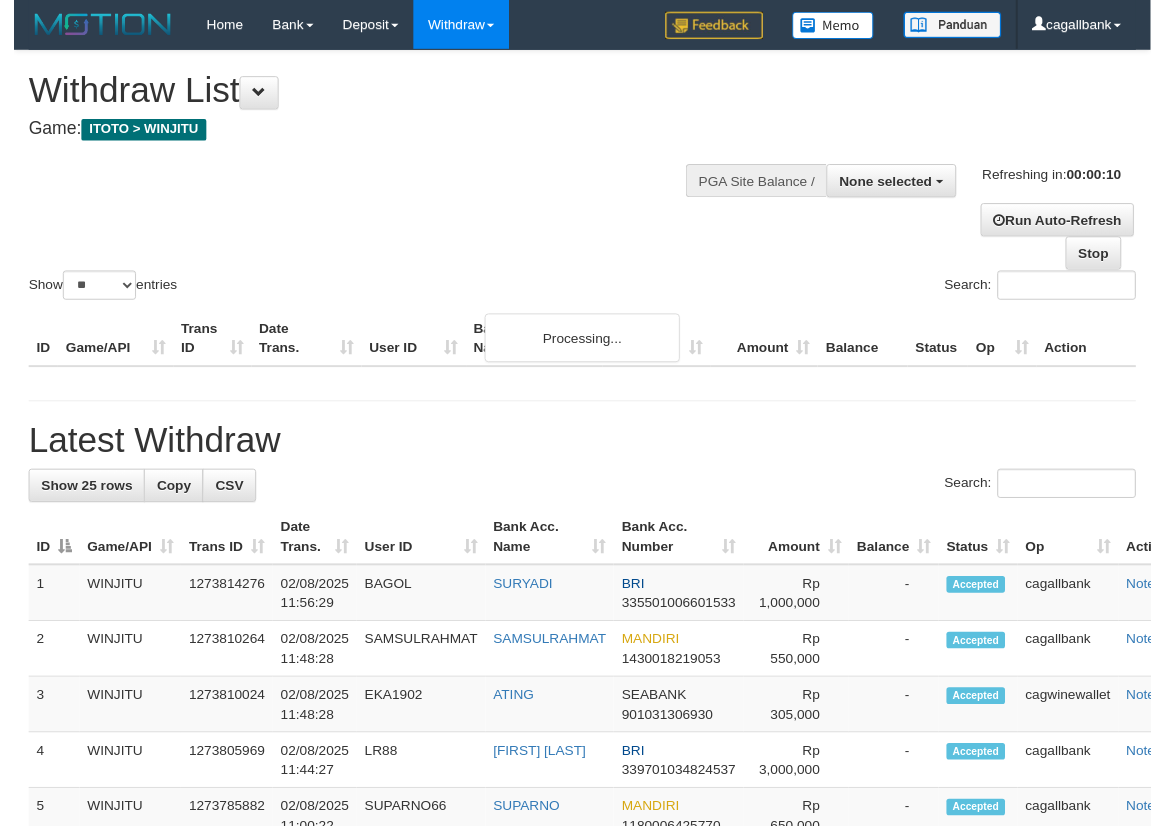 scroll, scrollTop: 0, scrollLeft: 0, axis: both 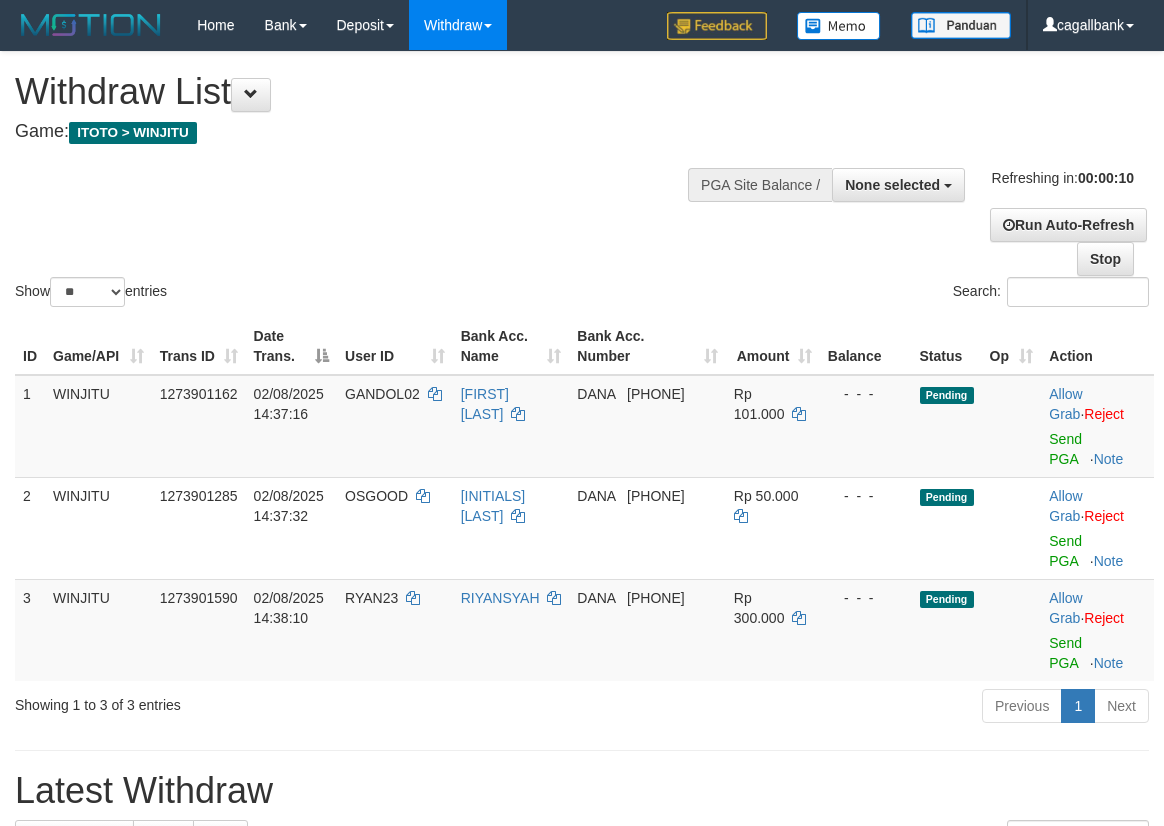 select 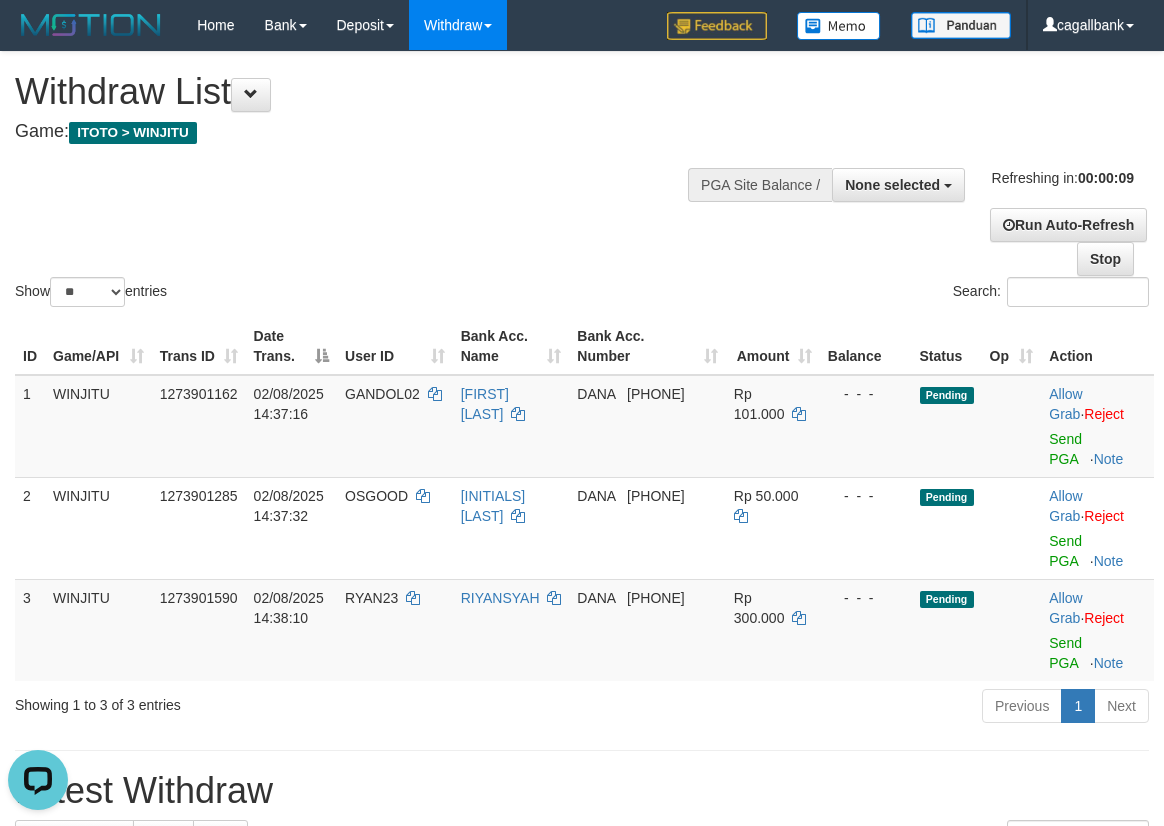scroll, scrollTop: 0, scrollLeft: 0, axis: both 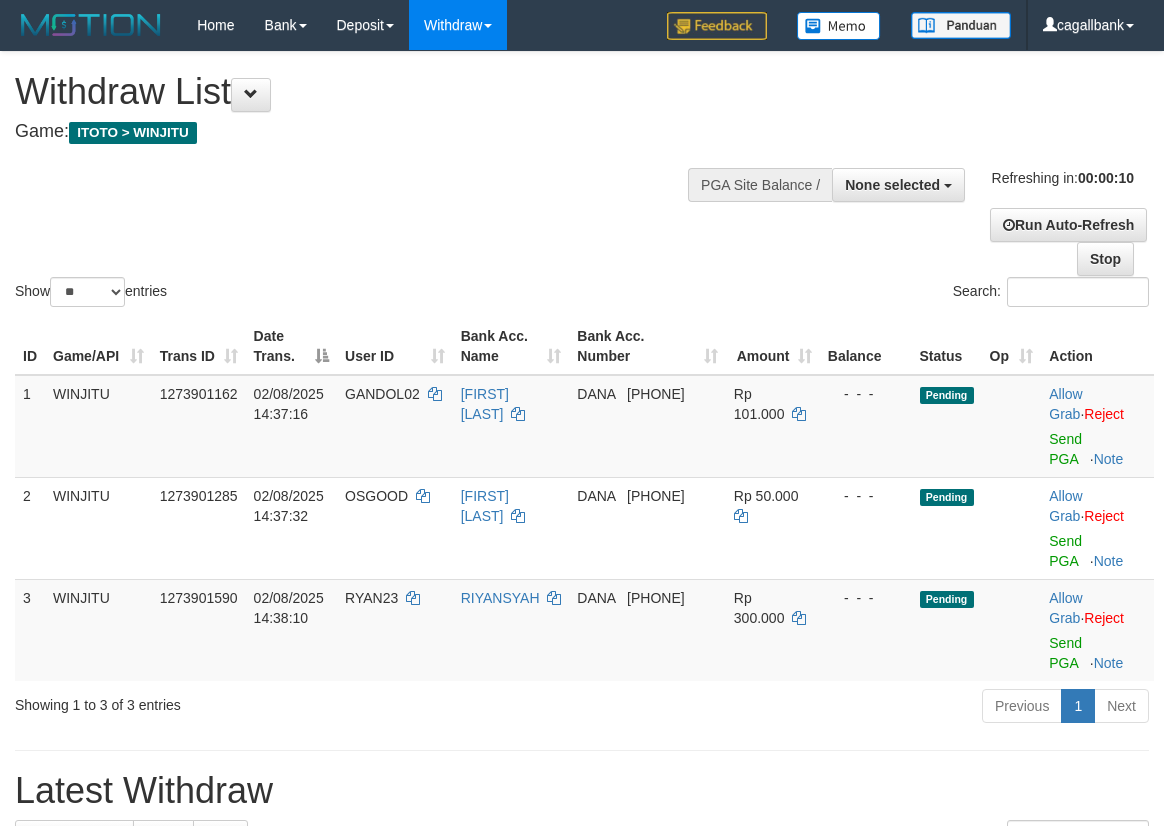 select 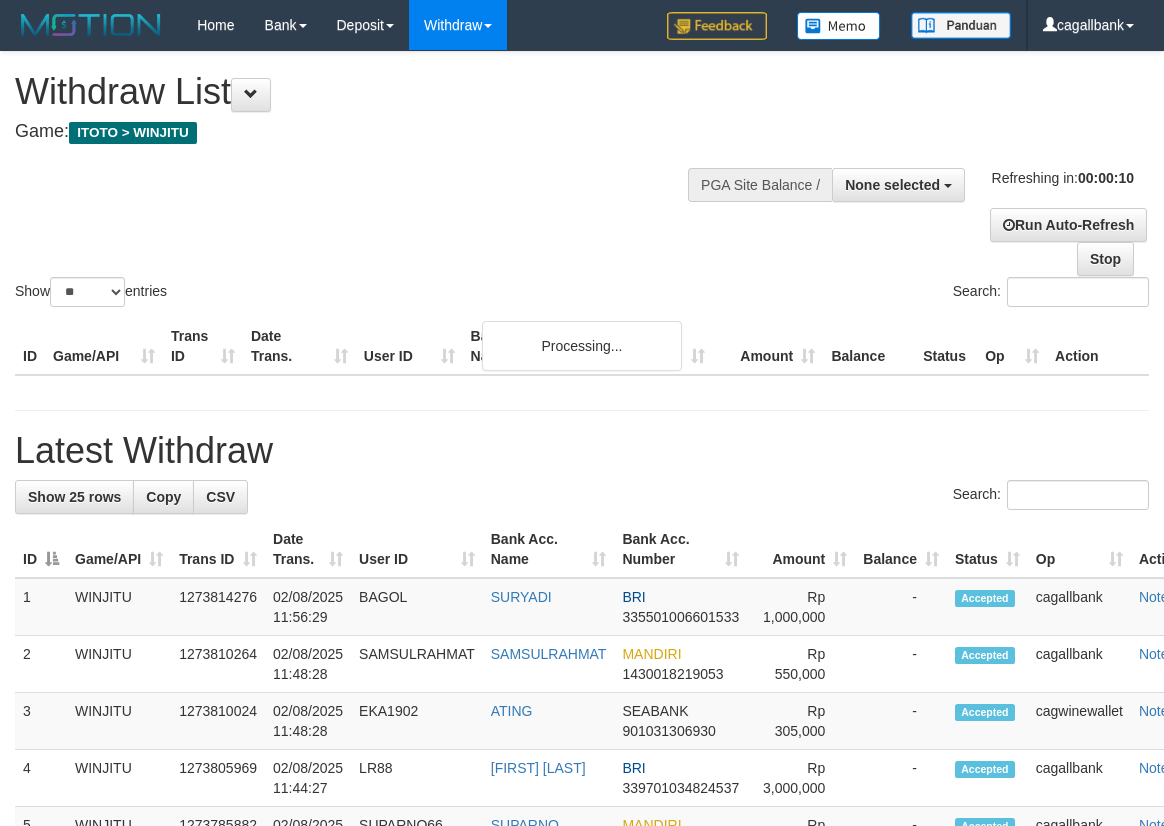 select 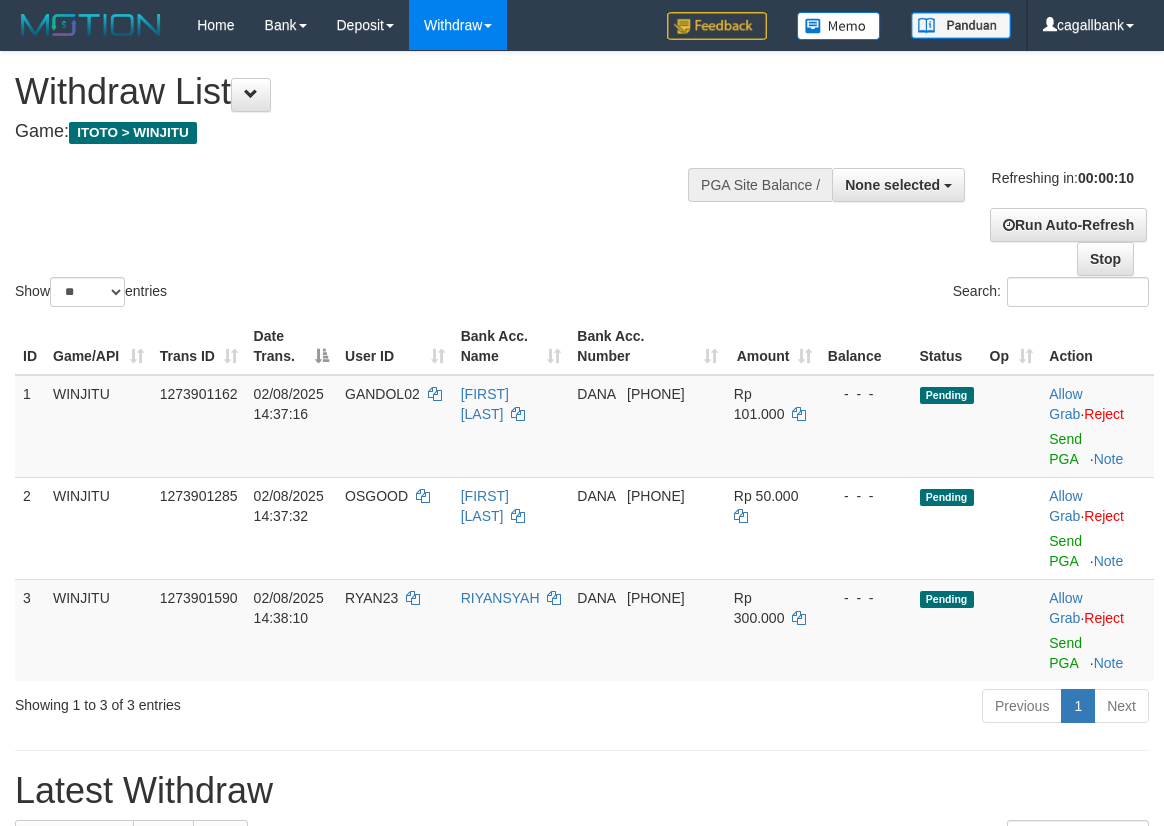 select 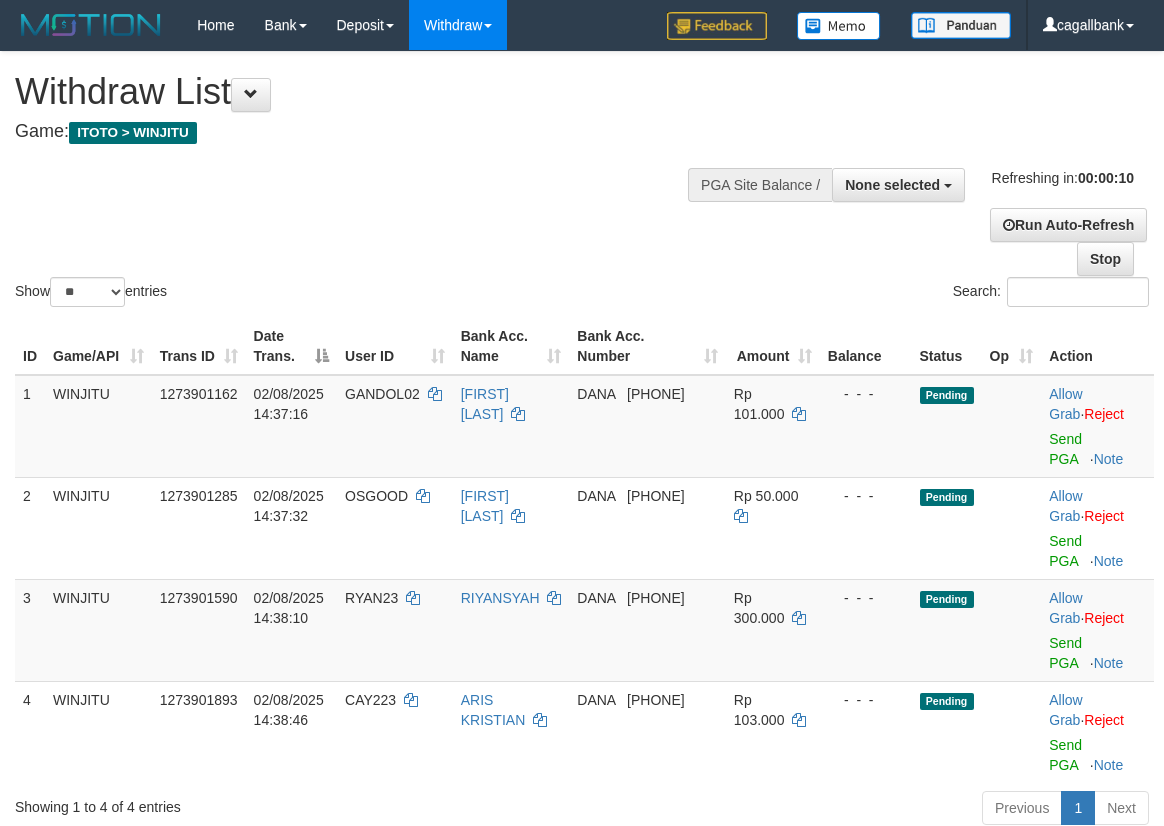 select 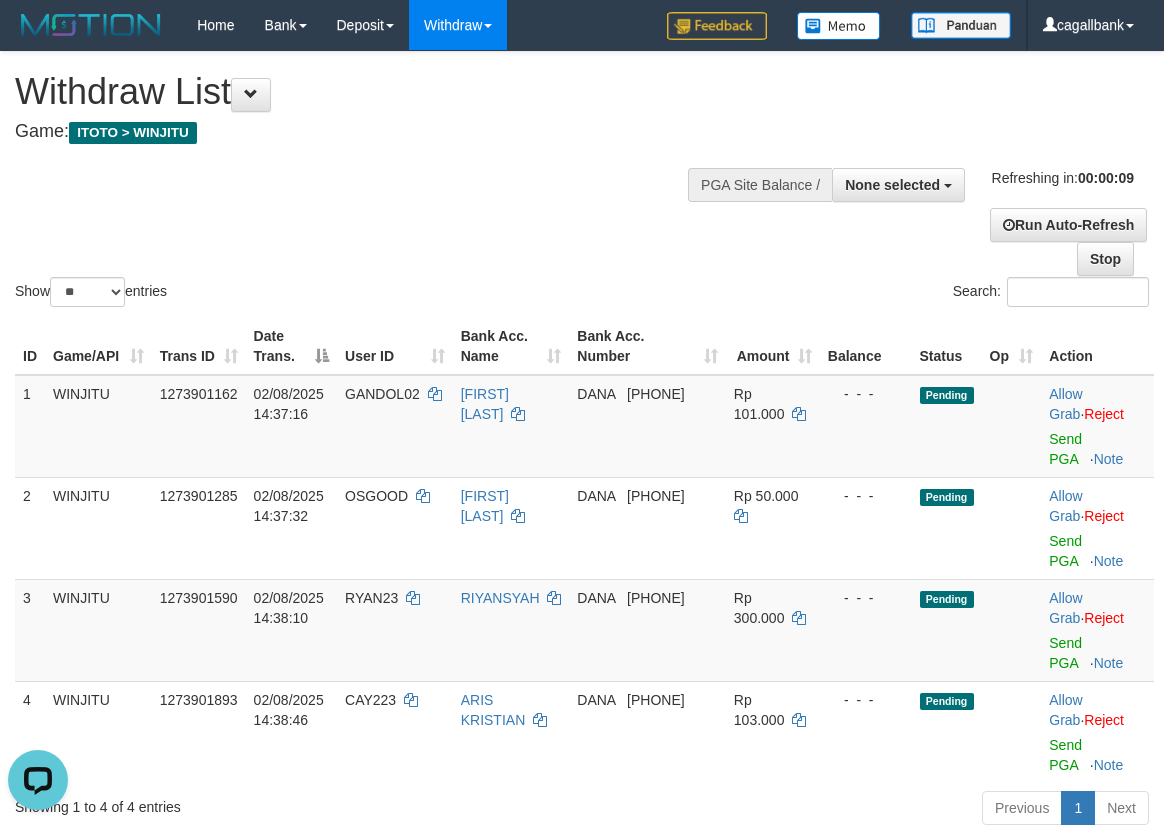 scroll, scrollTop: 0, scrollLeft: 0, axis: both 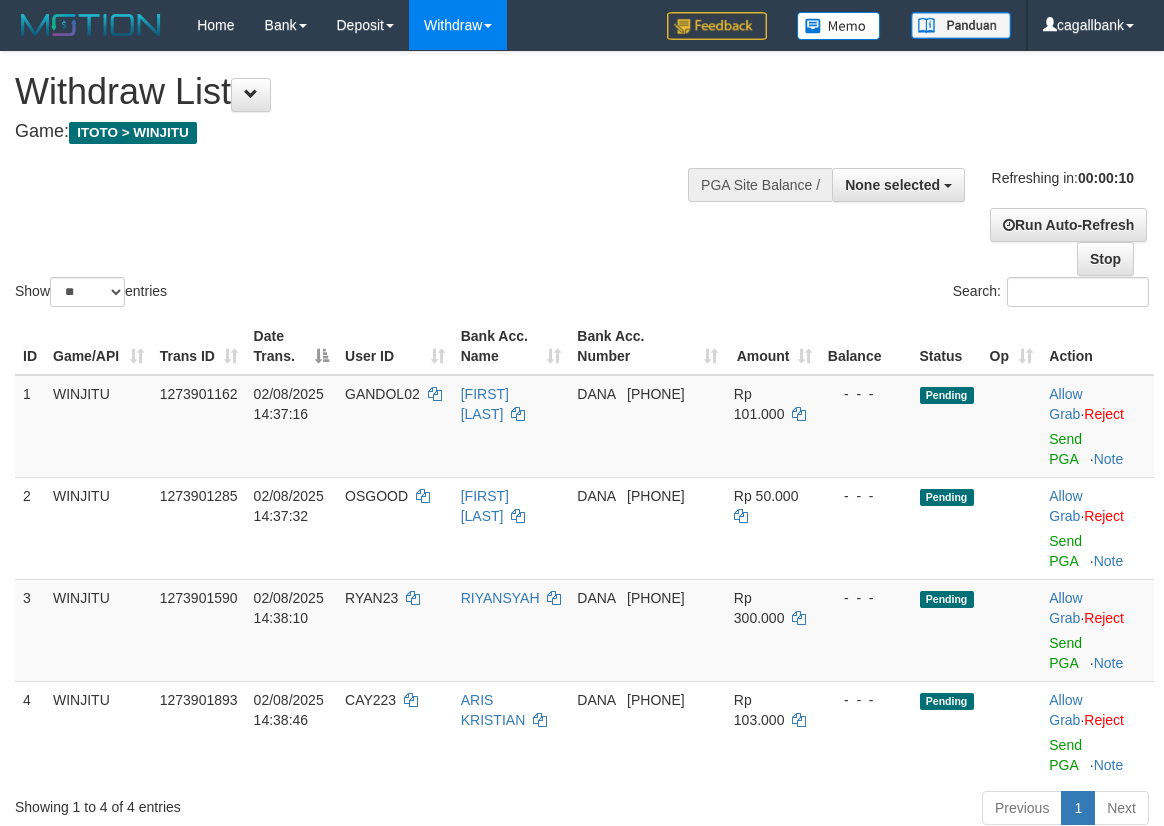 select 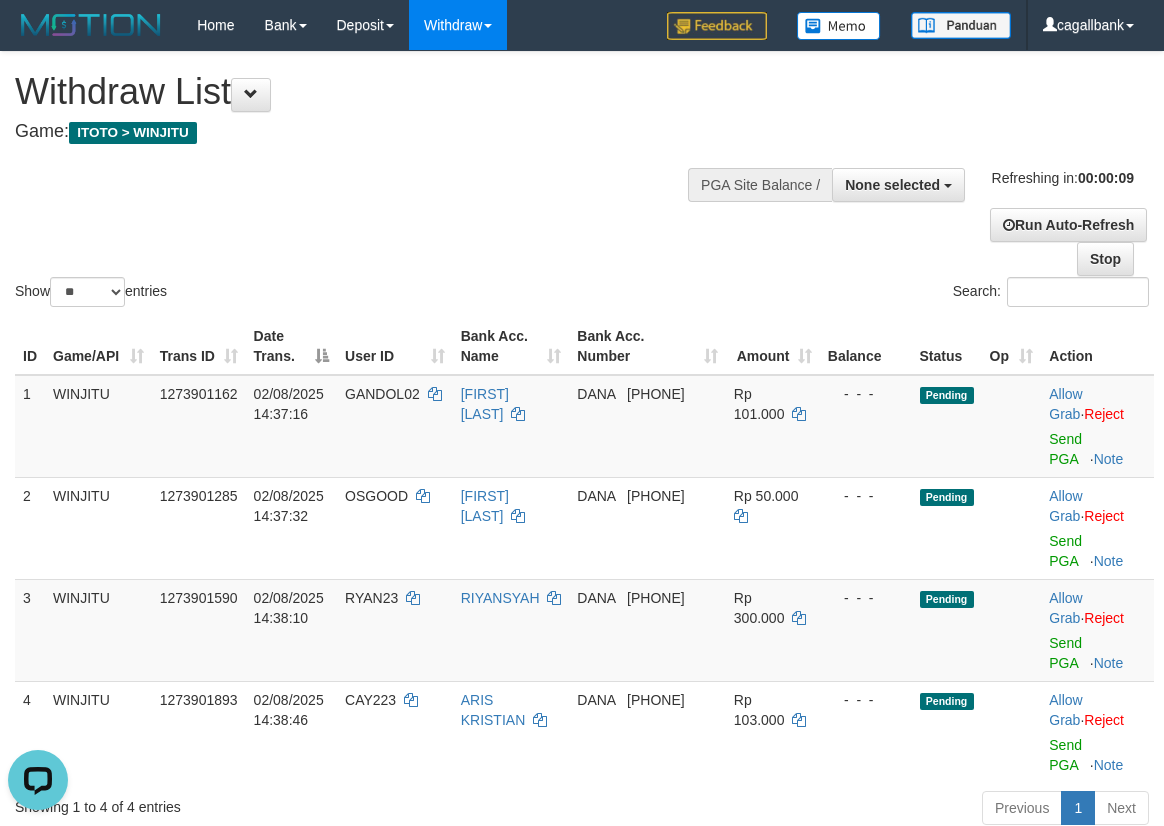 scroll, scrollTop: 0, scrollLeft: 0, axis: both 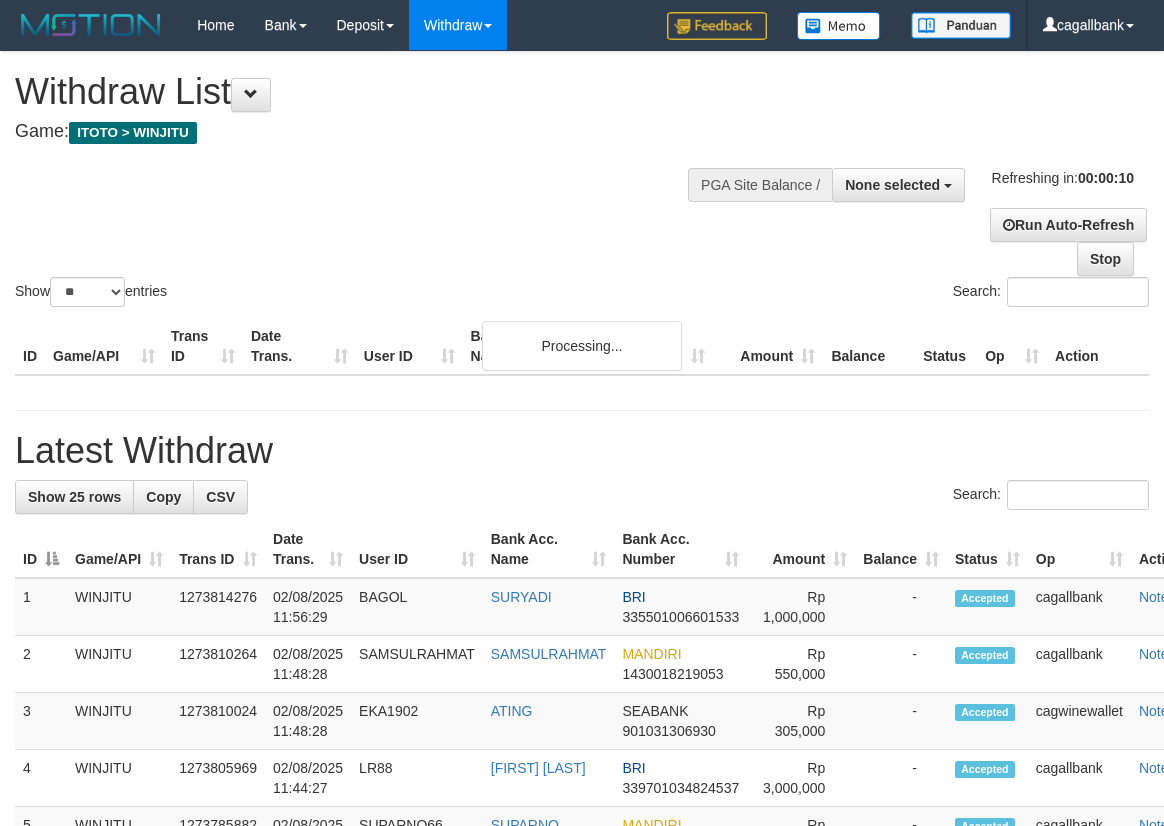 select 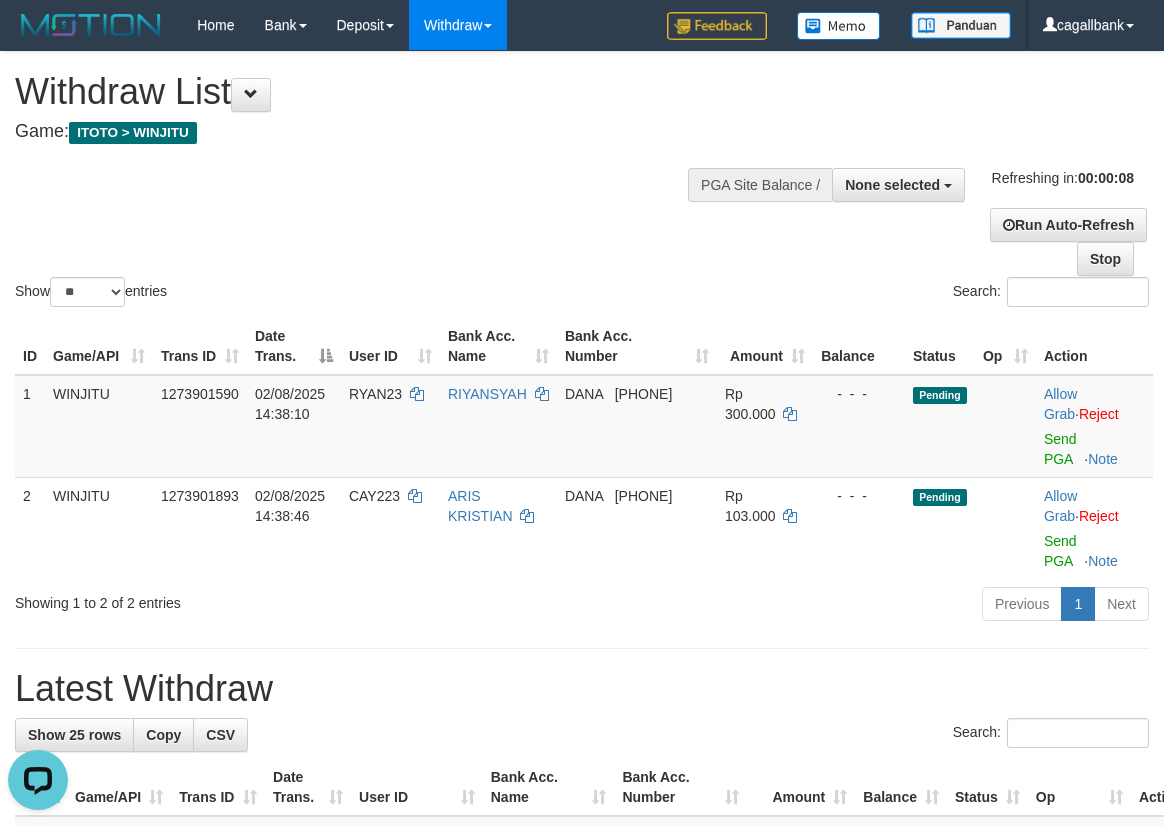 scroll, scrollTop: 0, scrollLeft: 0, axis: both 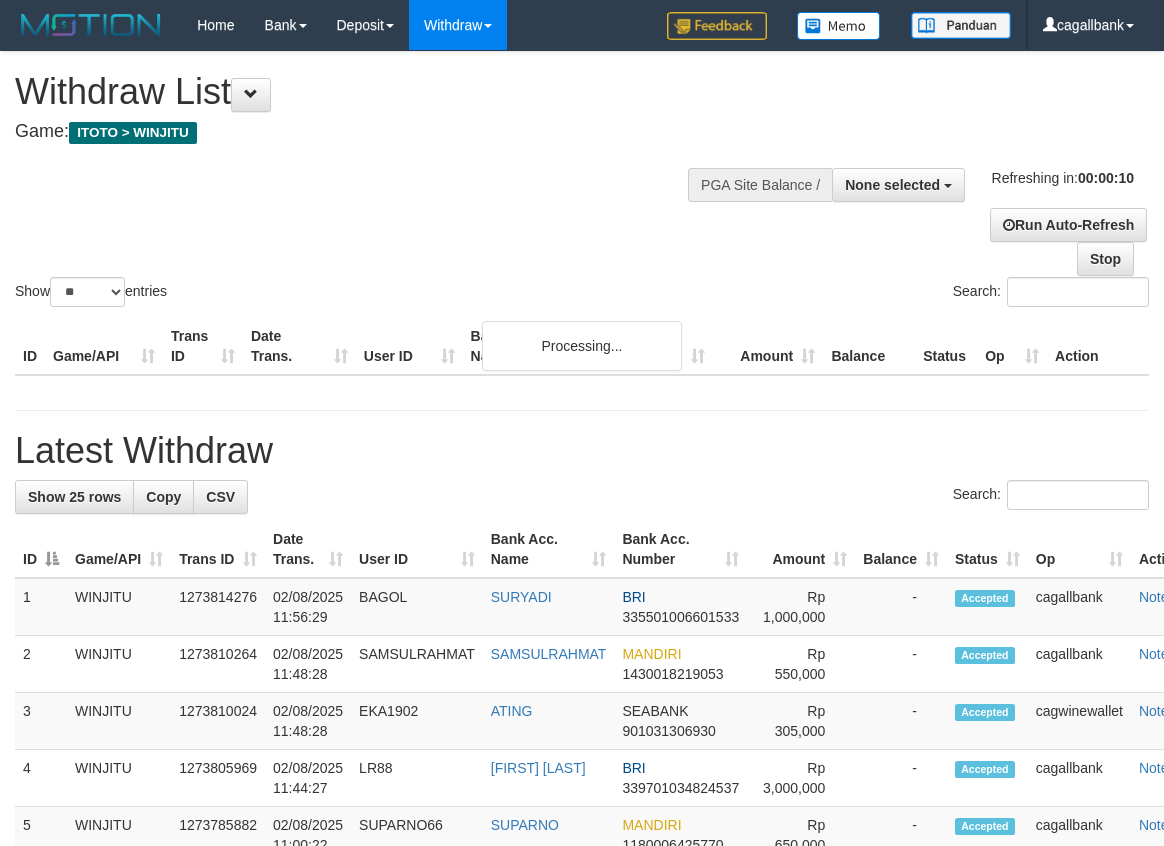select 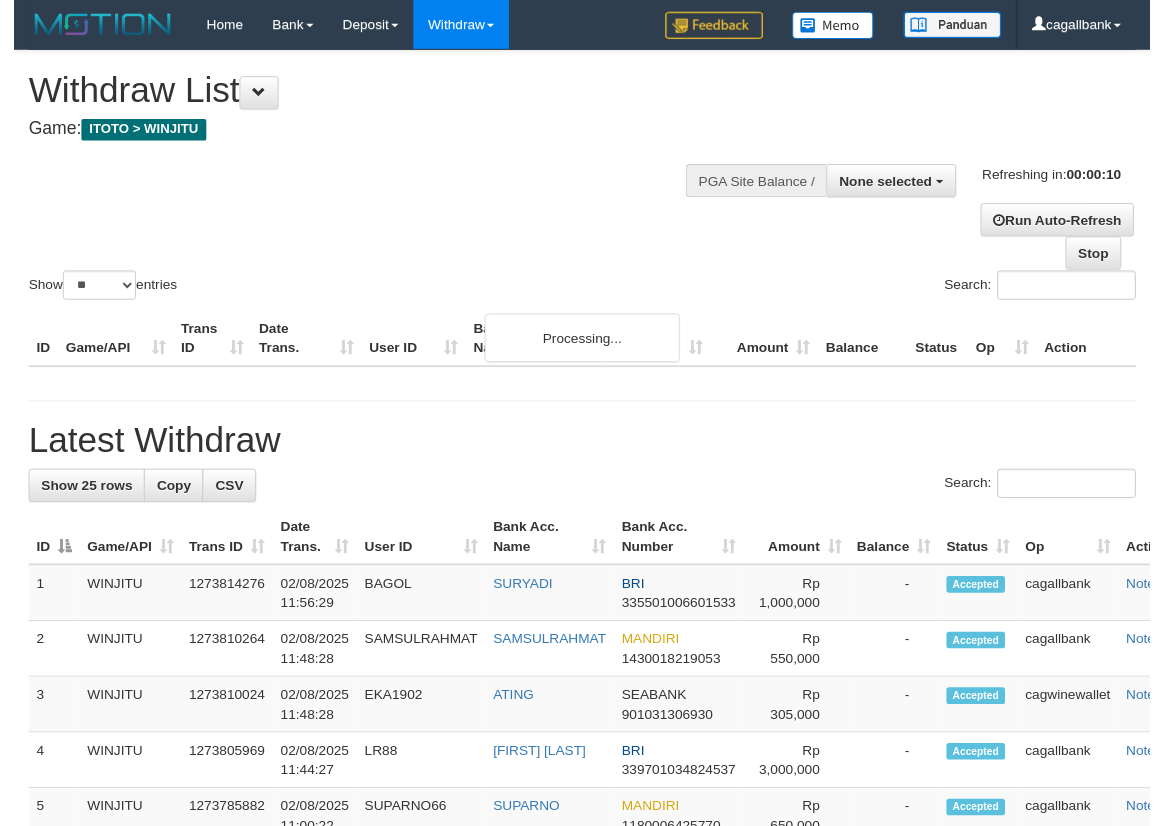 scroll, scrollTop: 0, scrollLeft: 0, axis: both 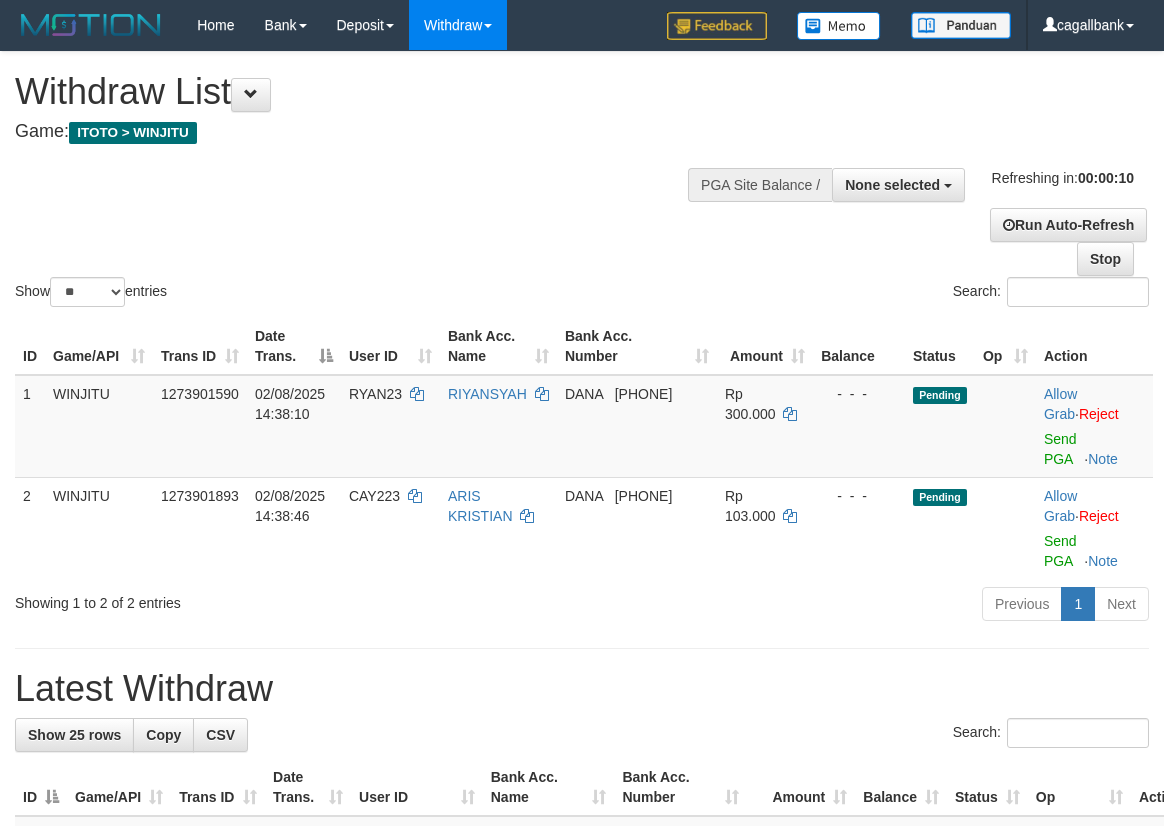 select 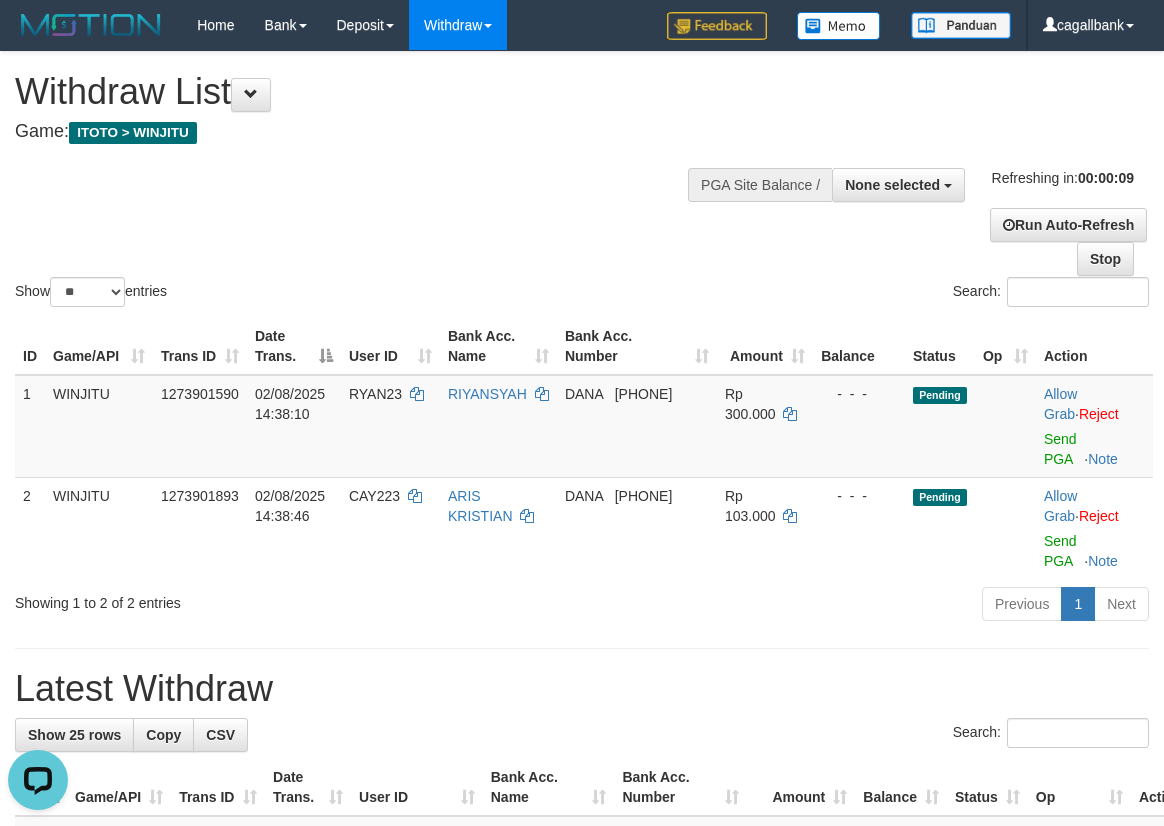 scroll, scrollTop: 0, scrollLeft: 0, axis: both 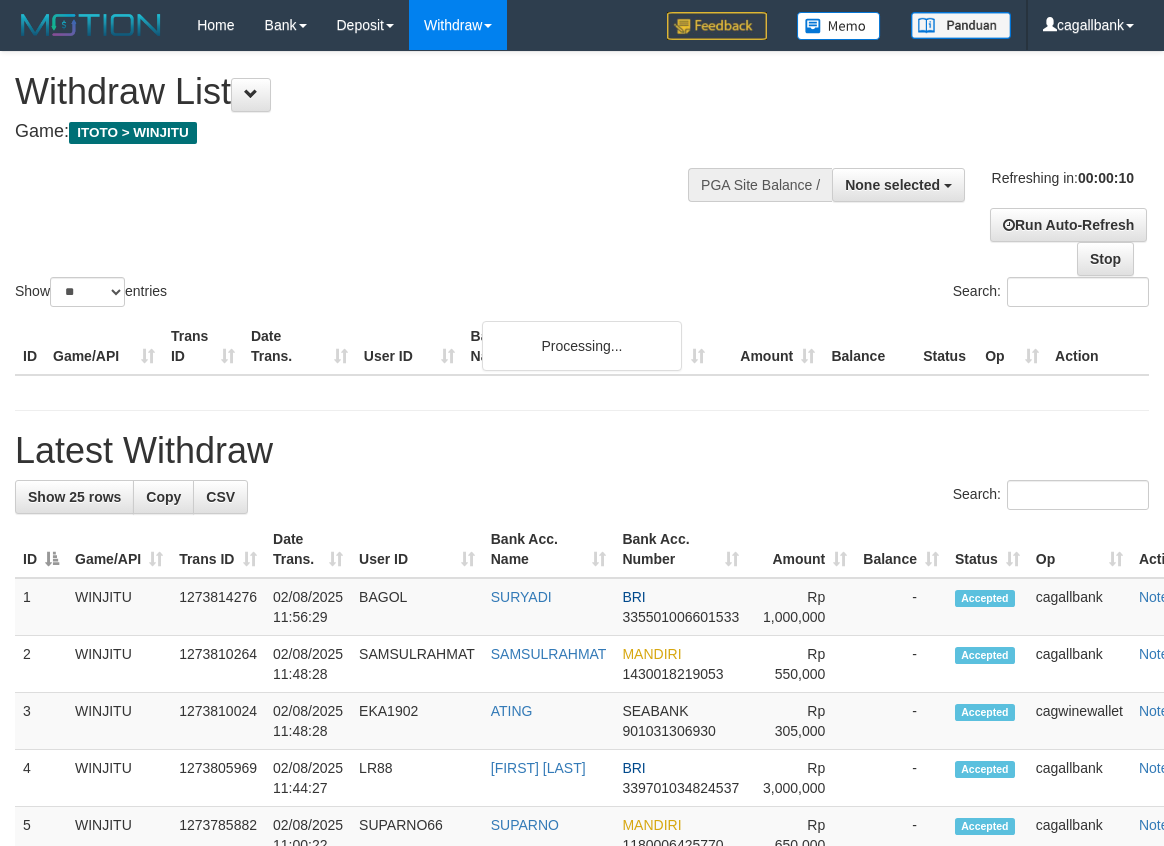 select 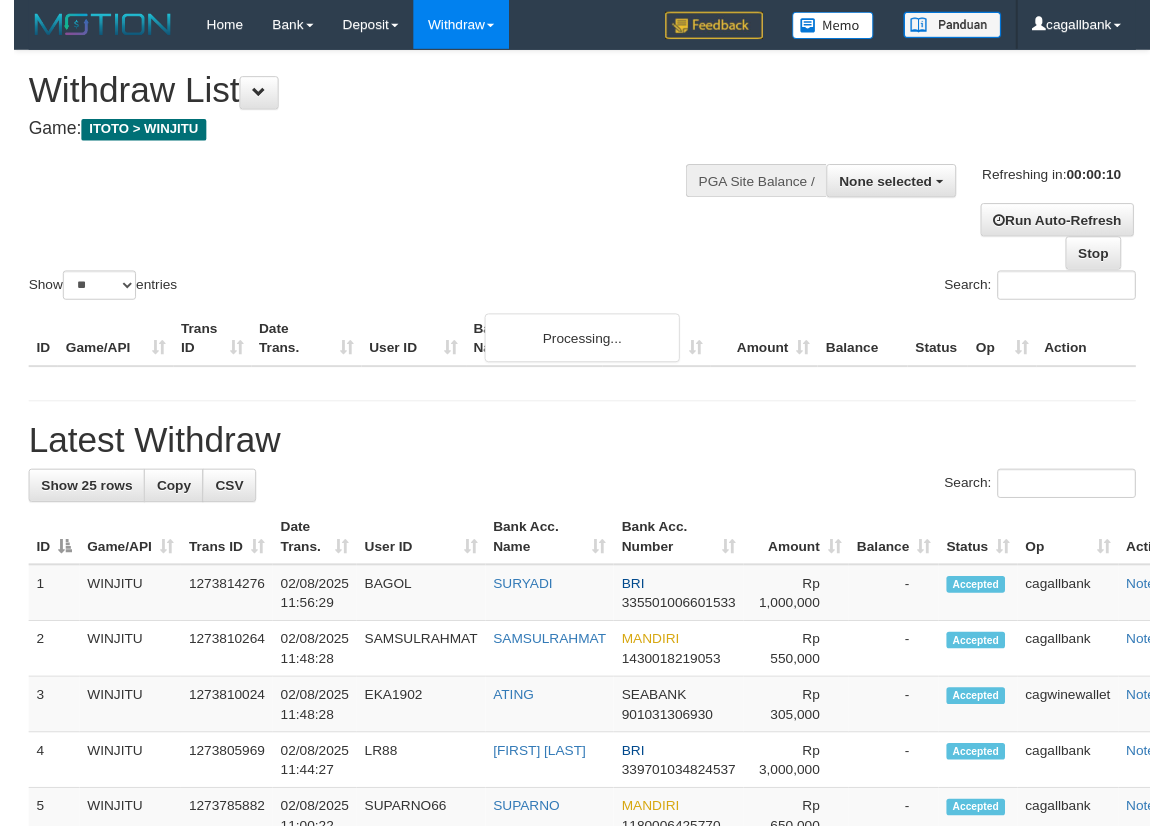 scroll, scrollTop: 0, scrollLeft: 0, axis: both 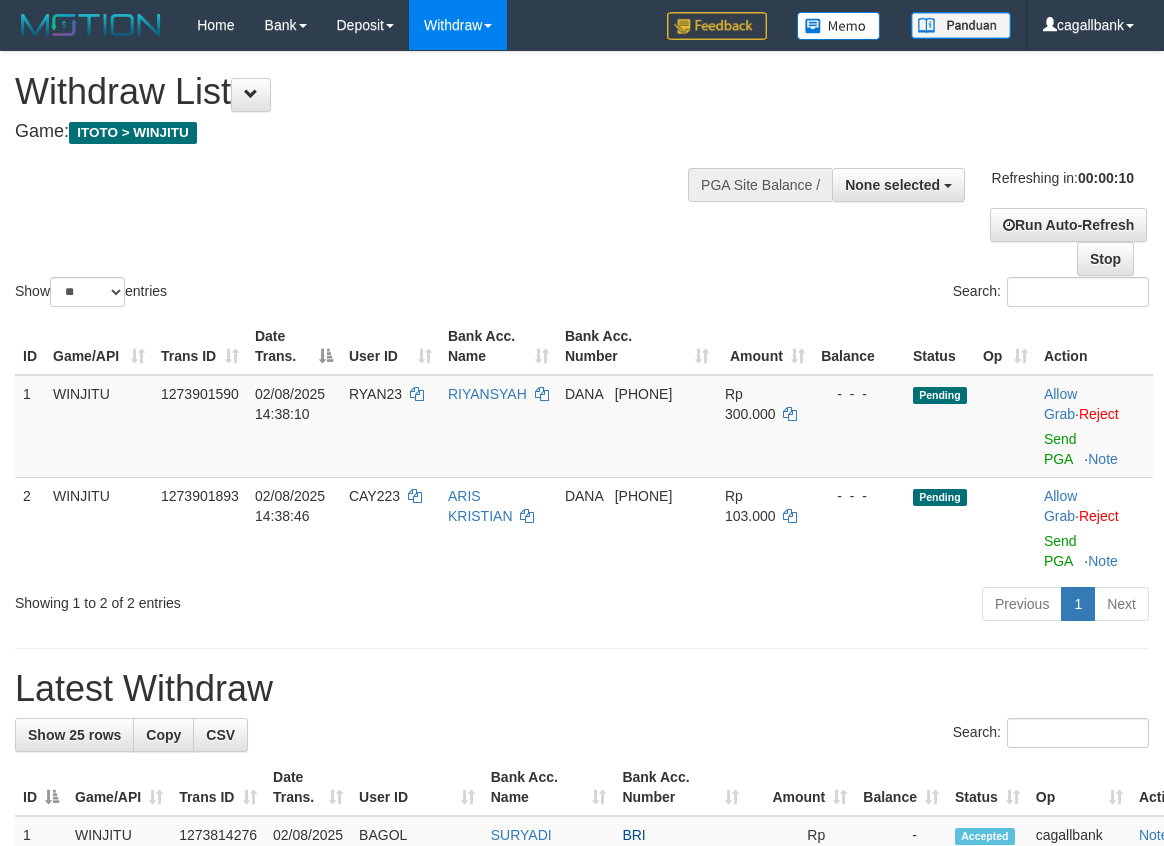 select 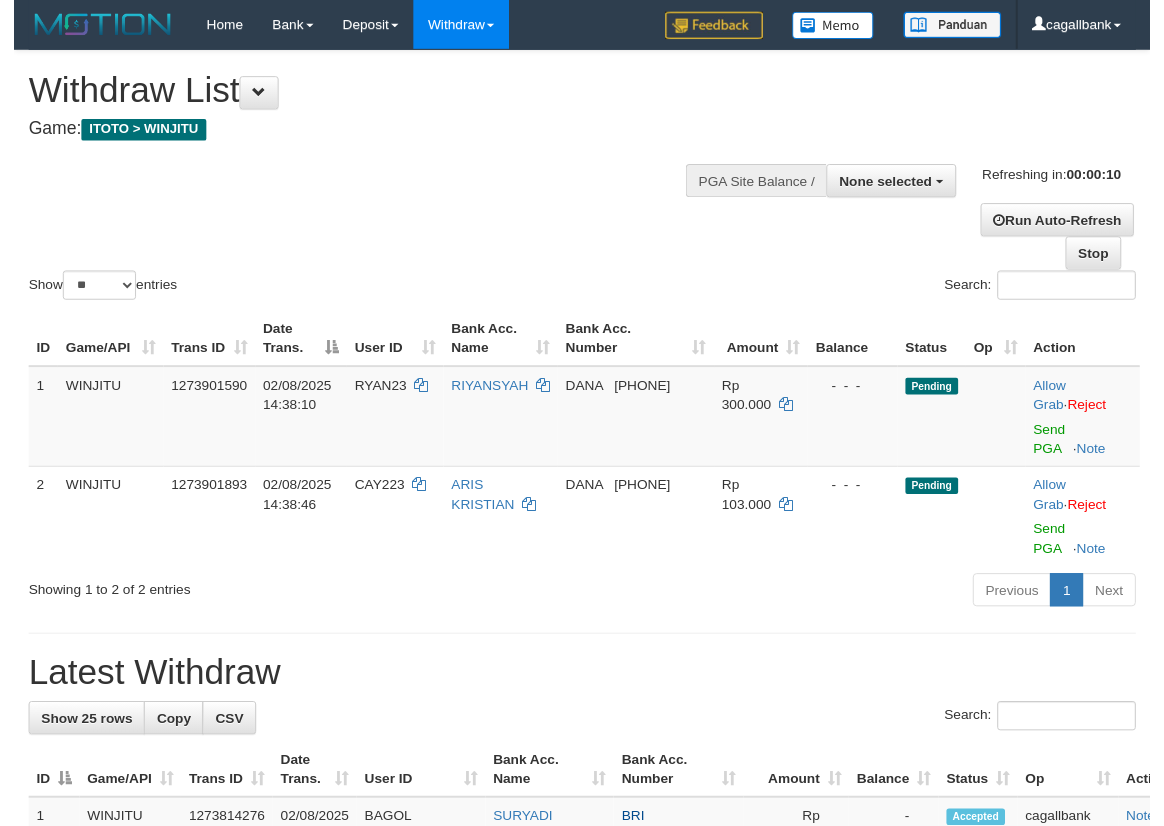 scroll, scrollTop: 0, scrollLeft: 0, axis: both 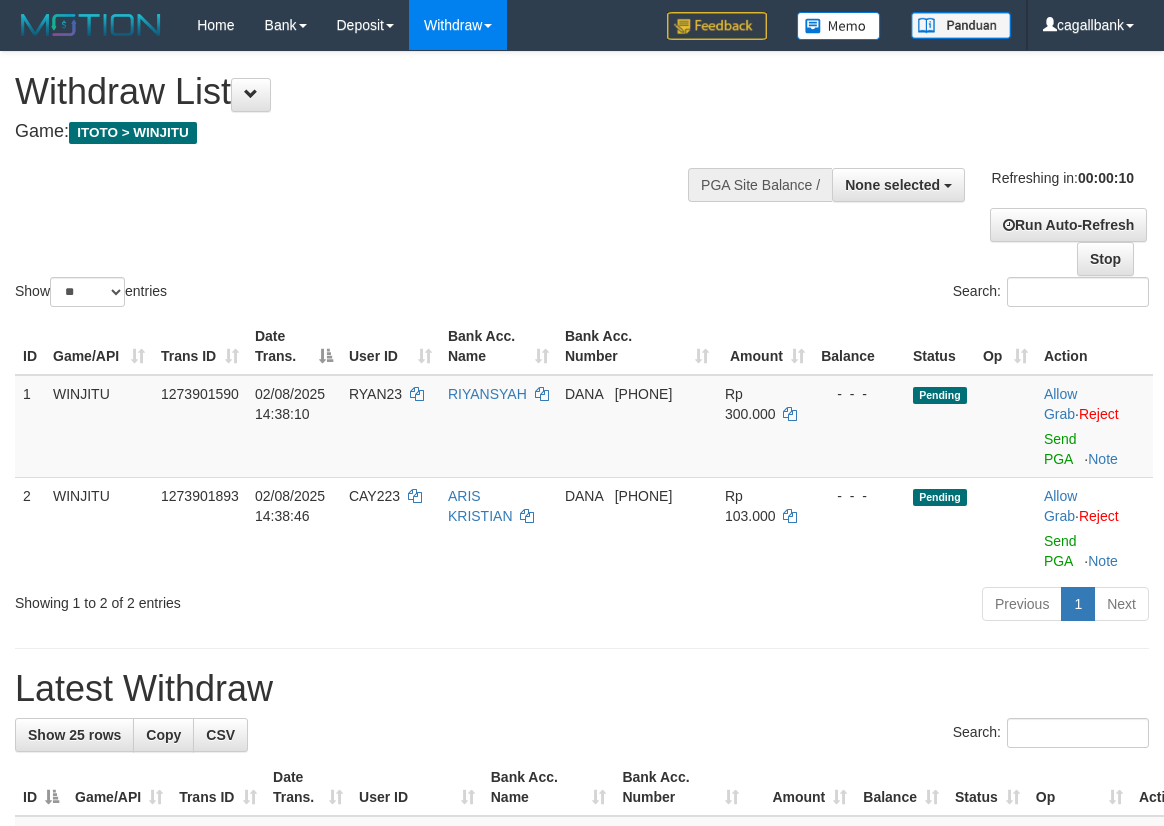 select 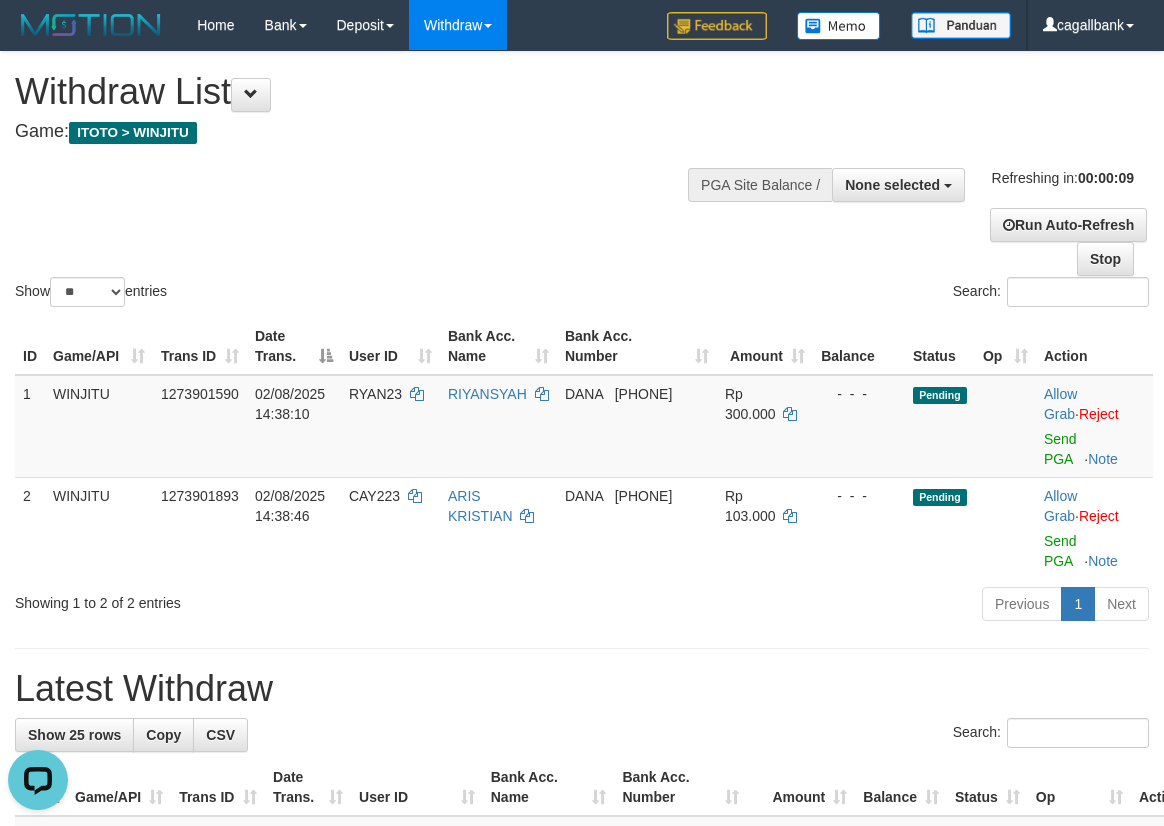 scroll, scrollTop: 0, scrollLeft: 0, axis: both 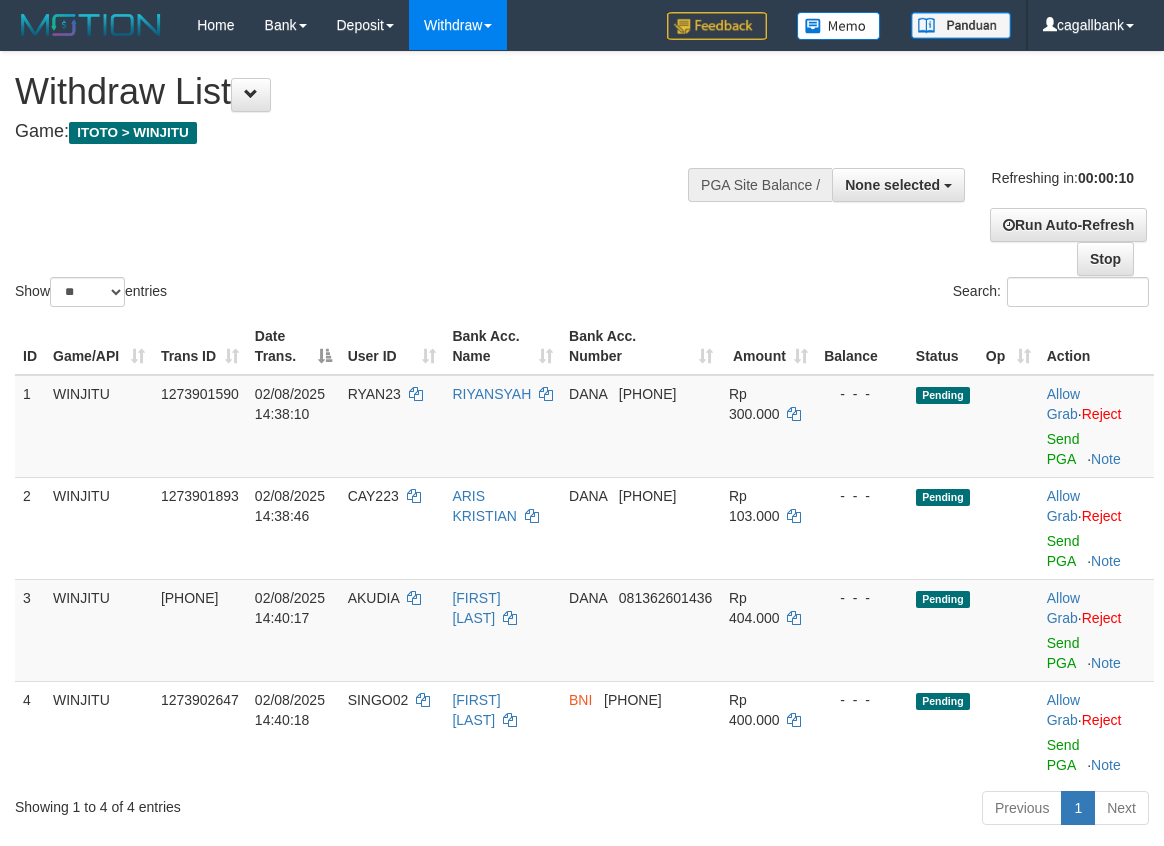 select 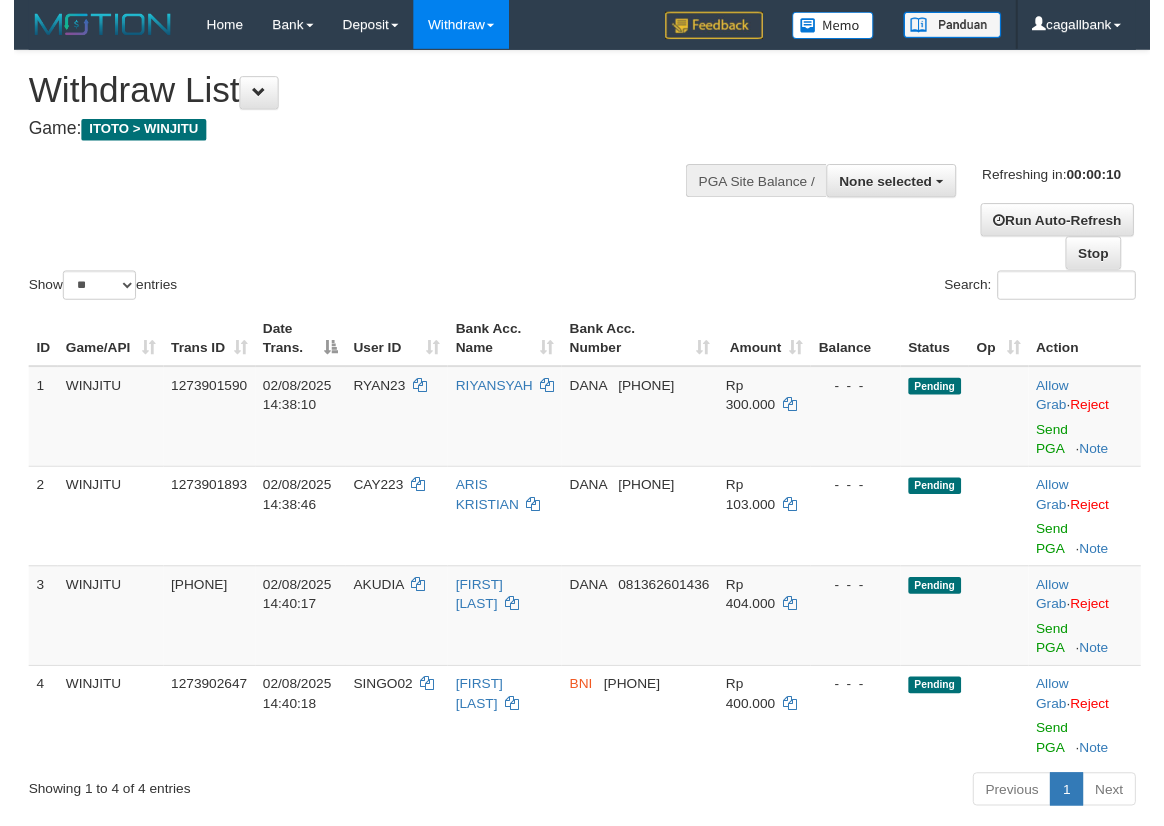 scroll, scrollTop: 0, scrollLeft: 0, axis: both 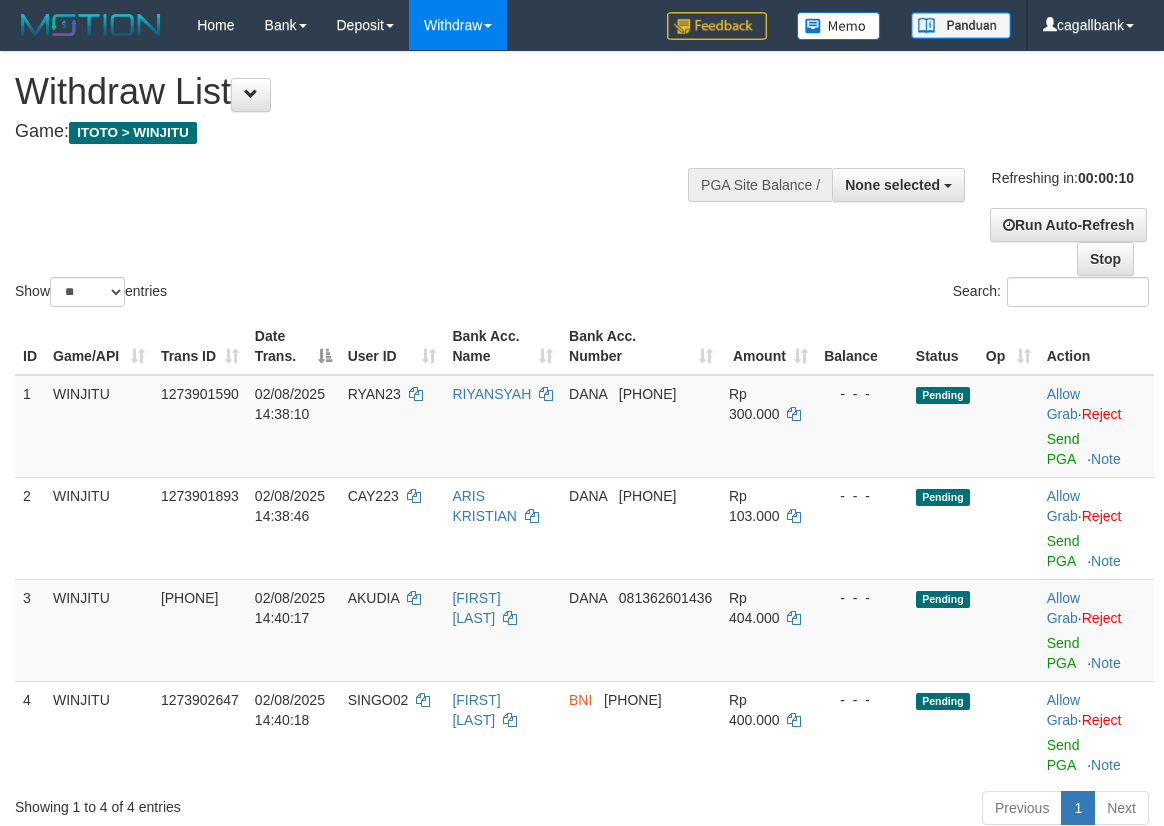 select 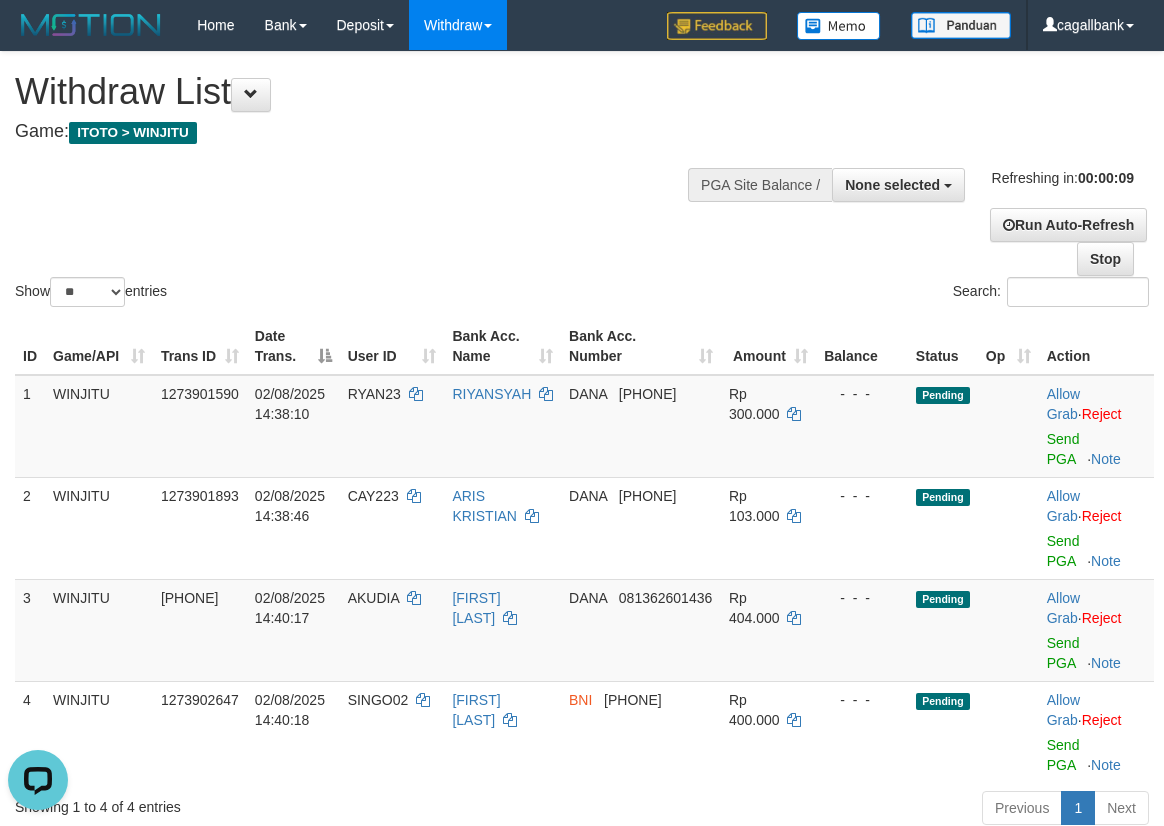 scroll, scrollTop: 0, scrollLeft: 0, axis: both 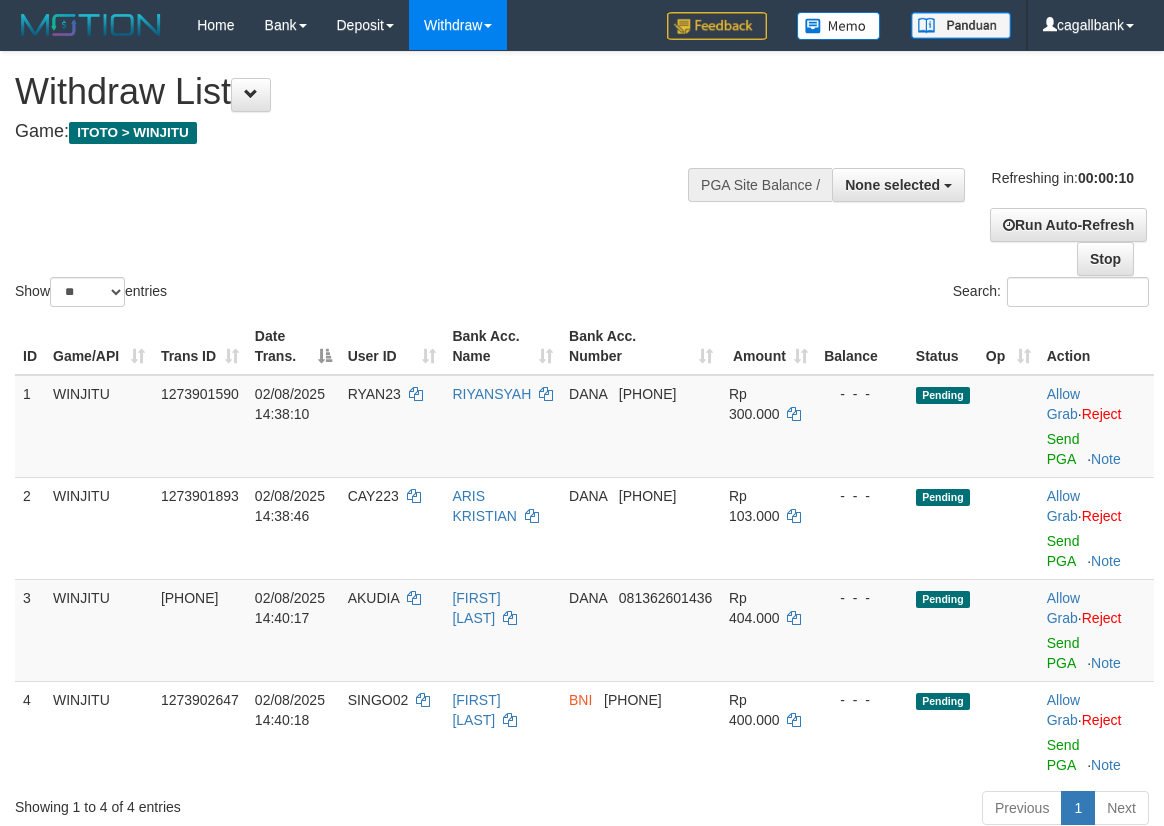 select 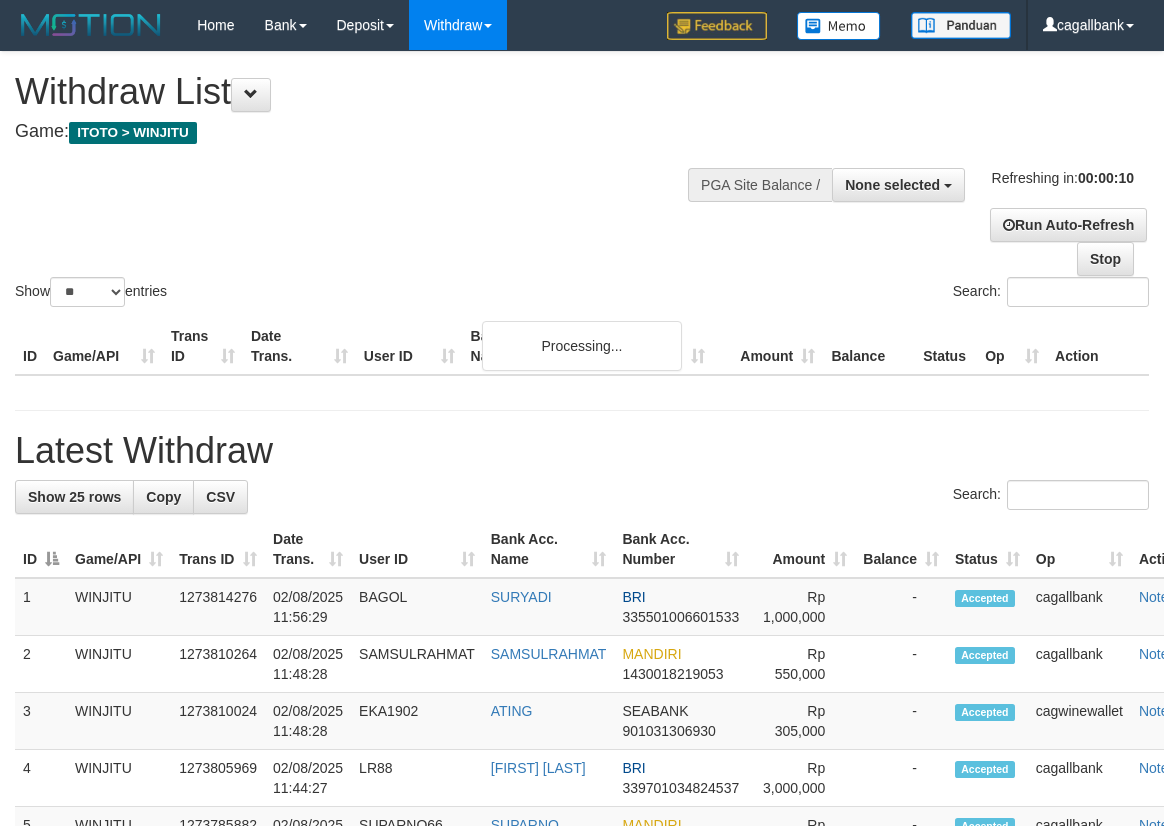 select 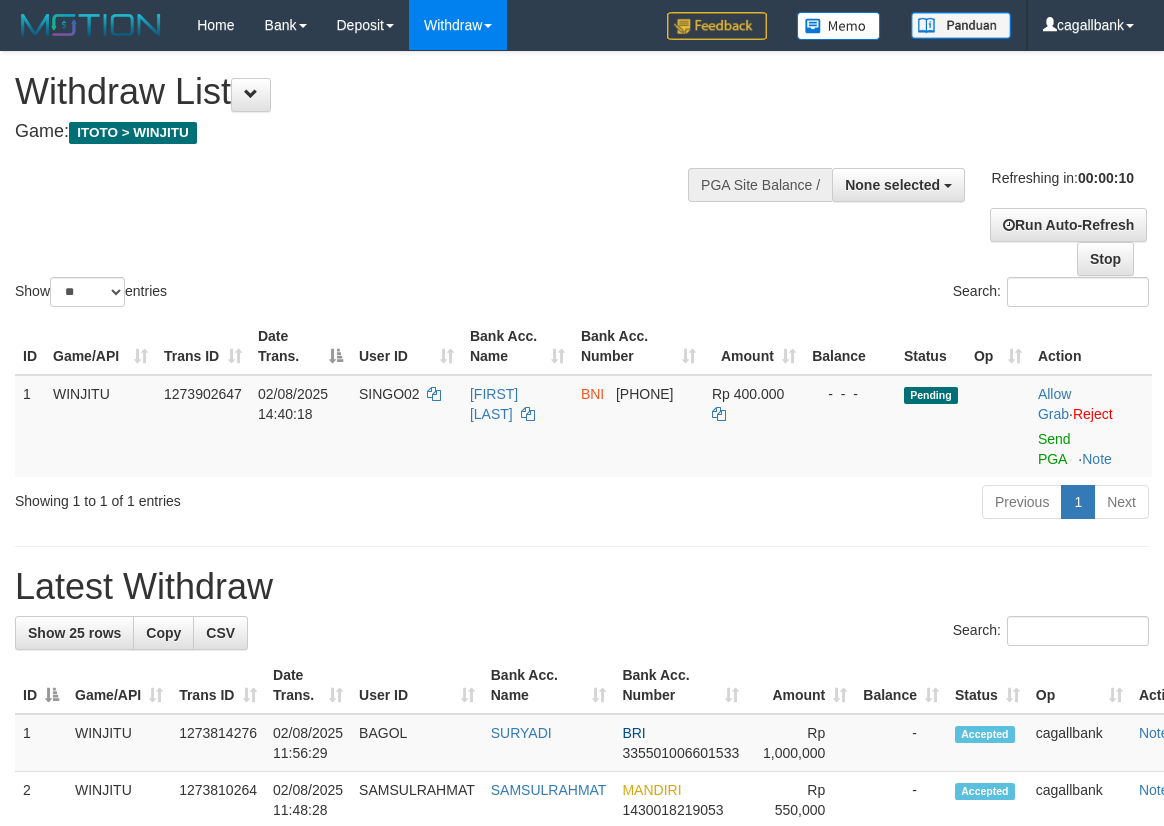 select 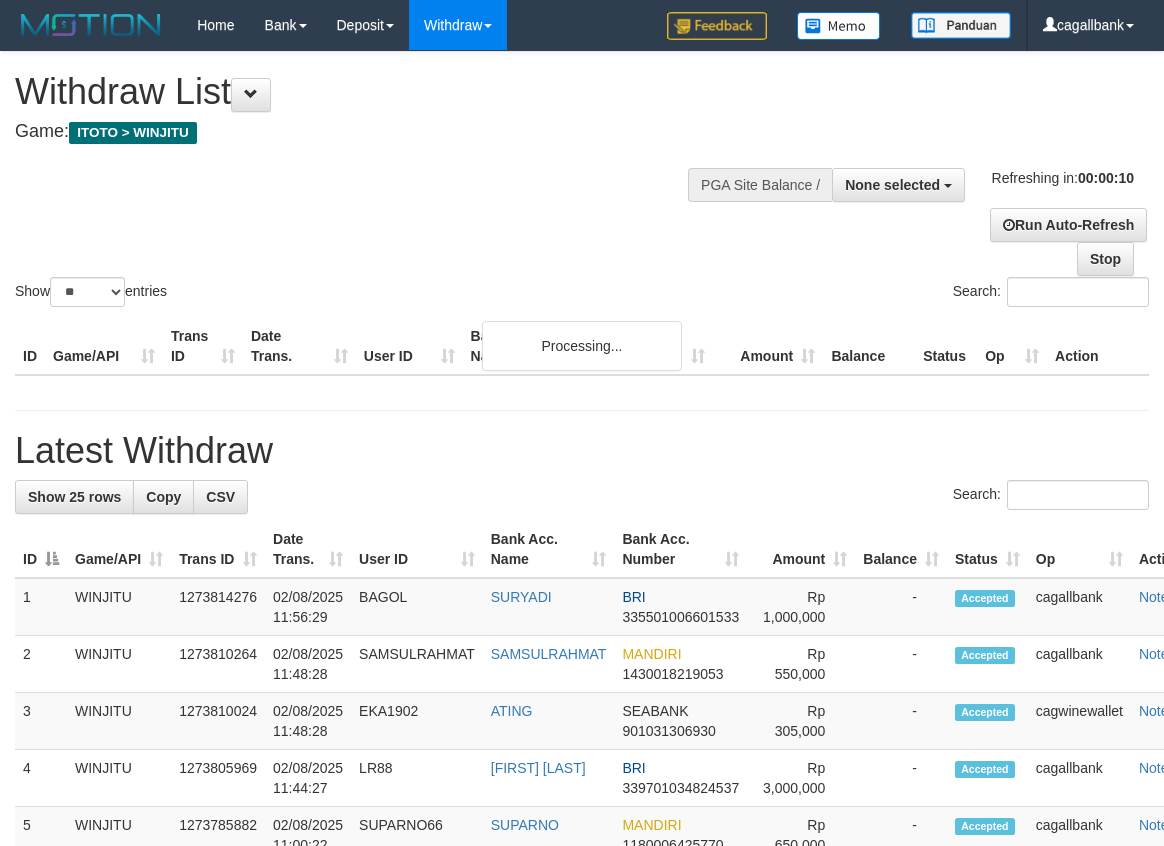 select 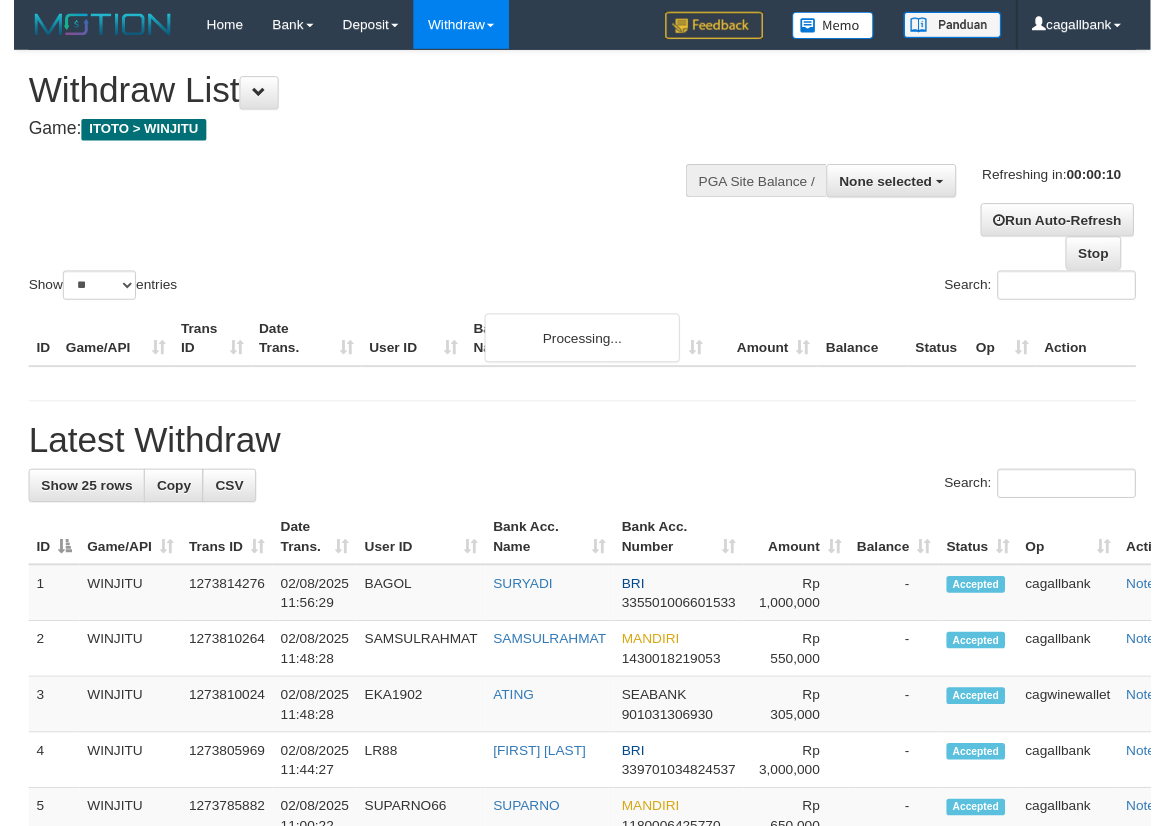 scroll, scrollTop: 0, scrollLeft: 0, axis: both 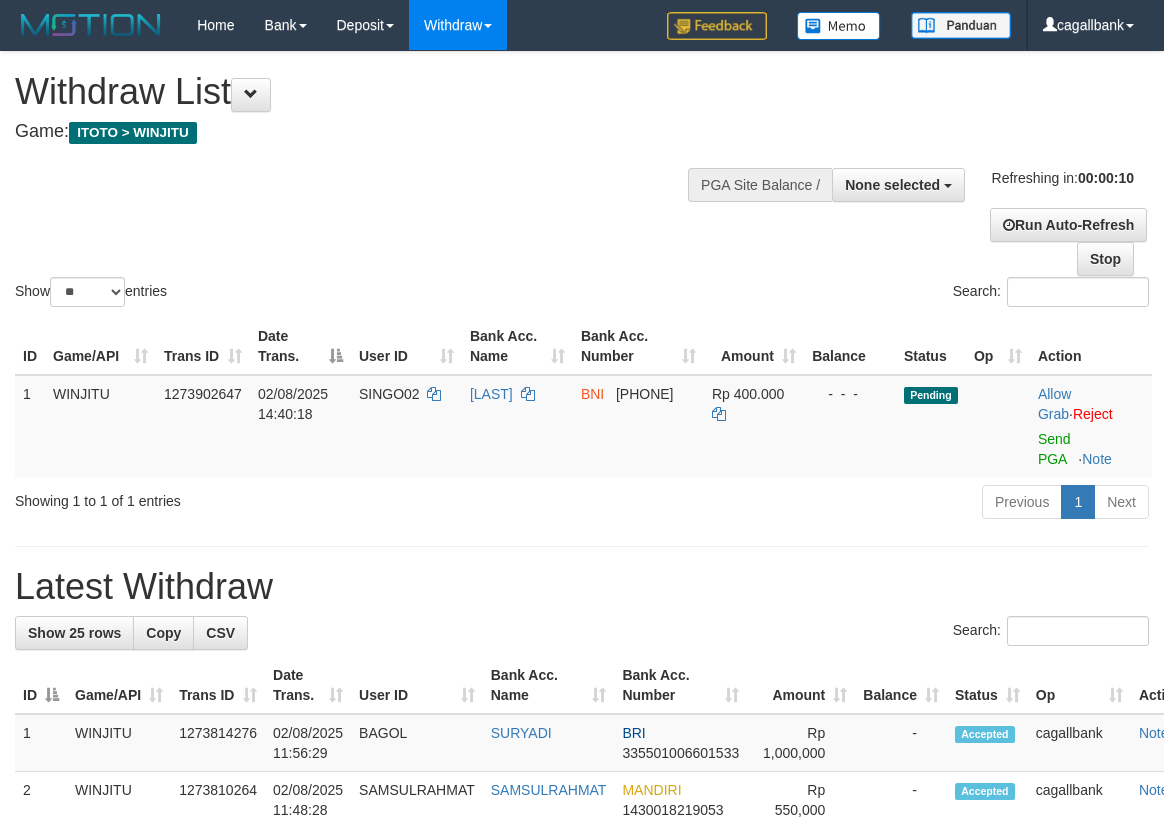 select 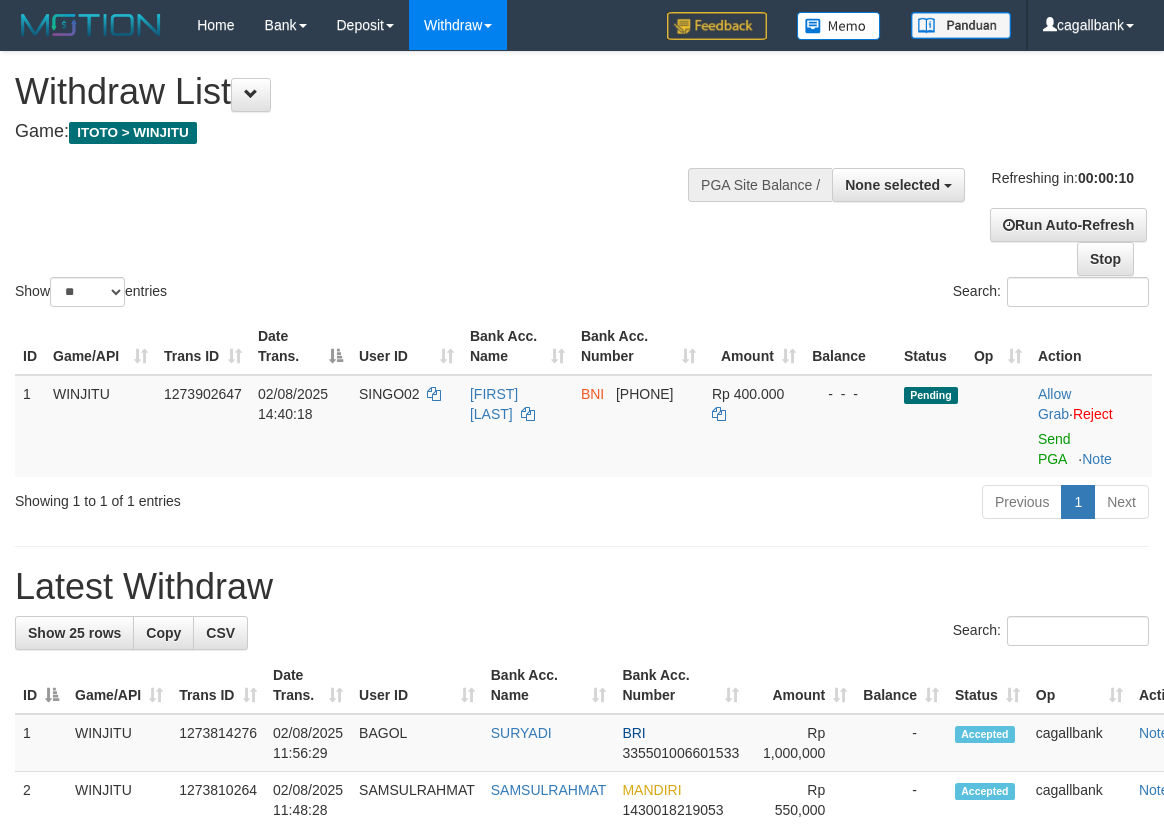 select 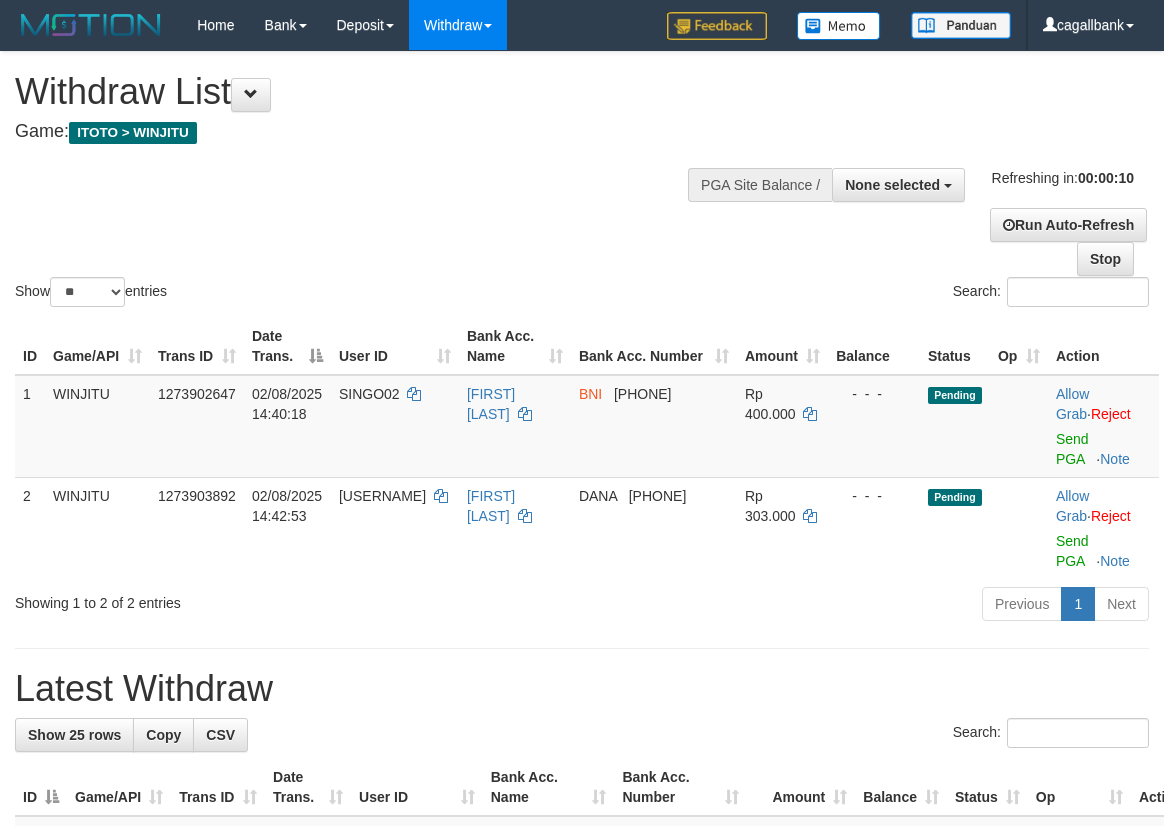 select 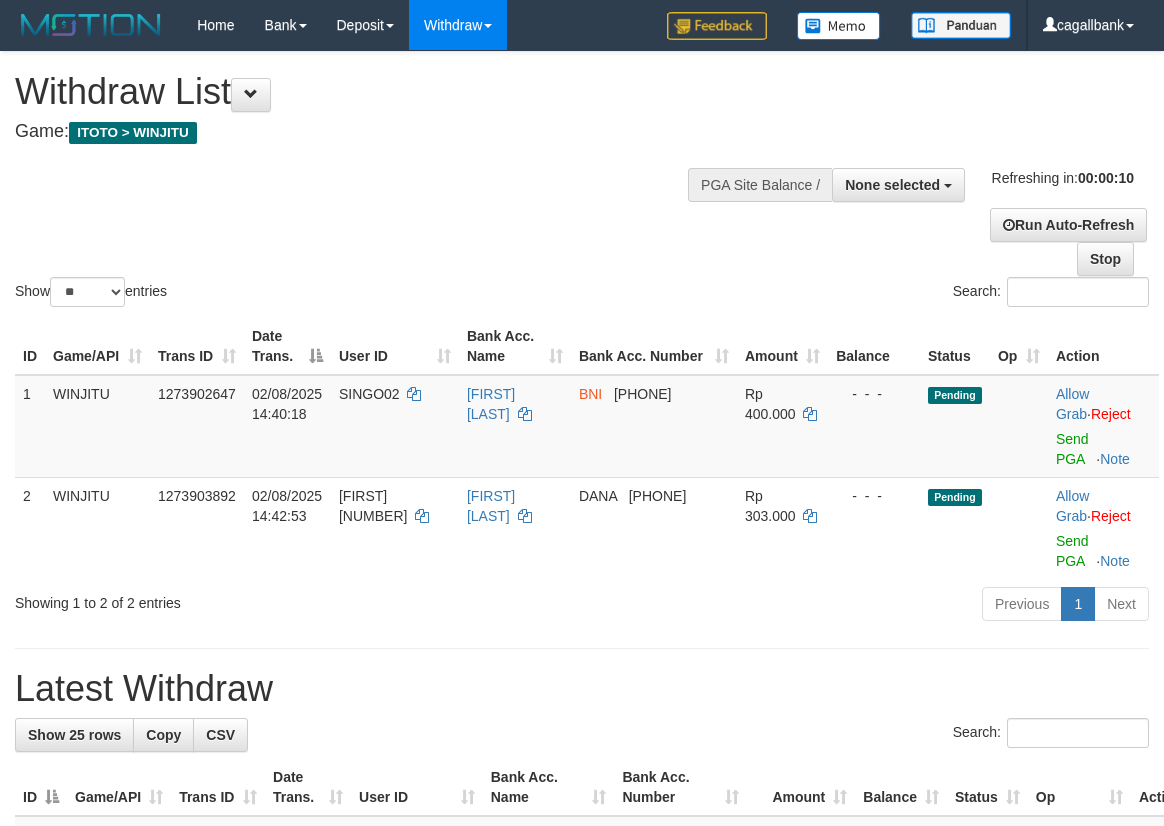 select 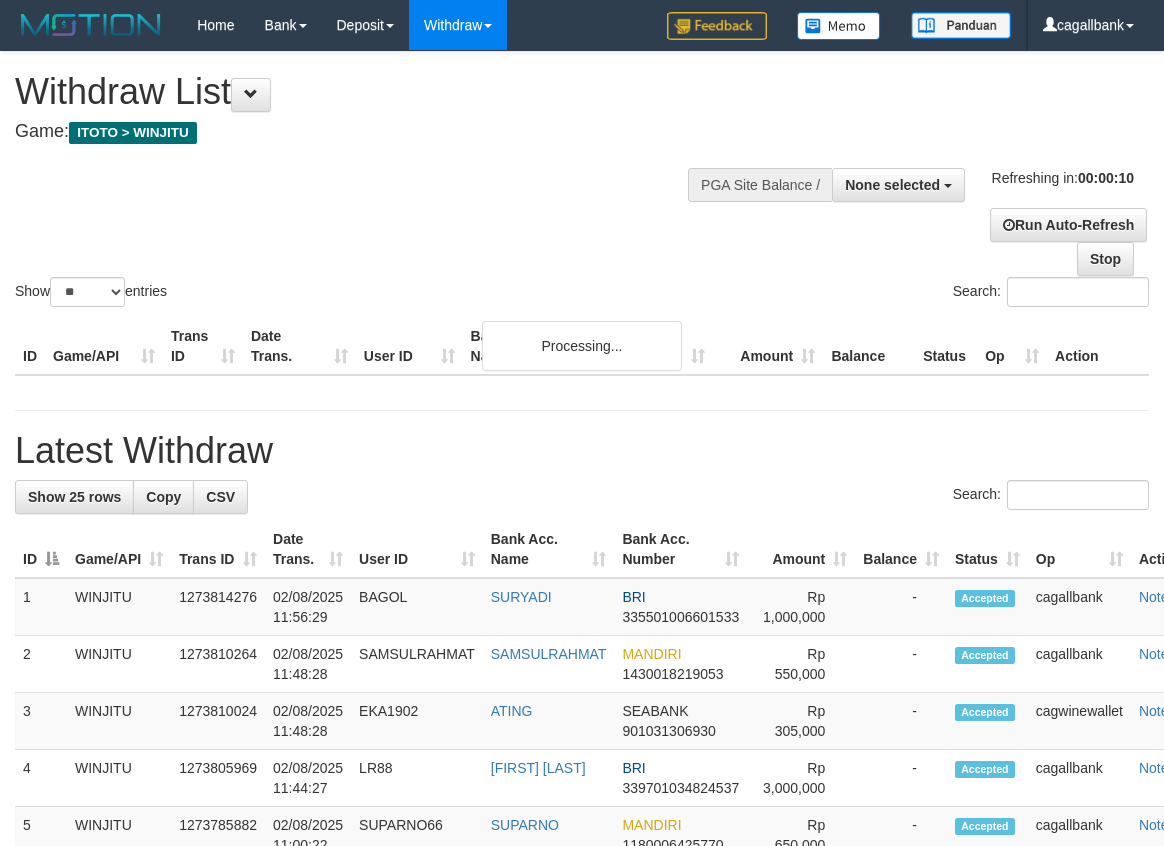 select 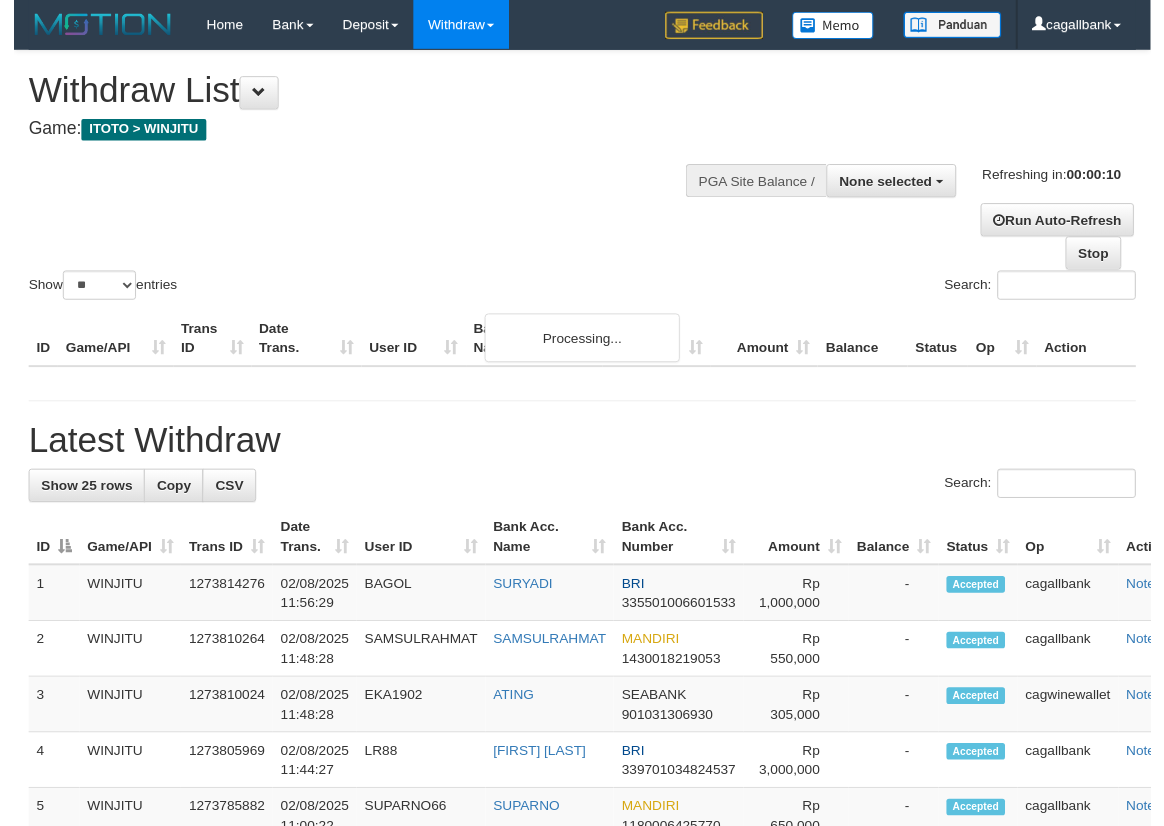 scroll, scrollTop: 0, scrollLeft: 0, axis: both 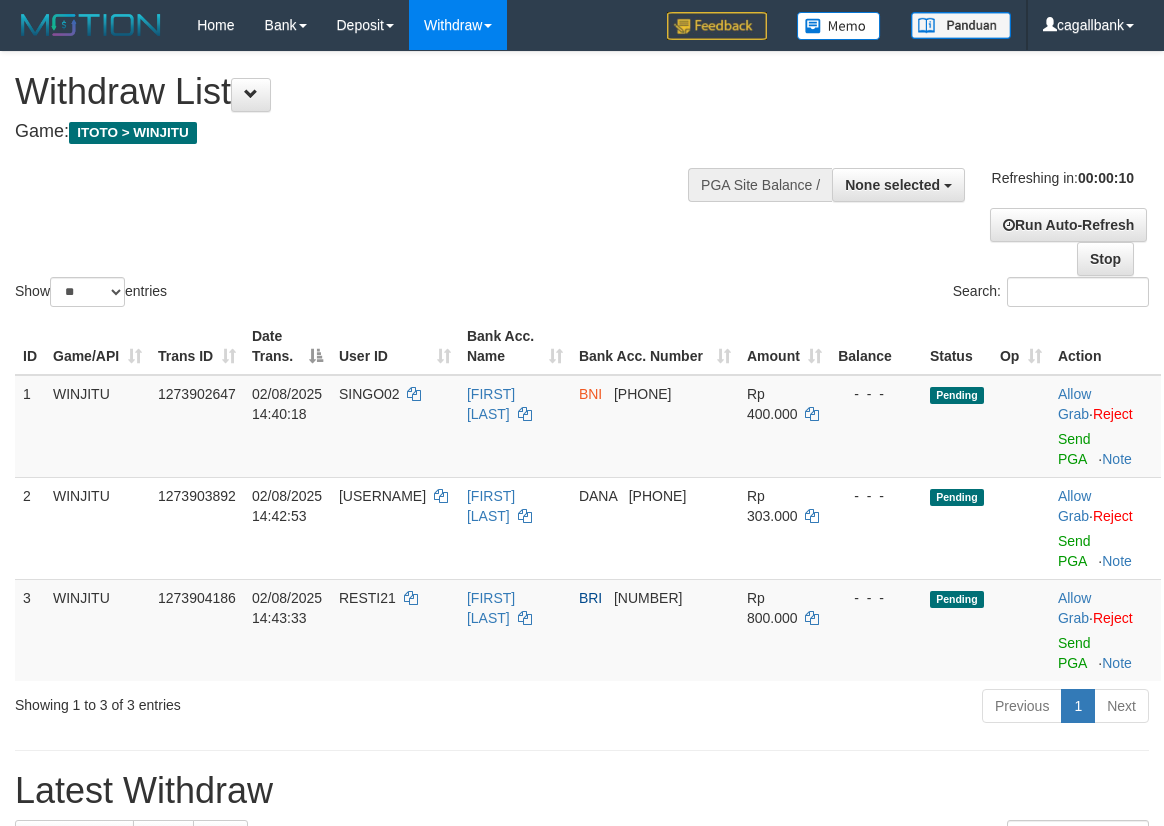 select 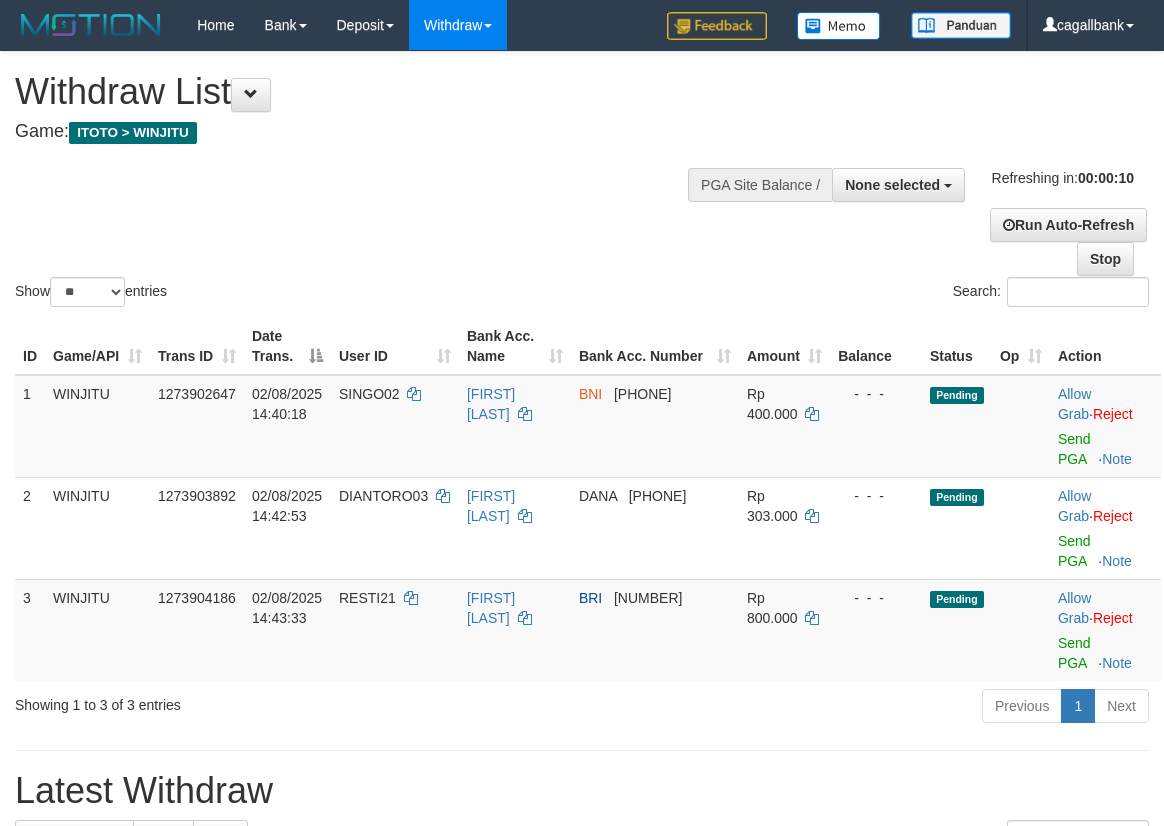 select 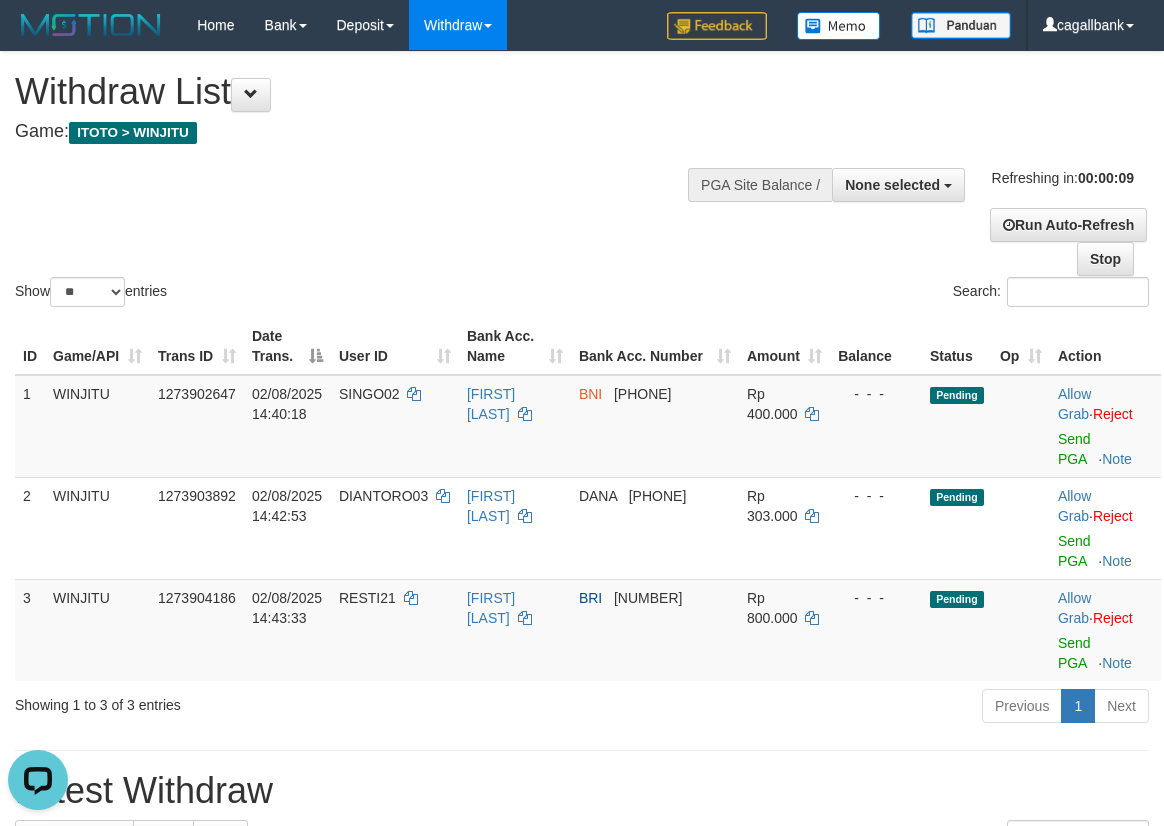 scroll, scrollTop: 0, scrollLeft: 0, axis: both 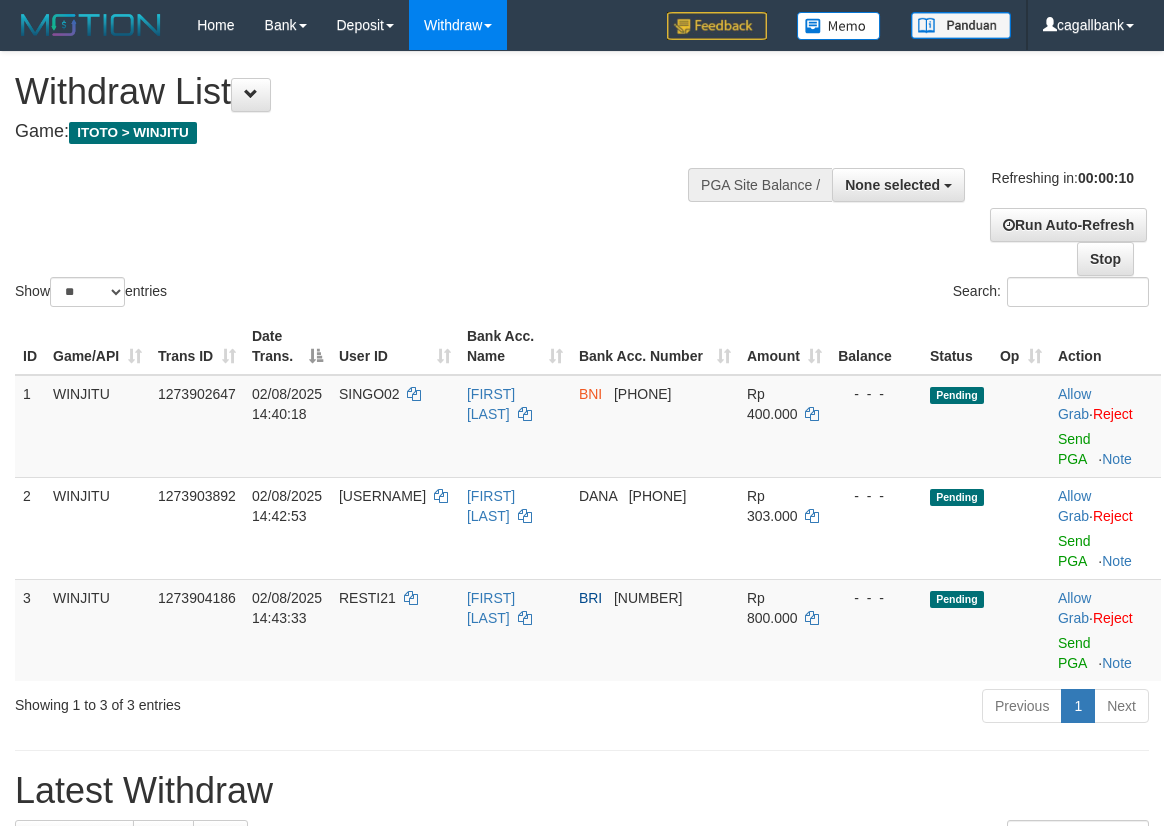 select 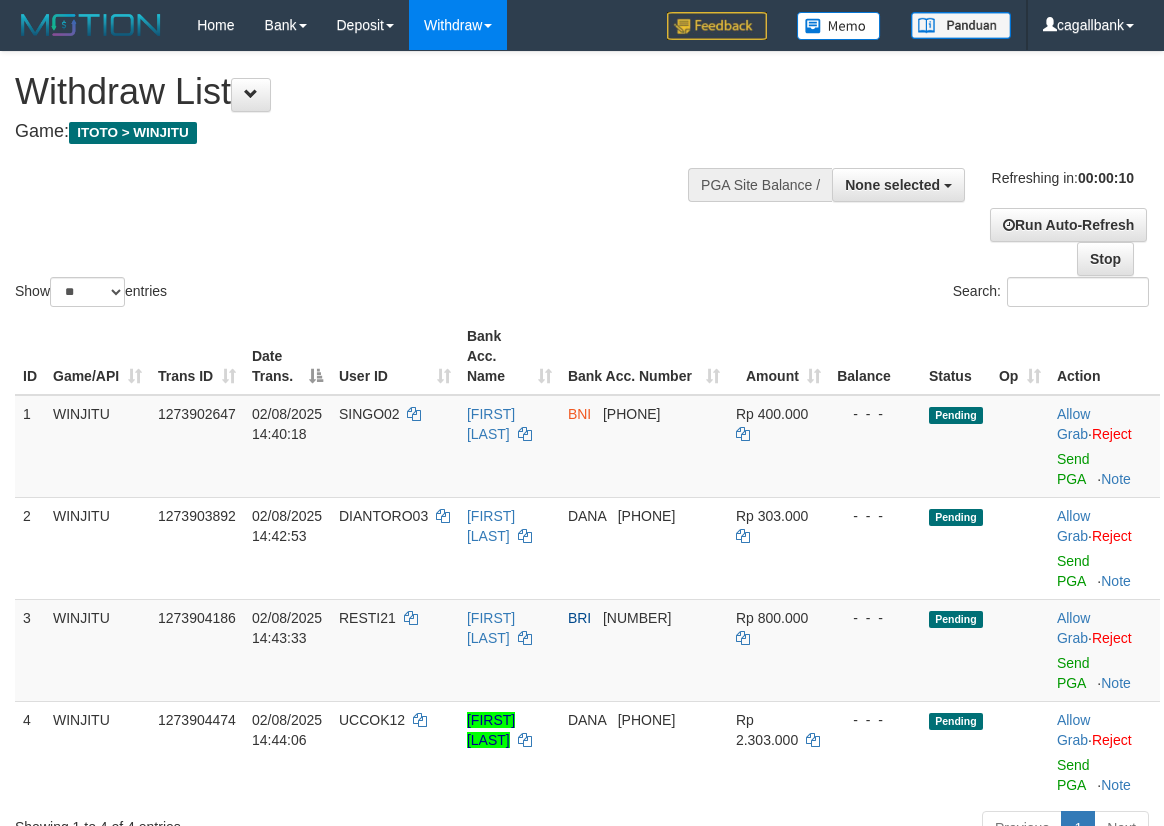 select 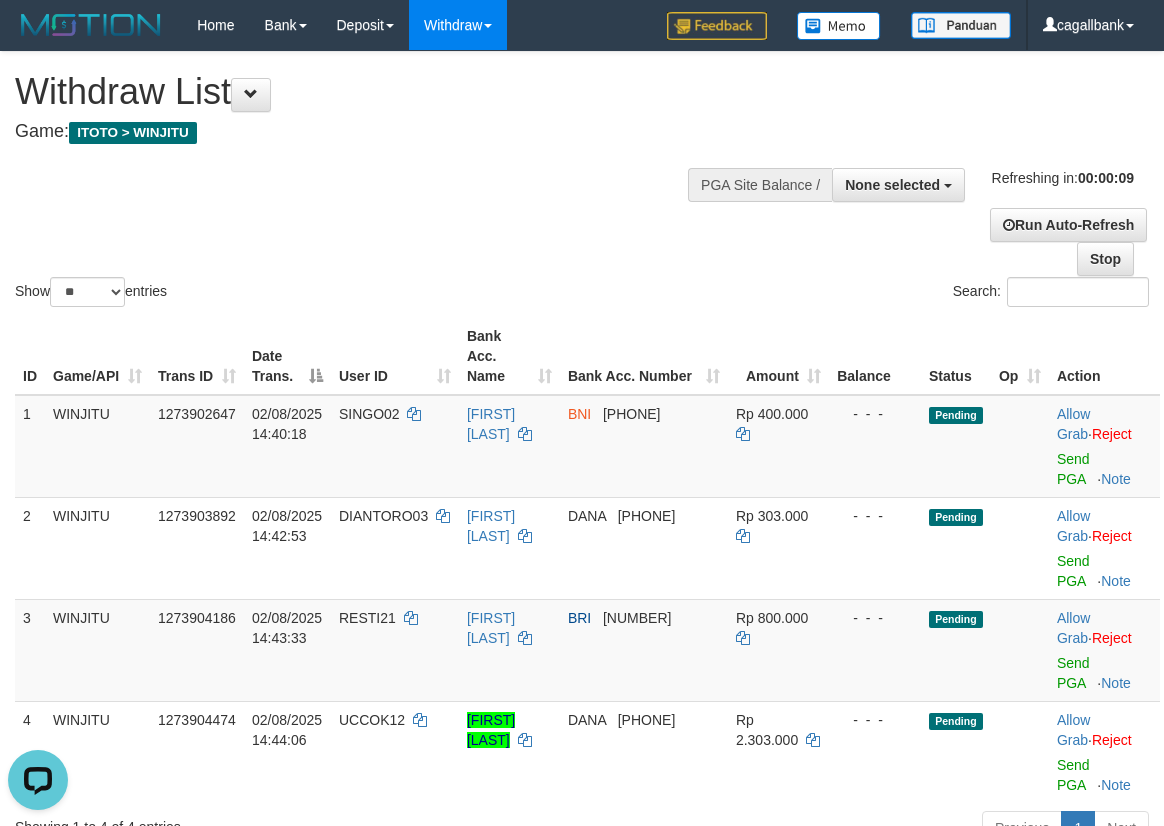 scroll, scrollTop: 0, scrollLeft: 0, axis: both 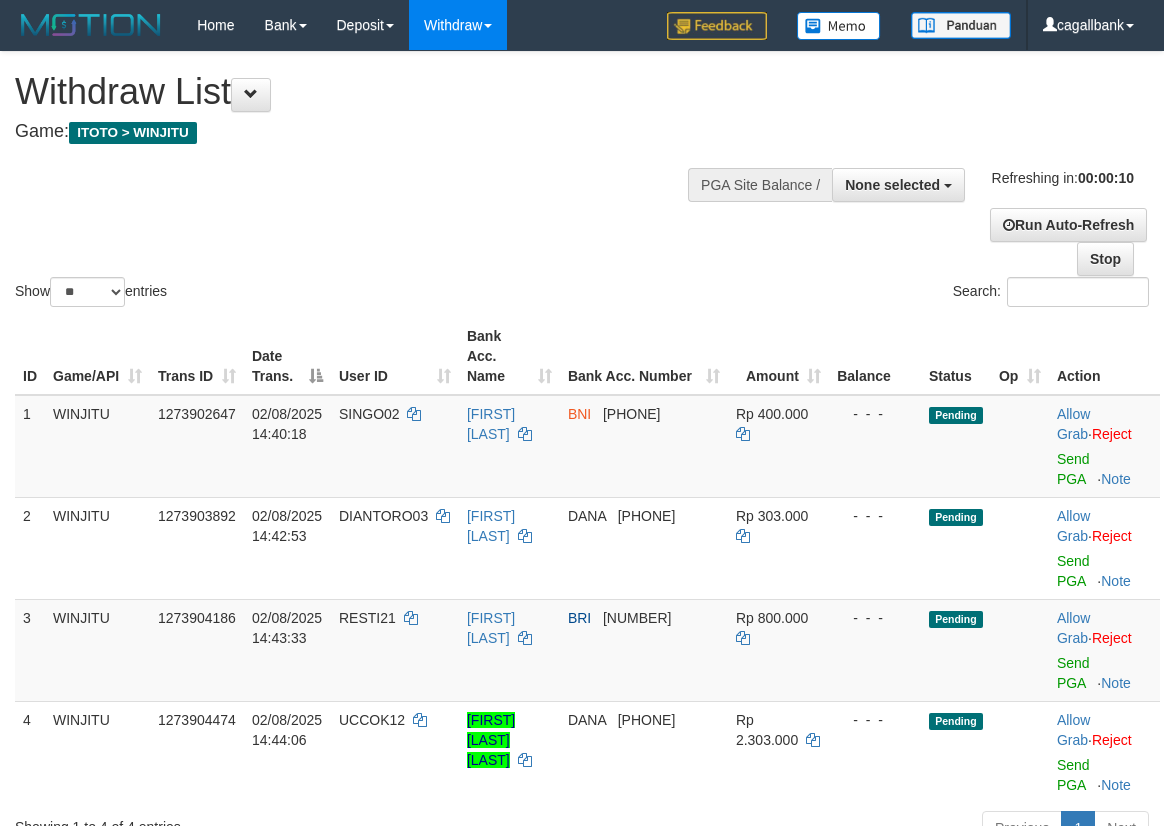 select 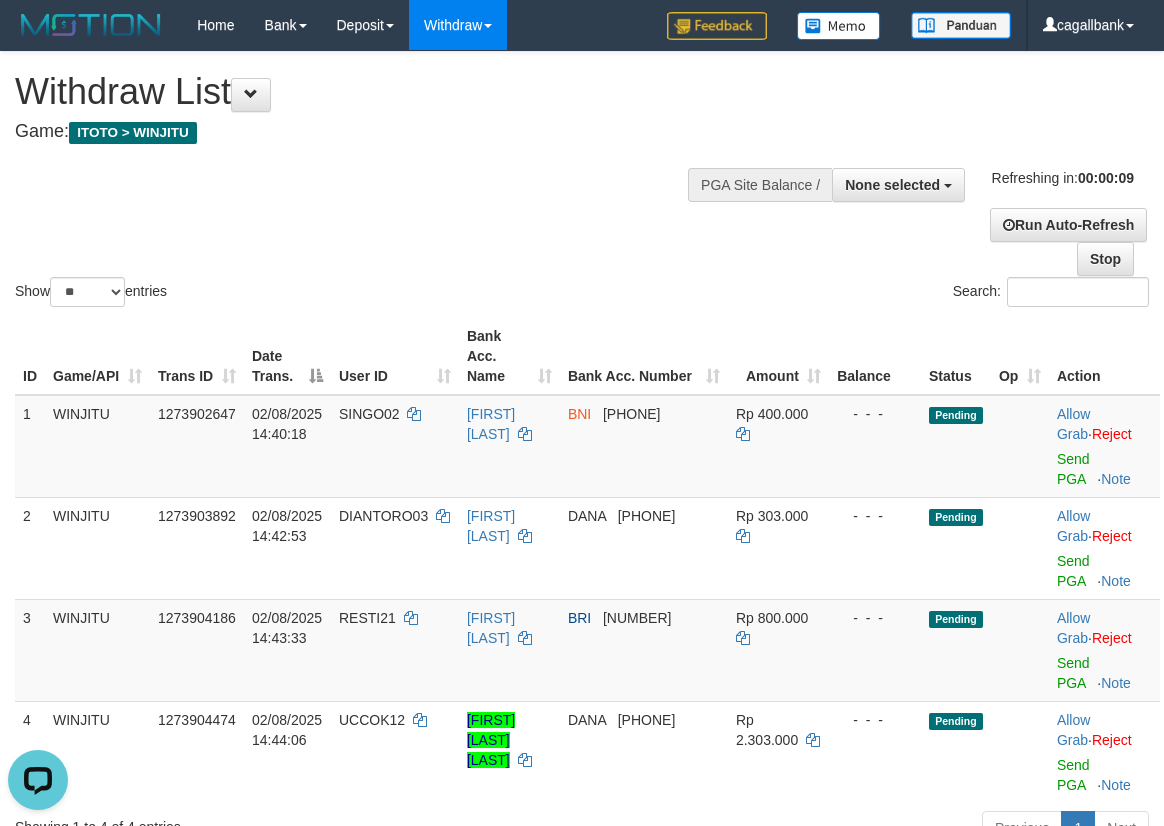 scroll, scrollTop: 0, scrollLeft: 0, axis: both 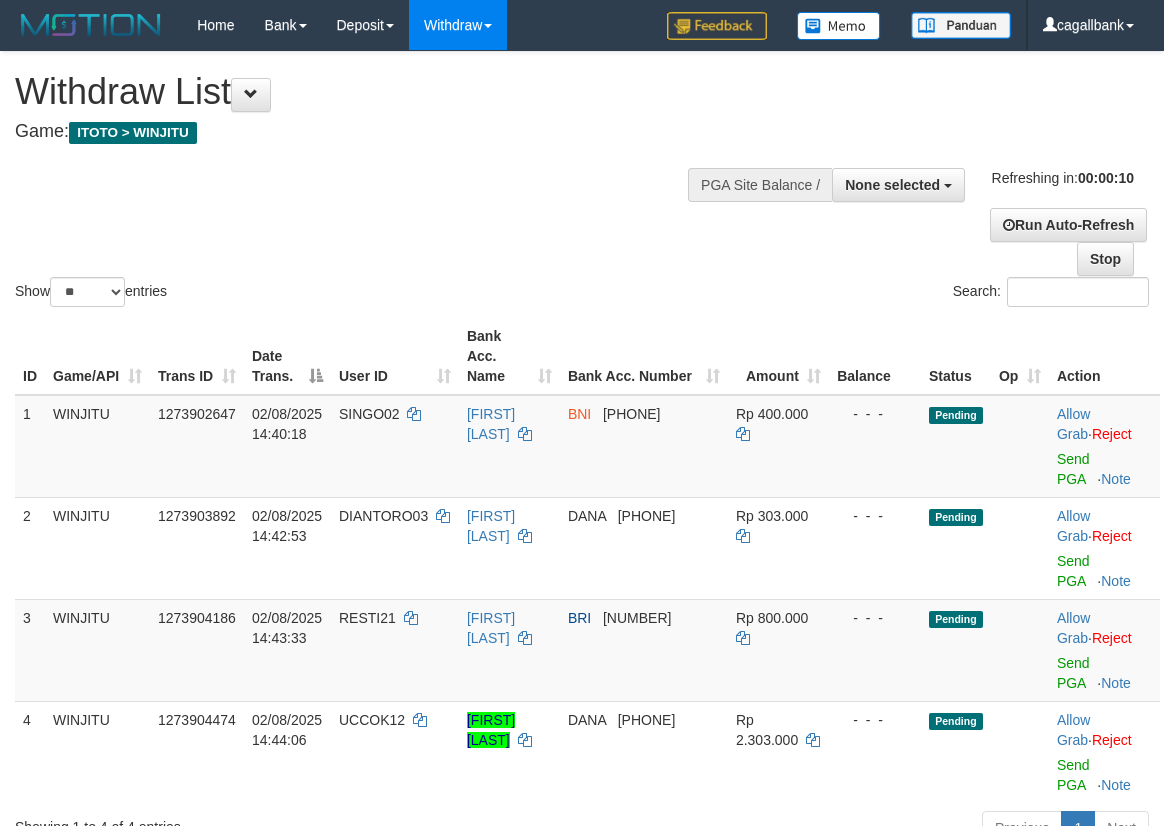 select 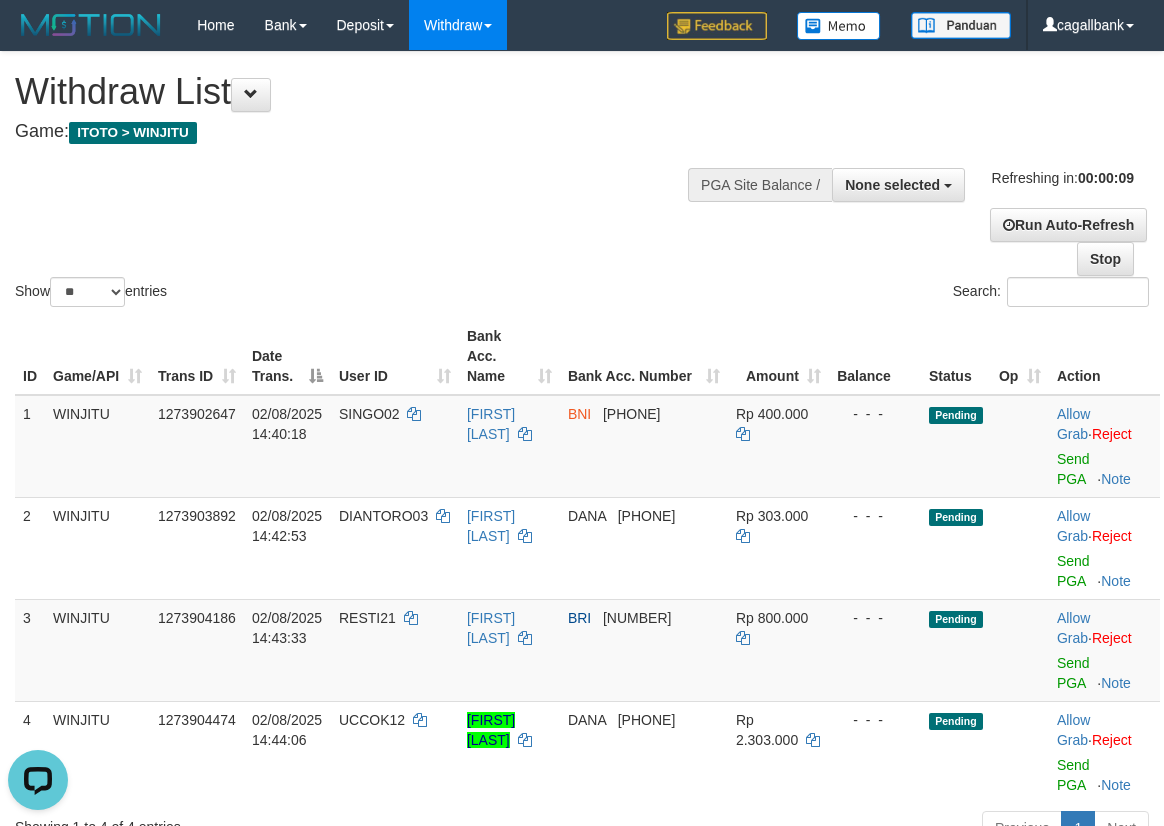scroll, scrollTop: 0, scrollLeft: 0, axis: both 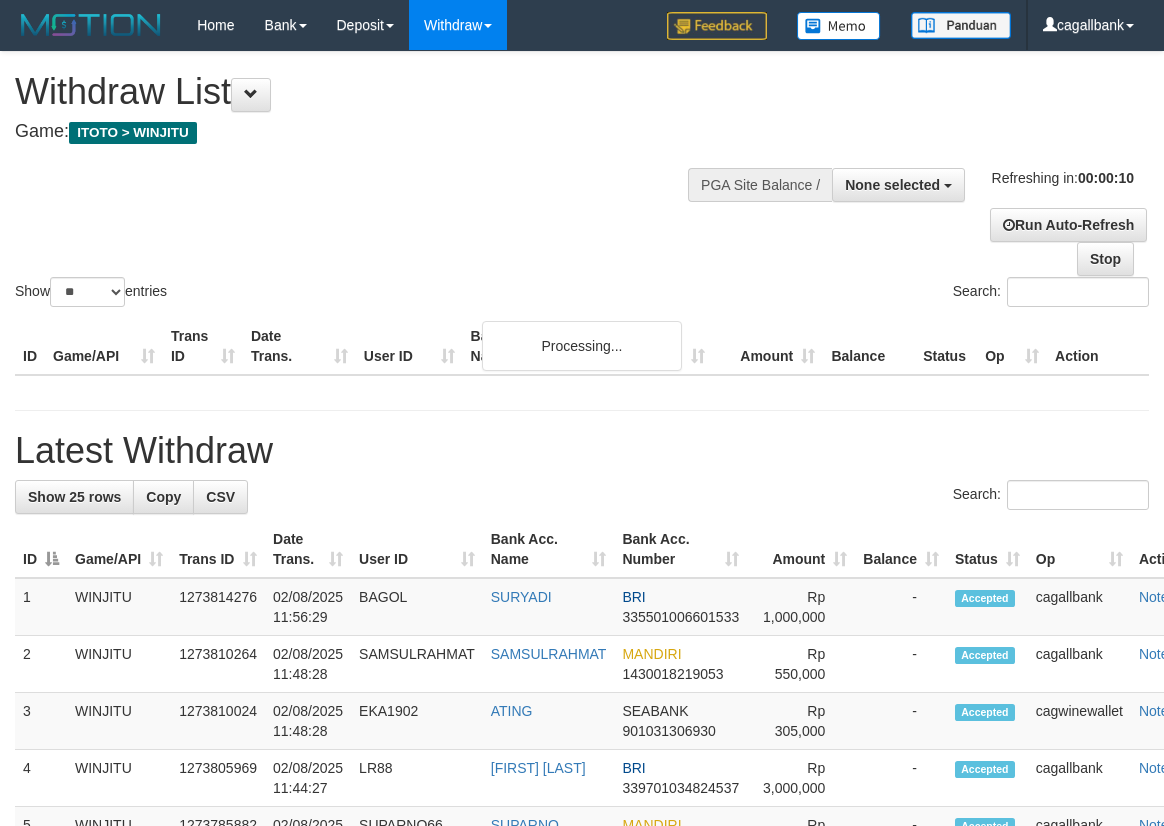 select 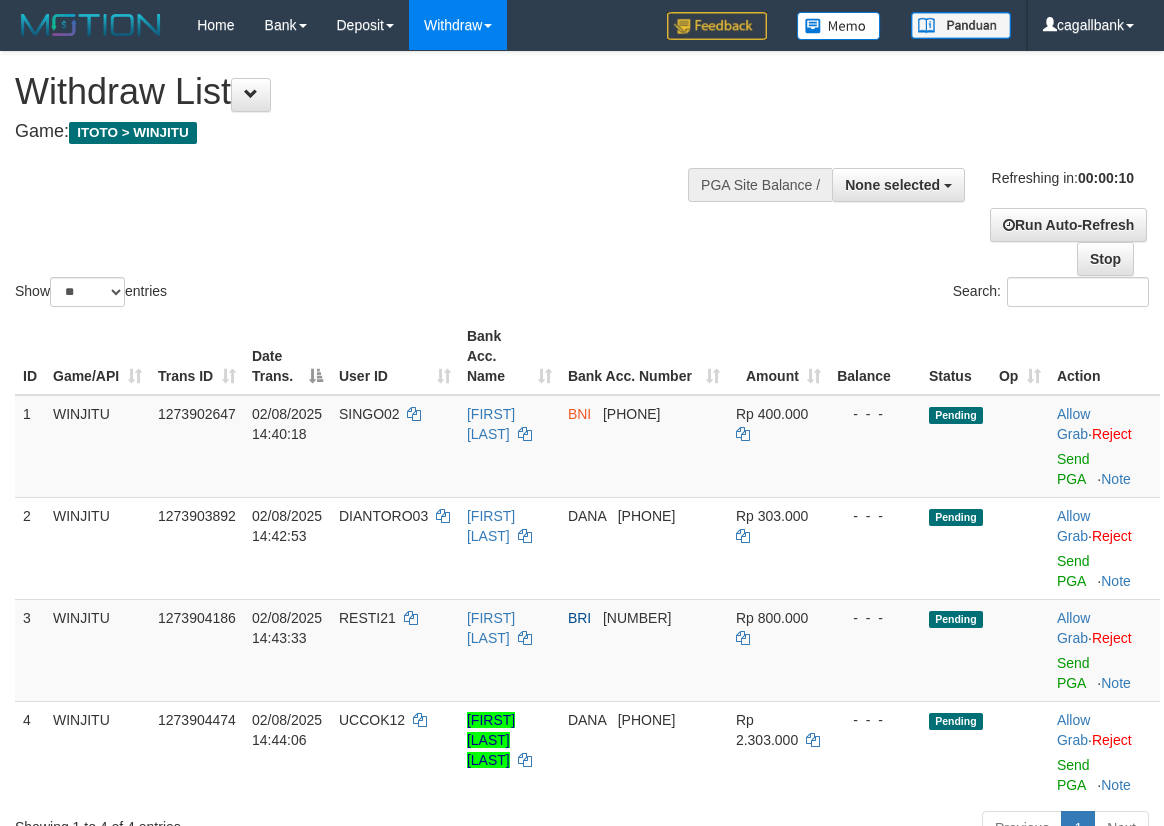 select 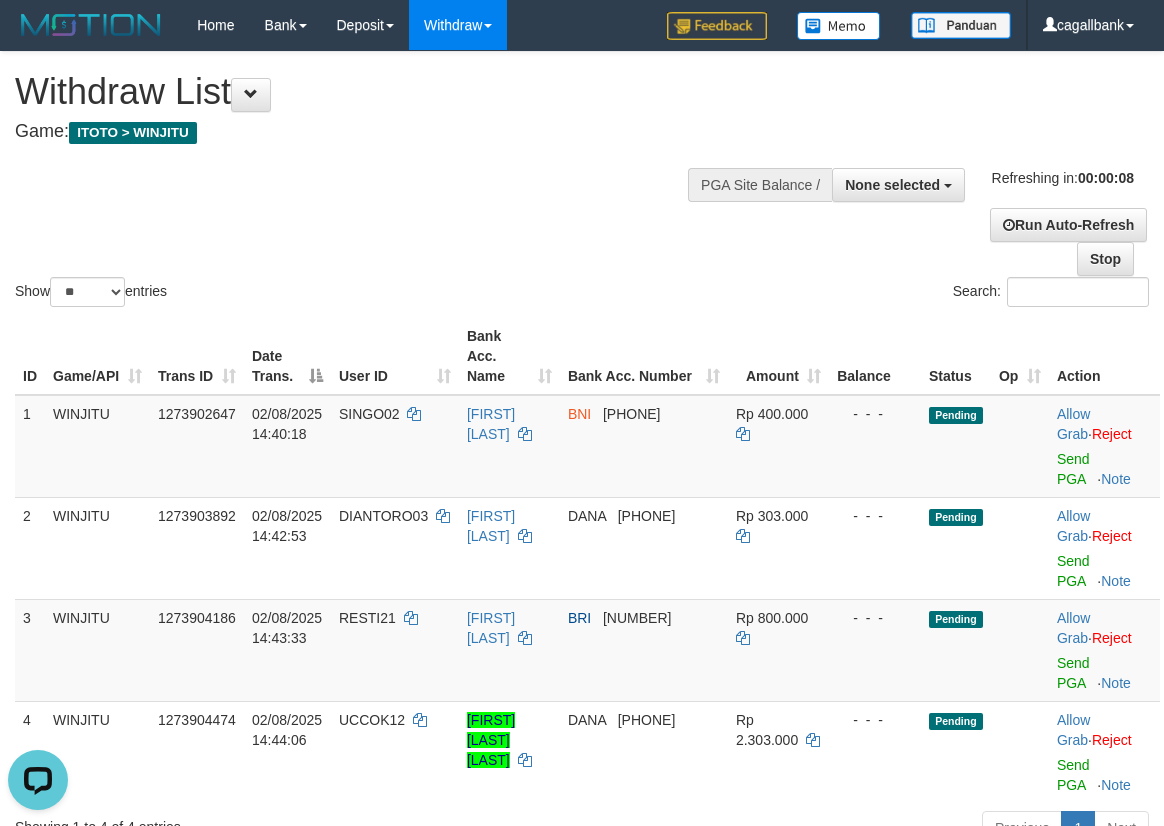 scroll, scrollTop: 0, scrollLeft: 0, axis: both 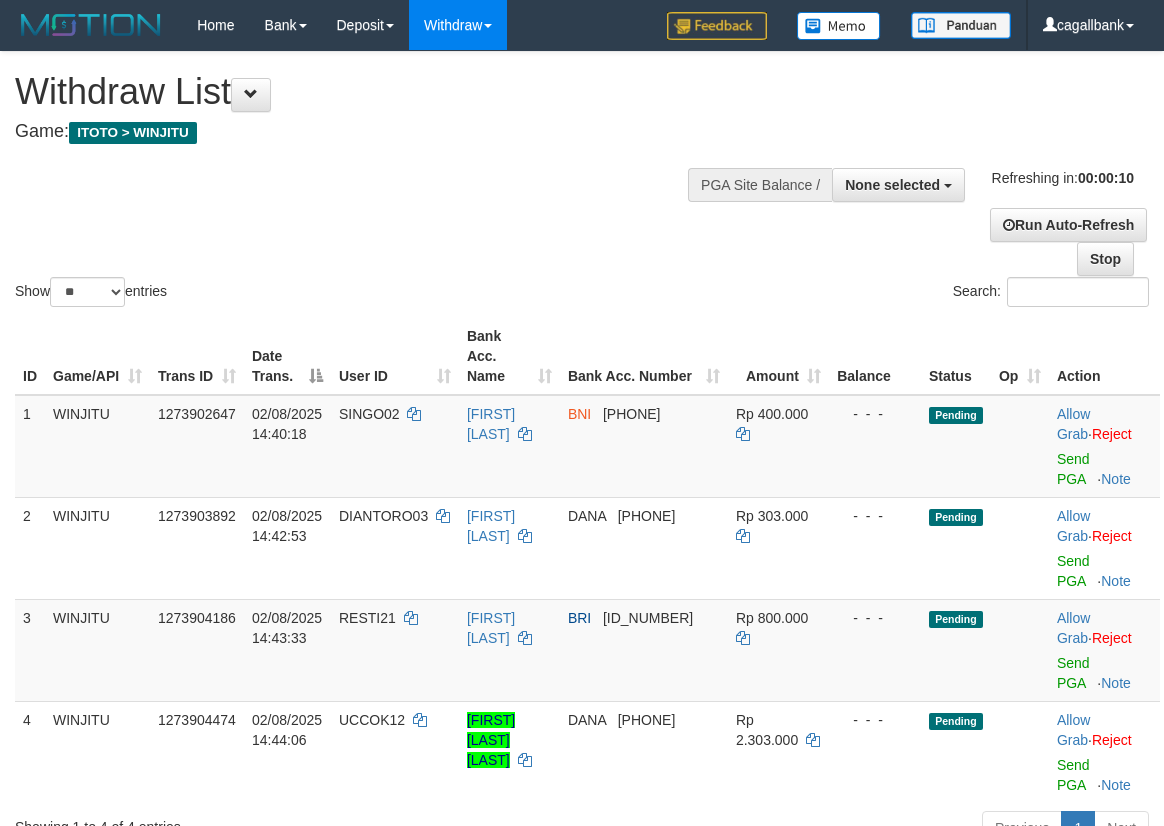 select 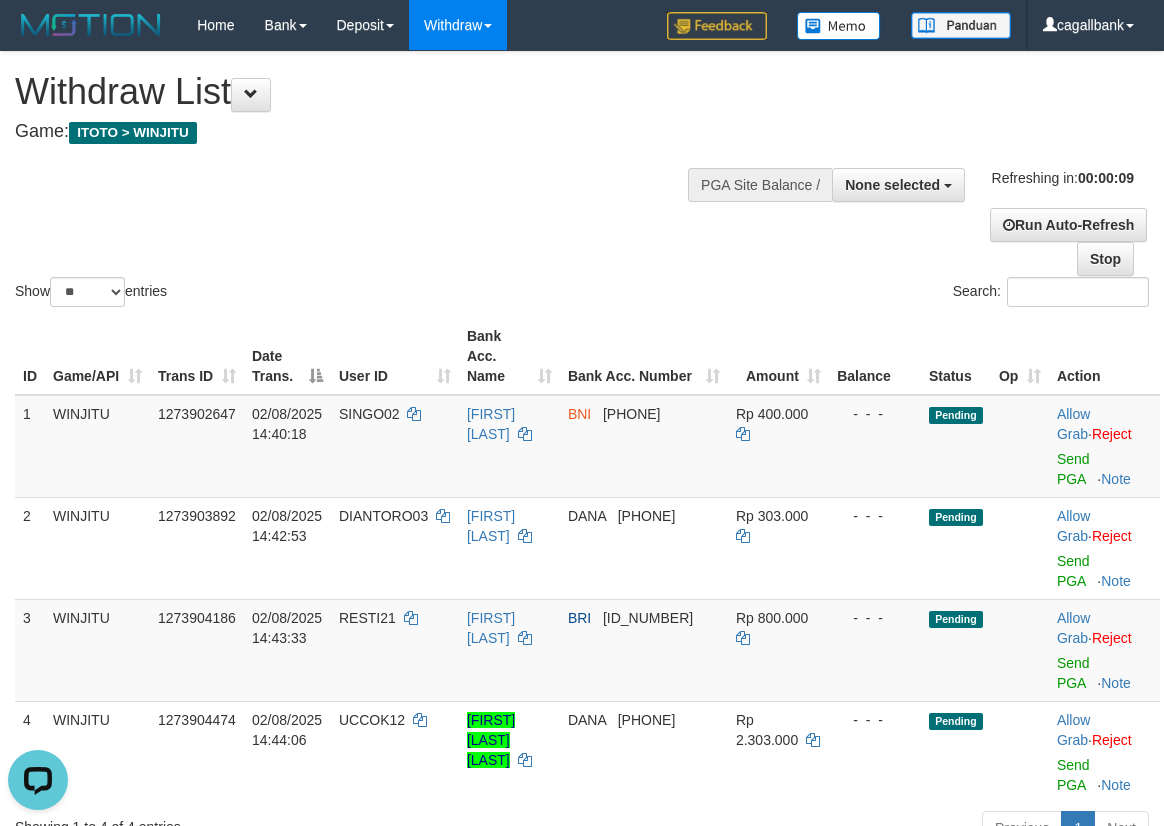 scroll, scrollTop: 0, scrollLeft: 0, axis: both 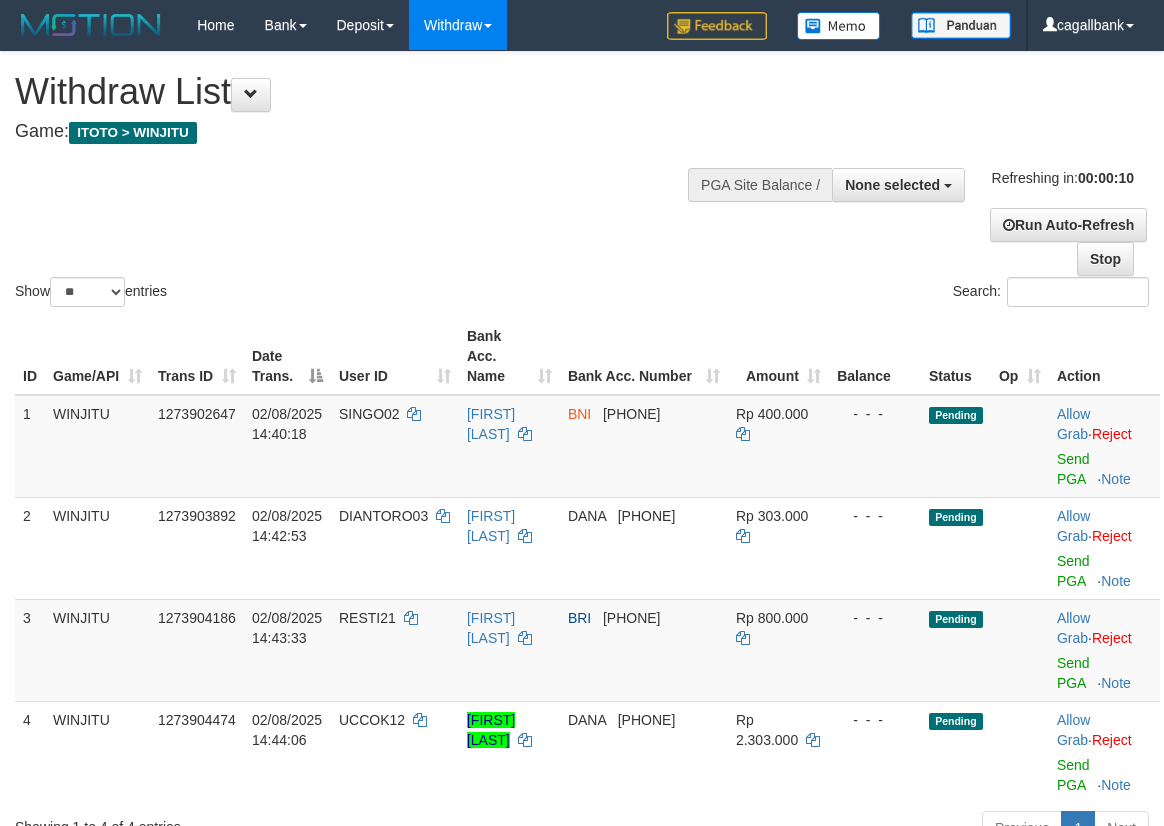 select 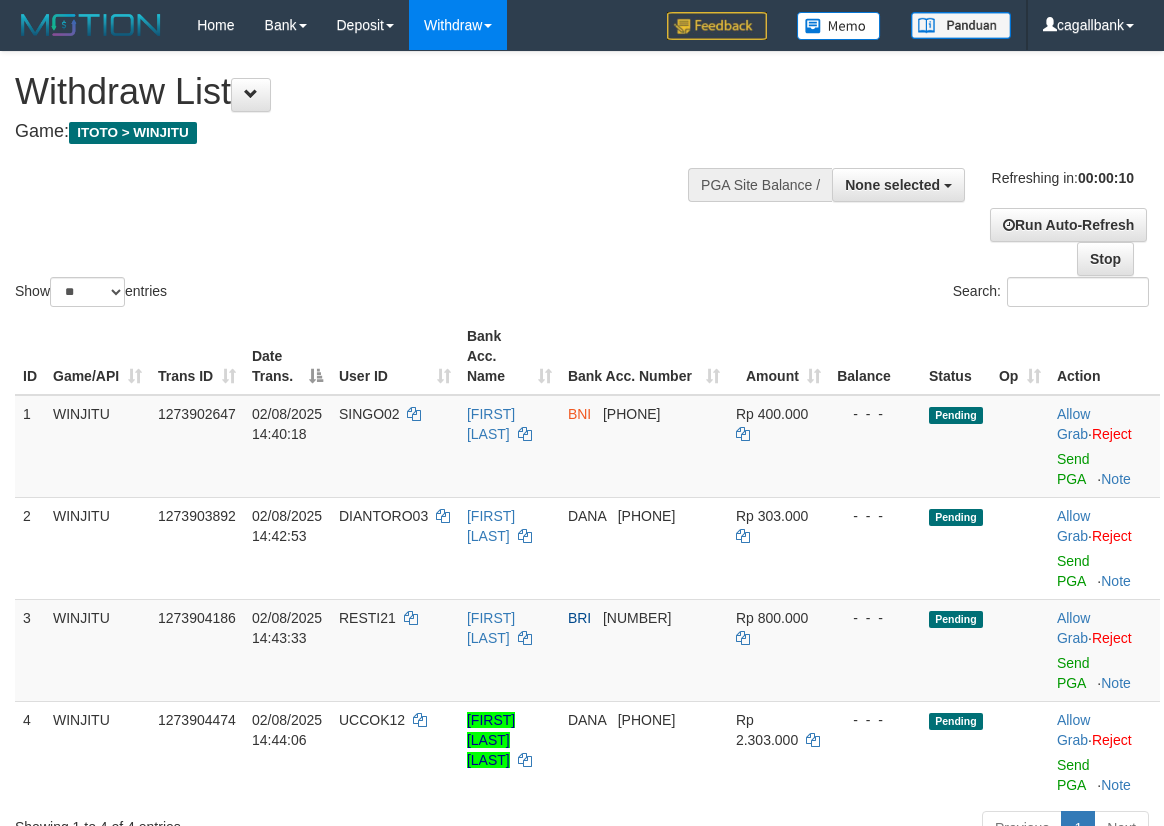 select 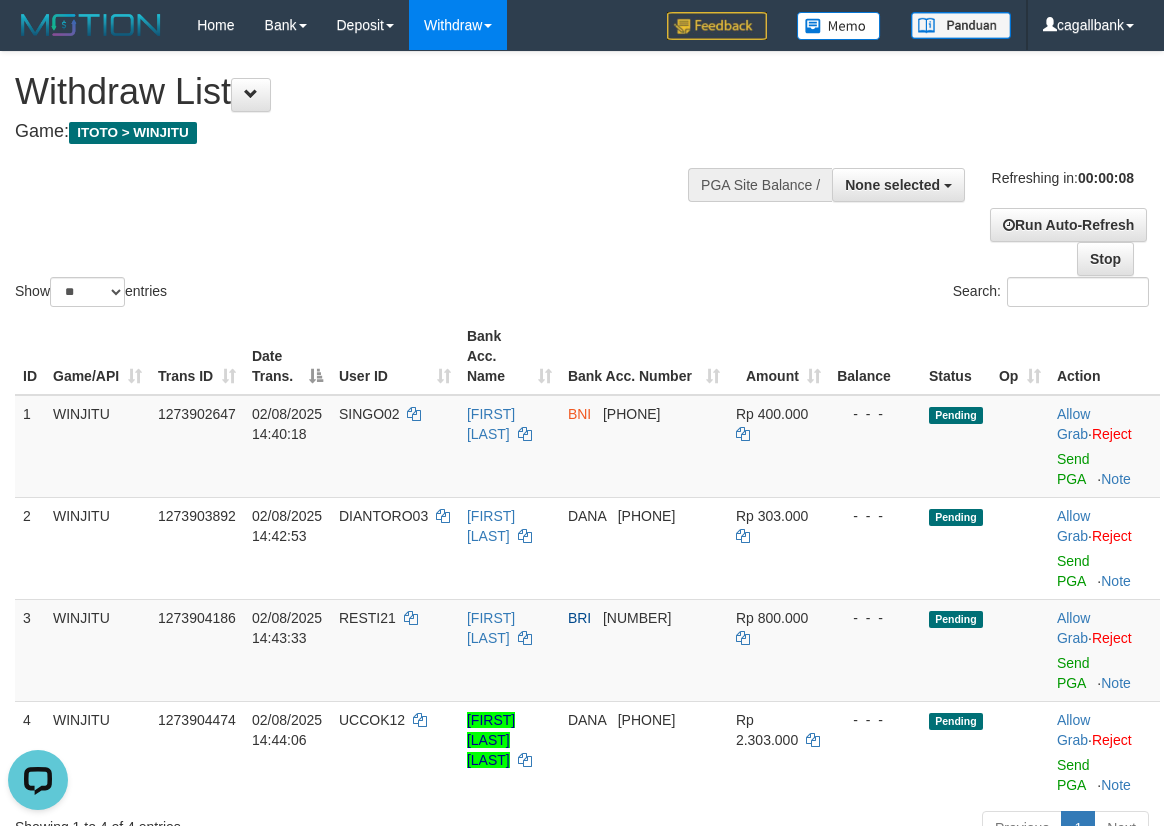 scroll, scrollTop: 0, scrollLeft: 0, axis: both 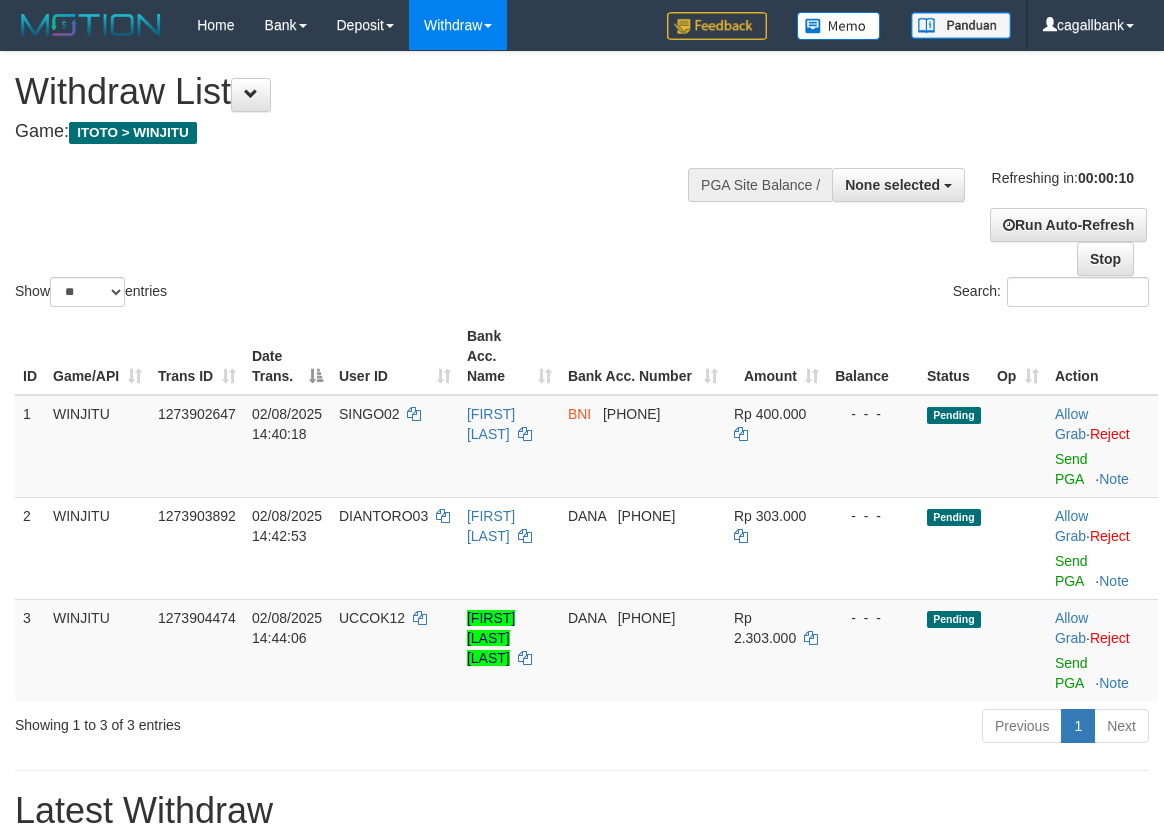 select 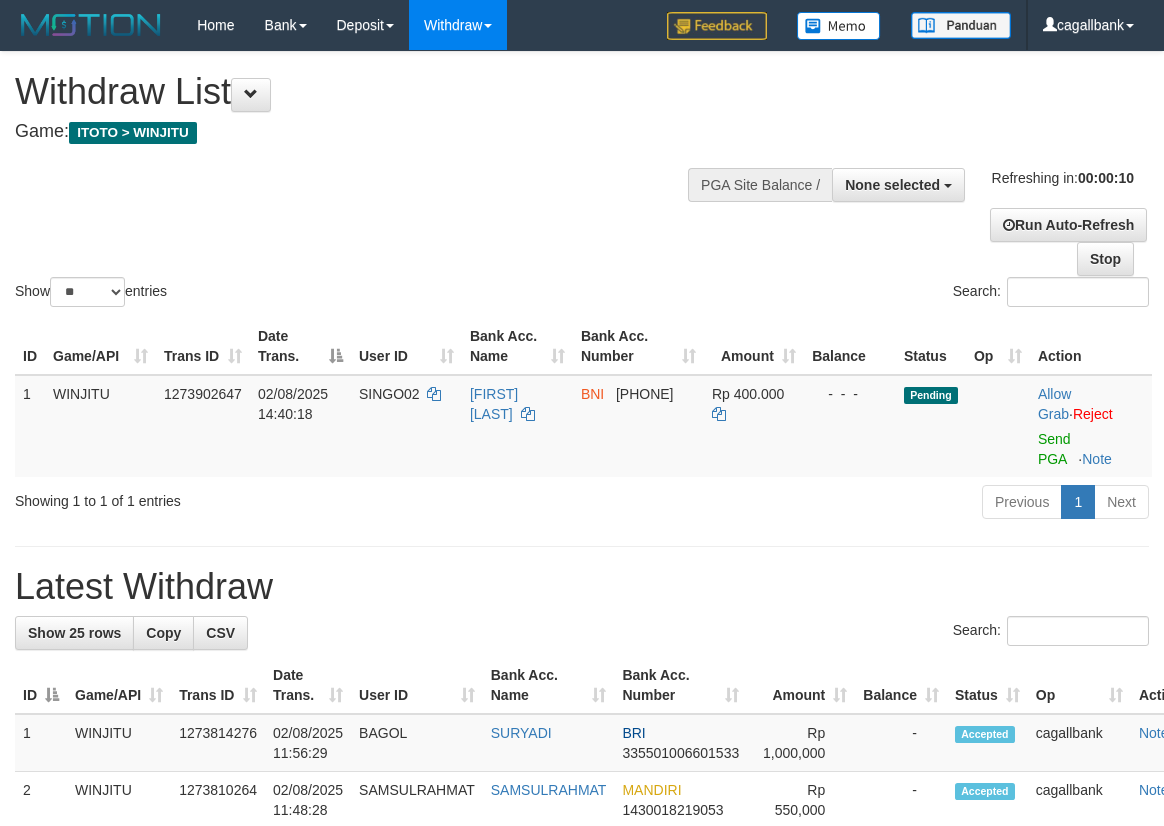 select 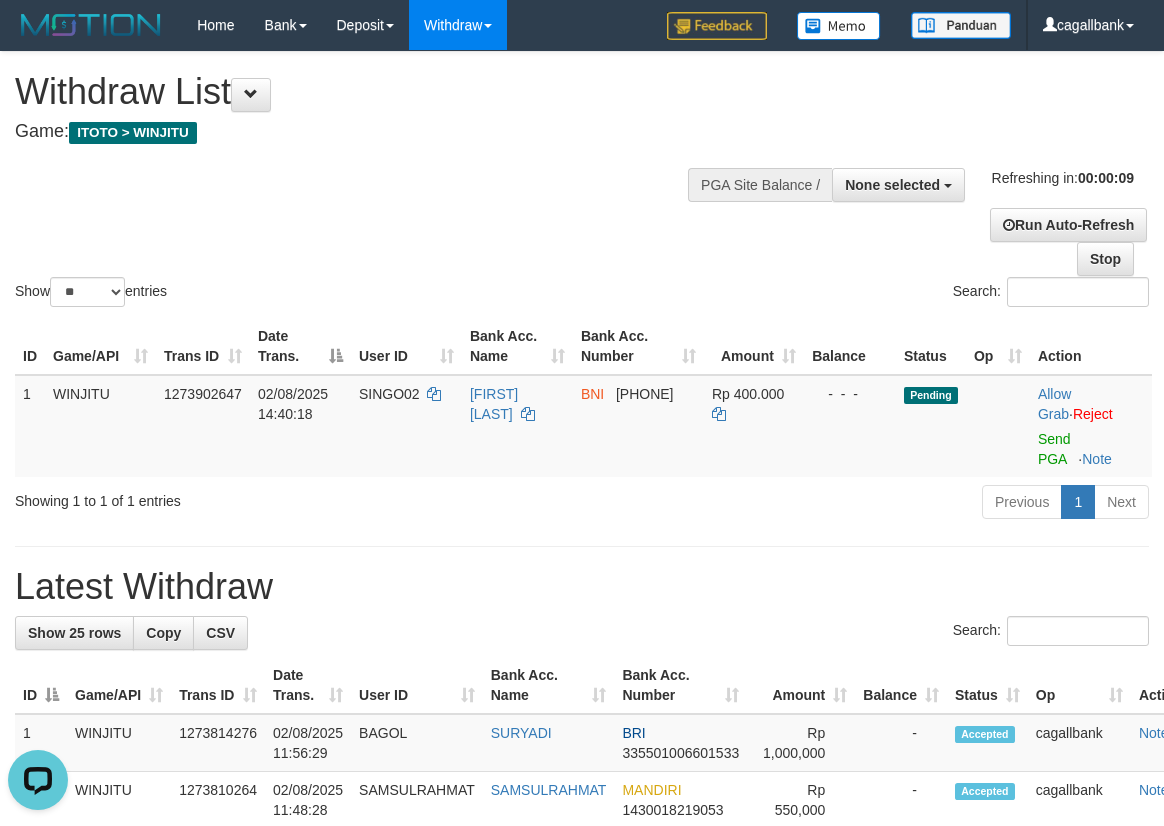 scroll, scrollTop: 0, scrollLeft: 0, axis: both 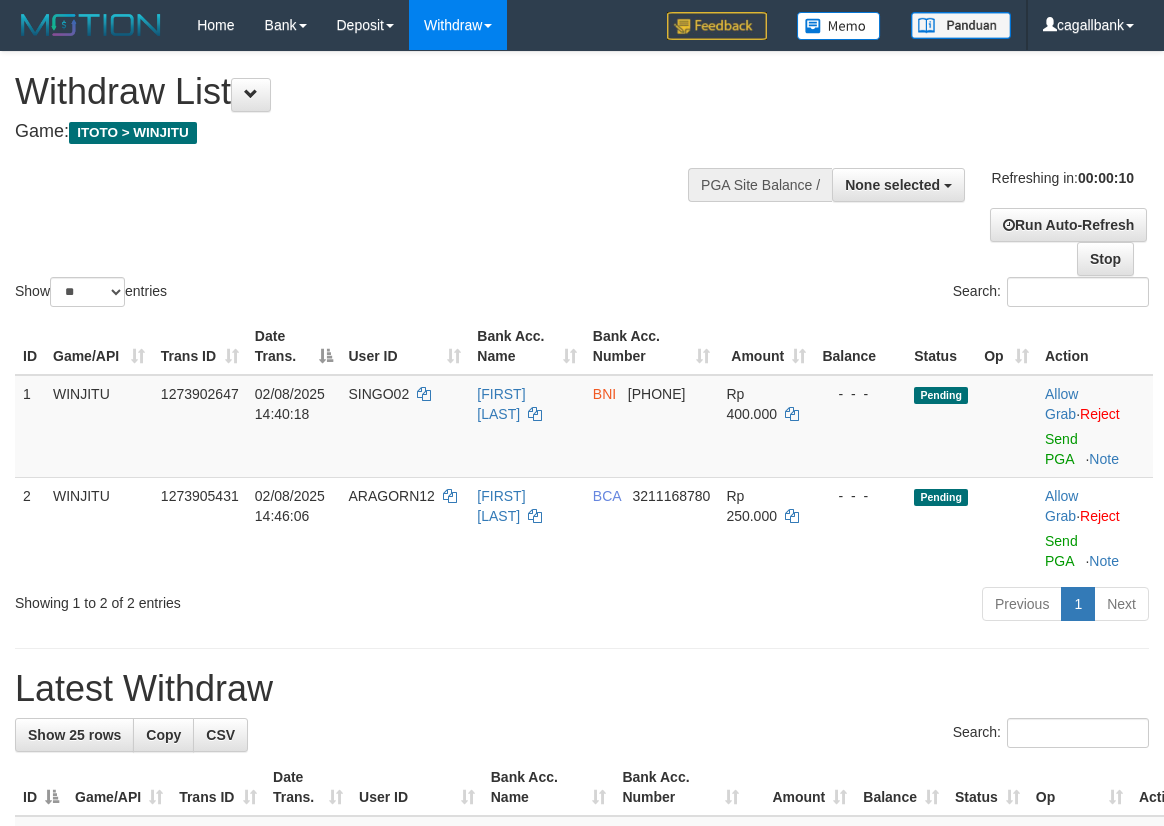 select 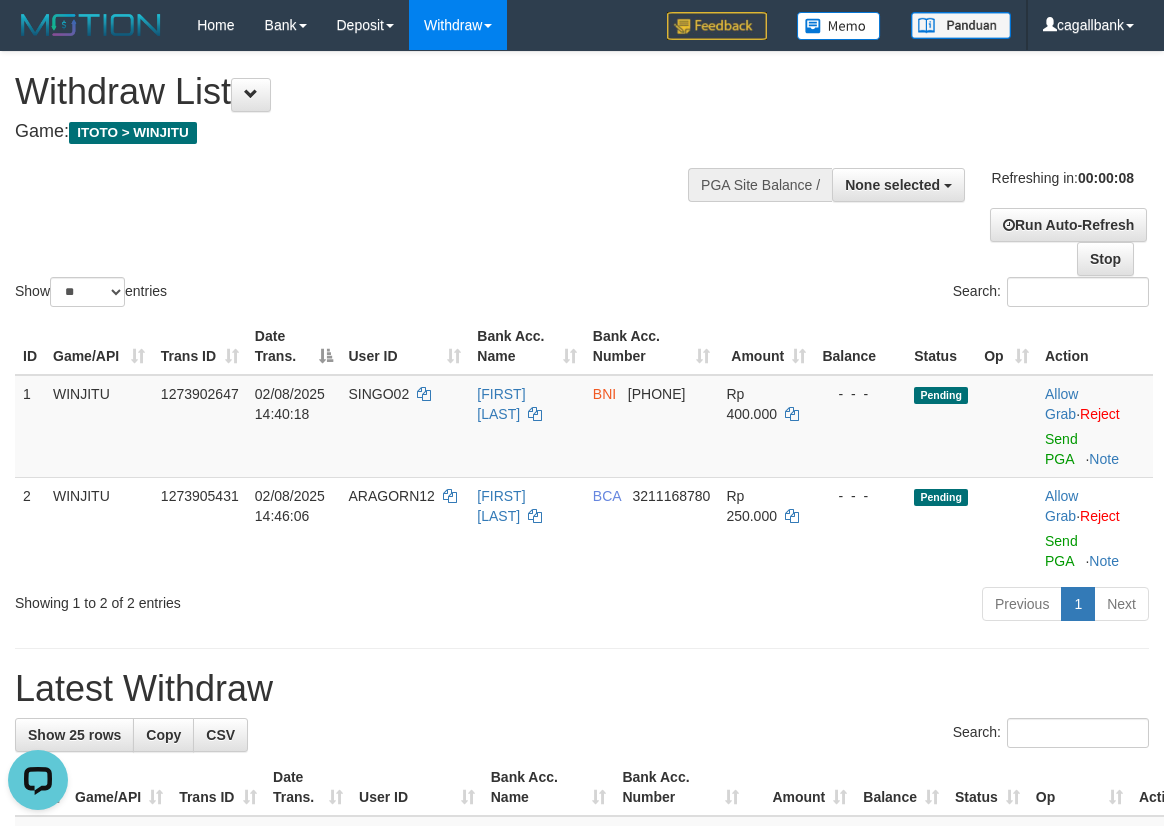 scroll, scrollTop: 0, scrollLeft: 0, axis: both 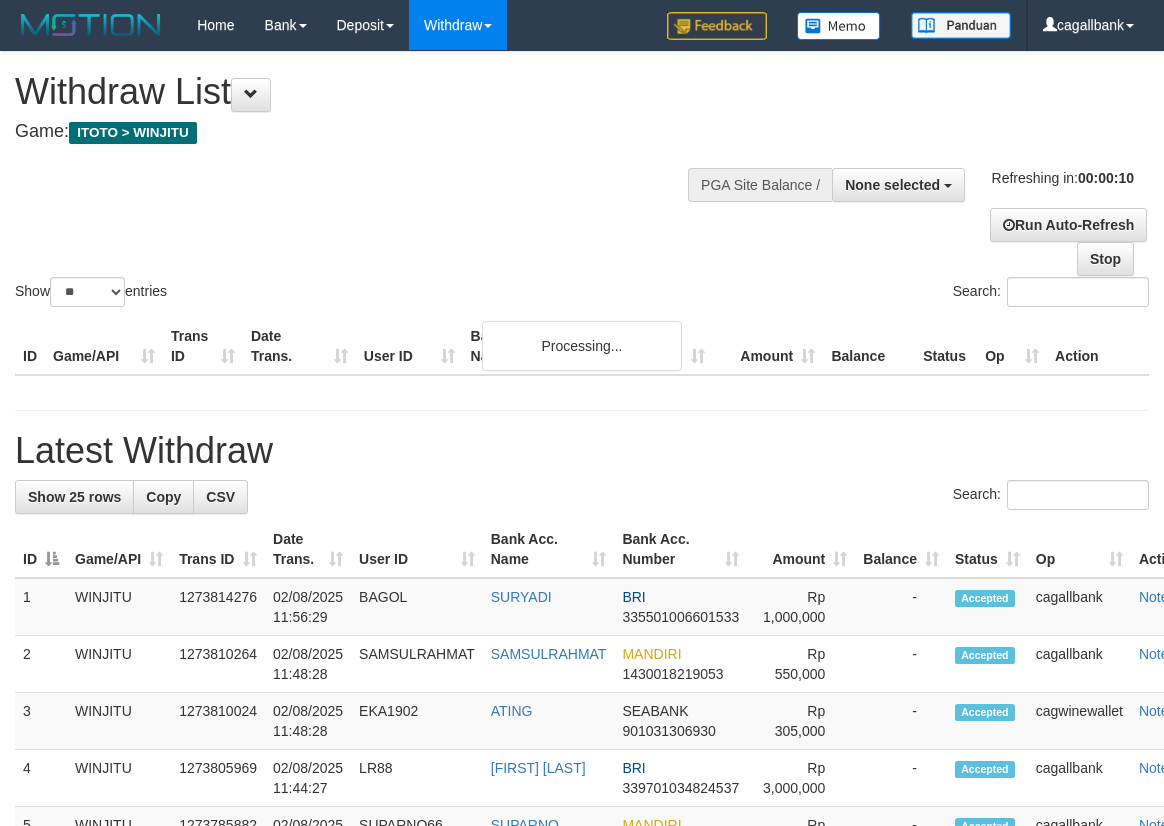select 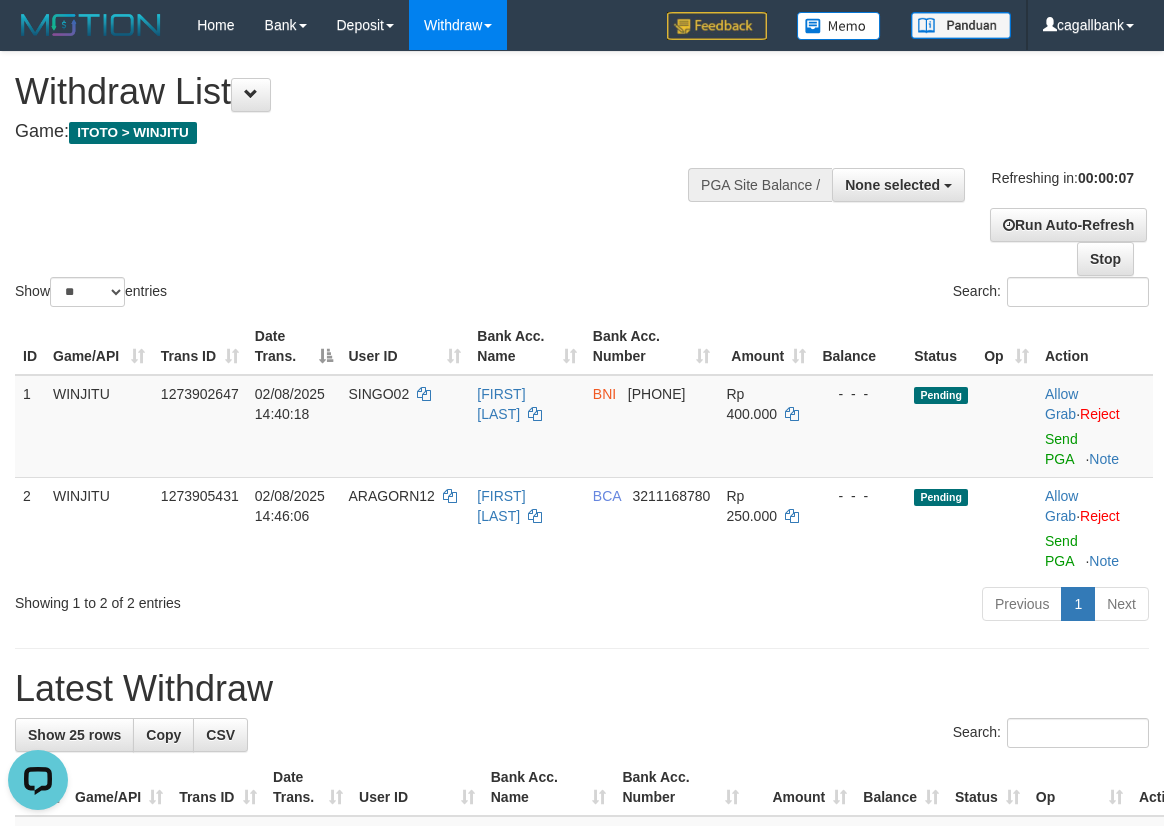 scroll, scrollTop: 0, scrollLeft: 0, axis: both 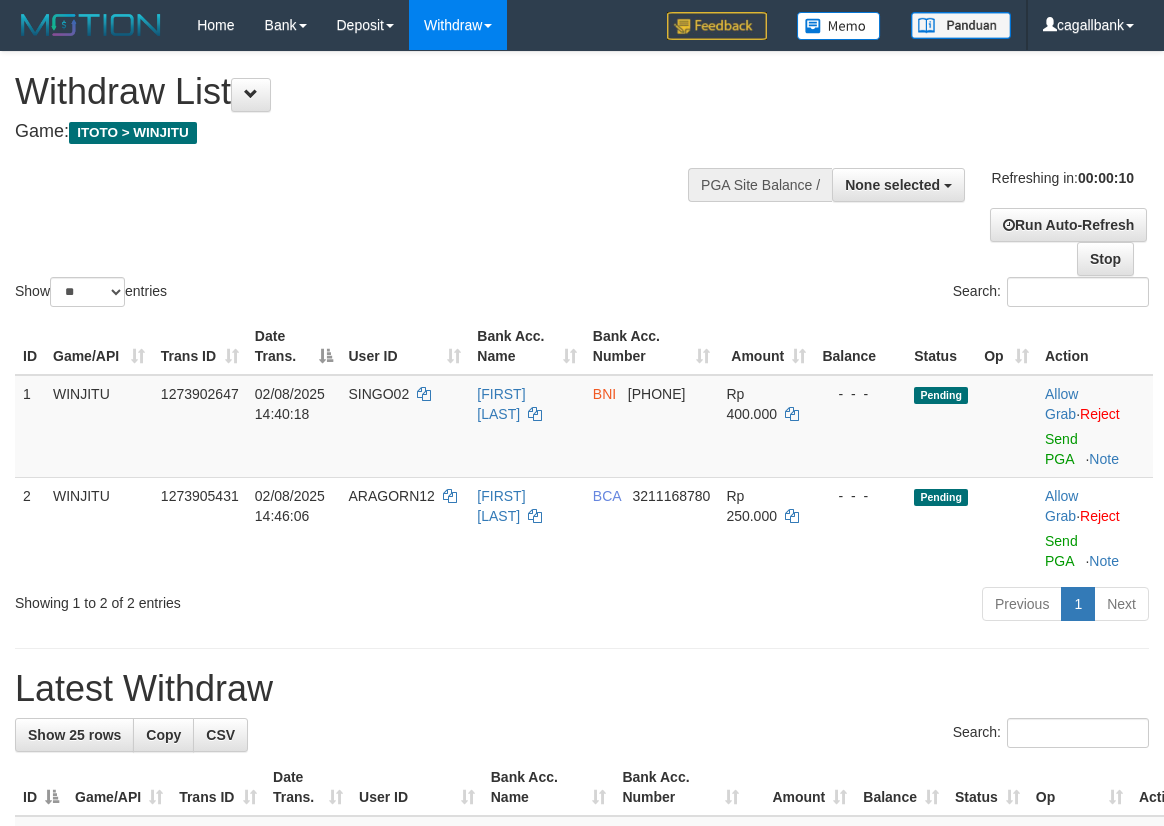 select 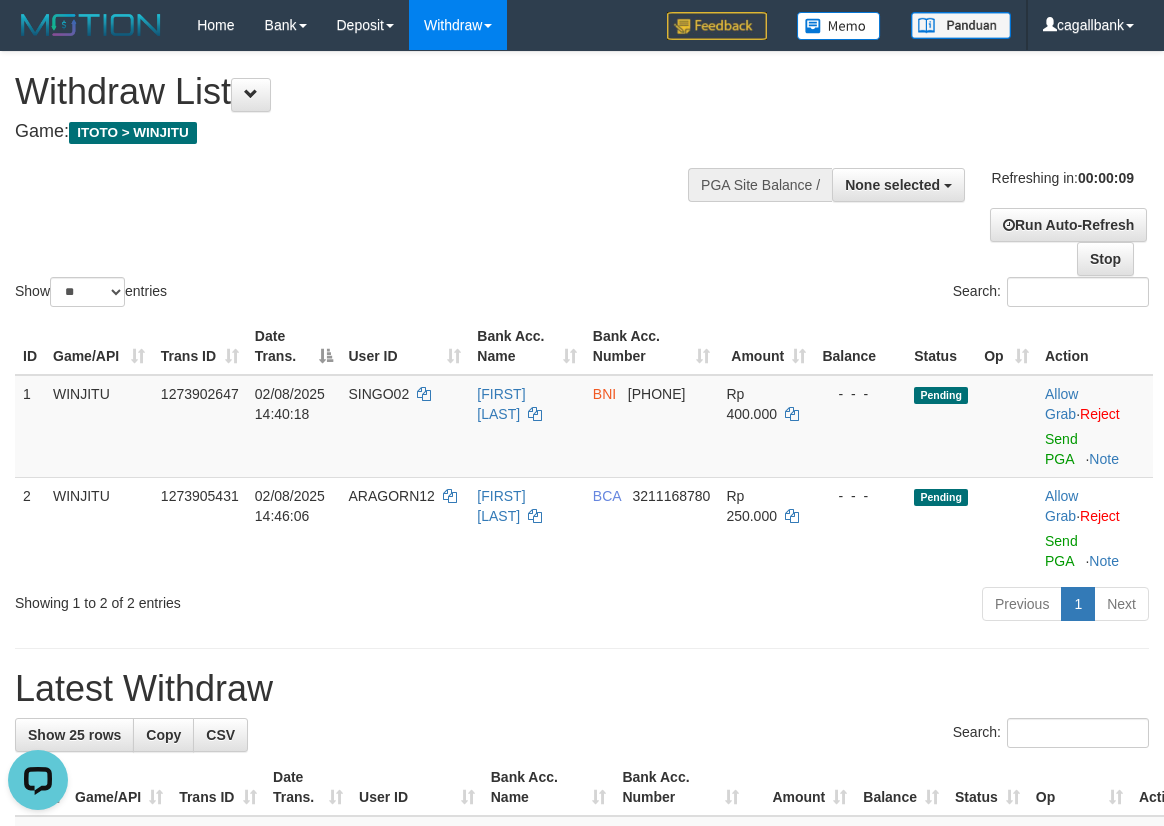 scroll, scrollTop: 0, scrollLeft: 0, axis: both 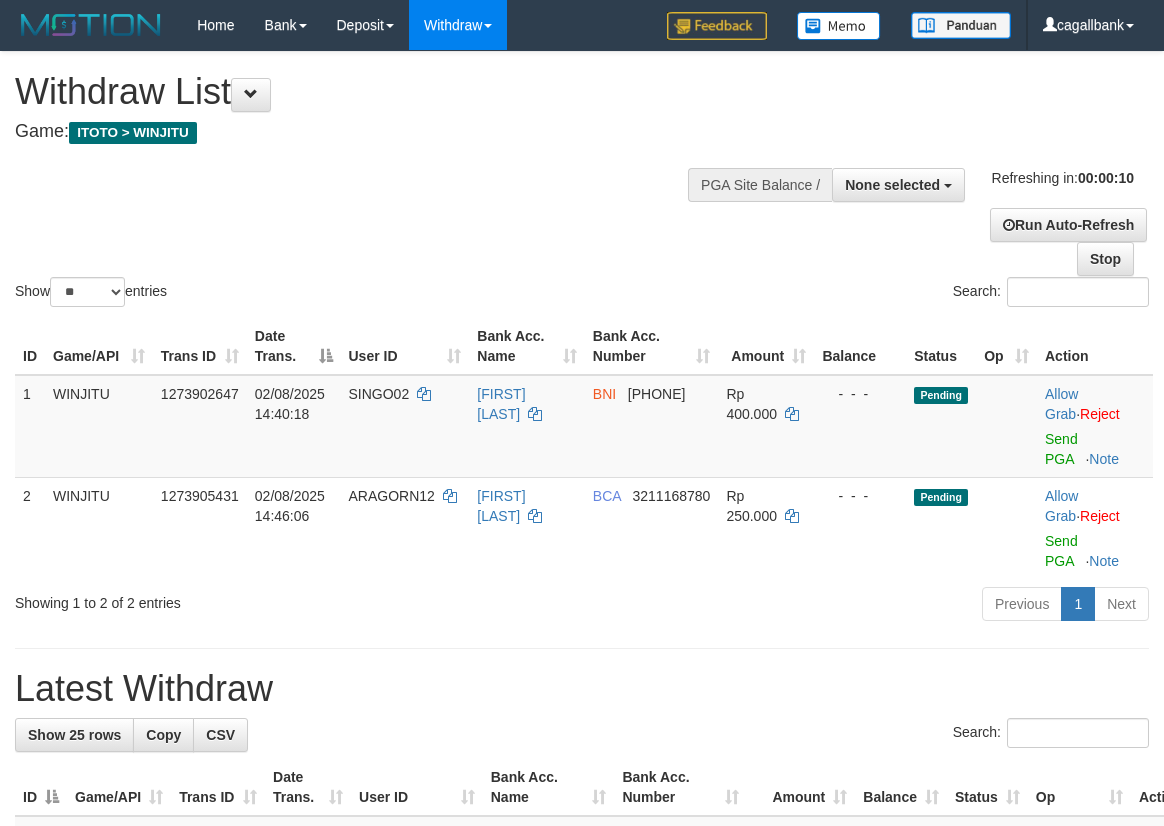 select 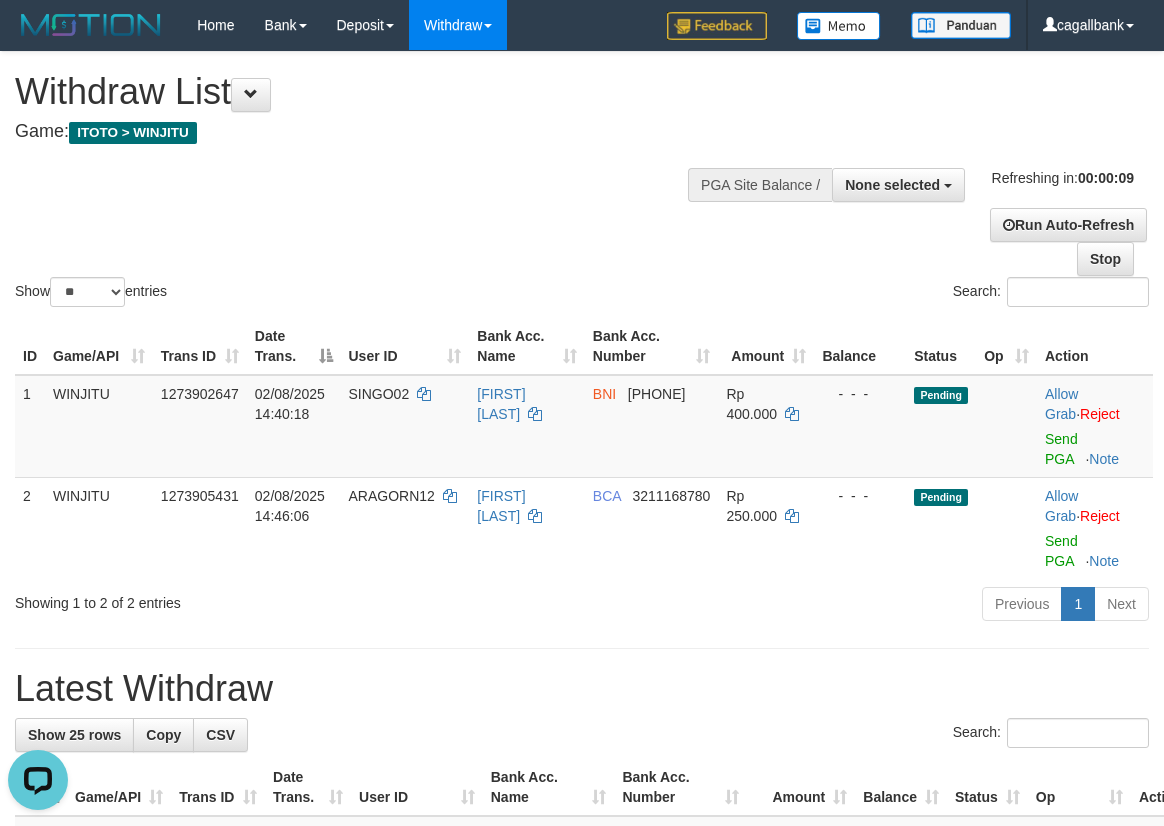 scroll, scrollTop: 0, scrollLeft: 0, axis: both 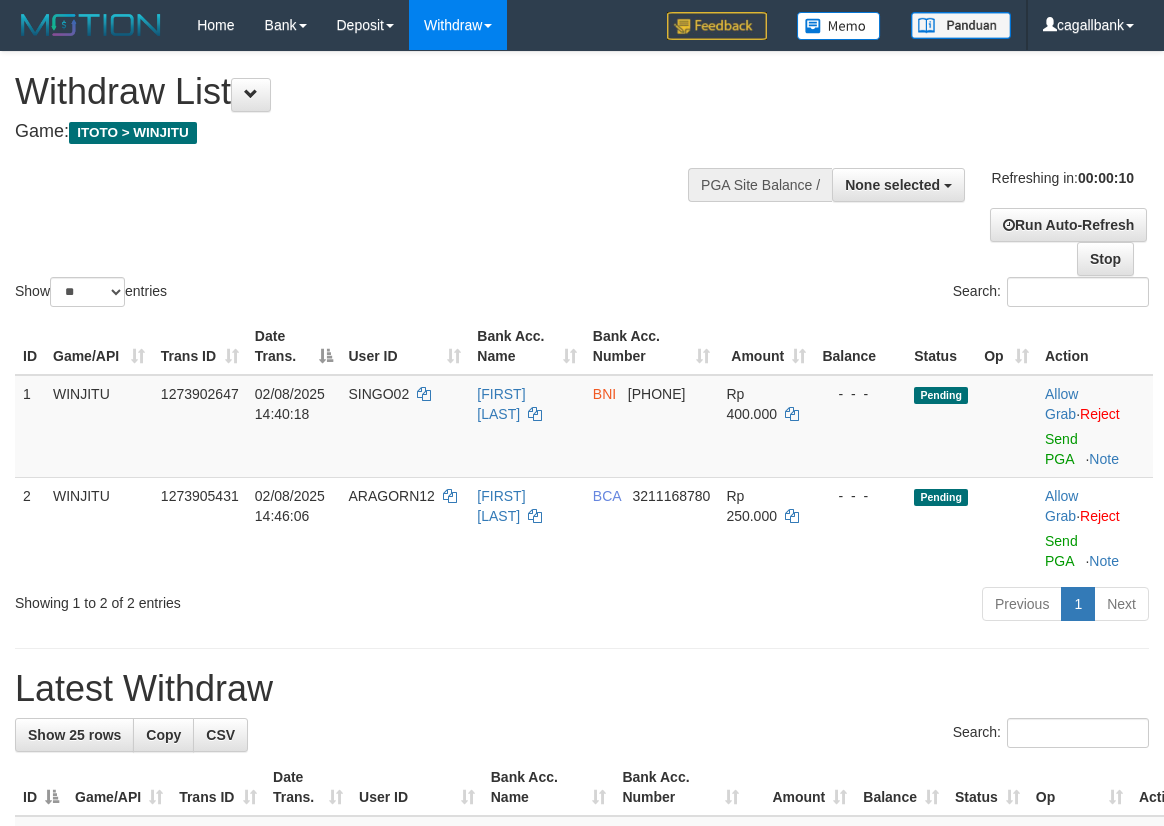 select 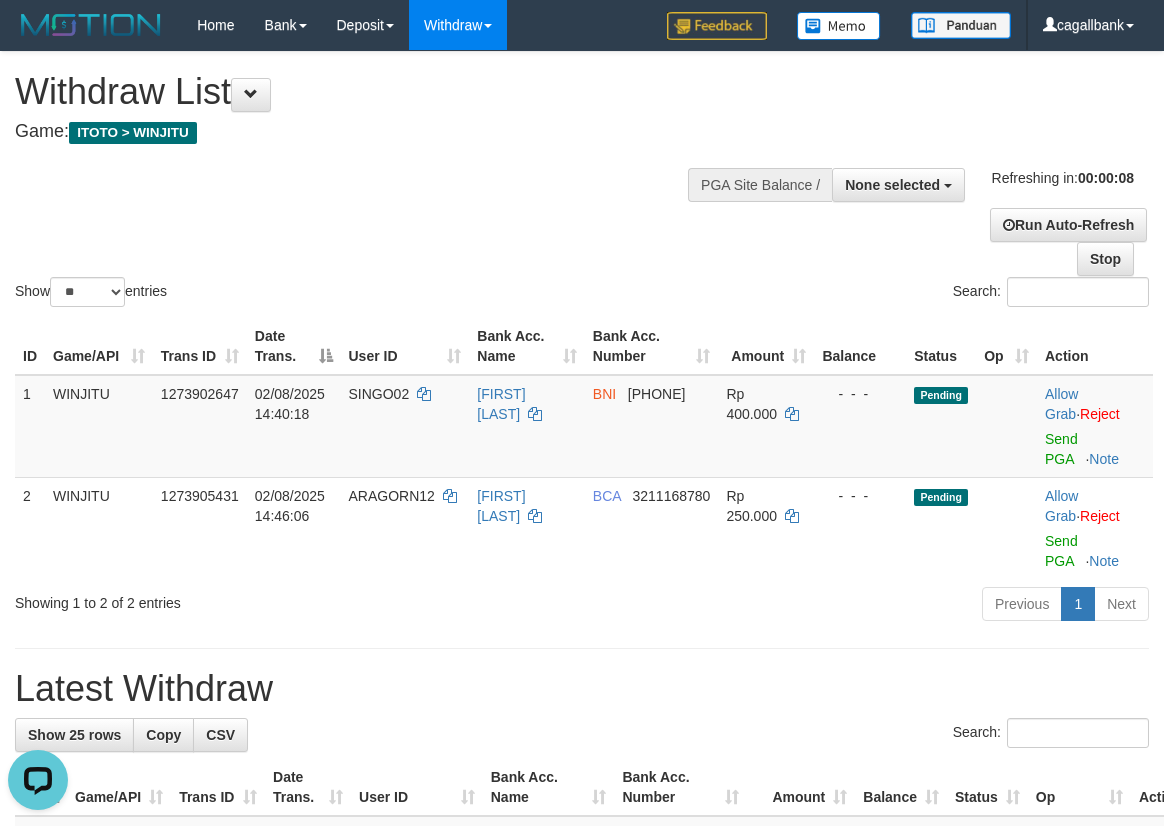 scroll, scrollTop: 0, scrollLeft: 0, axis: both 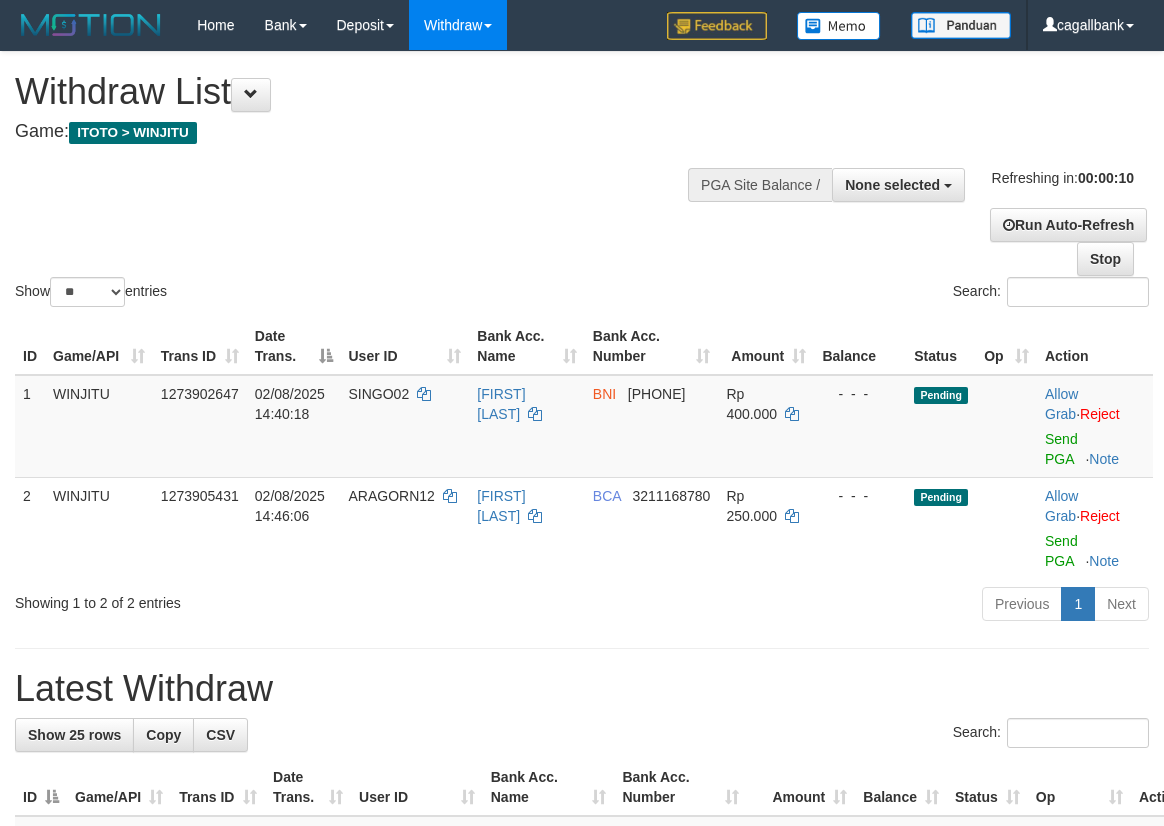 select 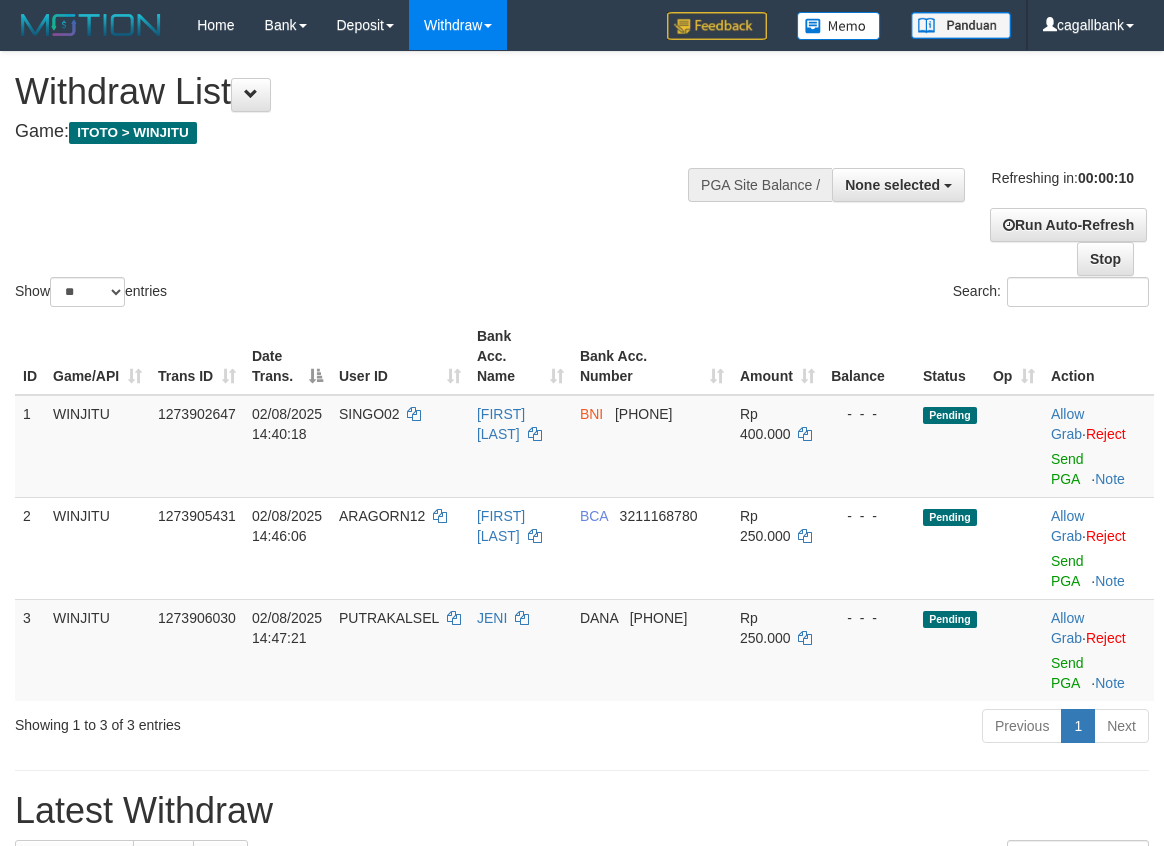 select 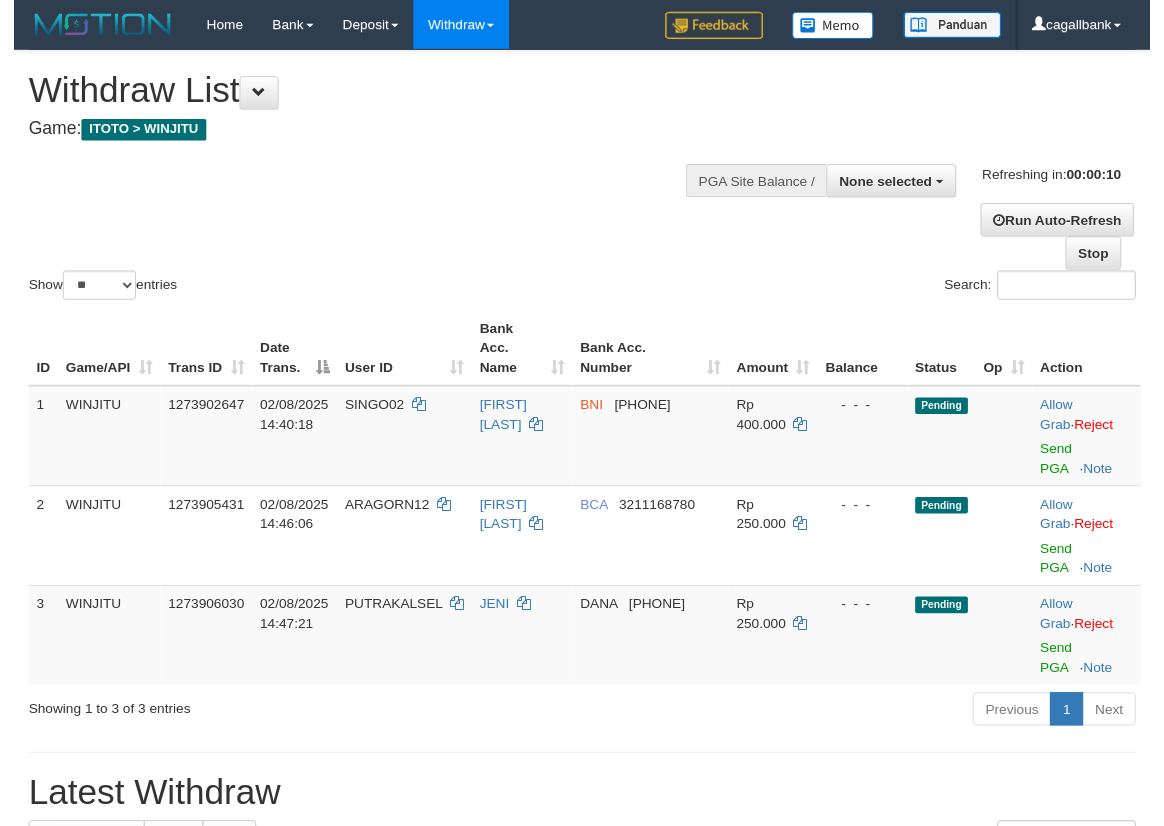 scroll, scrollTop: 0, scrollLeft: 0, axis: both 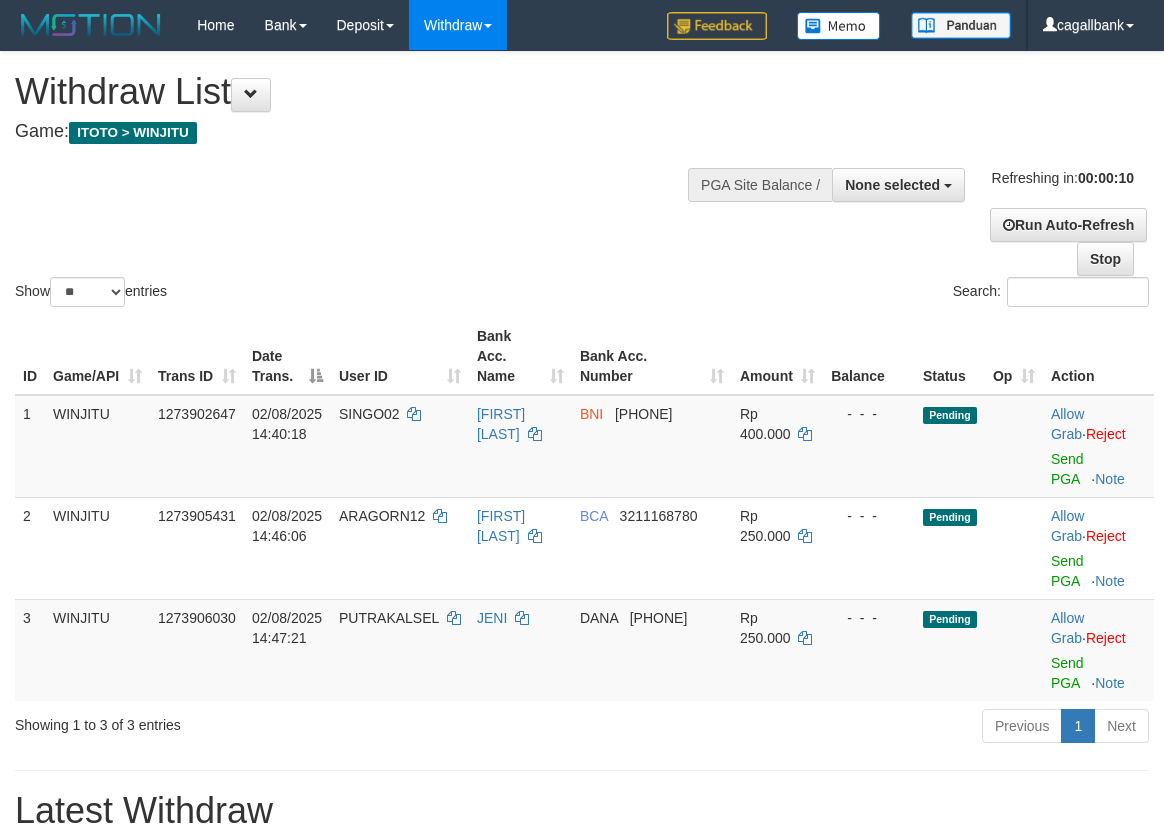 select 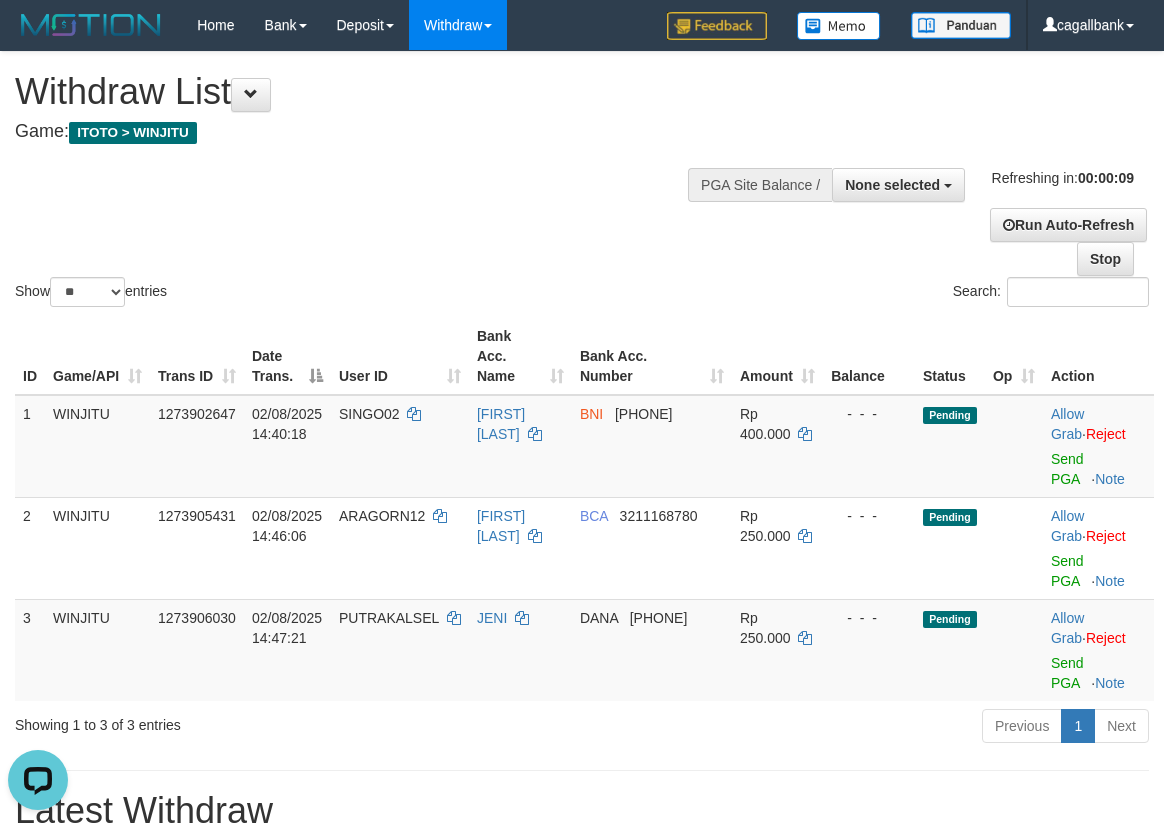 scroll, scrollTop: 0, scrollLeft: 0, axis: both 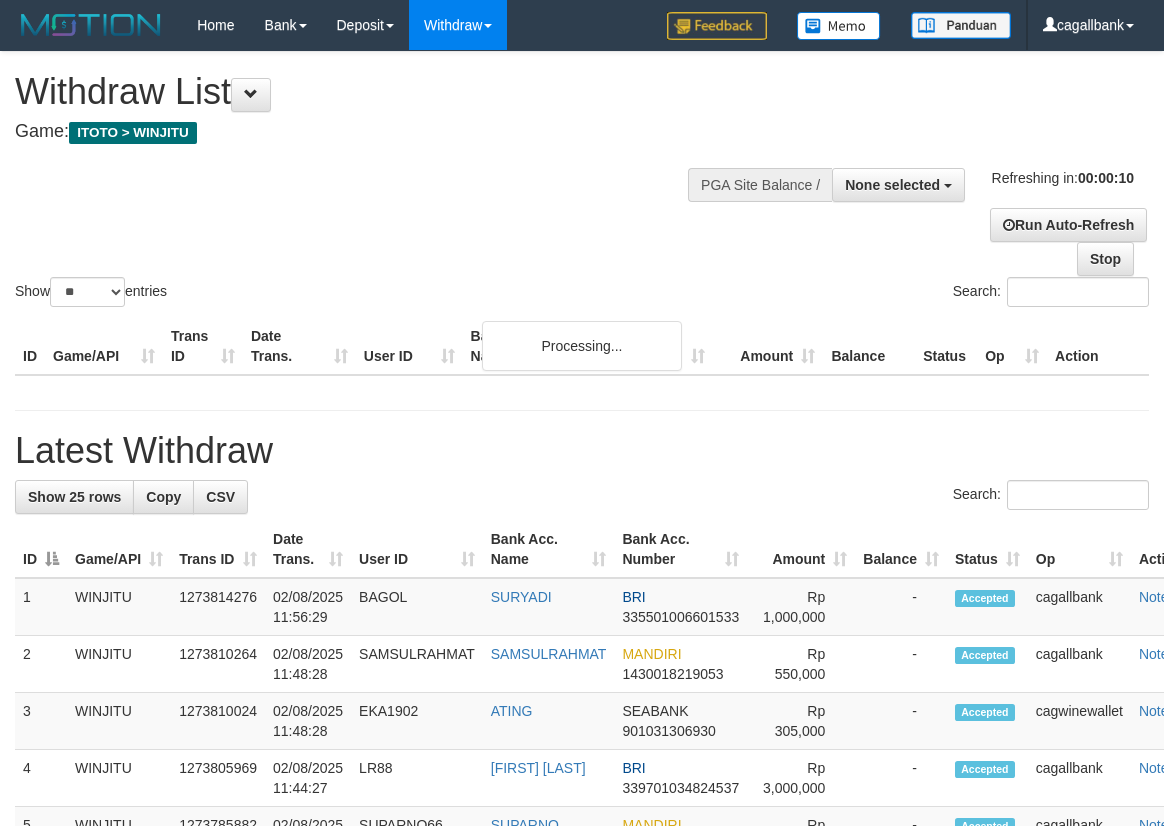 select 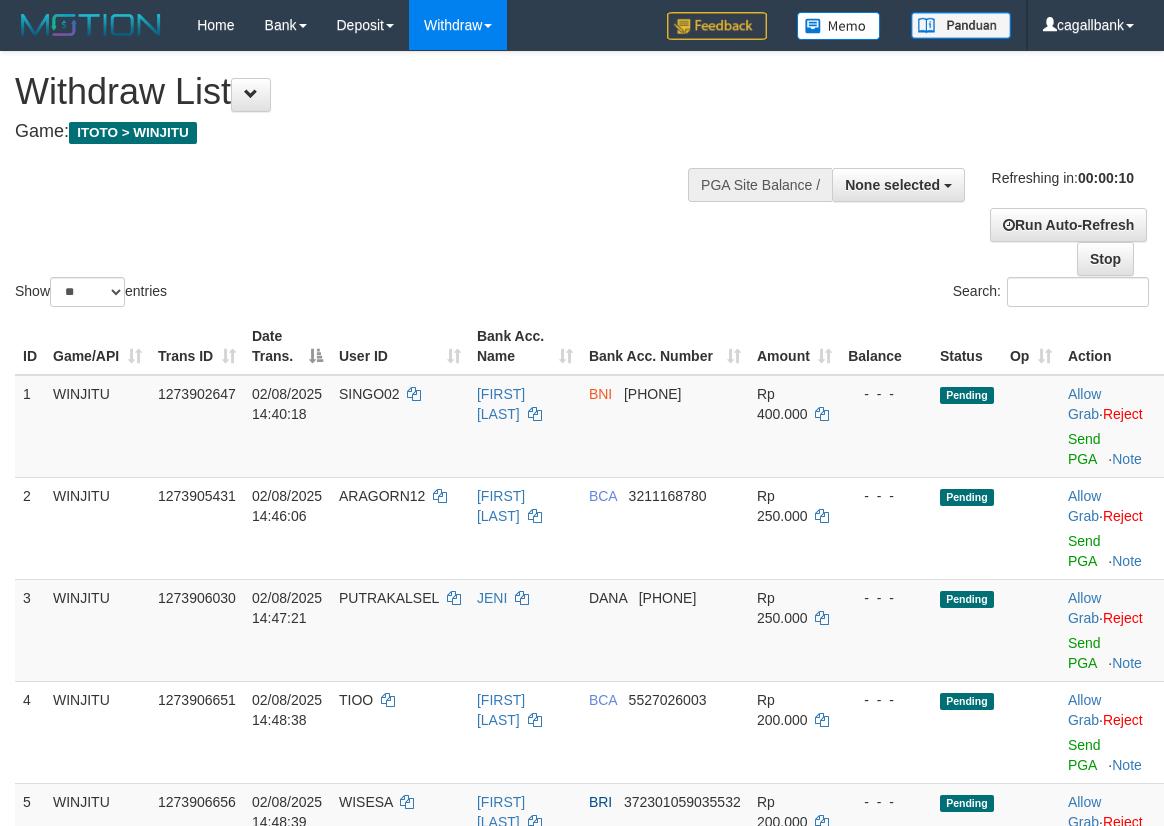 select 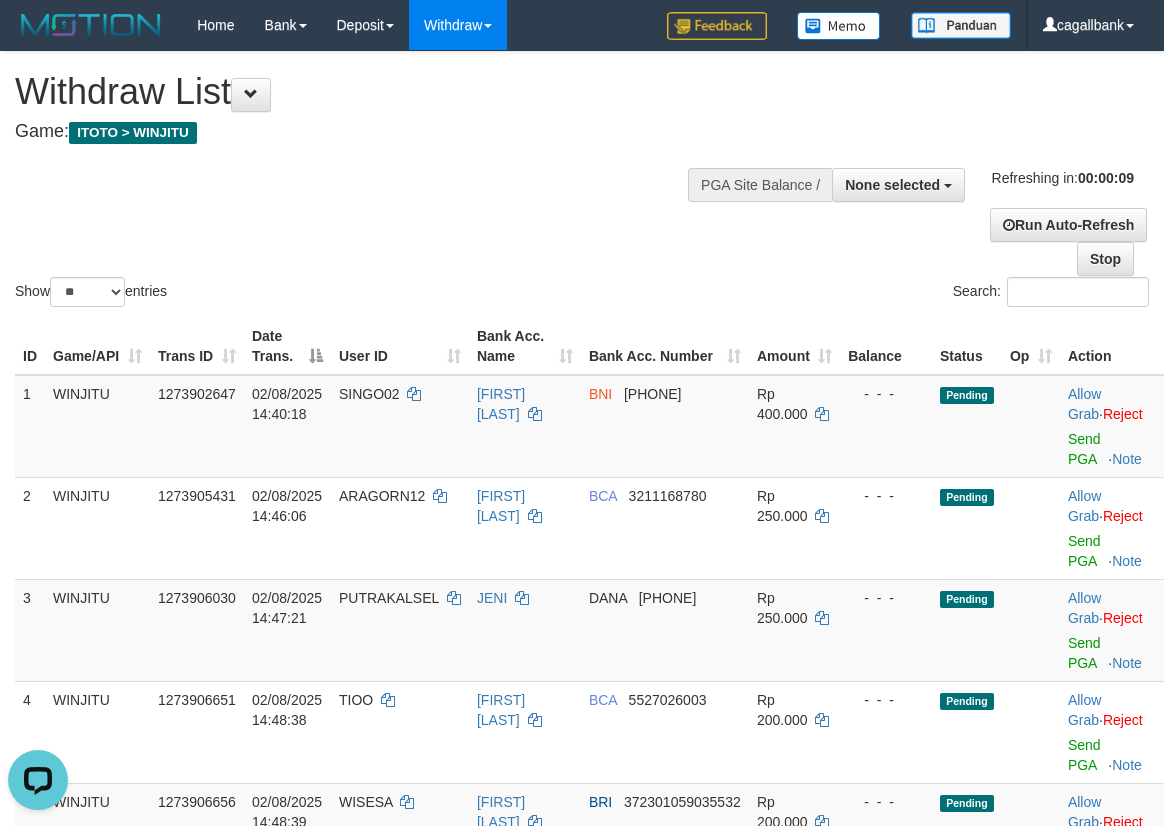 scroll, scrollTop: 0, scrollLeft: 0, axis: both 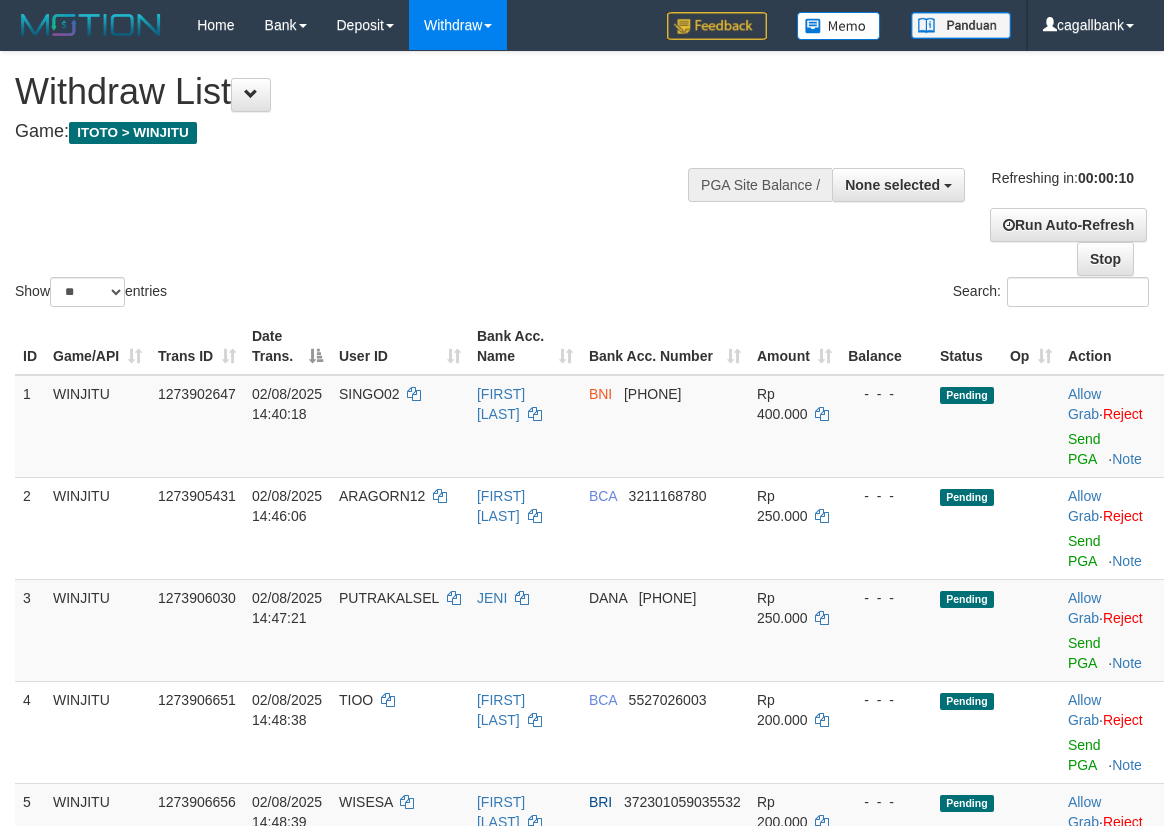 select 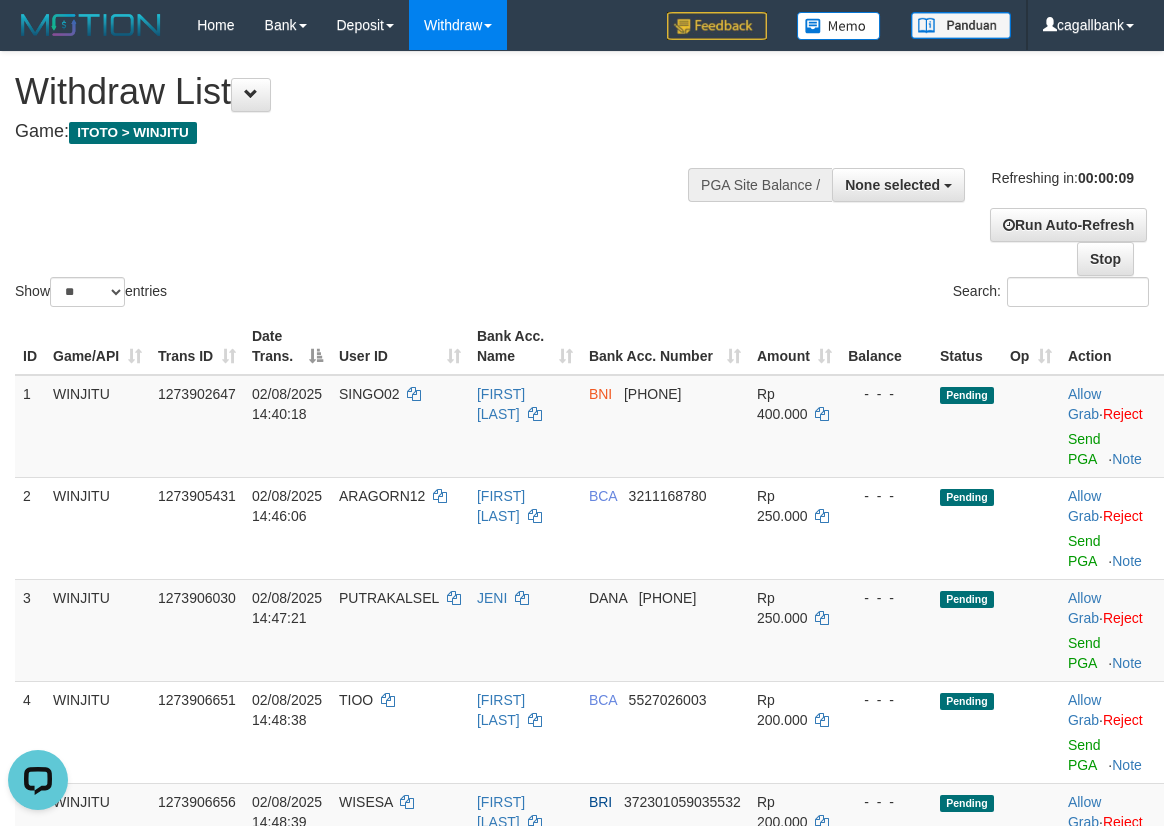 scroll, scrollTop: 0, scrollLeft: 0, axis: both 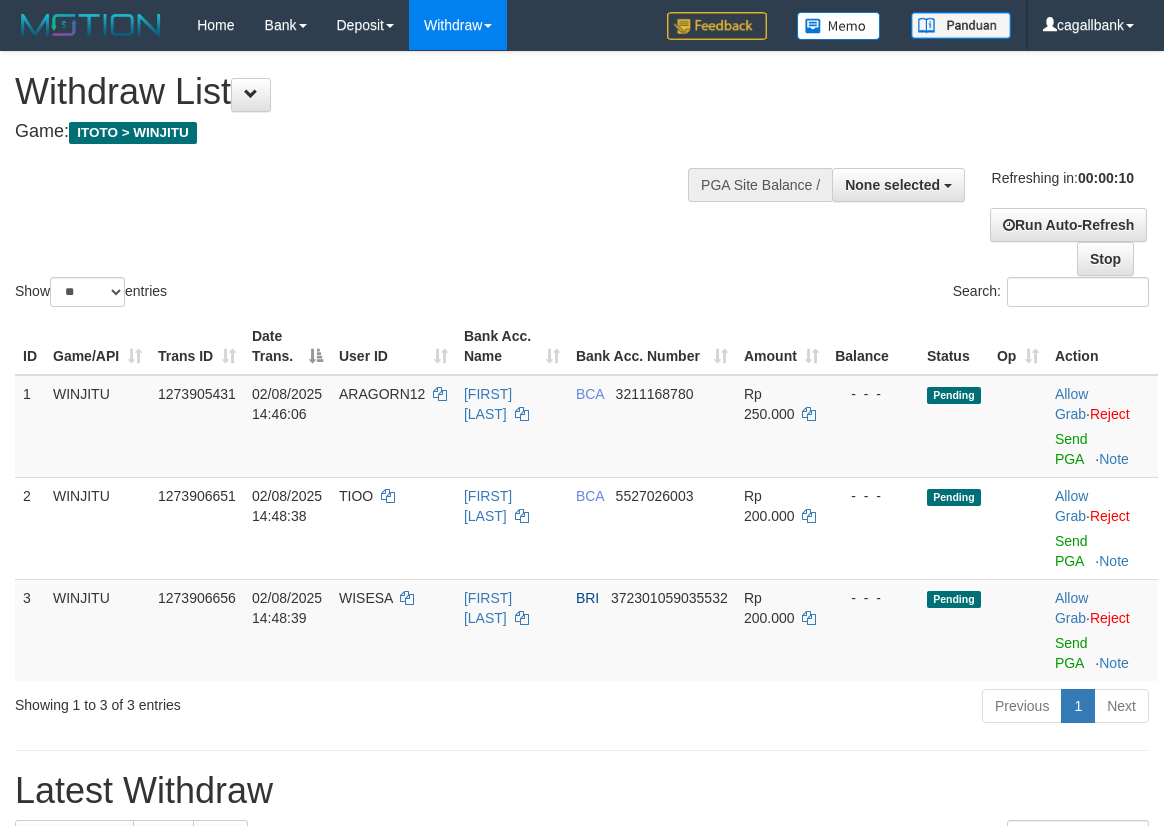 select 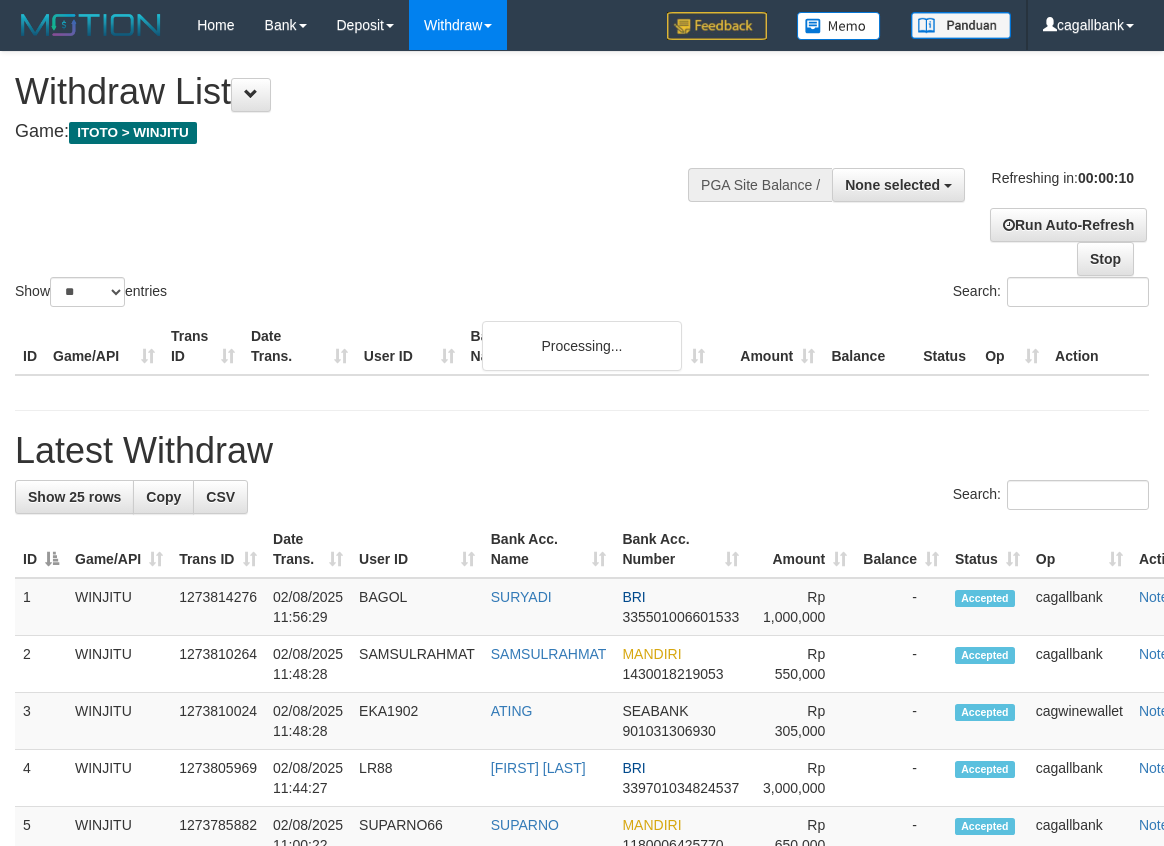 select 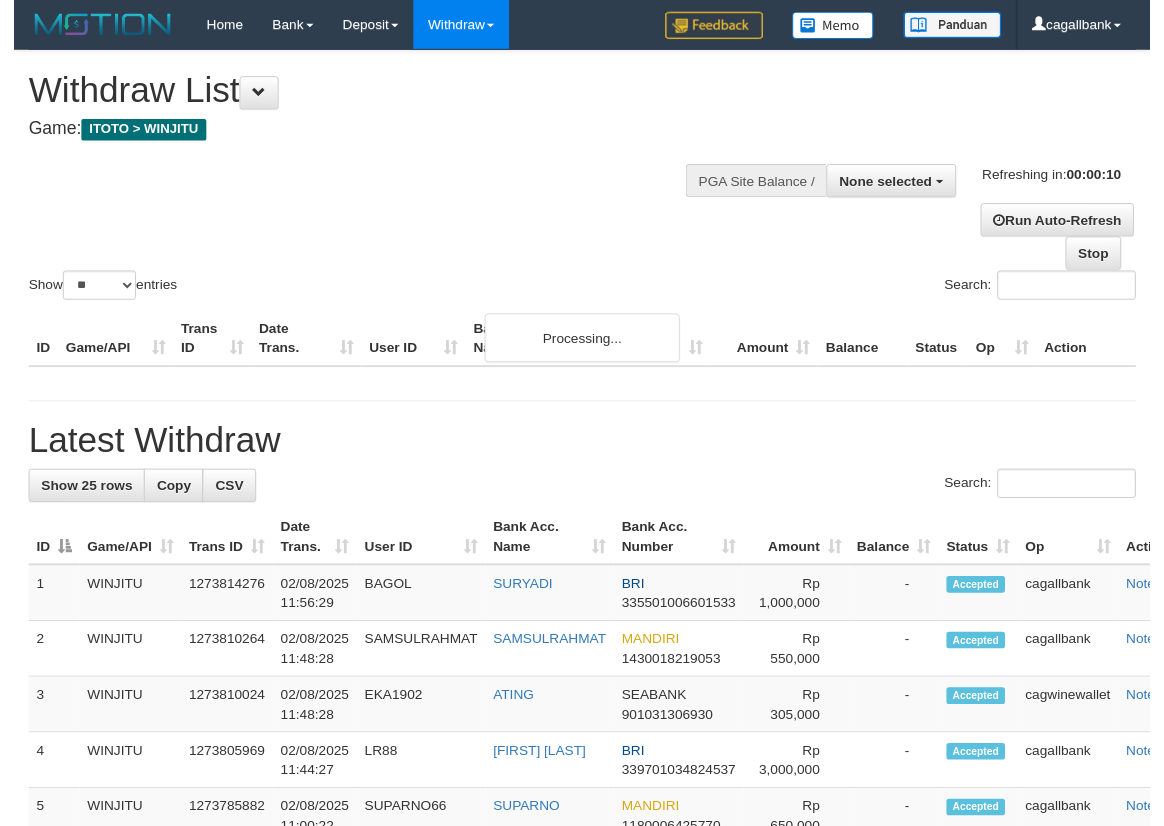 scroll, scrollTop: 0, scrollLeft: 0, axis: both 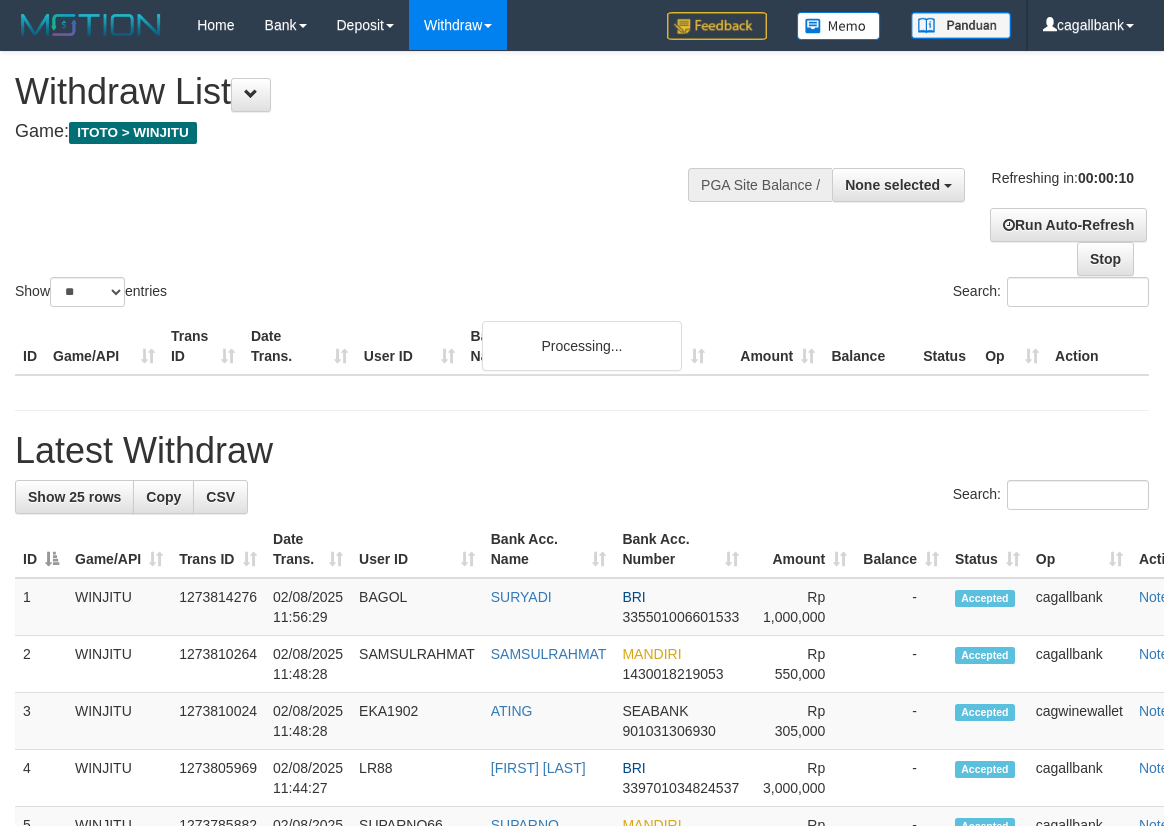 select 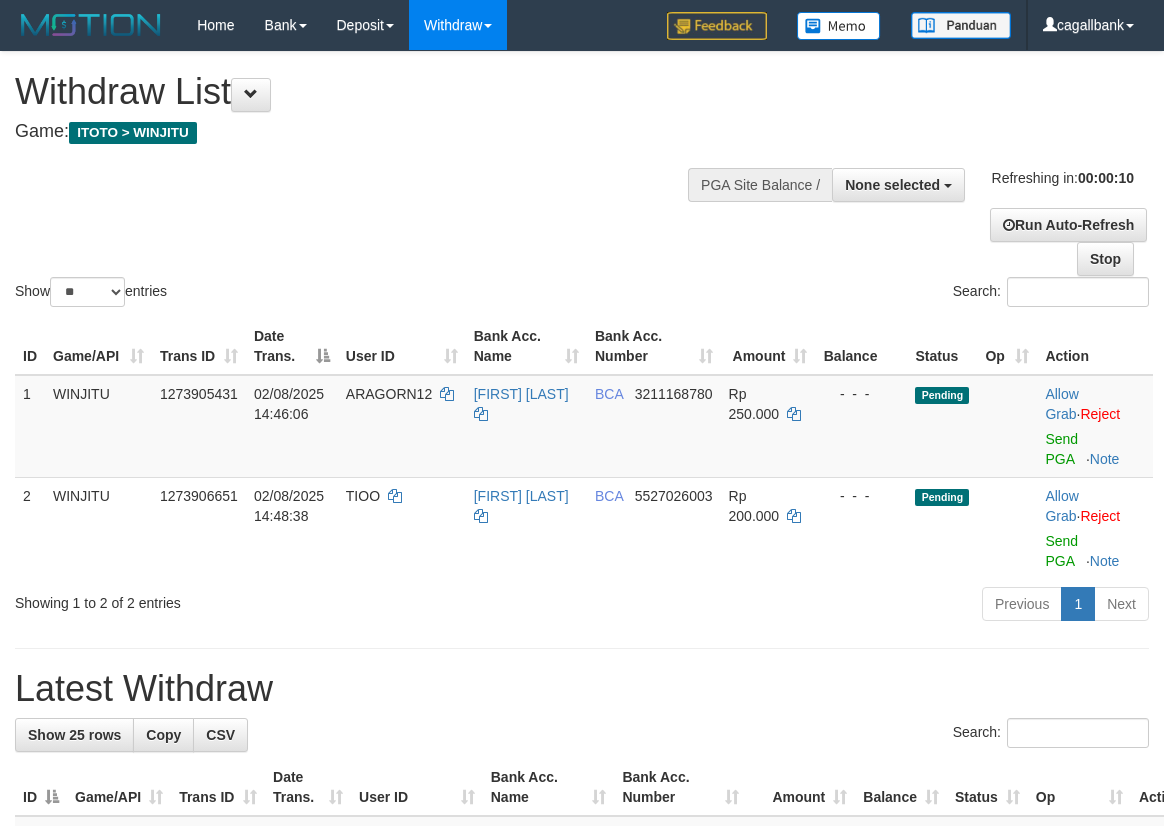 select 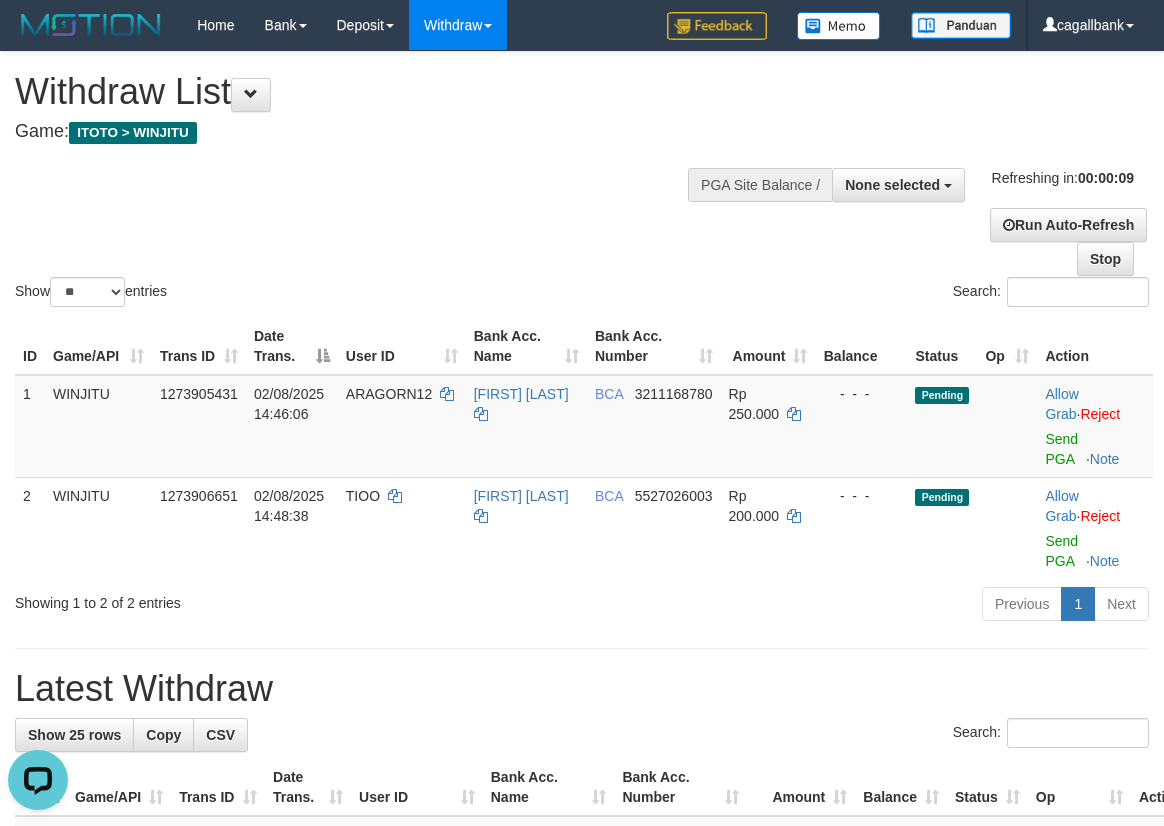 scroll, scrollTop: 0, scrollLeft: 0, axis: both 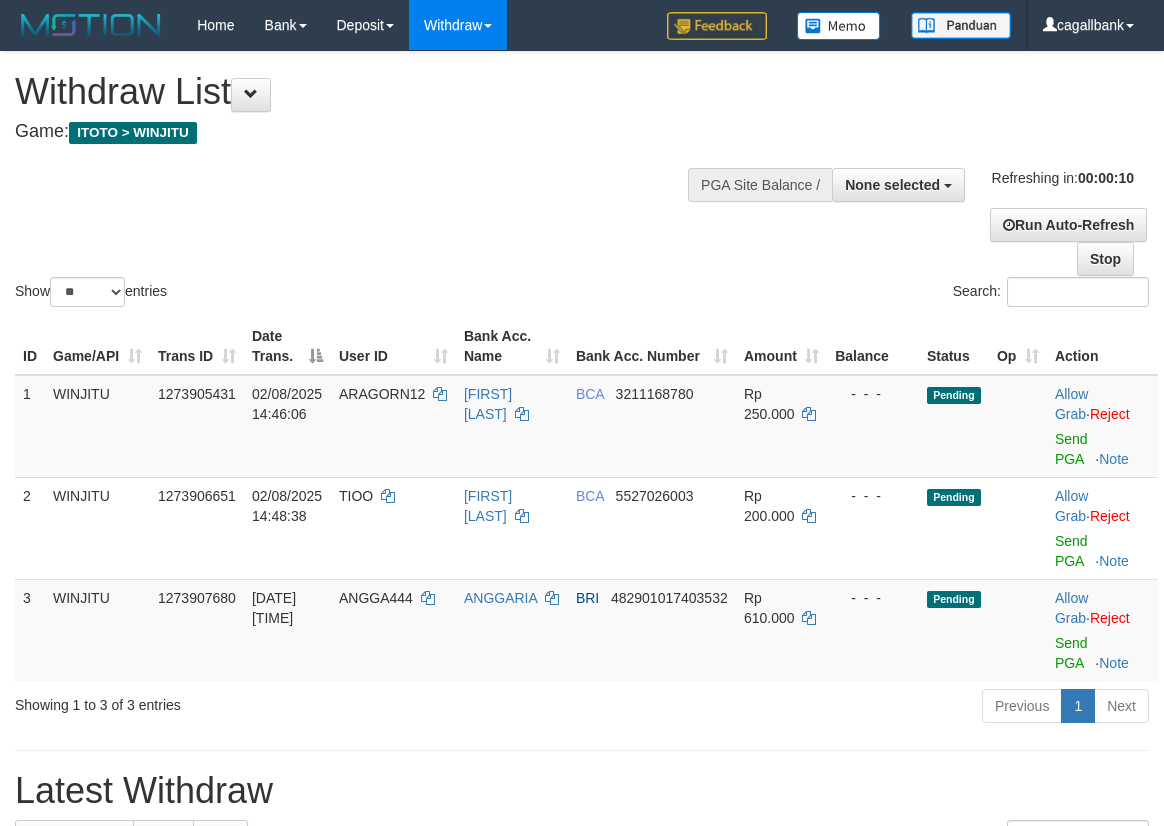 select 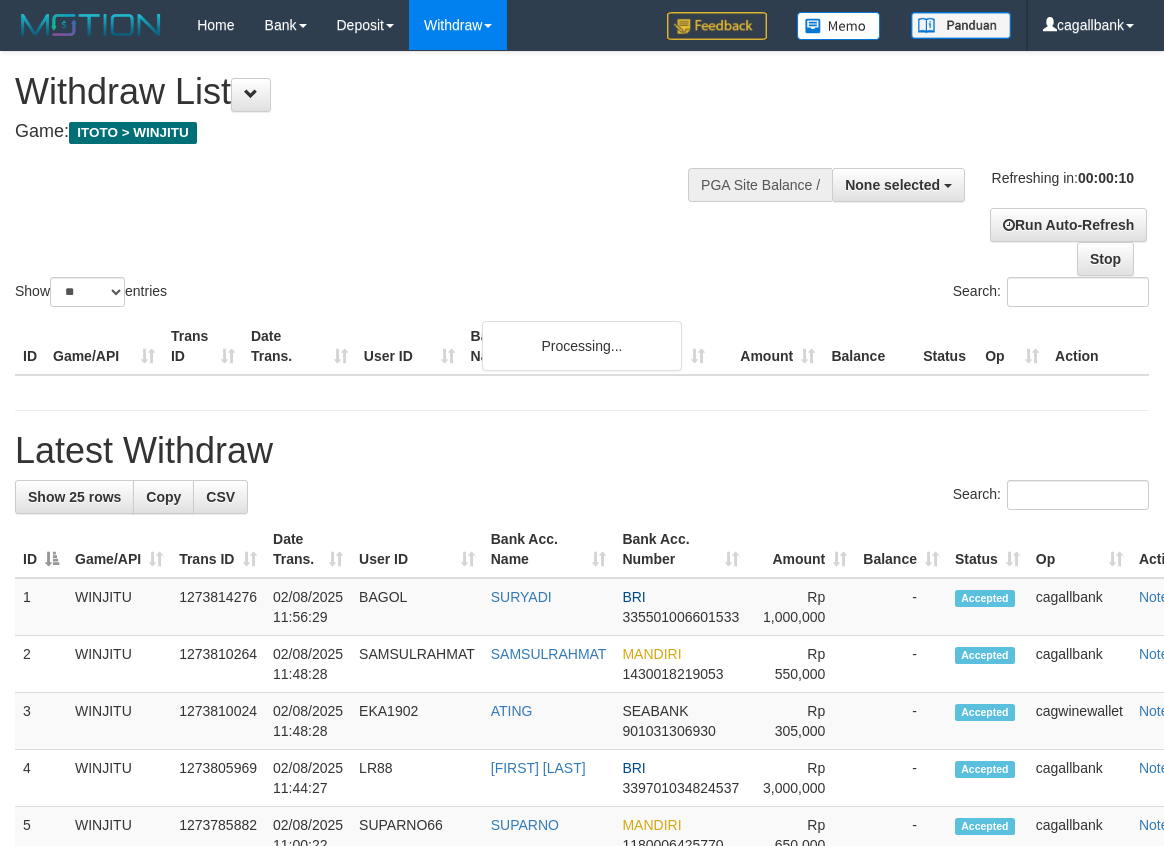 select 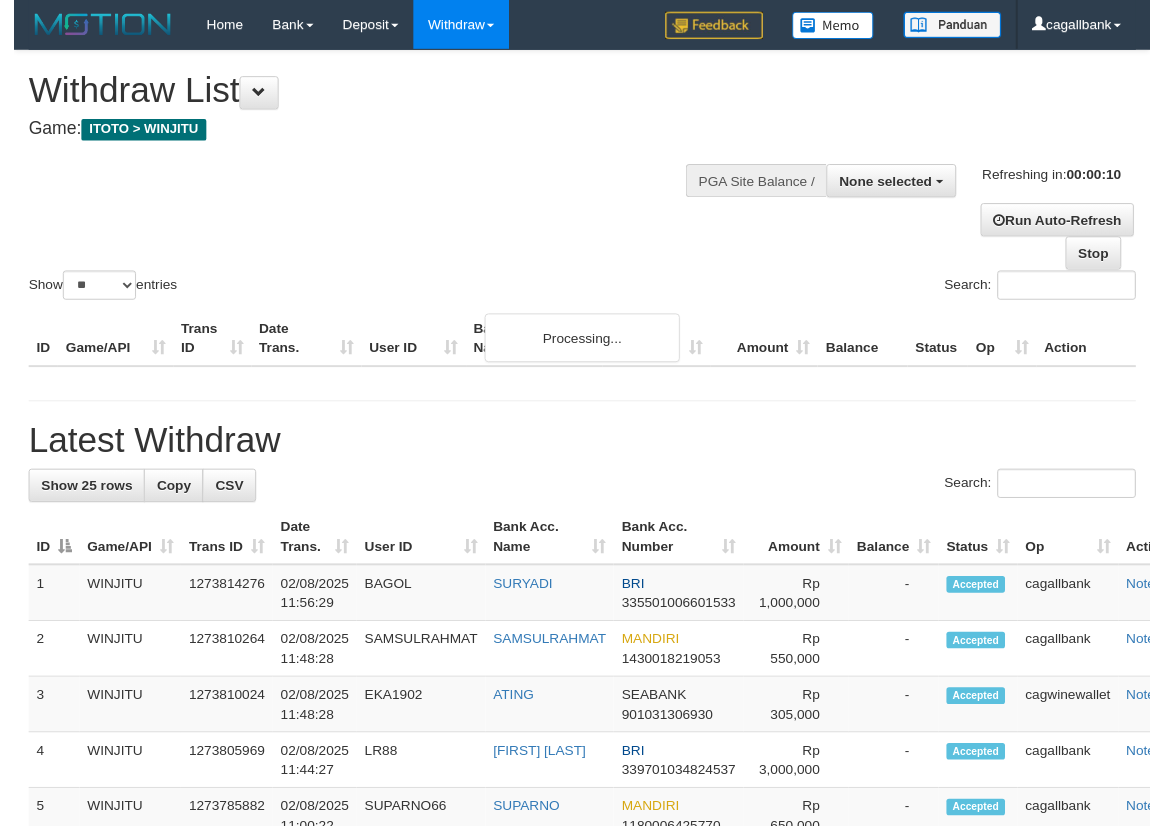 scroll, scrollTop: 0, scrollLeft: 0, axis: both 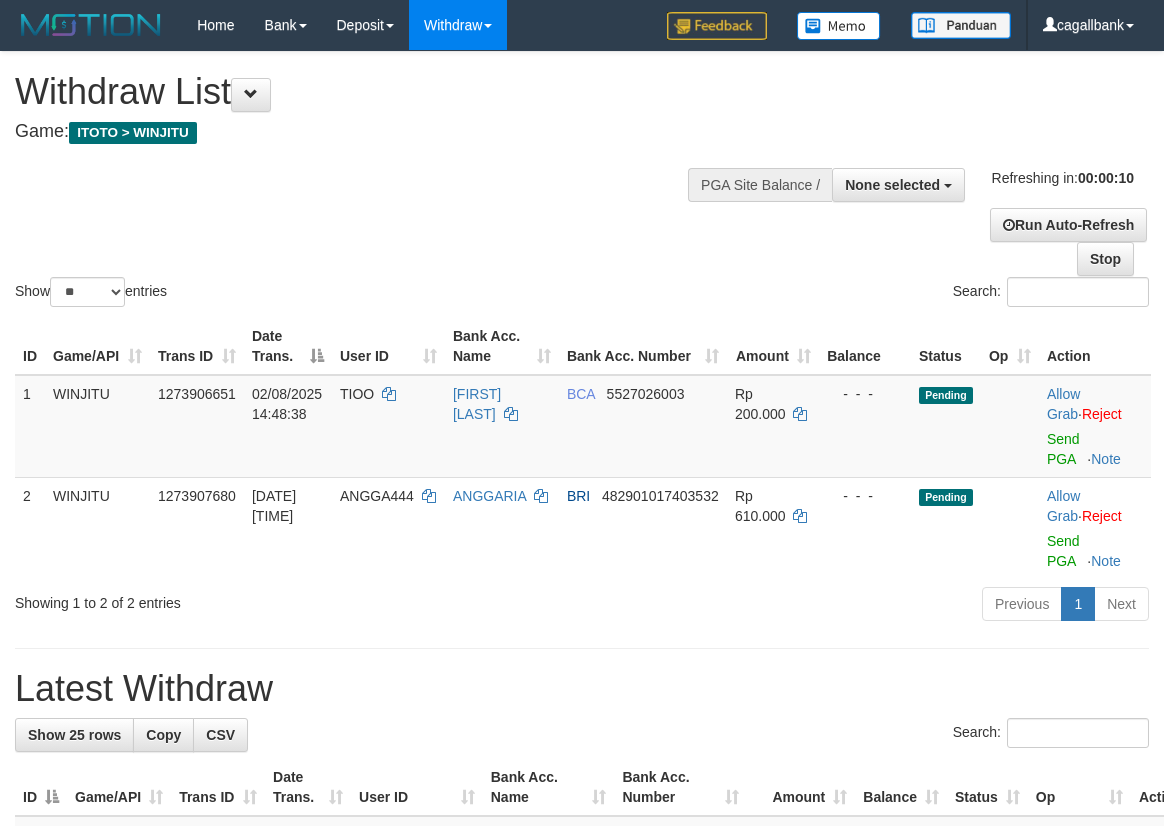 select 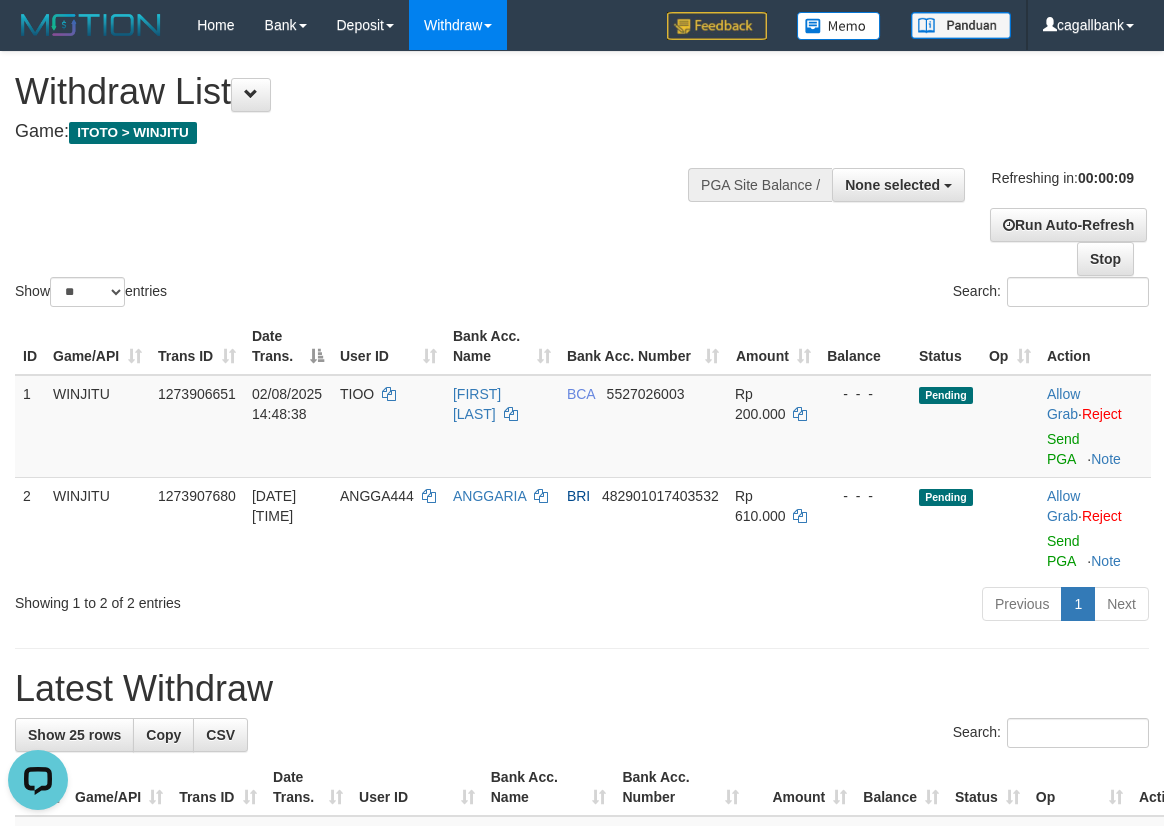 scroll, scrollTop: 0, scrollLeft: 0, axis: both 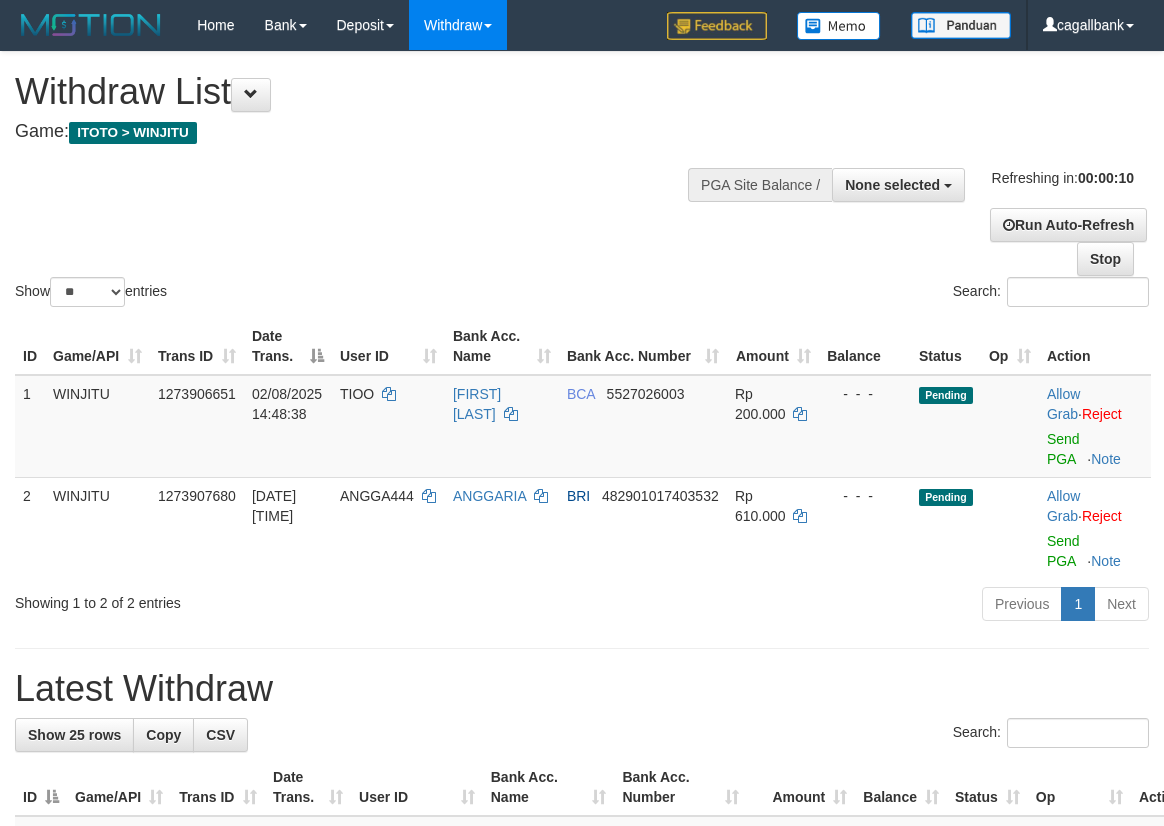 select 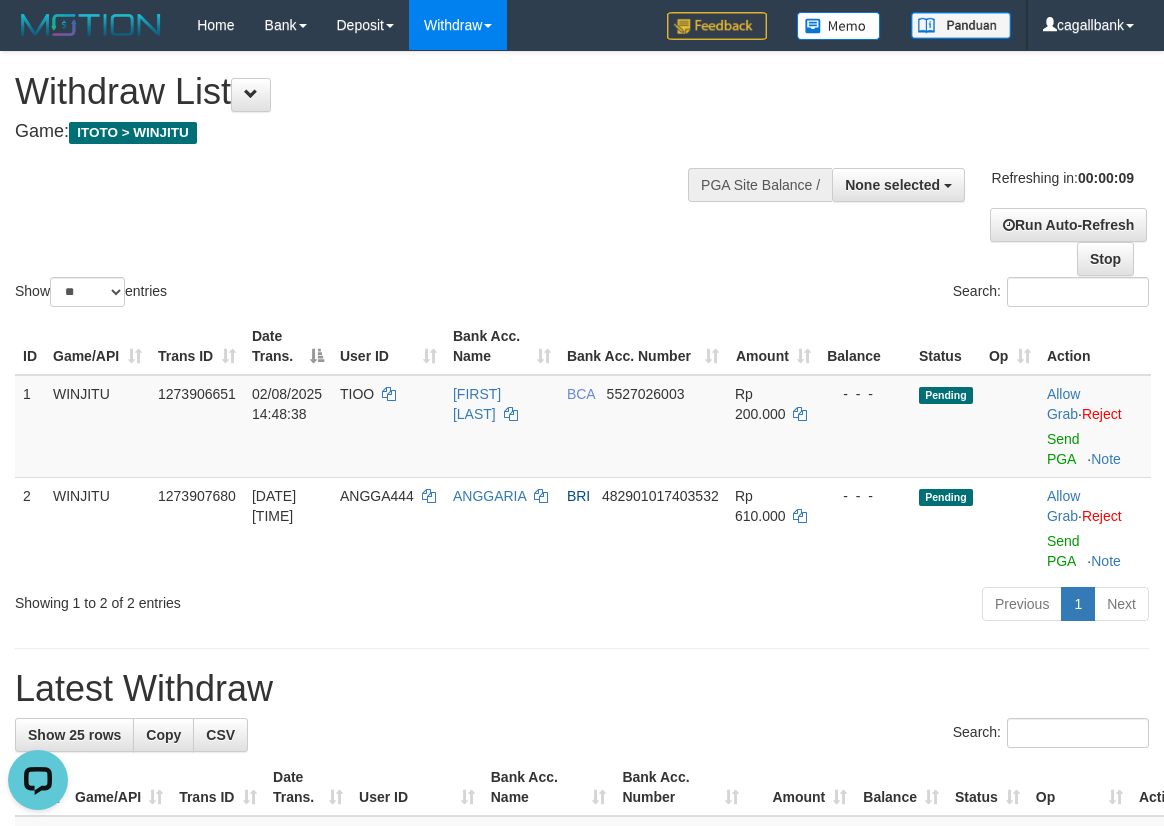 scroll, scrollTop: 0, scrollLeft: 0, axis: both 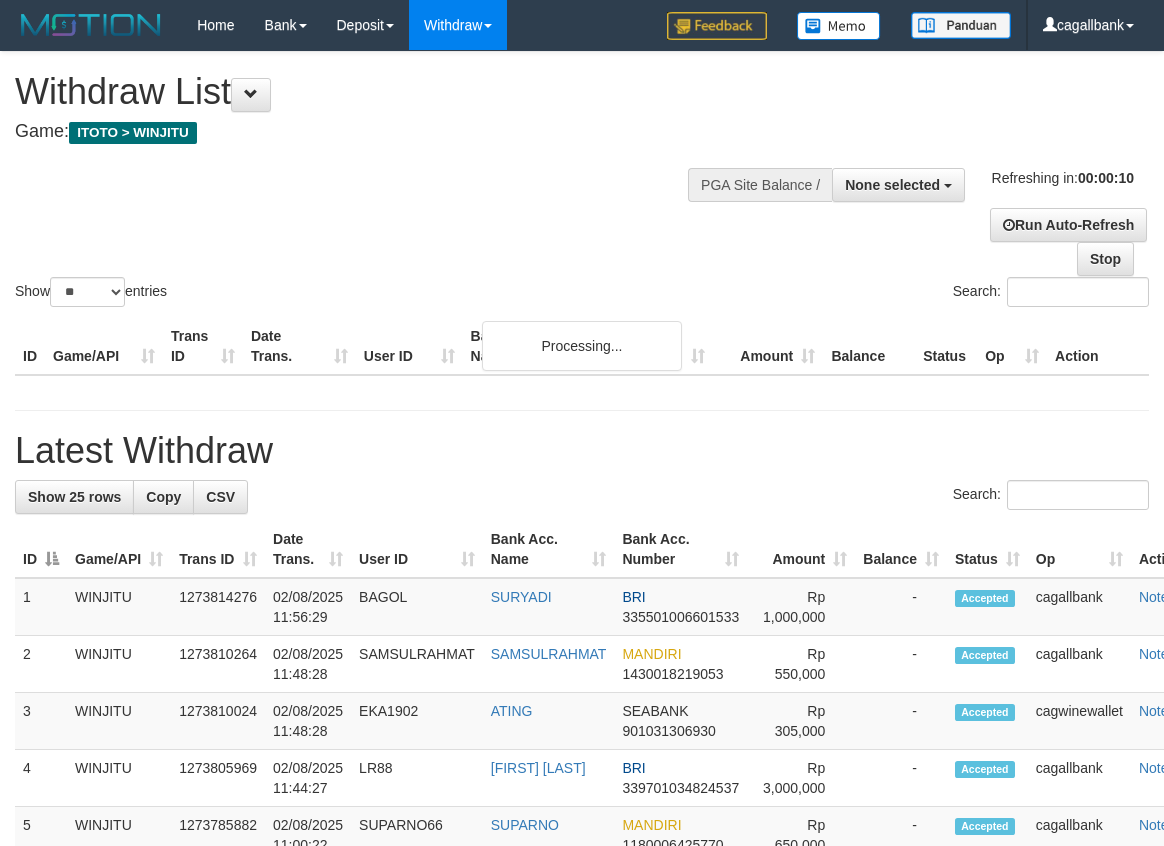 select 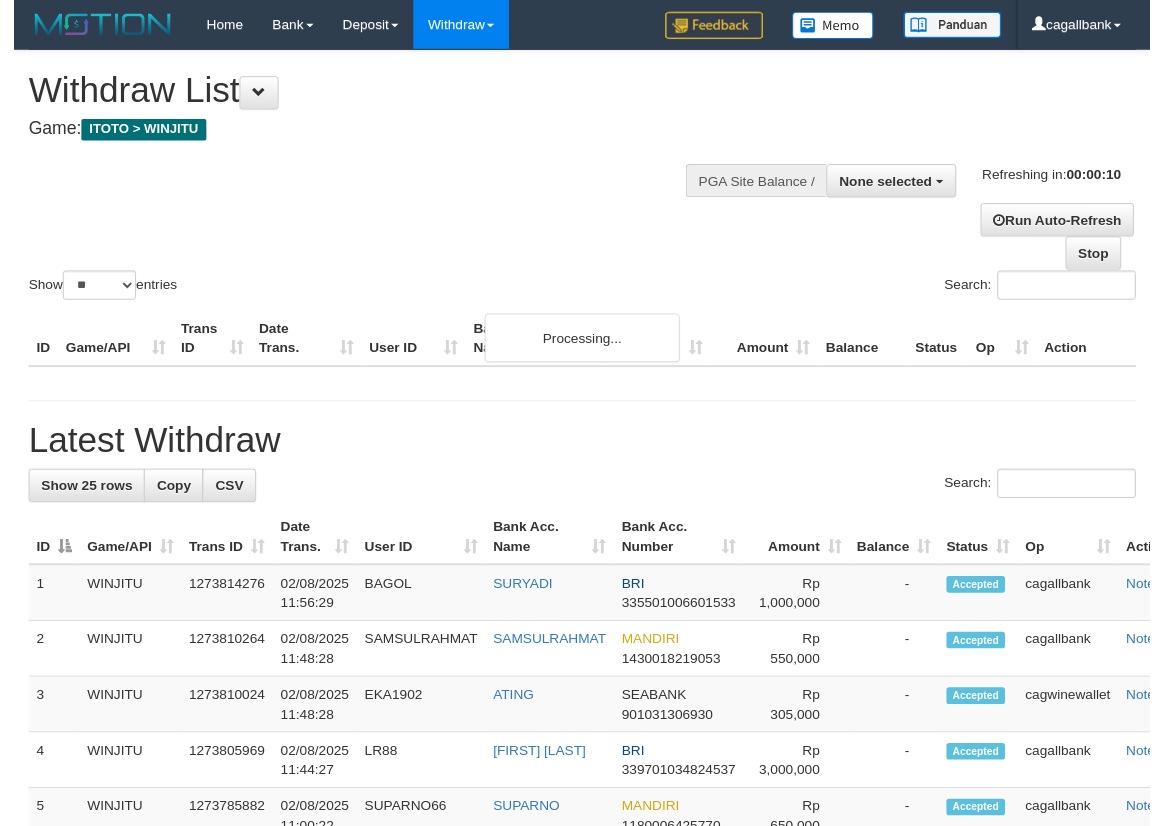 scroll, scrollTop: 0, scrollLeft: 0, axis: both 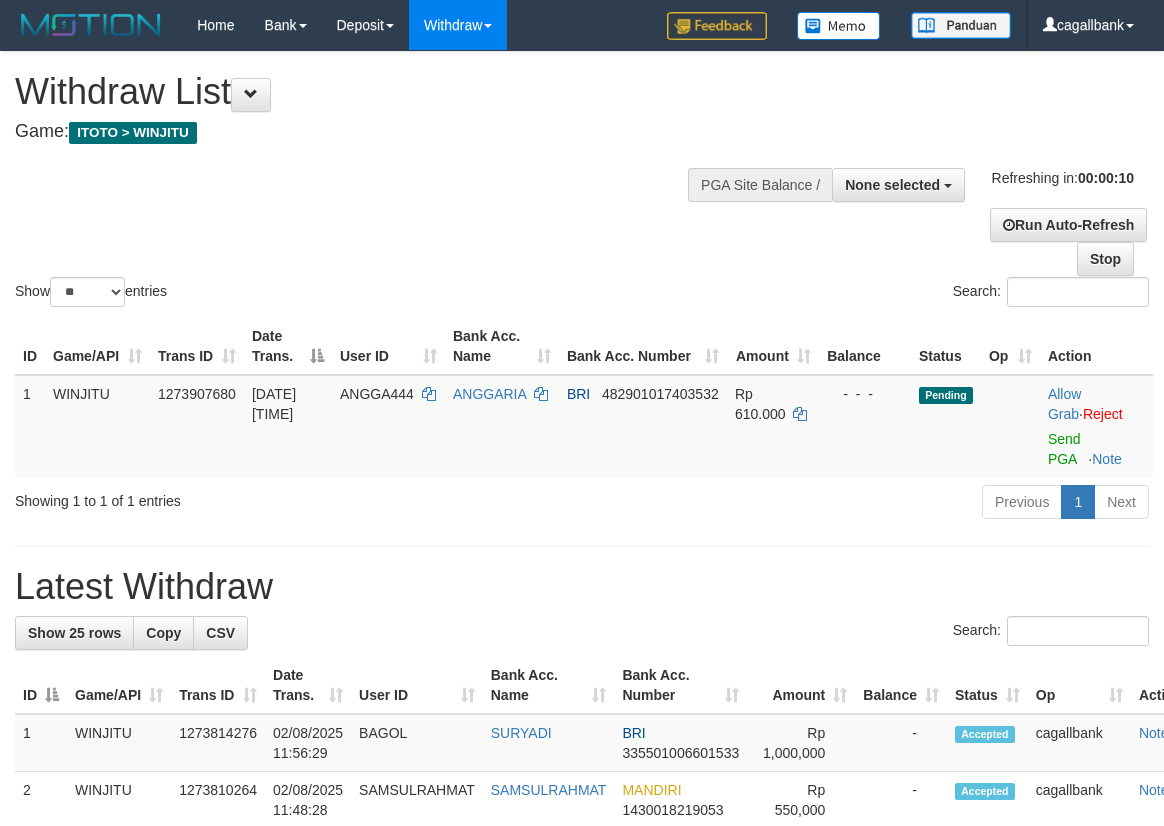 select 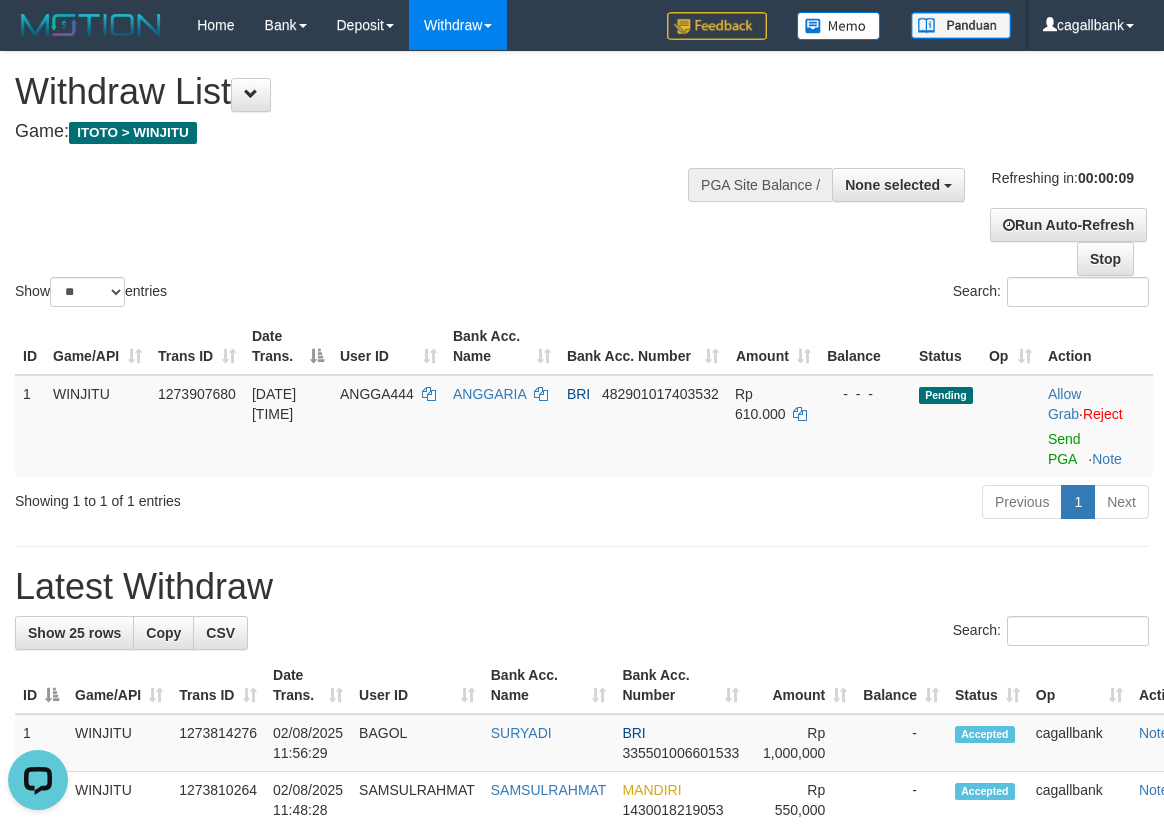 scroll, scrollTop: 0, scrollLeft: 0, axis: both 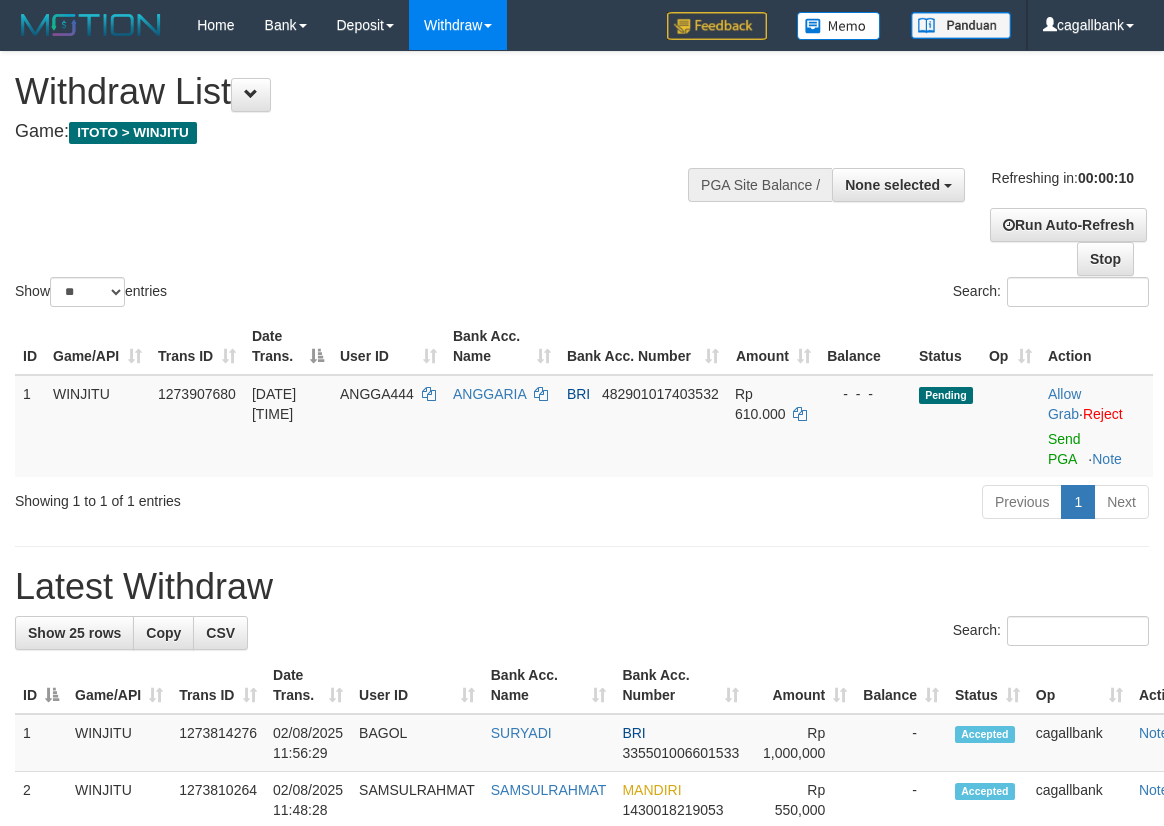 select 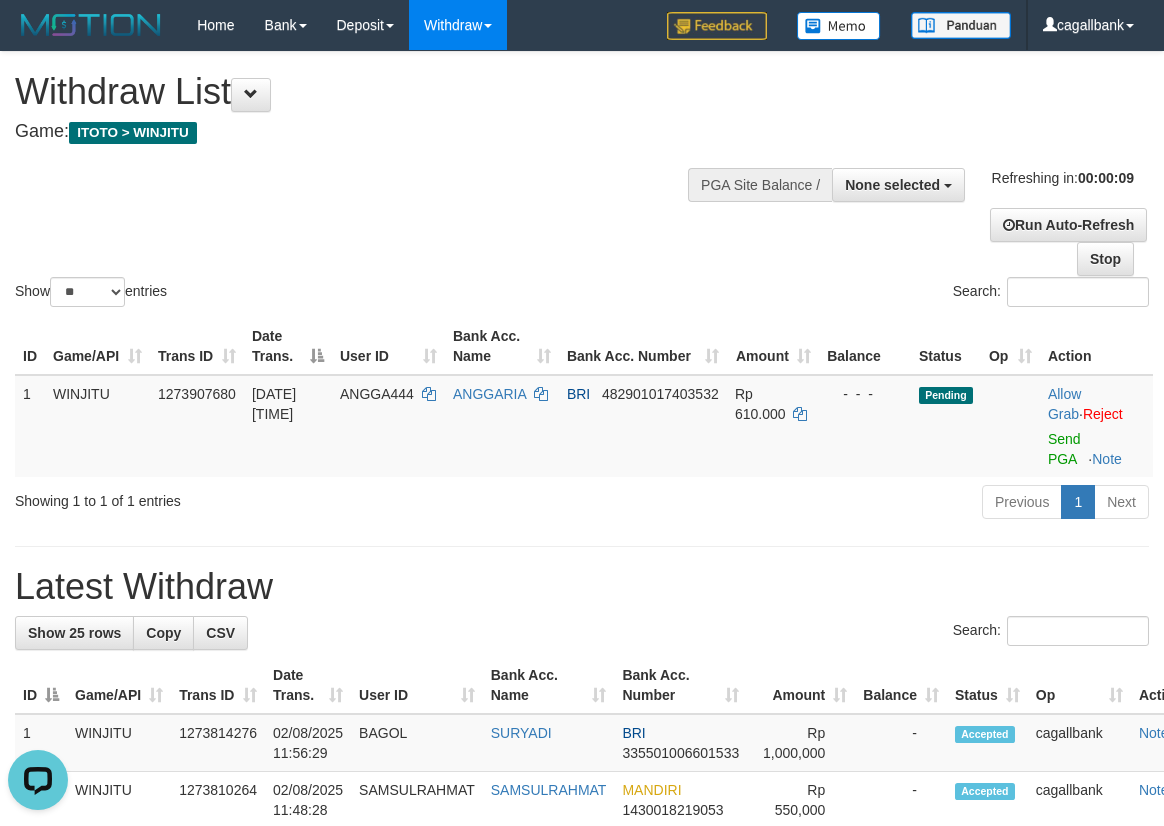 scroll, scrollTop: 0, scrollLeft: 0, axis: both 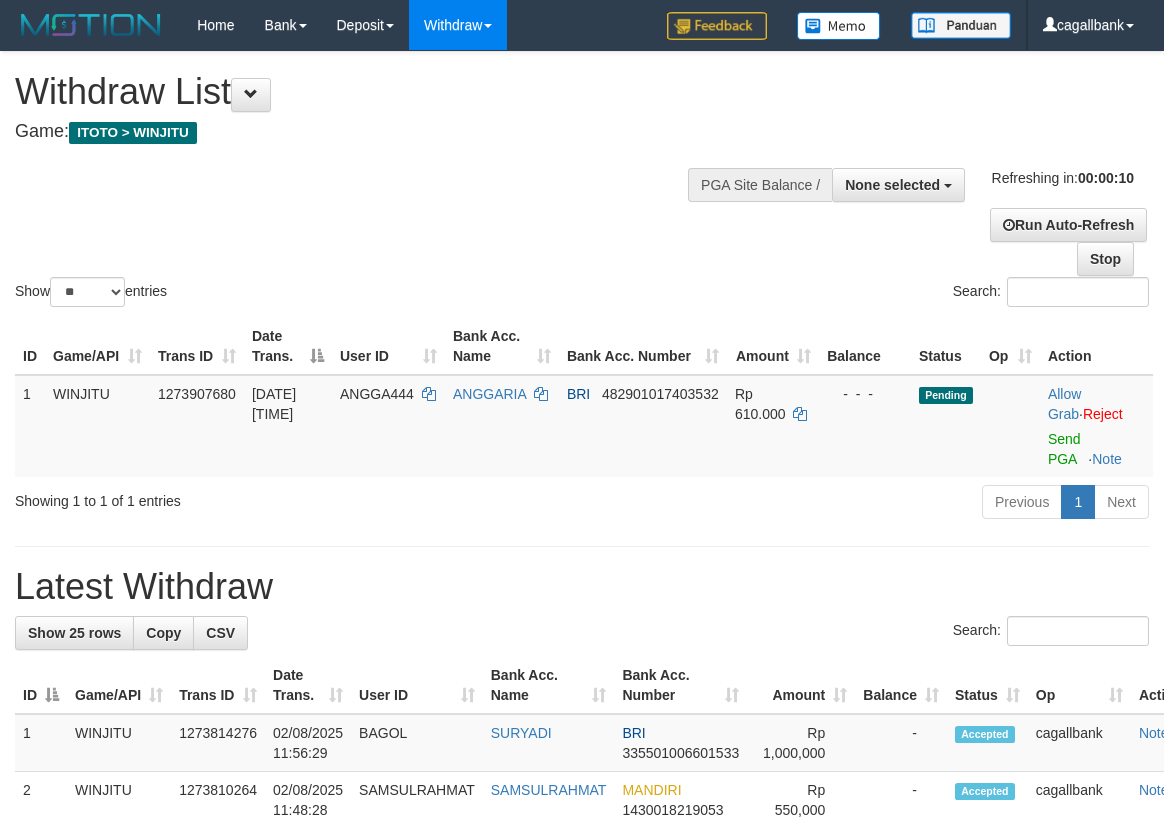 select 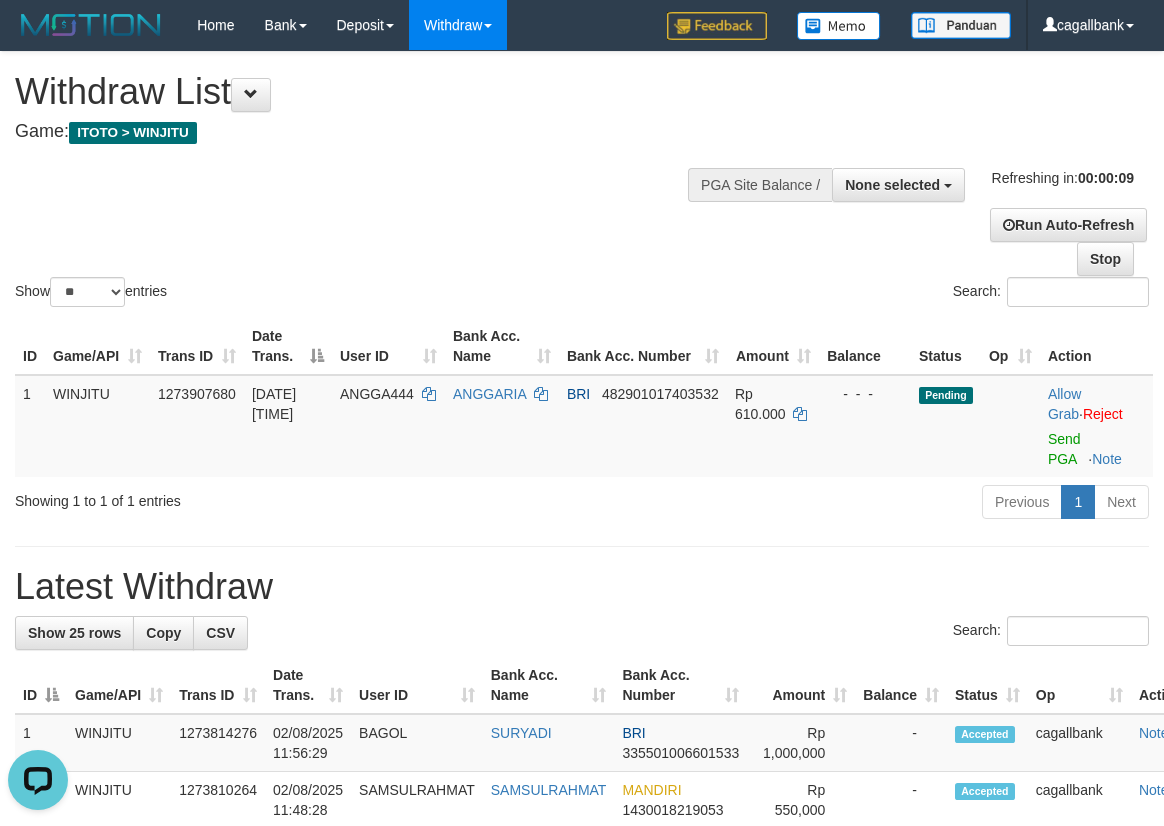 scroll, scrollTop: 0, scrollLeft: 0, axis: both 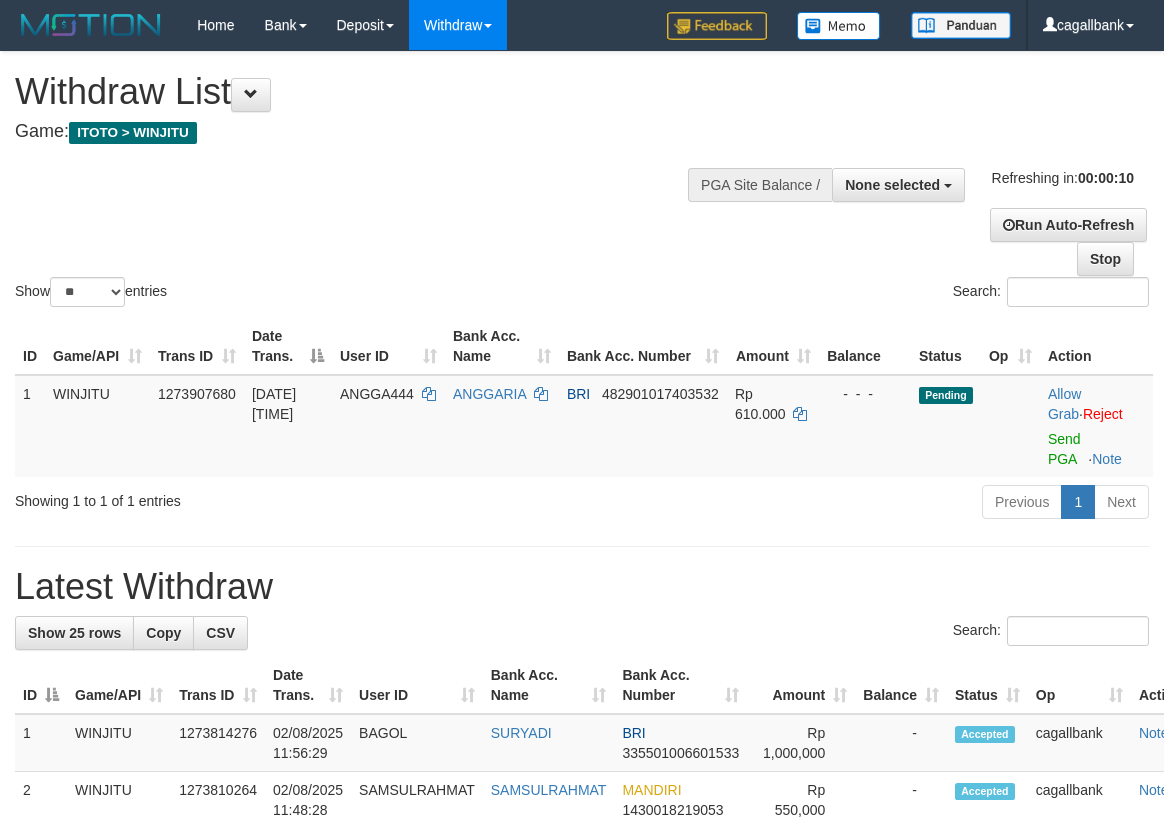 select 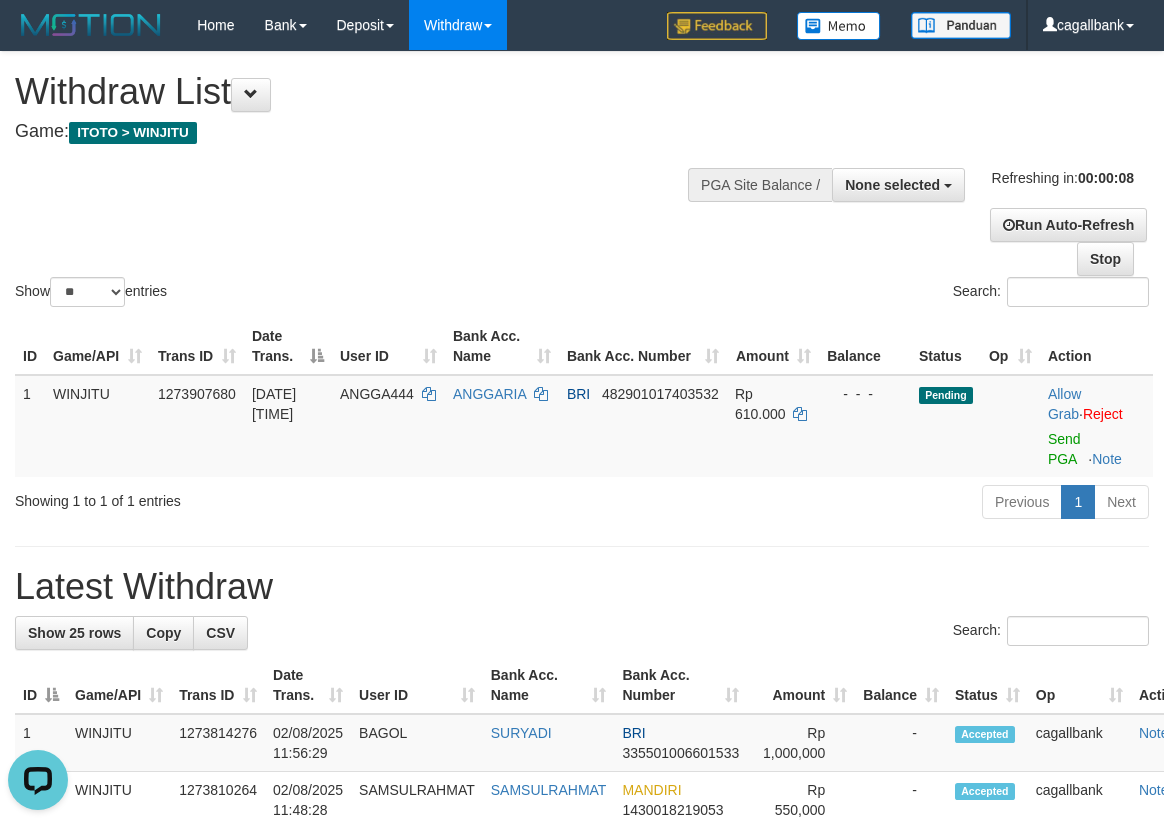scroll, scrollTop: 0, scrollLeft: 0, axis: both 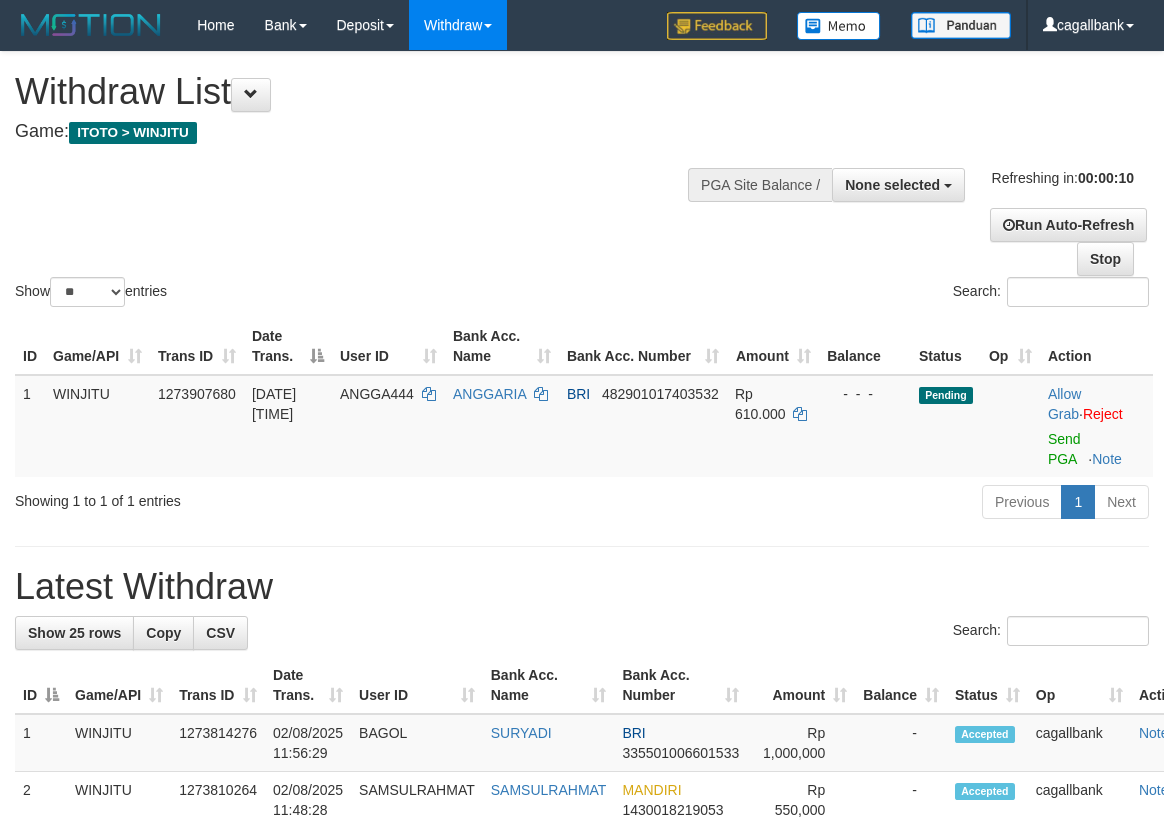 select 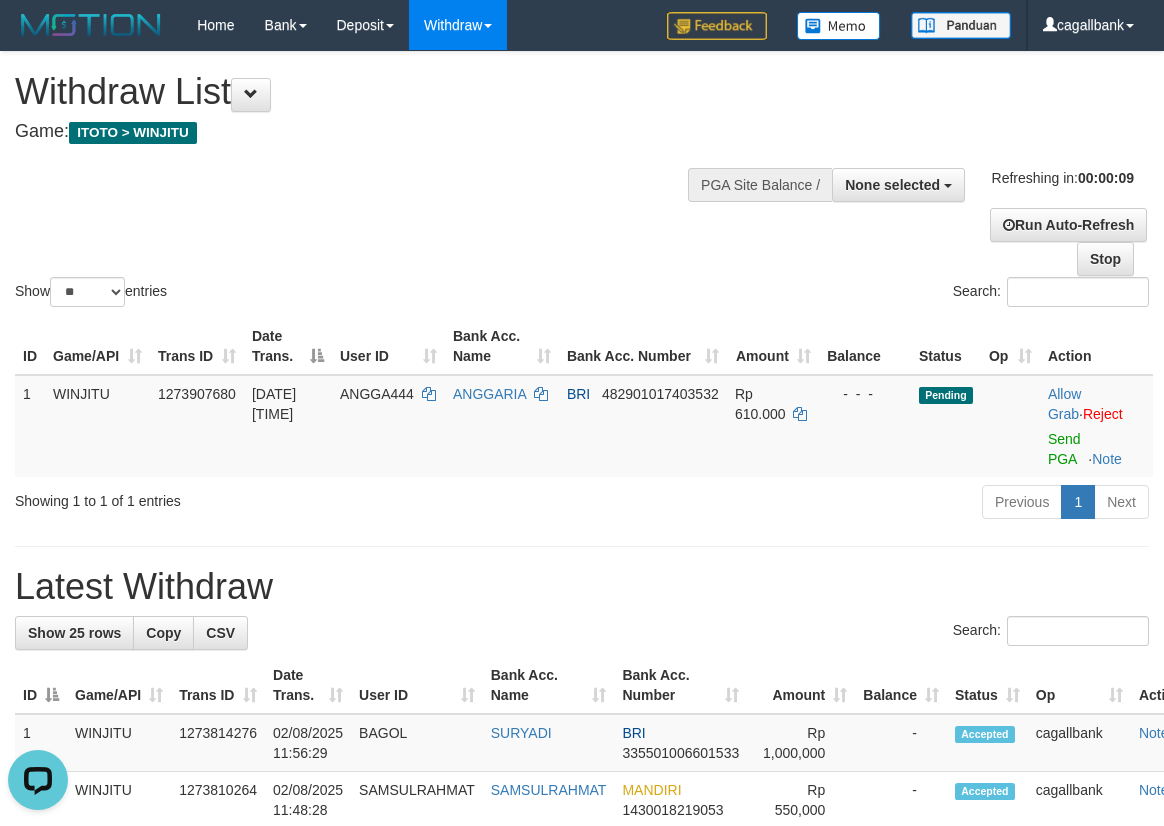 scroll, scrollTop: 0, scrollLeft: 0, axis: both 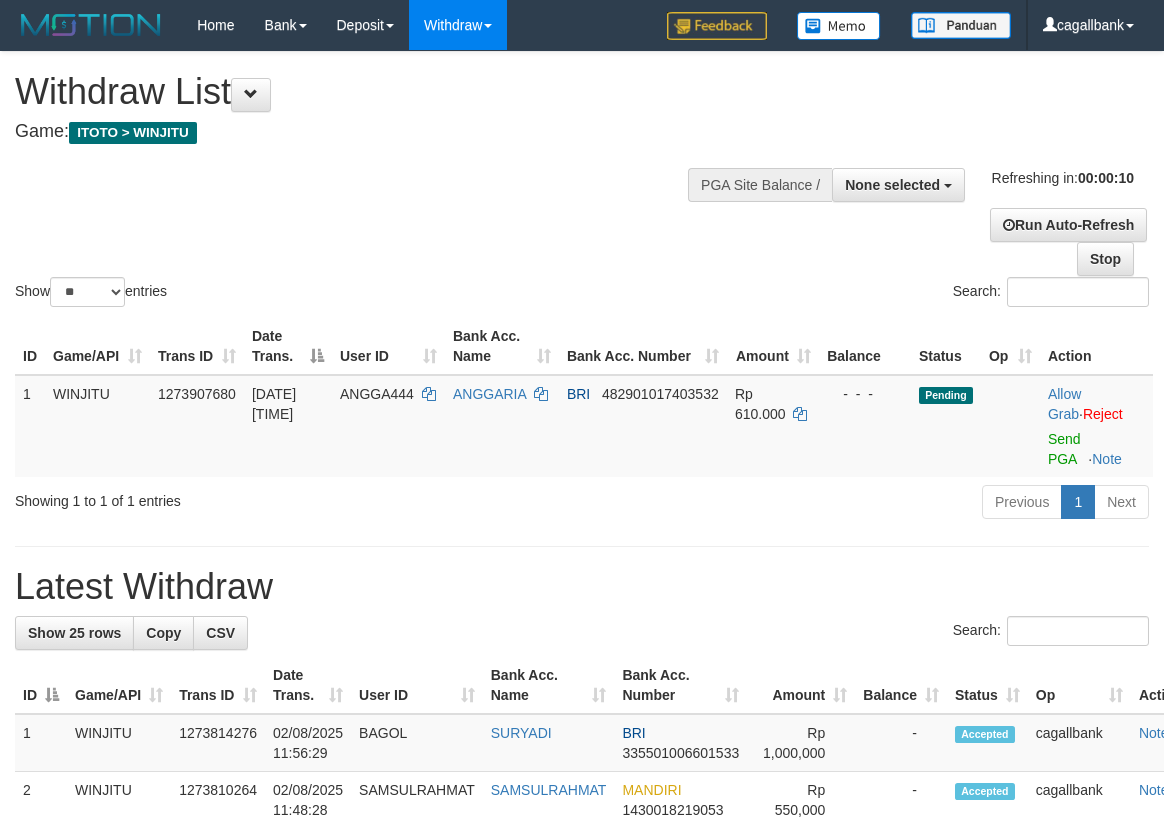 select 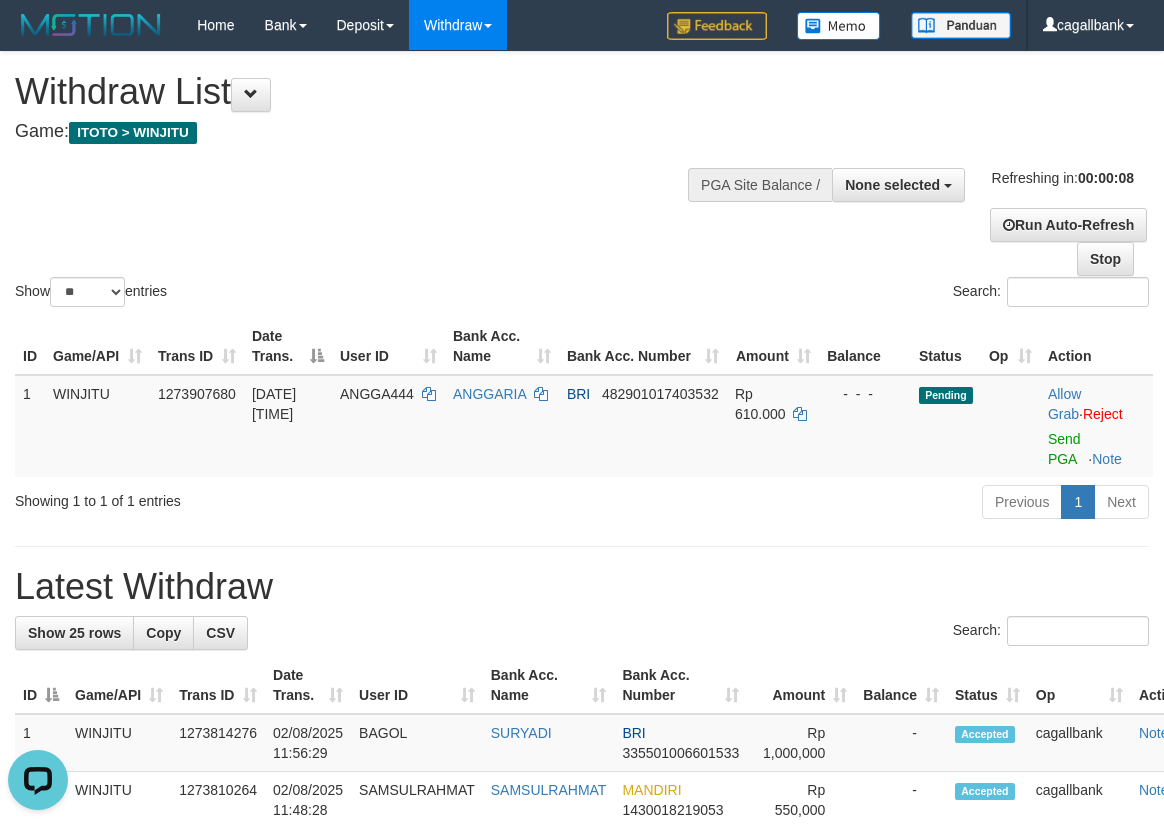 scroll, scrollTop: 0, scrollLeft: 0, axis: both 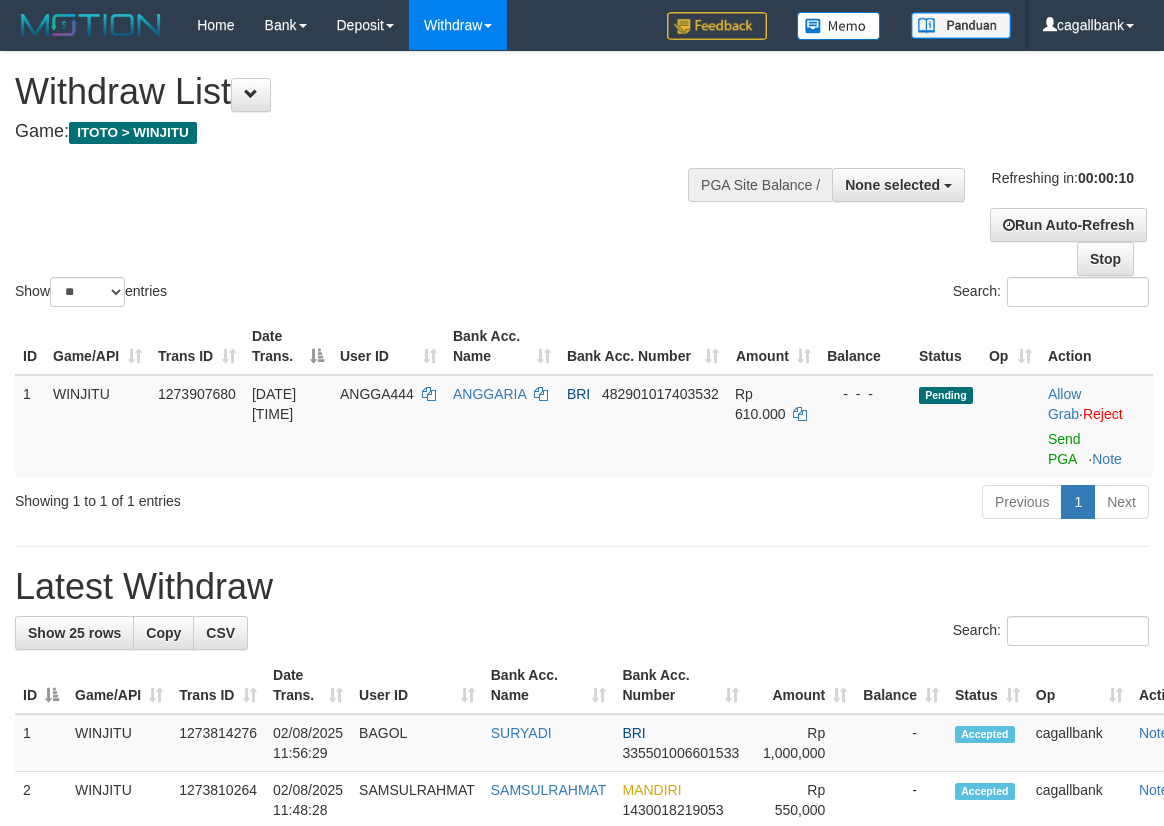 select 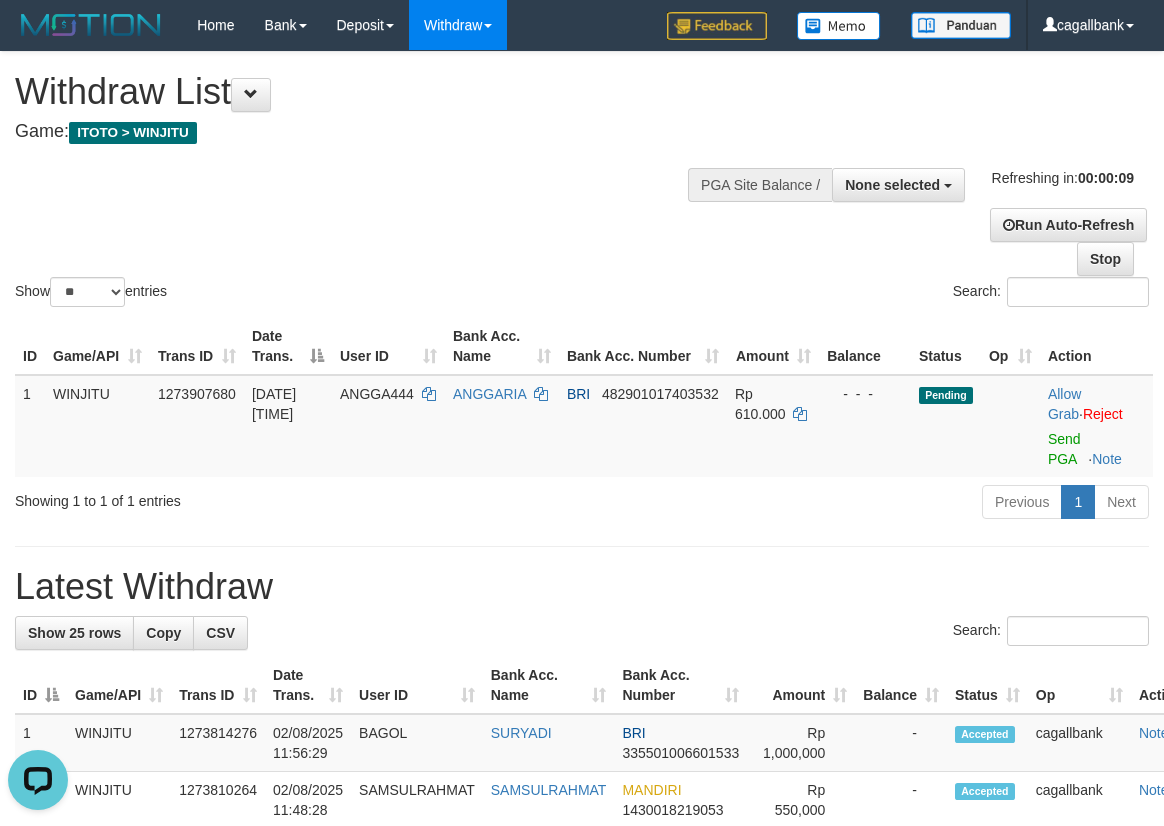 scroll, scrollTop: 0, scrollLeft: 0, axis: both 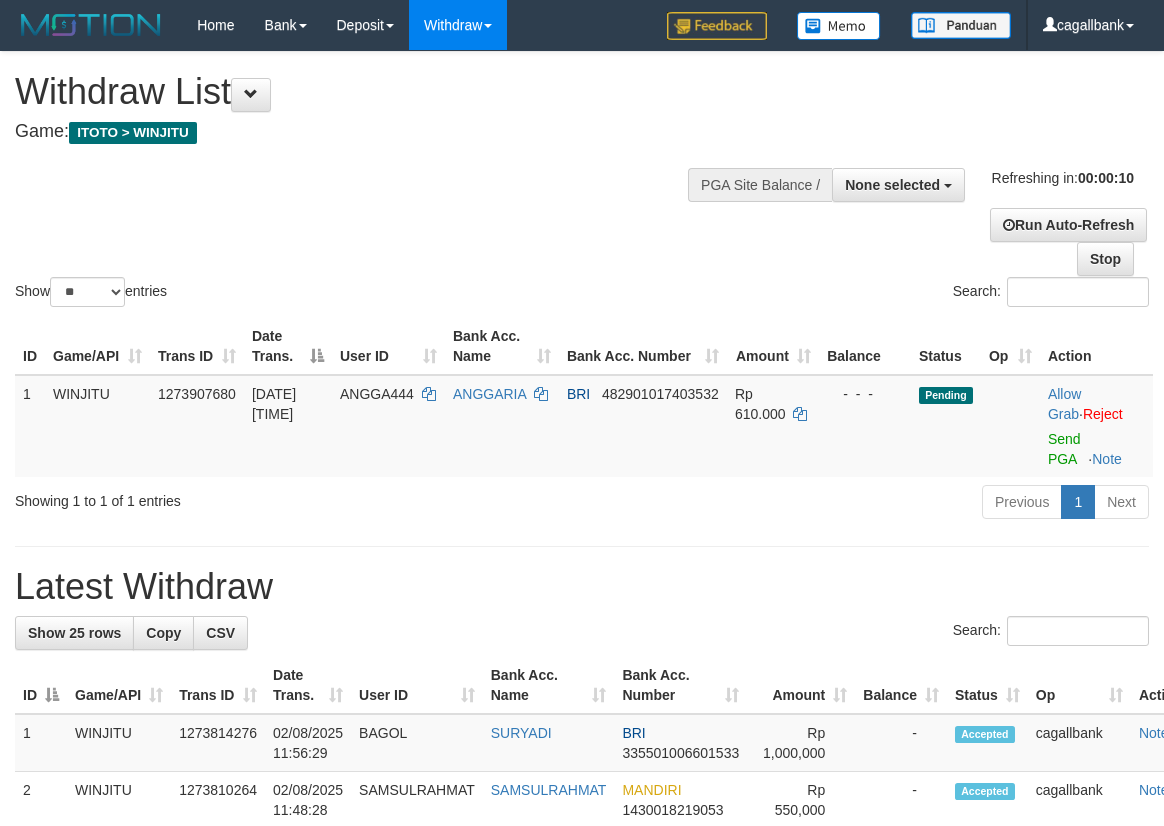 select 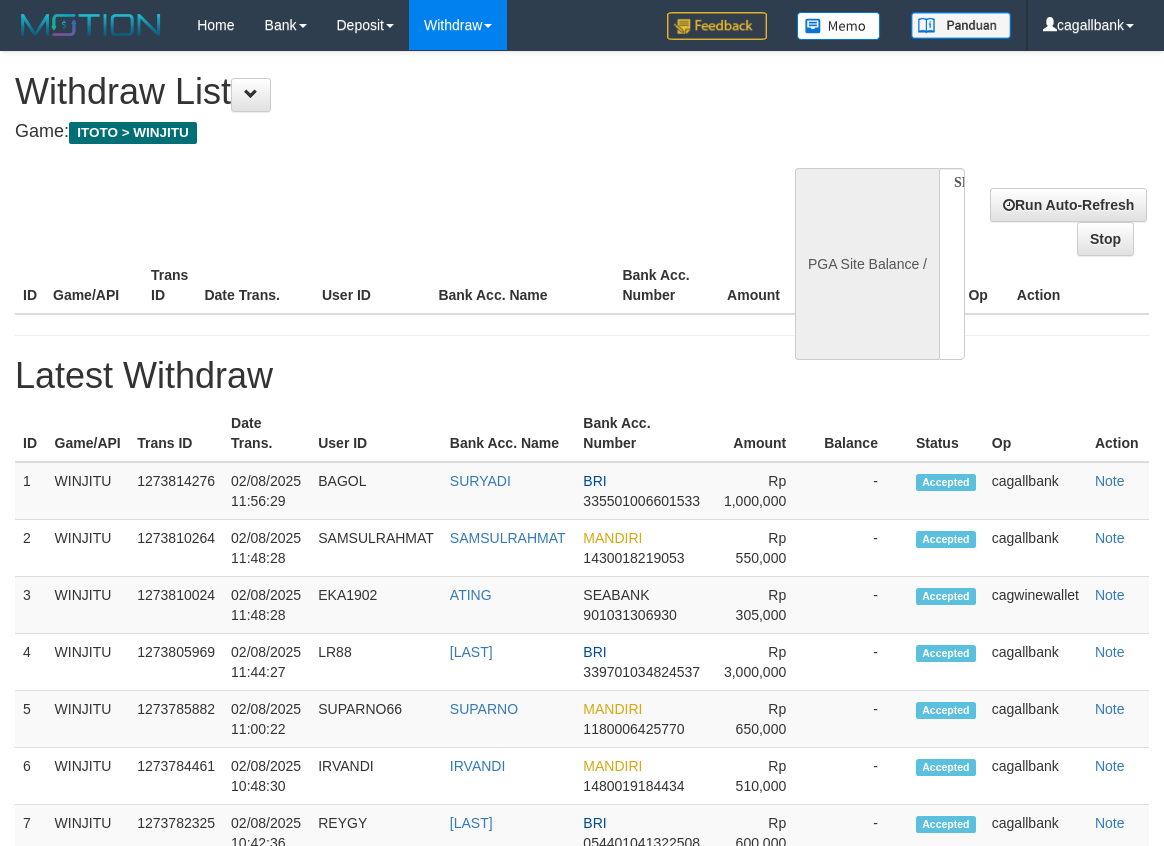 select 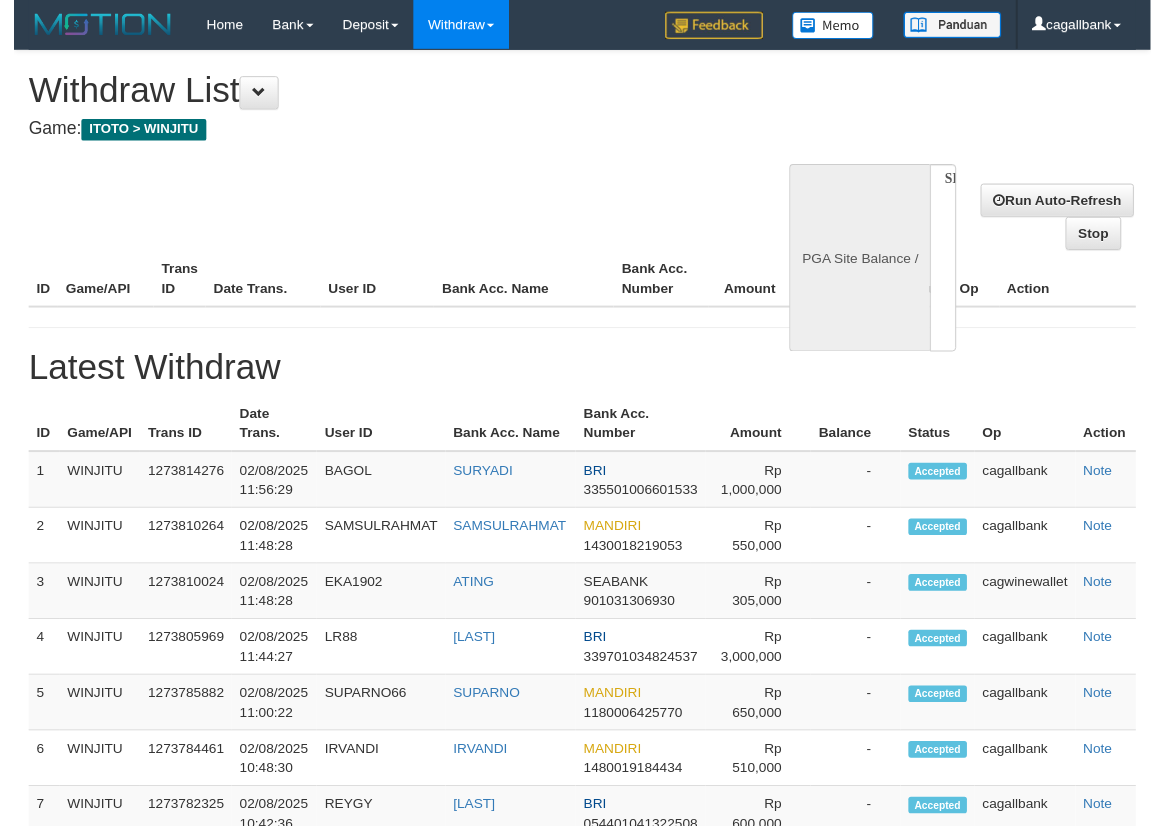 scroll, scrollTop: 0, scrollLeft: 0, axis: both 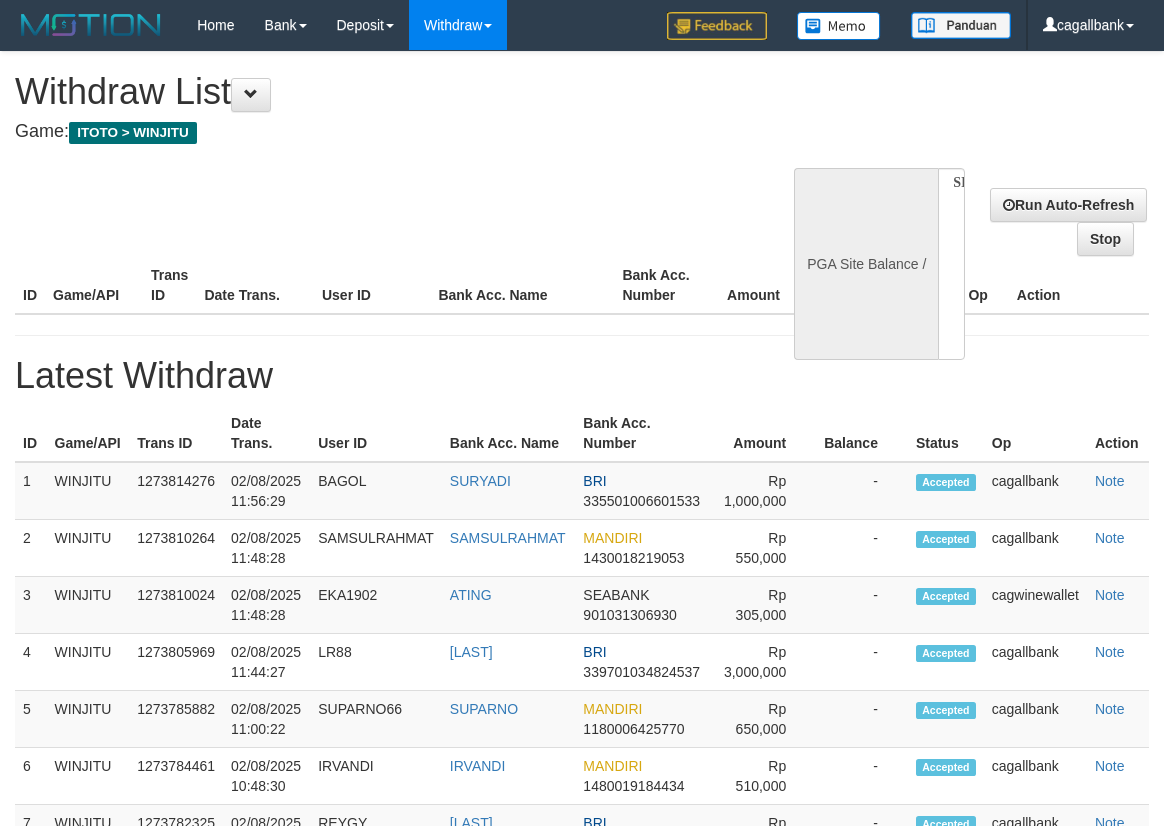 select on "**" 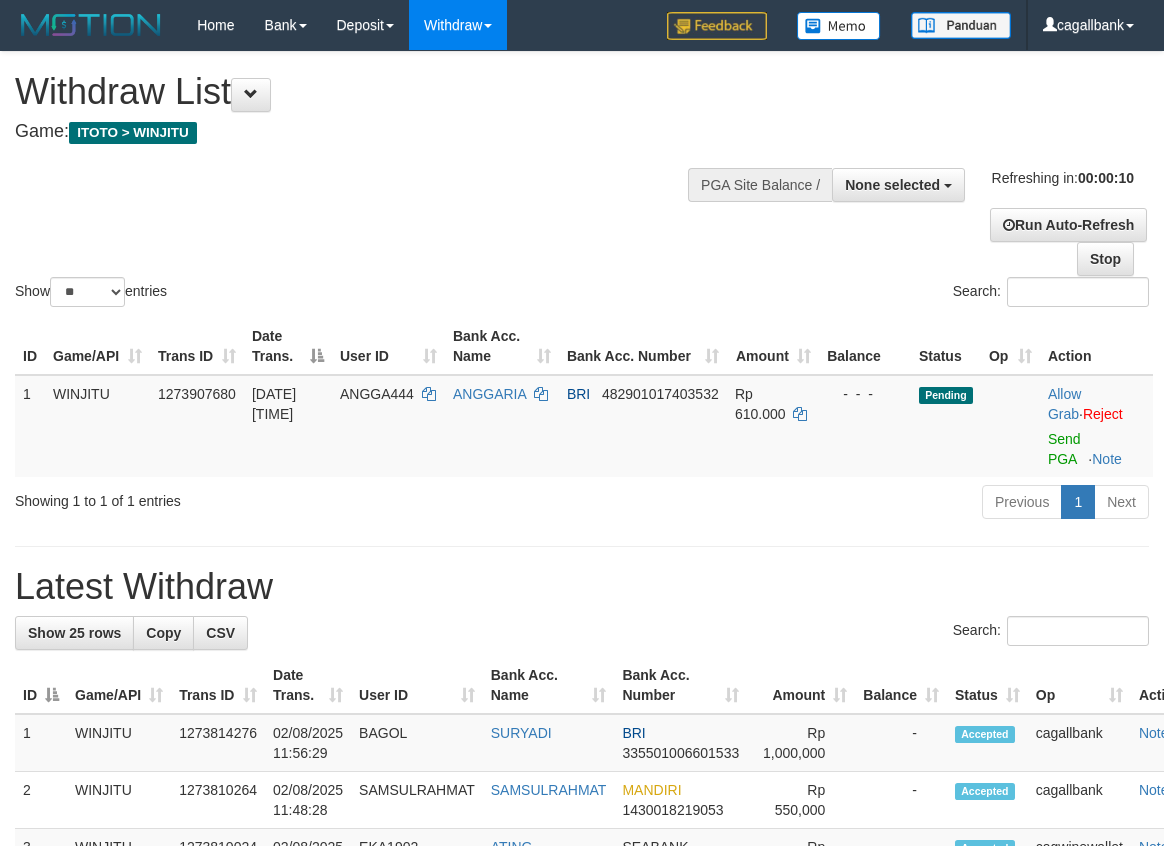 select 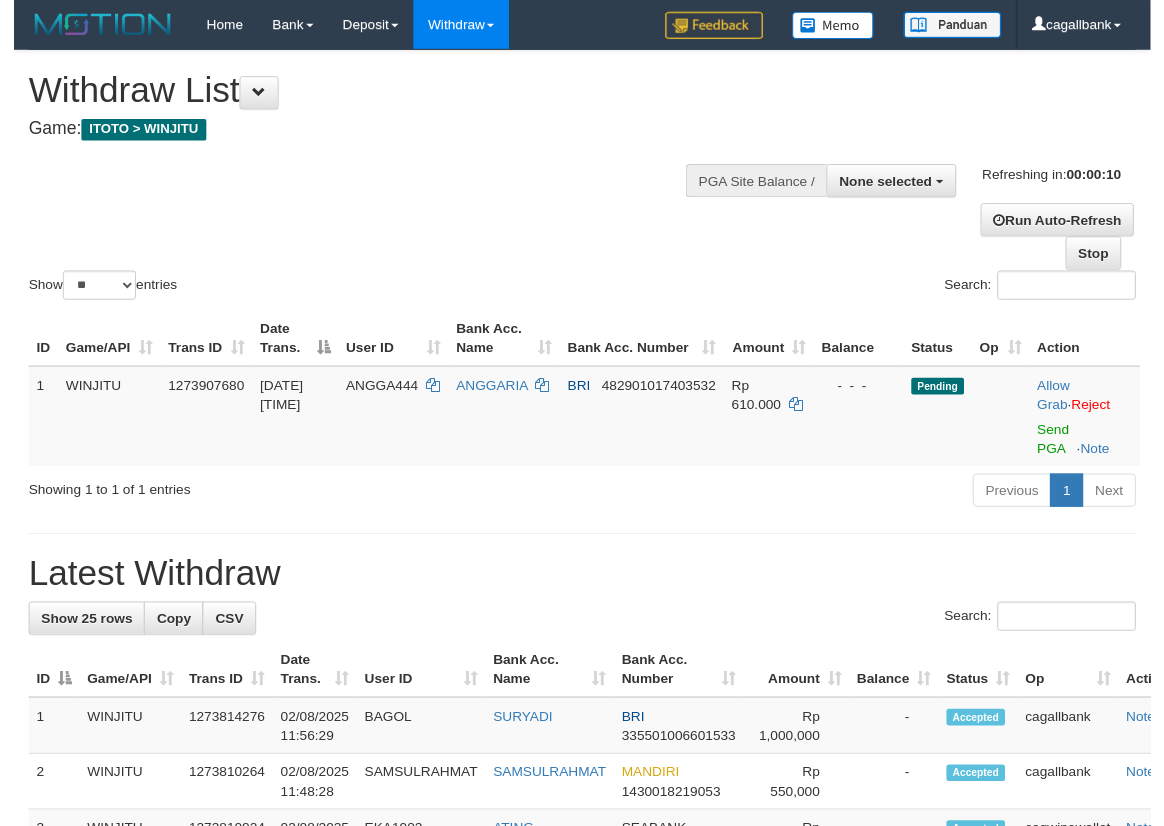 scroll, scrollTop: 0, scrollLeft: 0, axis: both 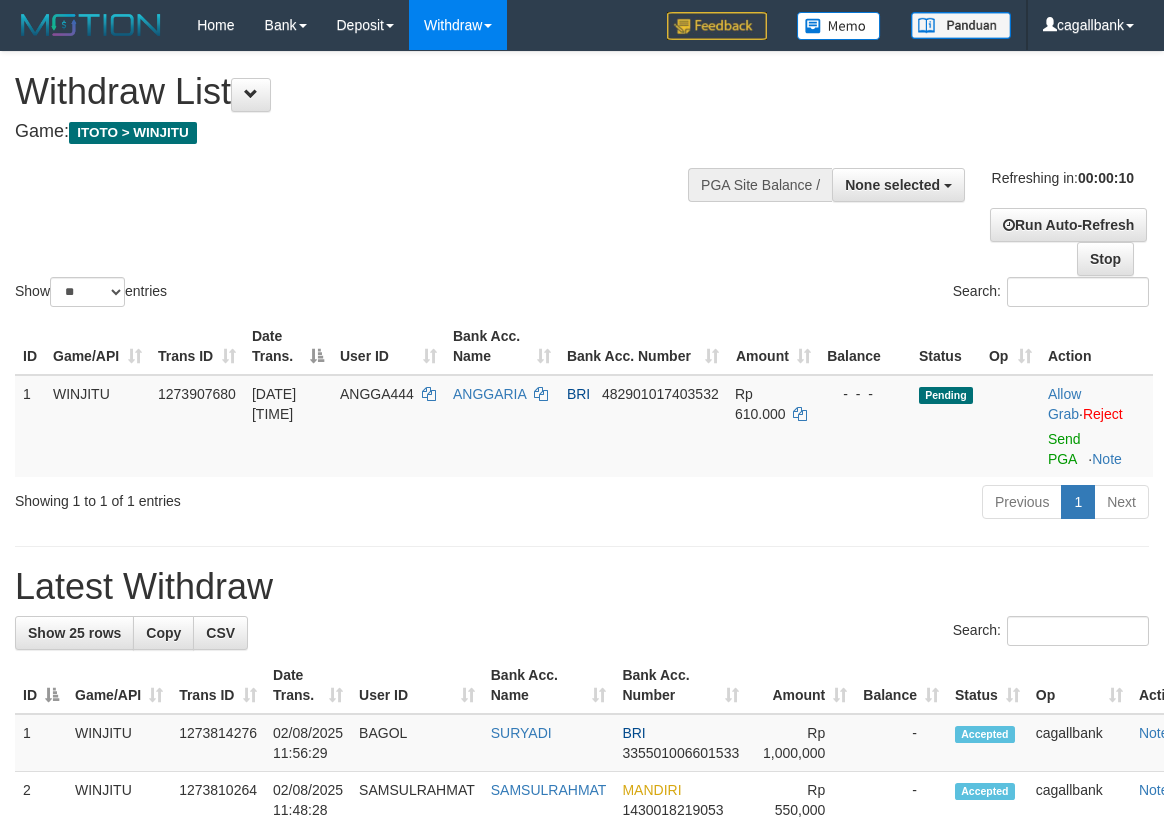 select 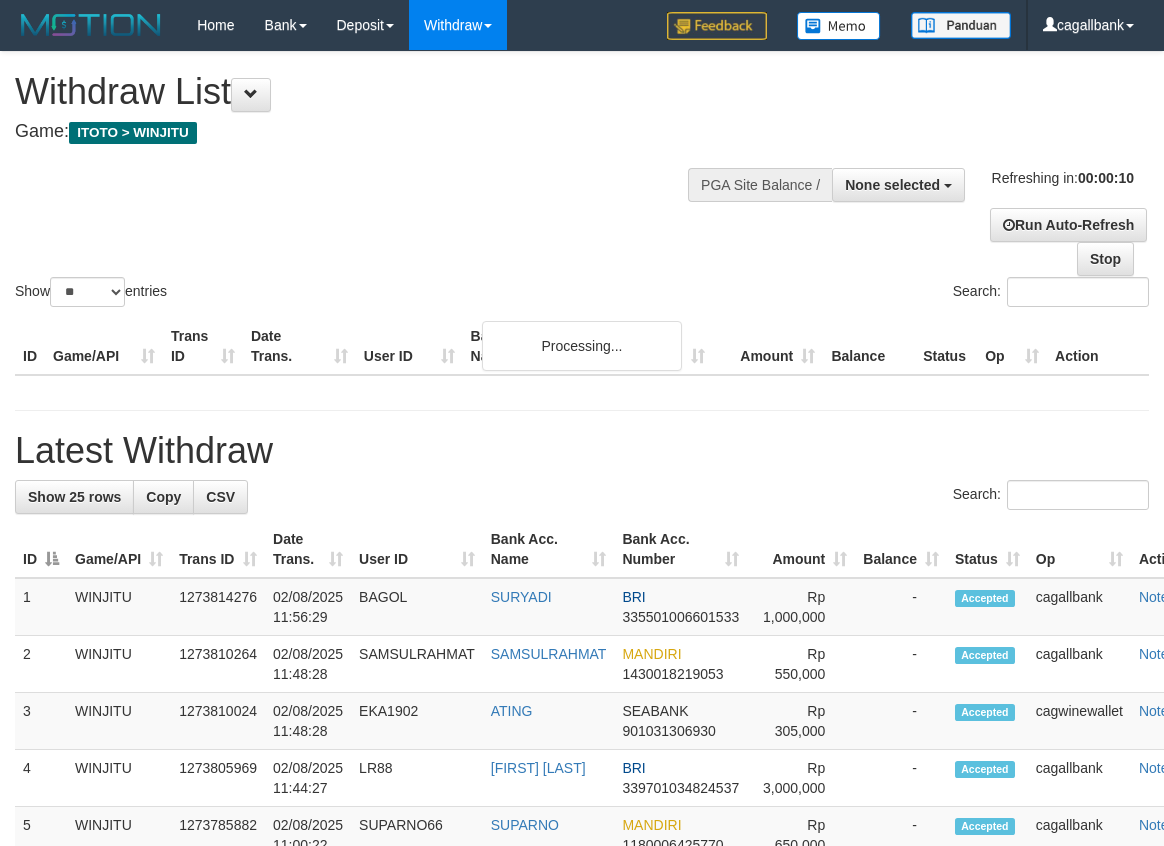 select 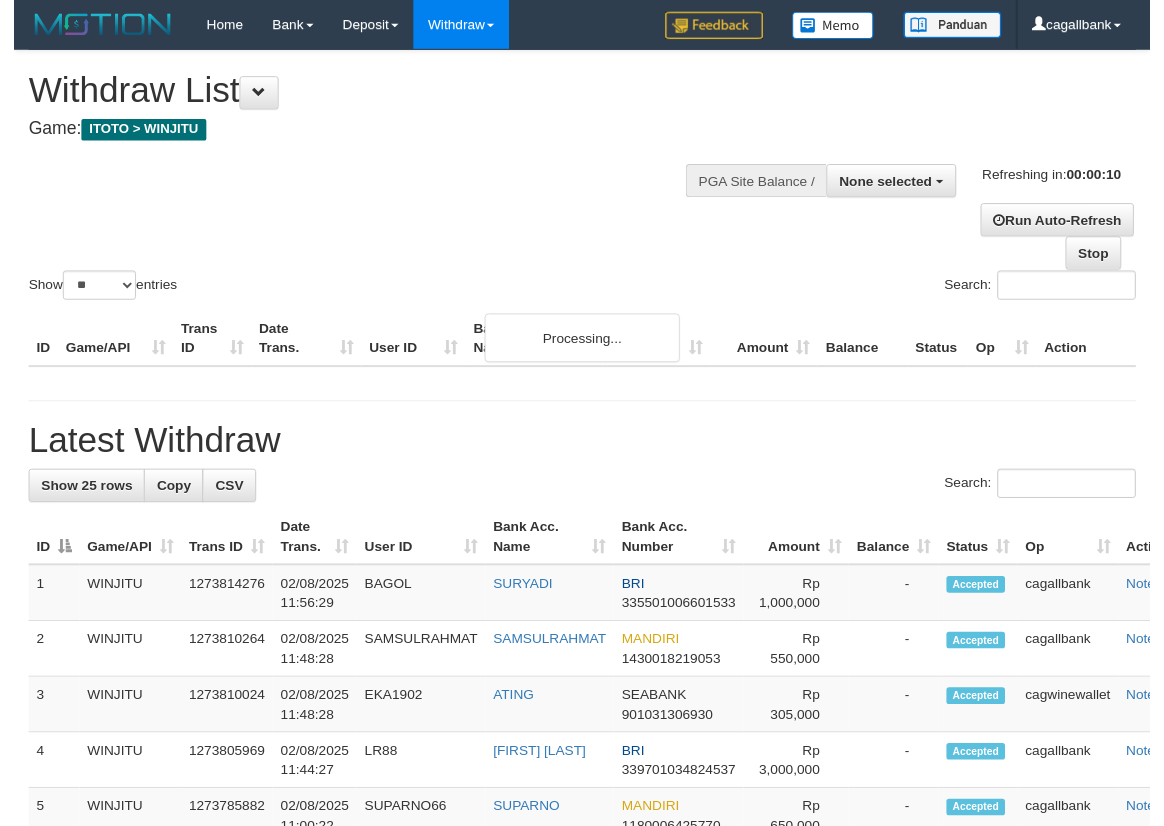 scroll, scrollTop: 0, scrollLeft: 0, axis: both 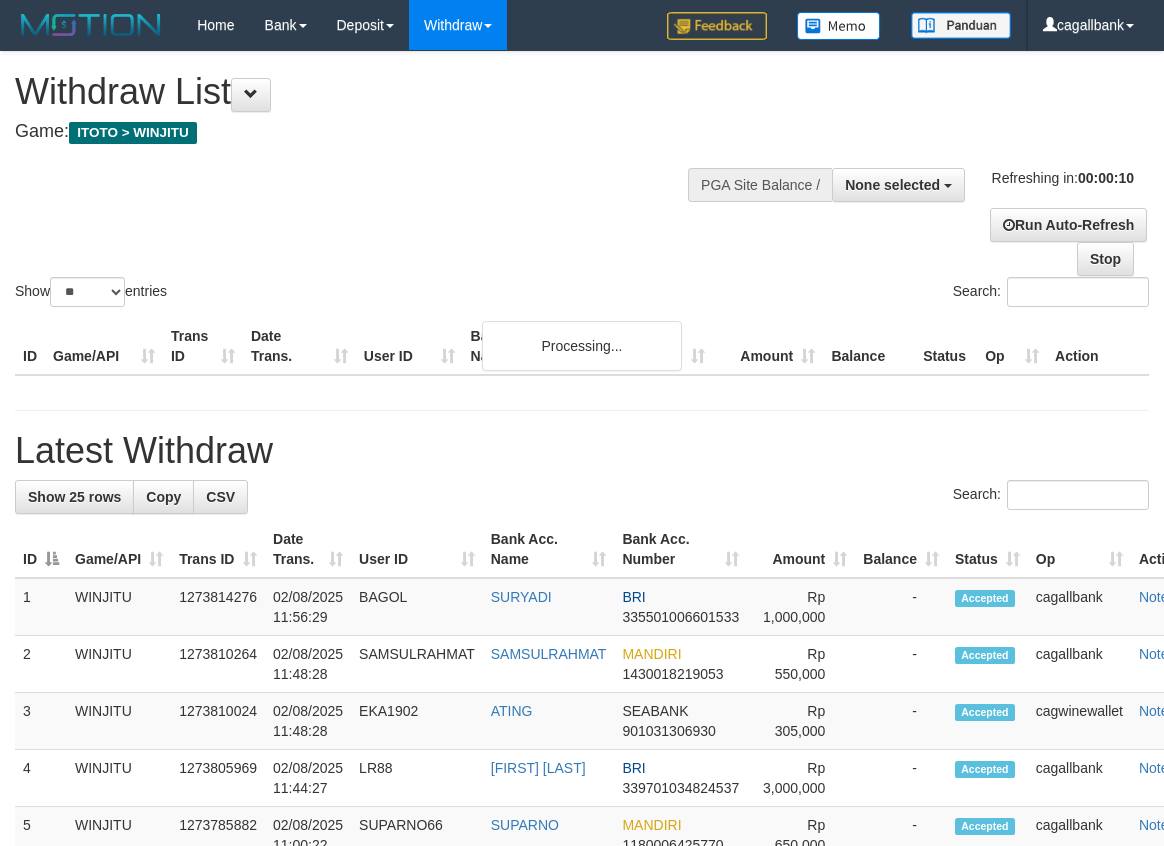 select 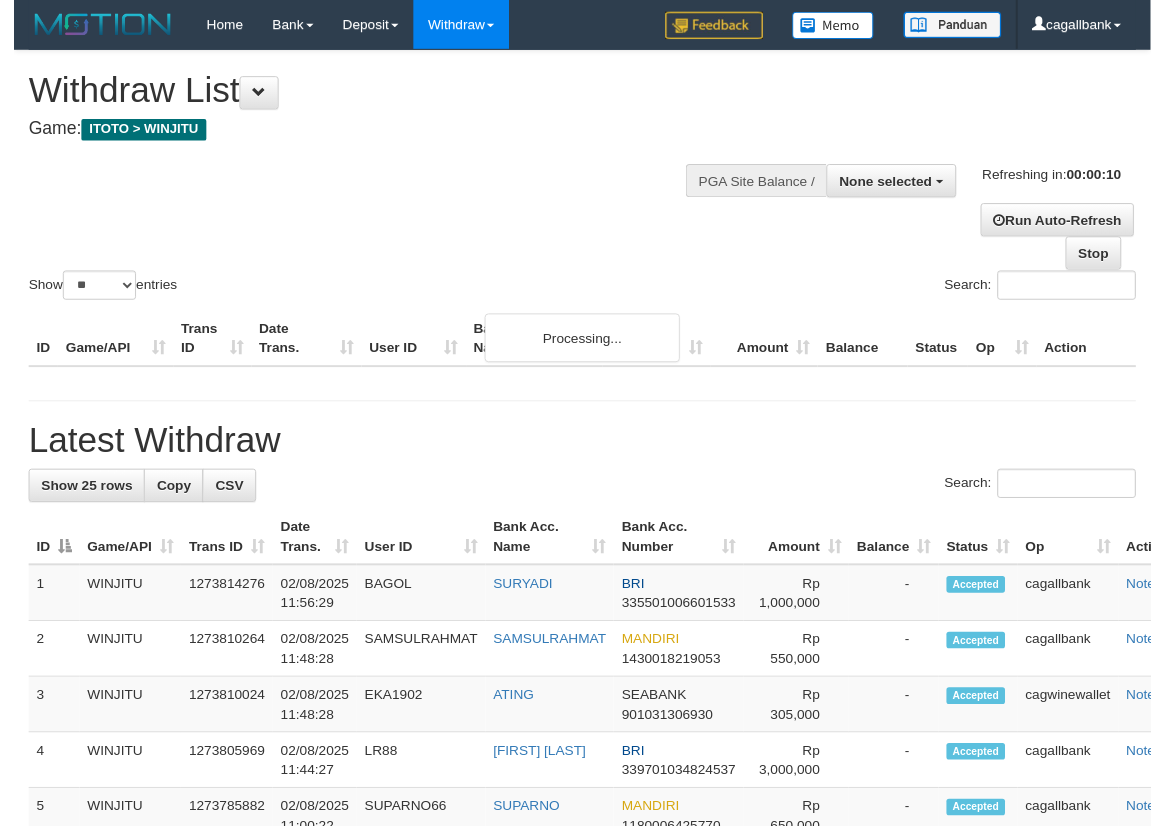 scroll, scrollTop: 0, scrollLeft: 0, axis: both 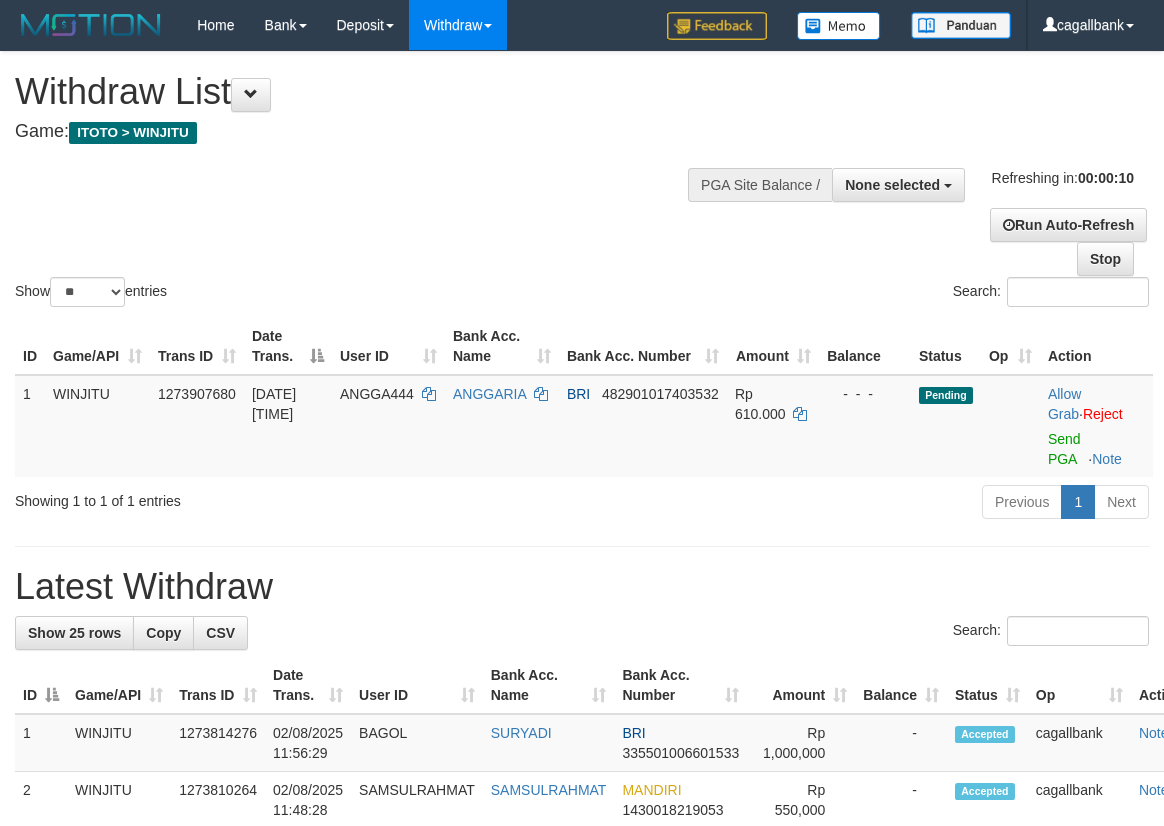 select 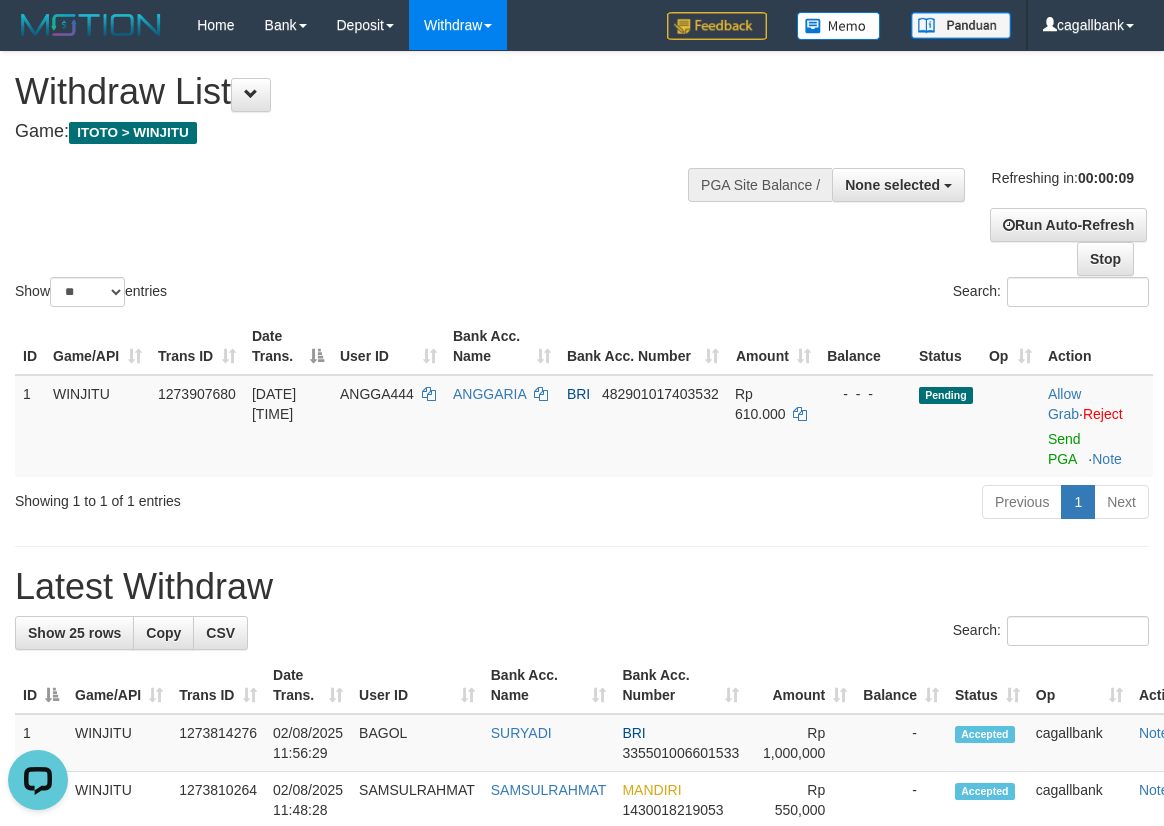 scroll, scrollTop: 0, scrollLeft: 0, axis: both 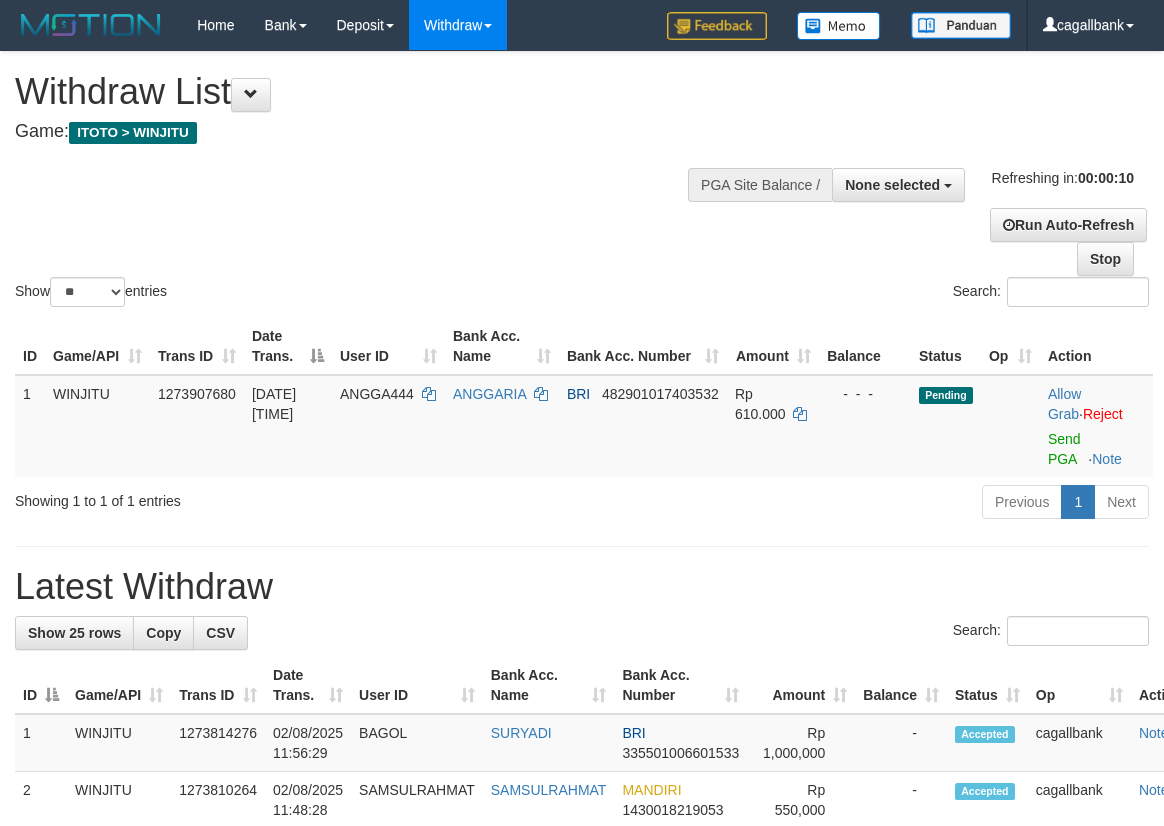 select 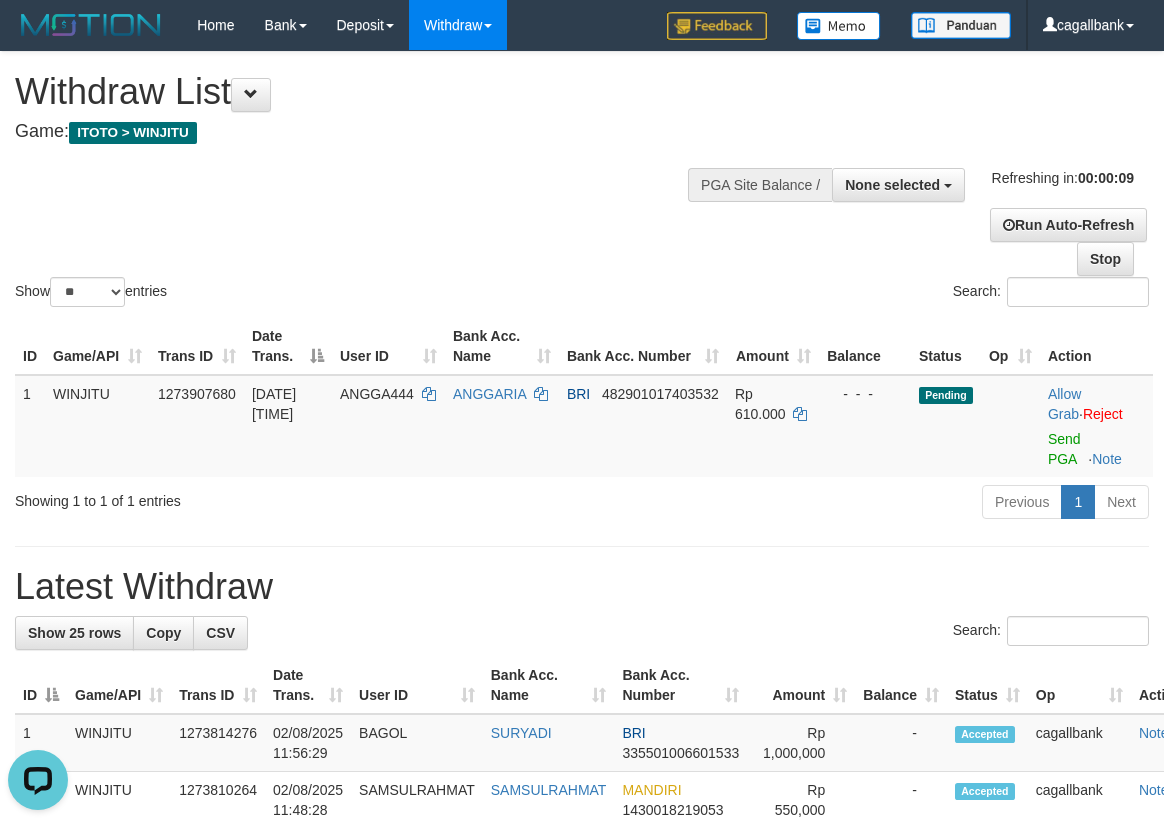 scroll, scrollTop: 0, scrollLeft: 0, axis: both 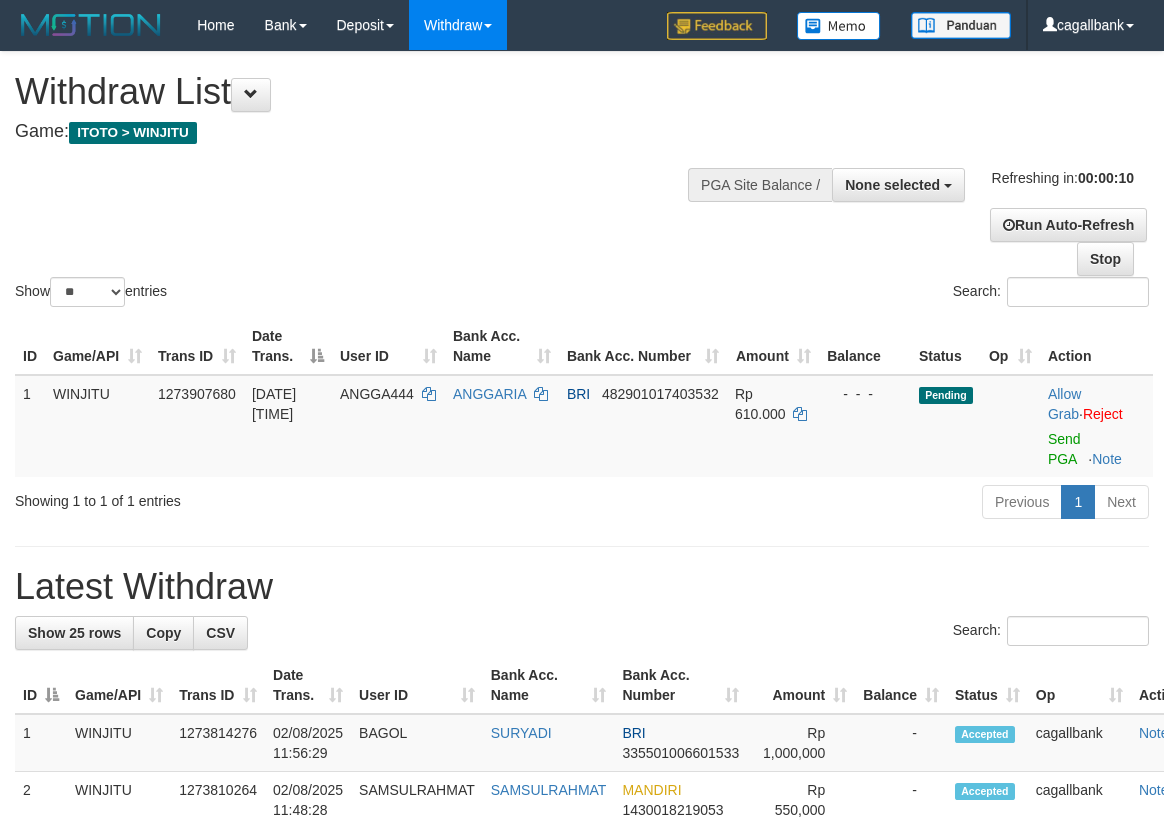select 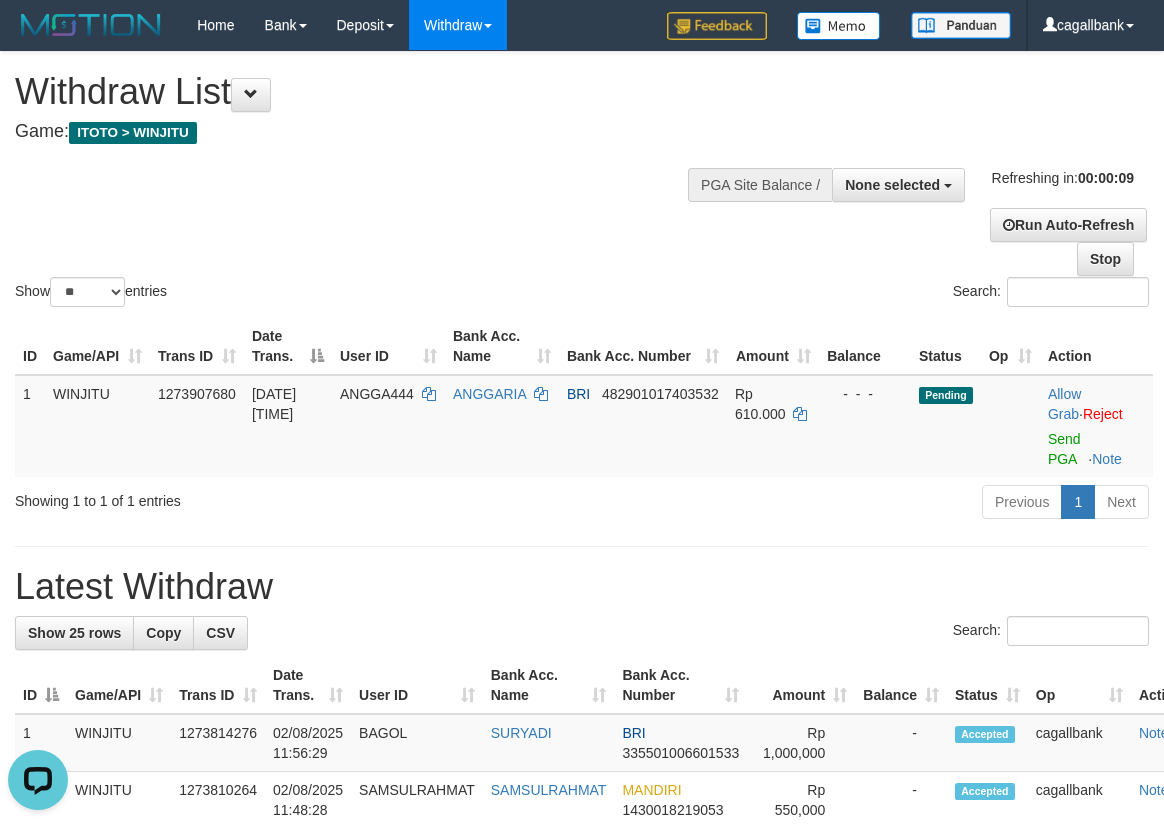 scroll, scrollTop: 0, scrollLeft: 0, axis: both 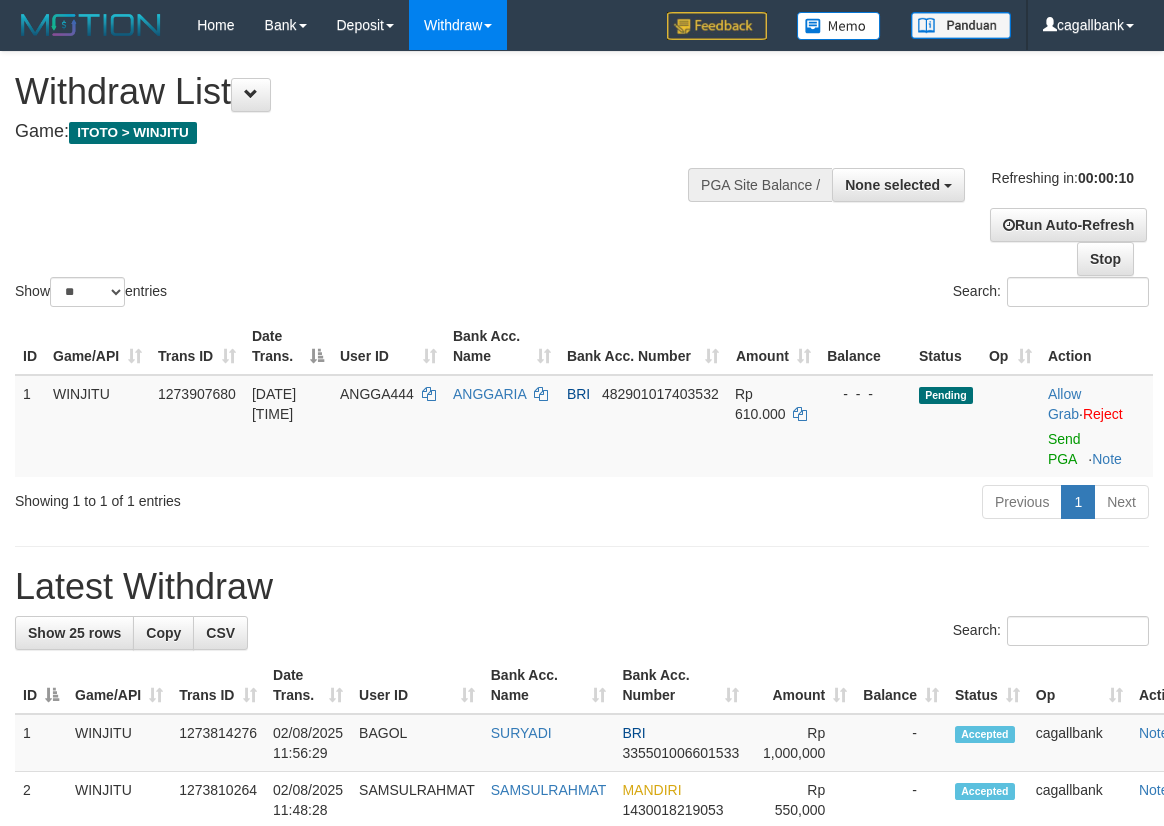 select 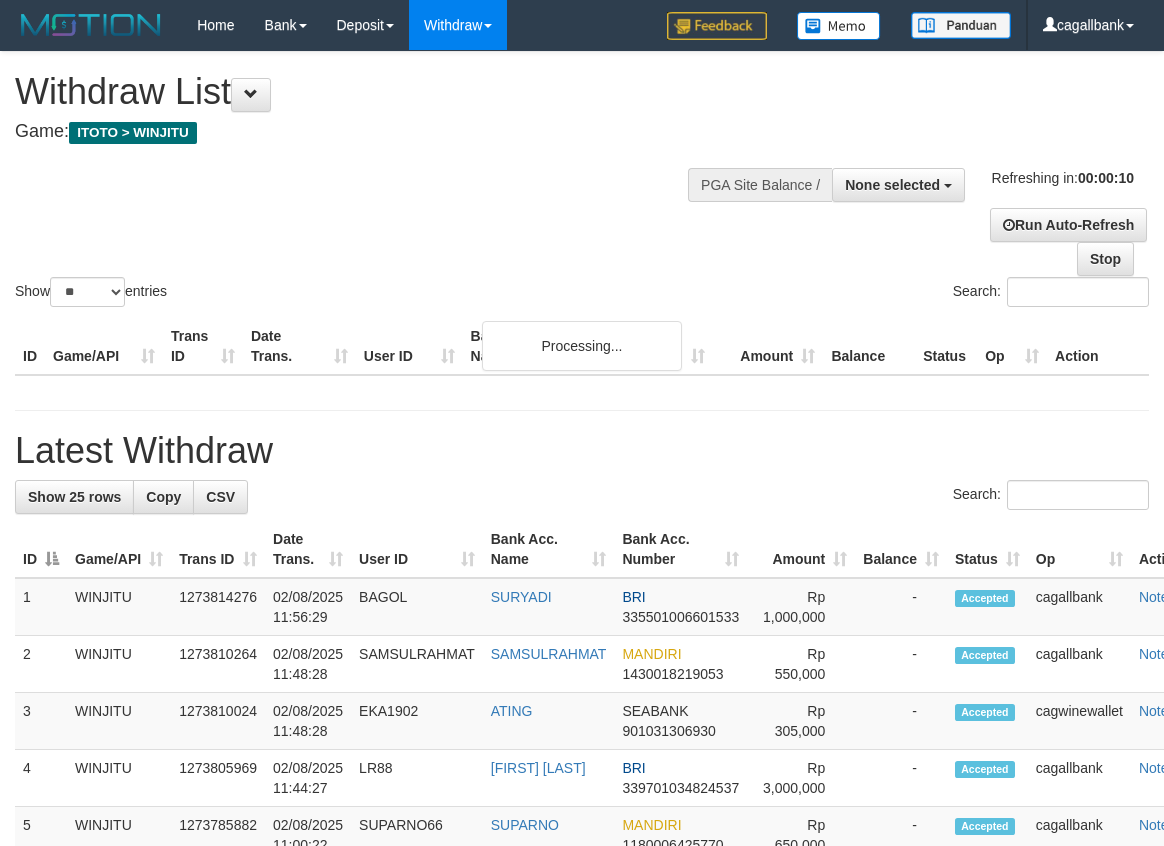 select 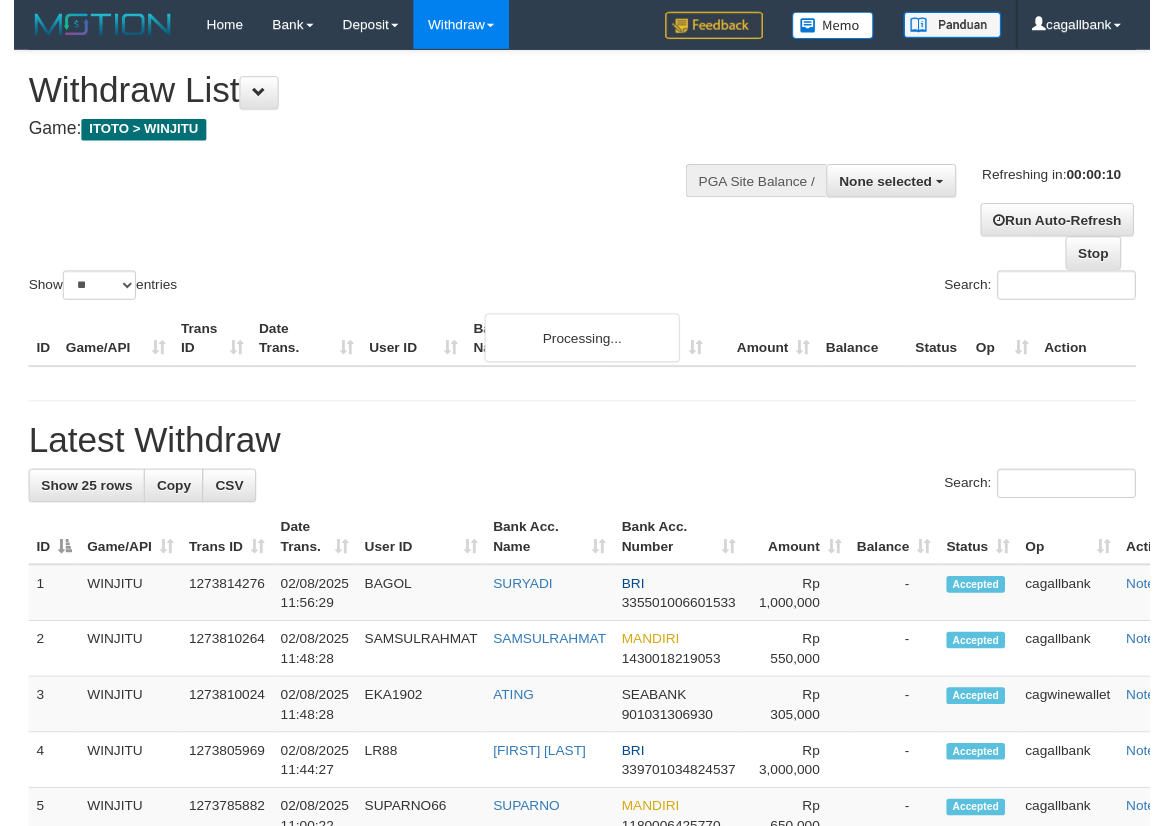 scroll, scrollTop: 0, scrollLeft: 0, axis: both 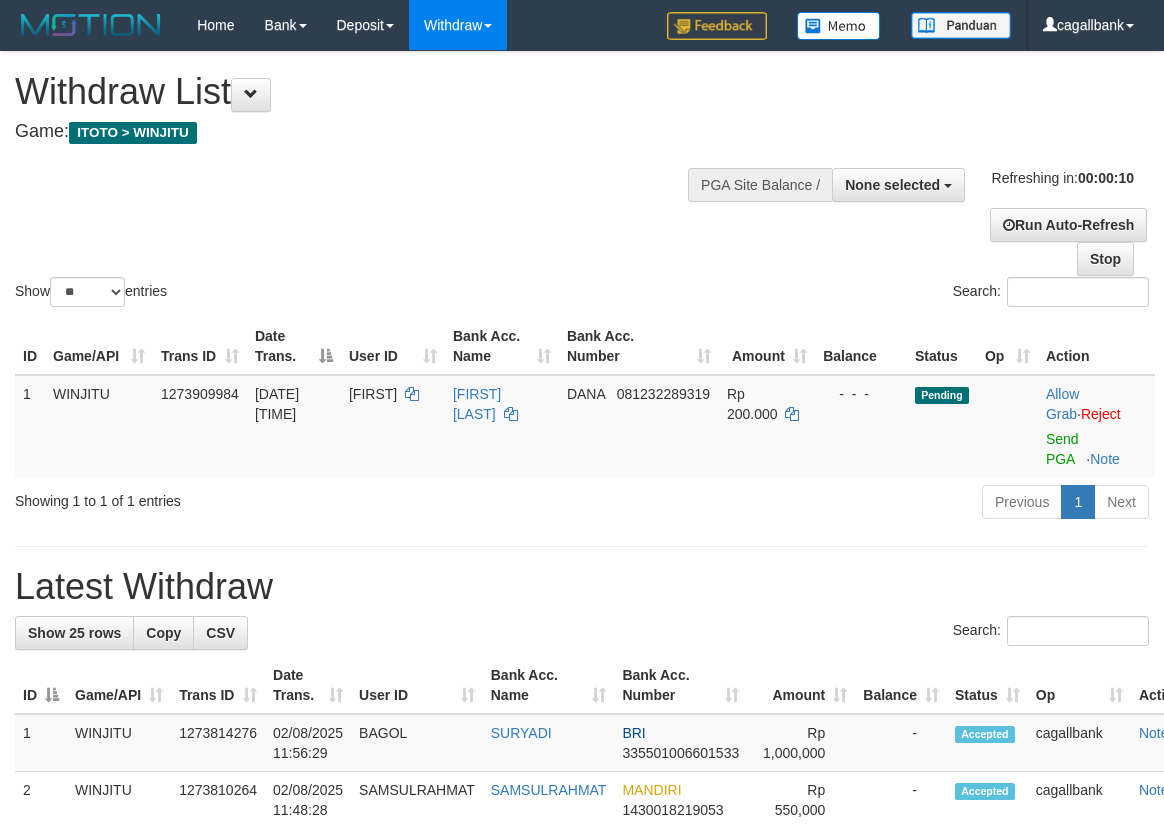 select 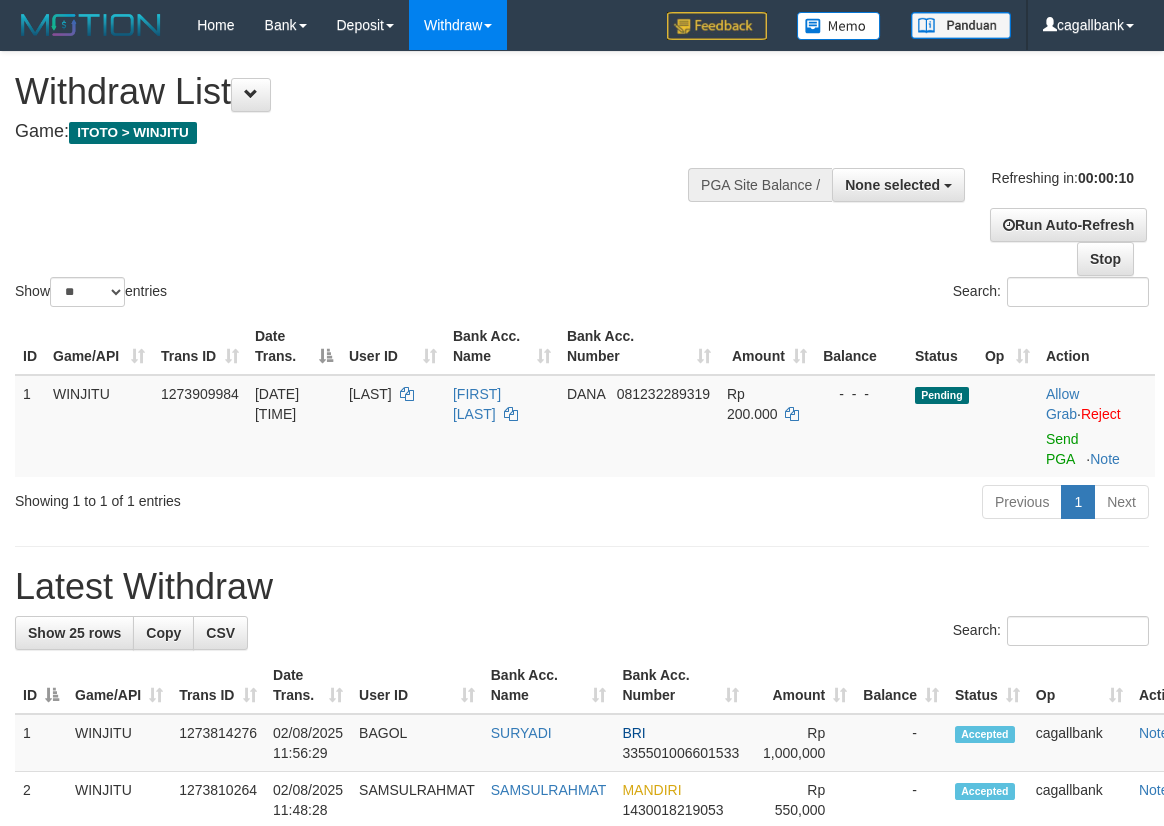 select 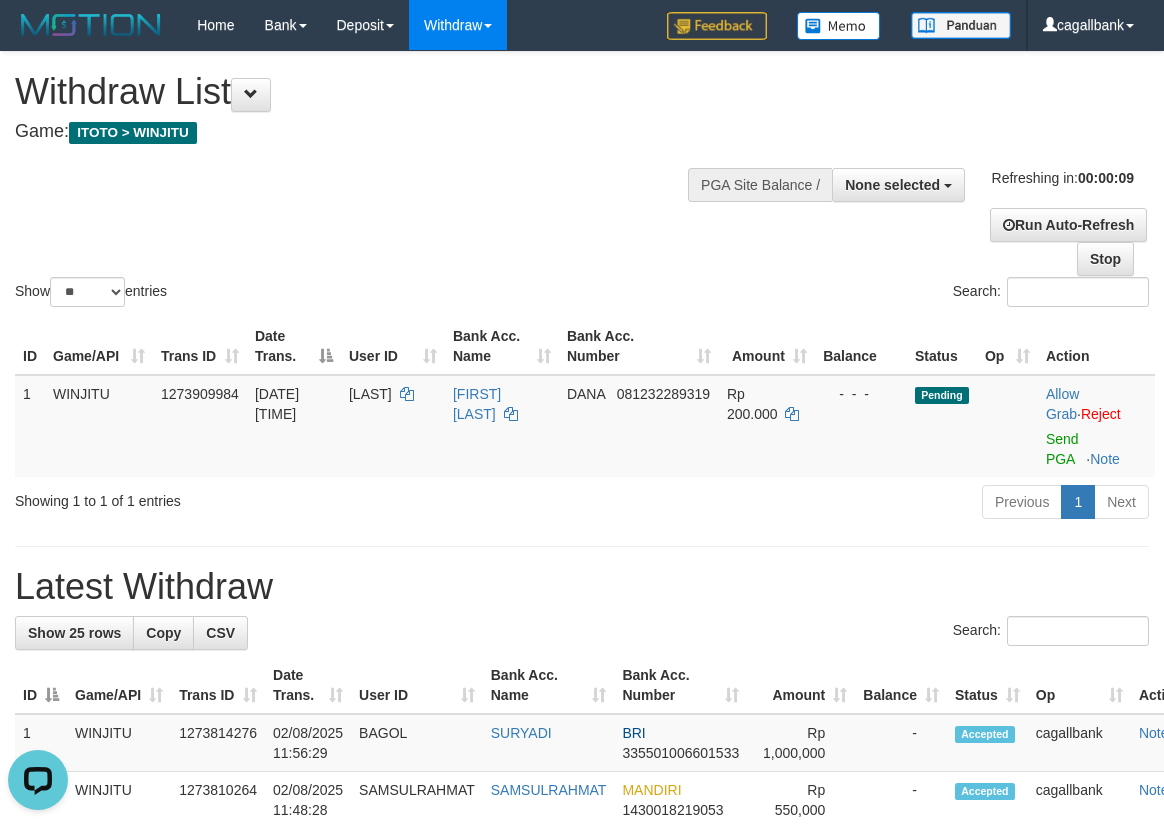 scroll, scrollTop: 0, scrollLeft: 0, axis: both 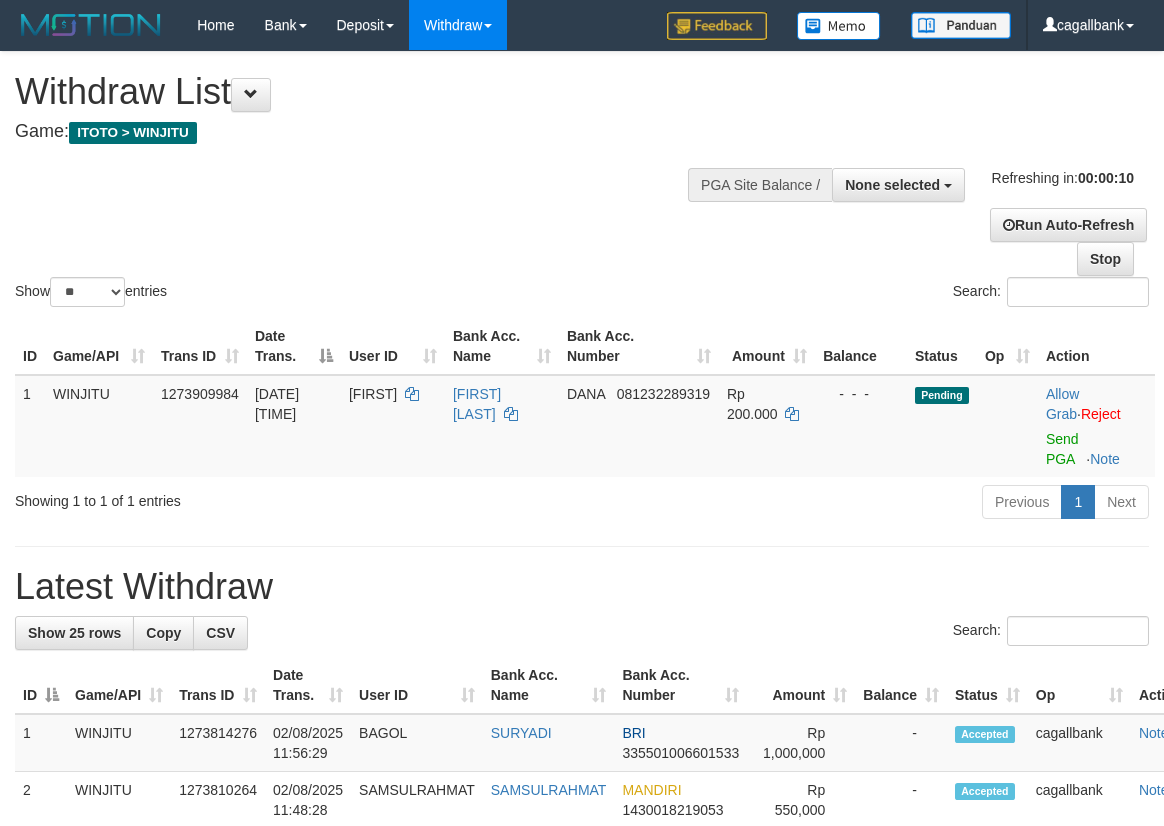 select 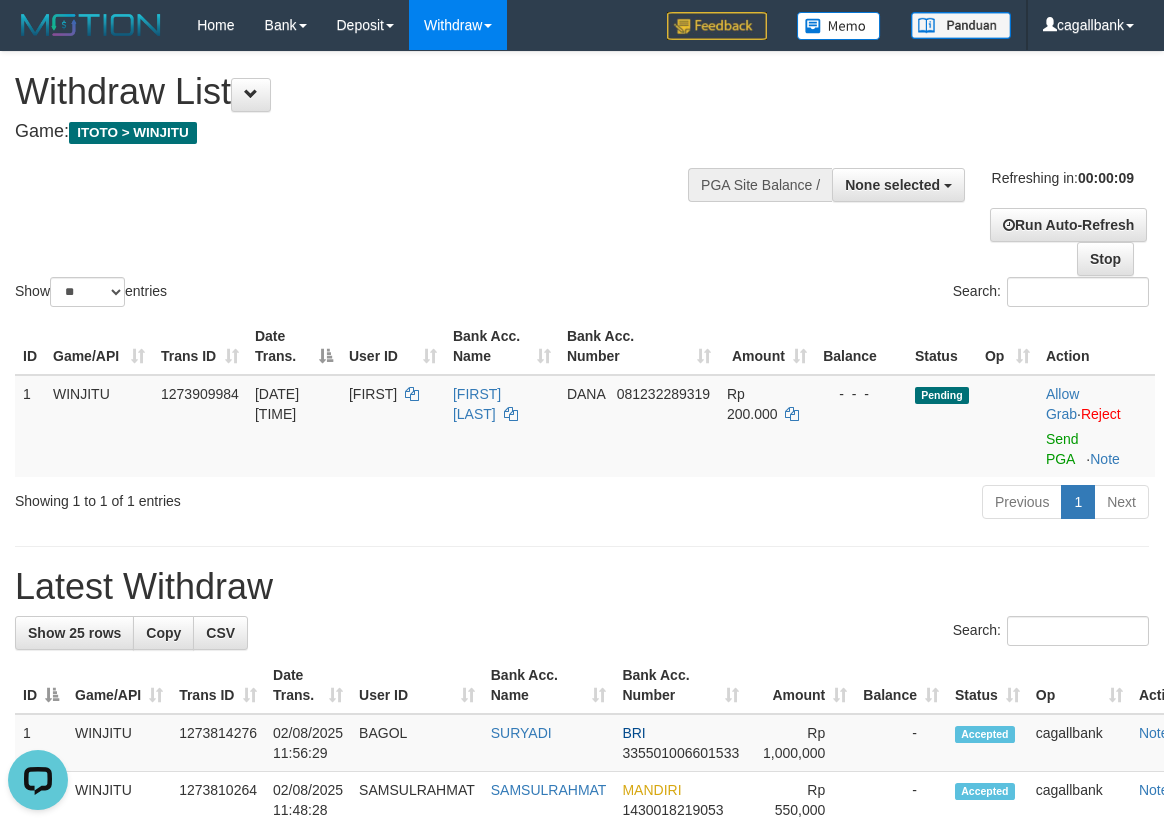 scroll, scrollTop: 0, scrollLeft: 0, axis: both 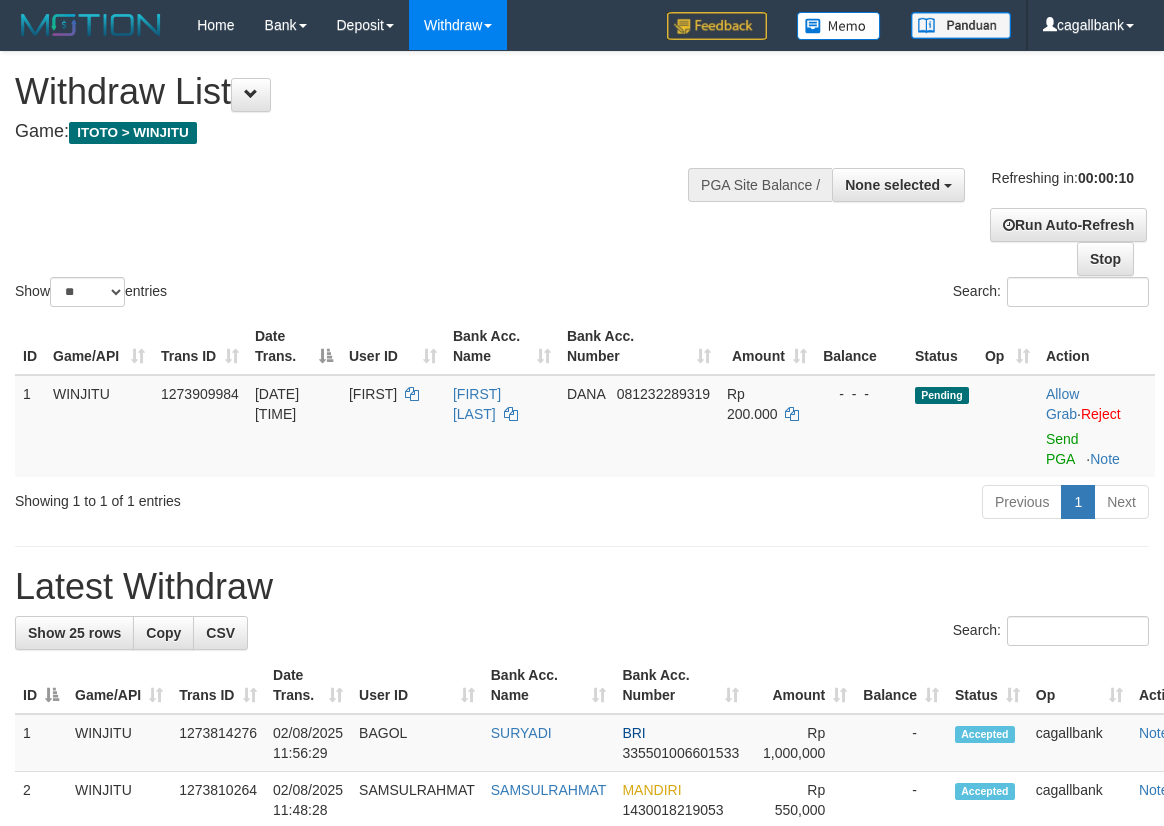 select 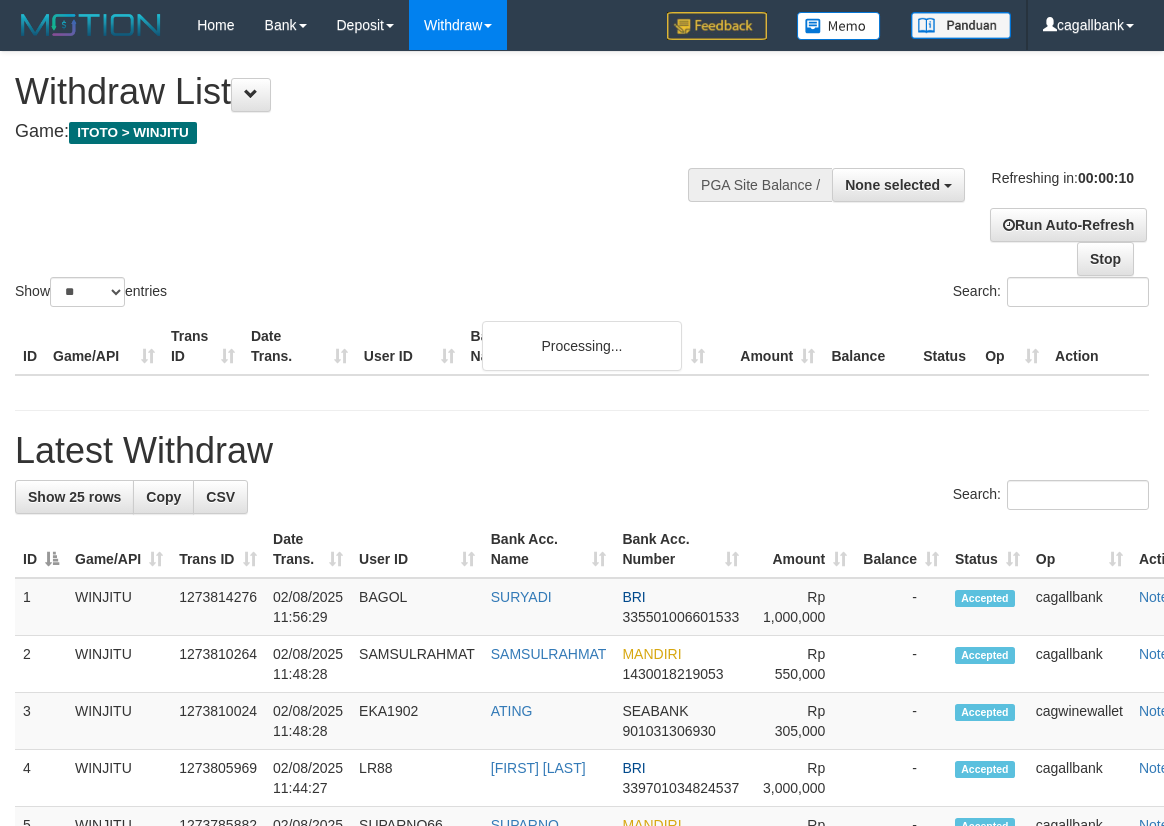 select 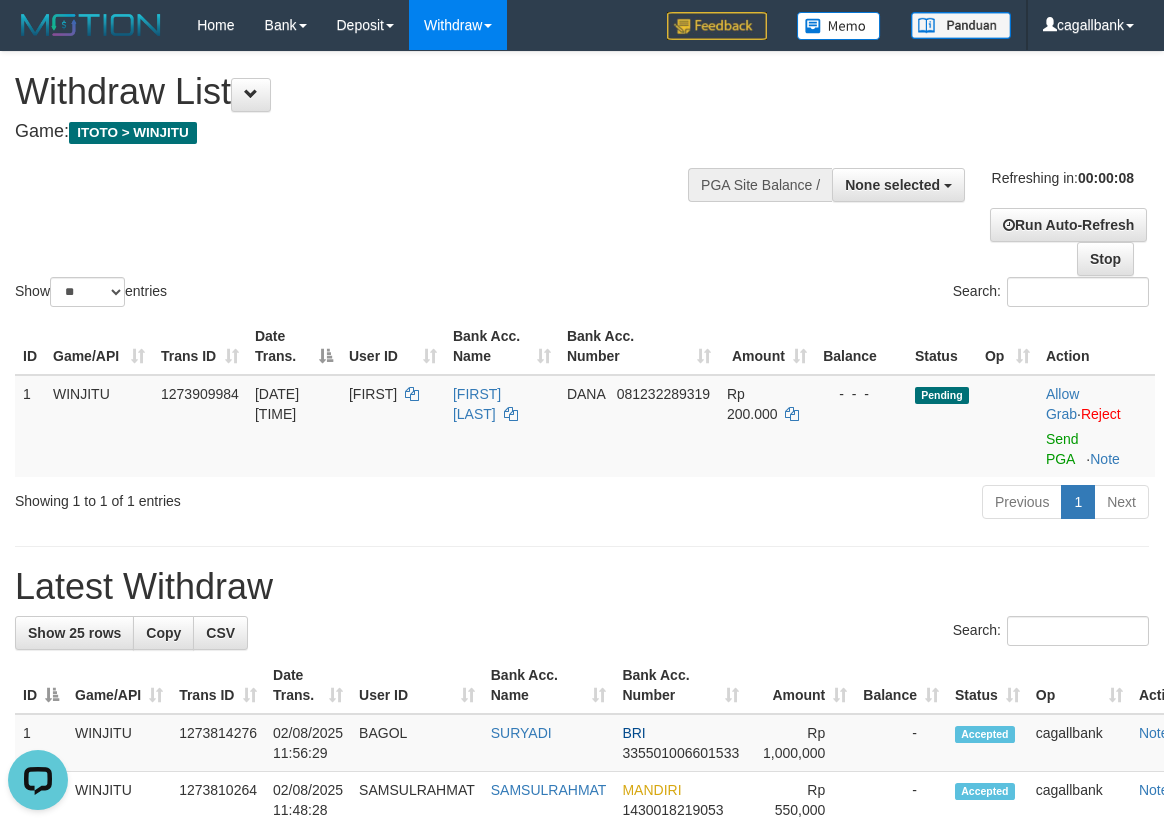 scroll, scrollTop: 0, scrollLeft: 0, axis: both 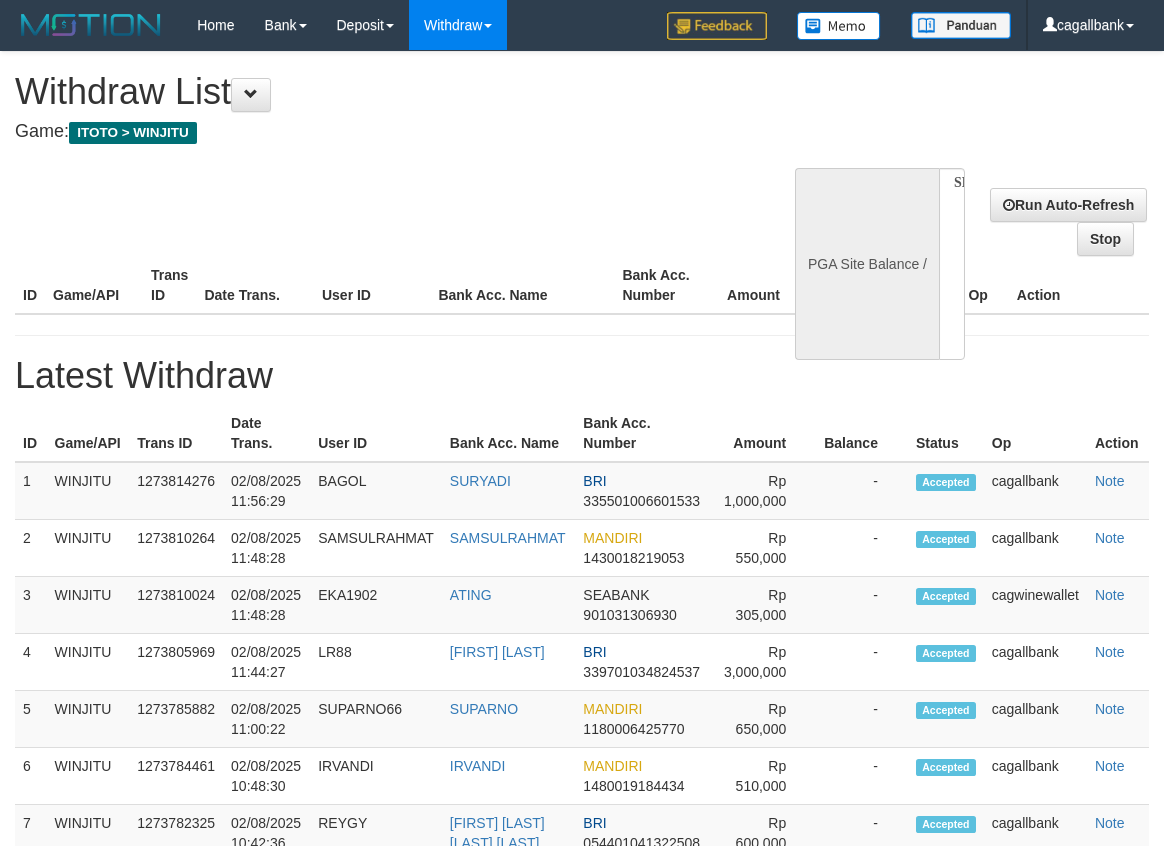 select 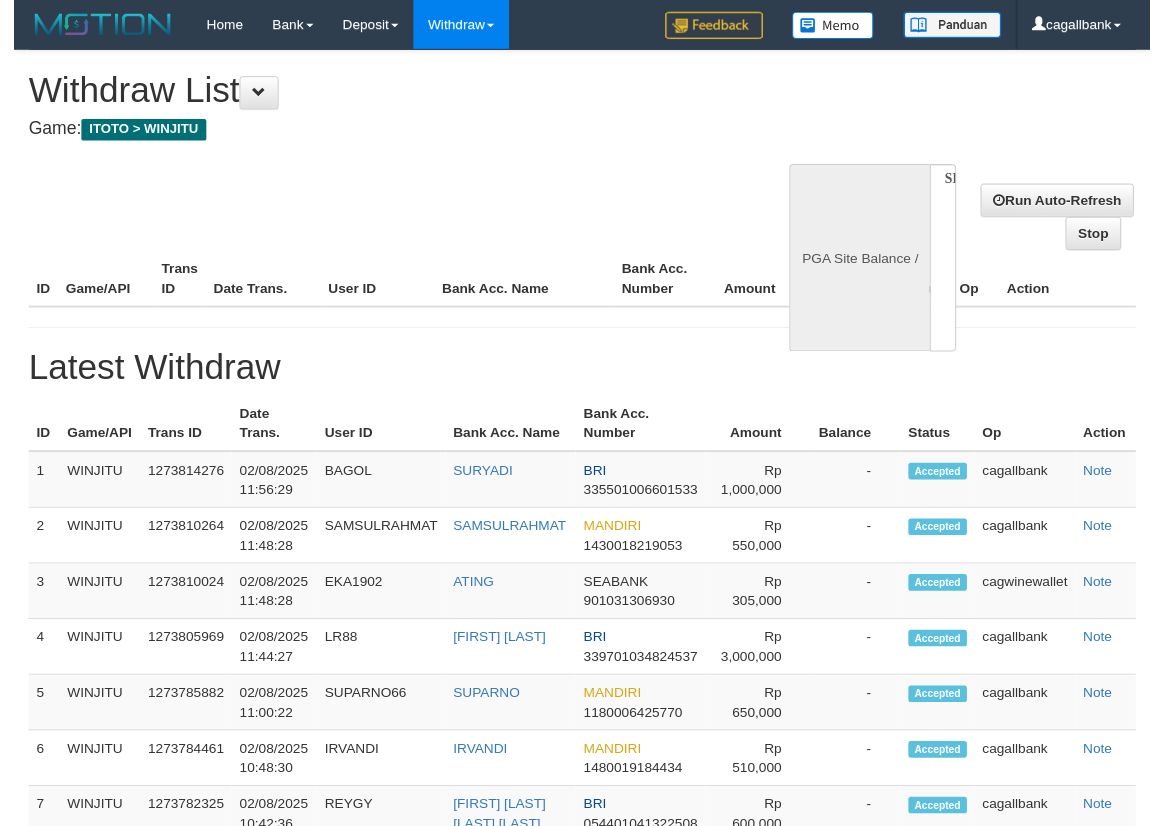 scroll, scrollTop: 0, scrollLeft: 0, axis: both 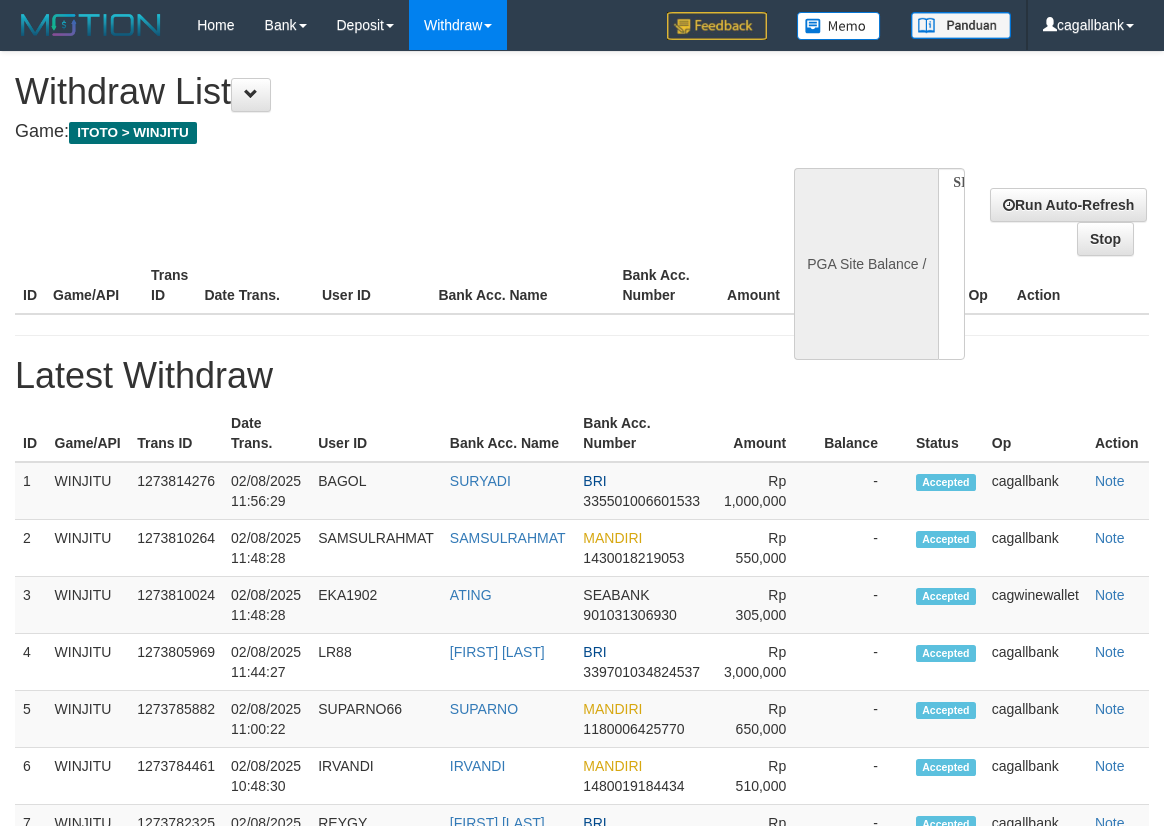 select on "**" 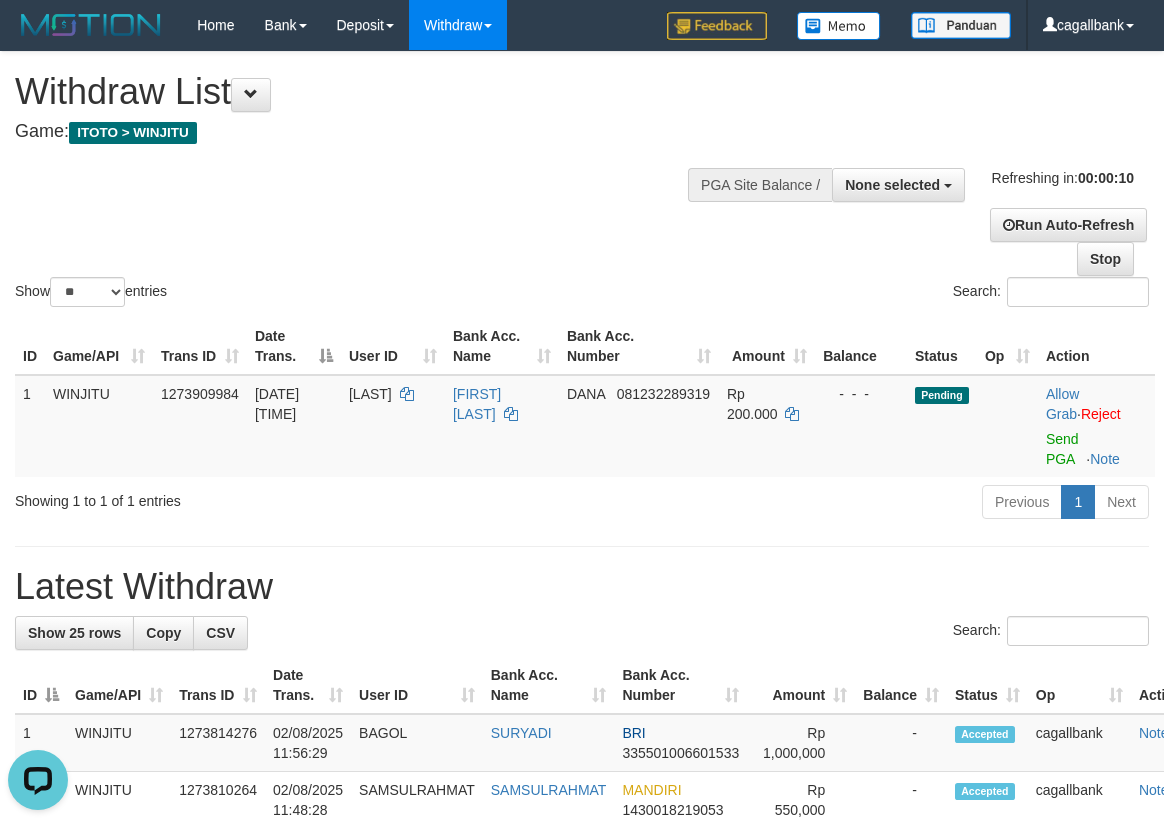 scroll, scrollTop: 0, scrollLeft: 0, axis: both 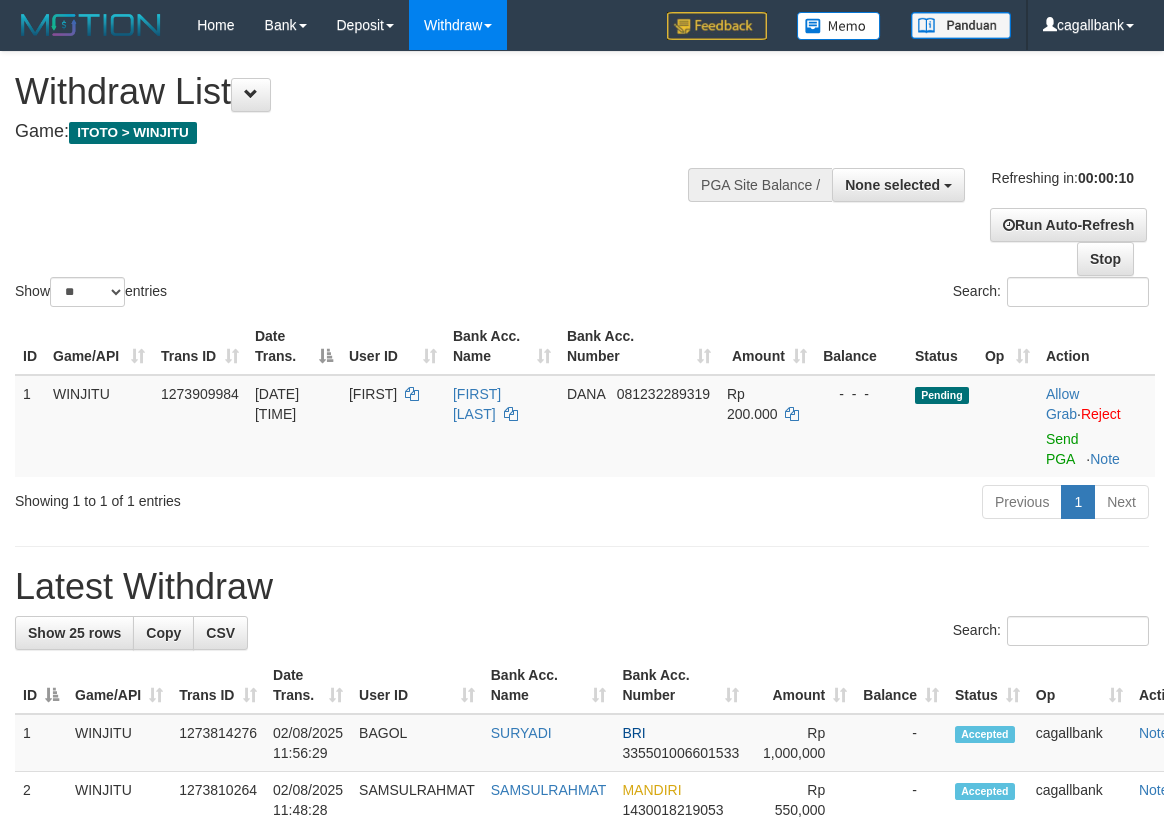 select 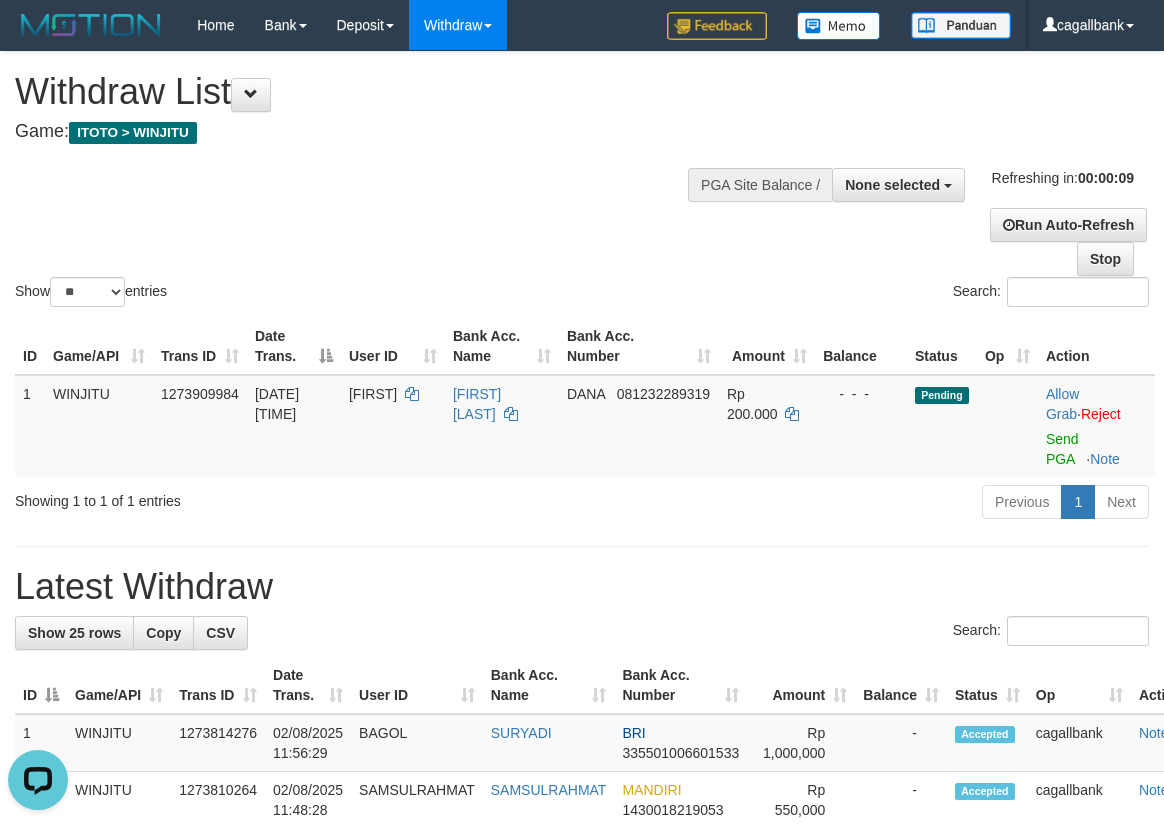 scroll, scrollTop: 0, scrollLeft: 0, axis: both 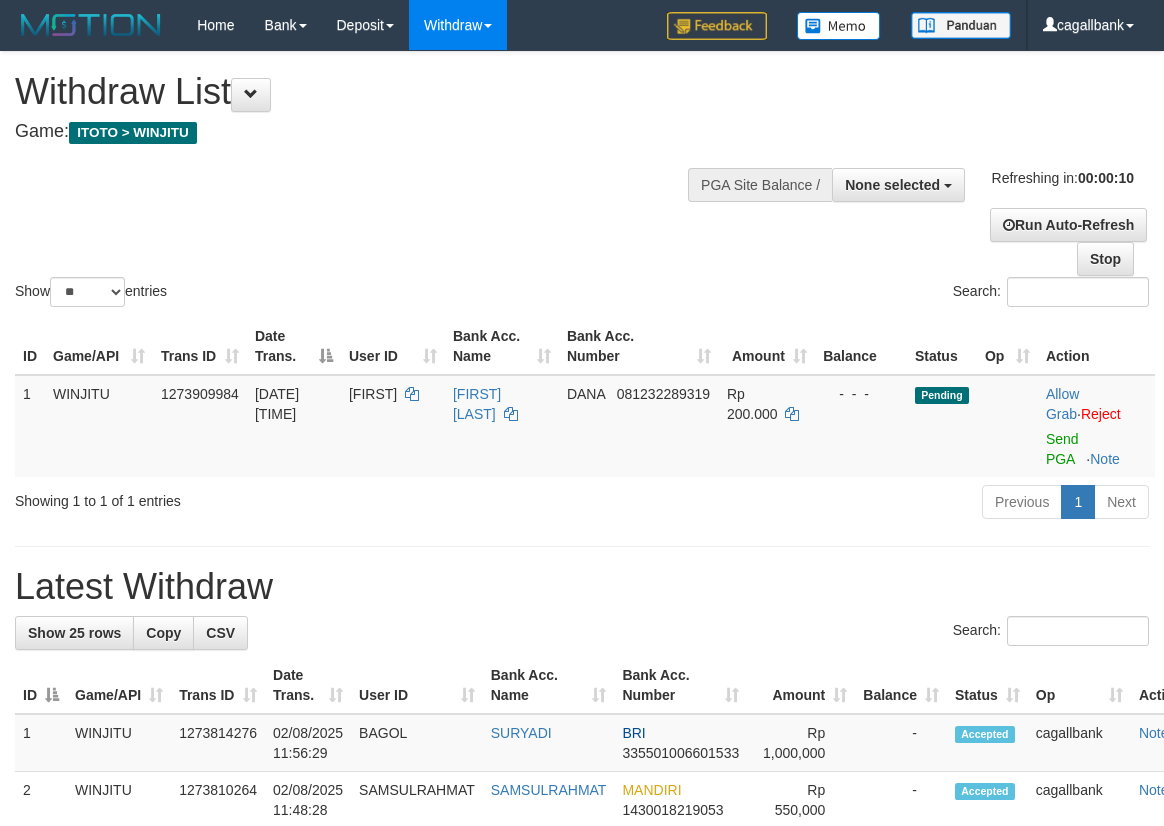 select 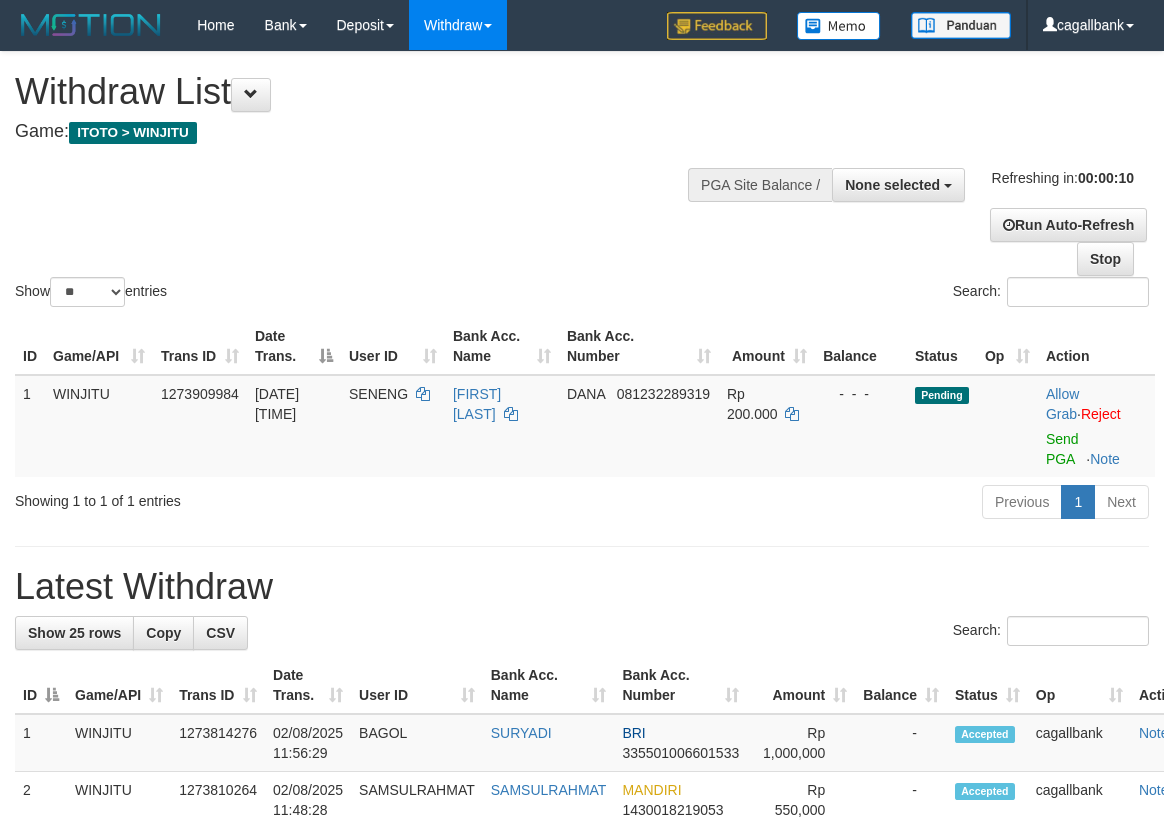 select 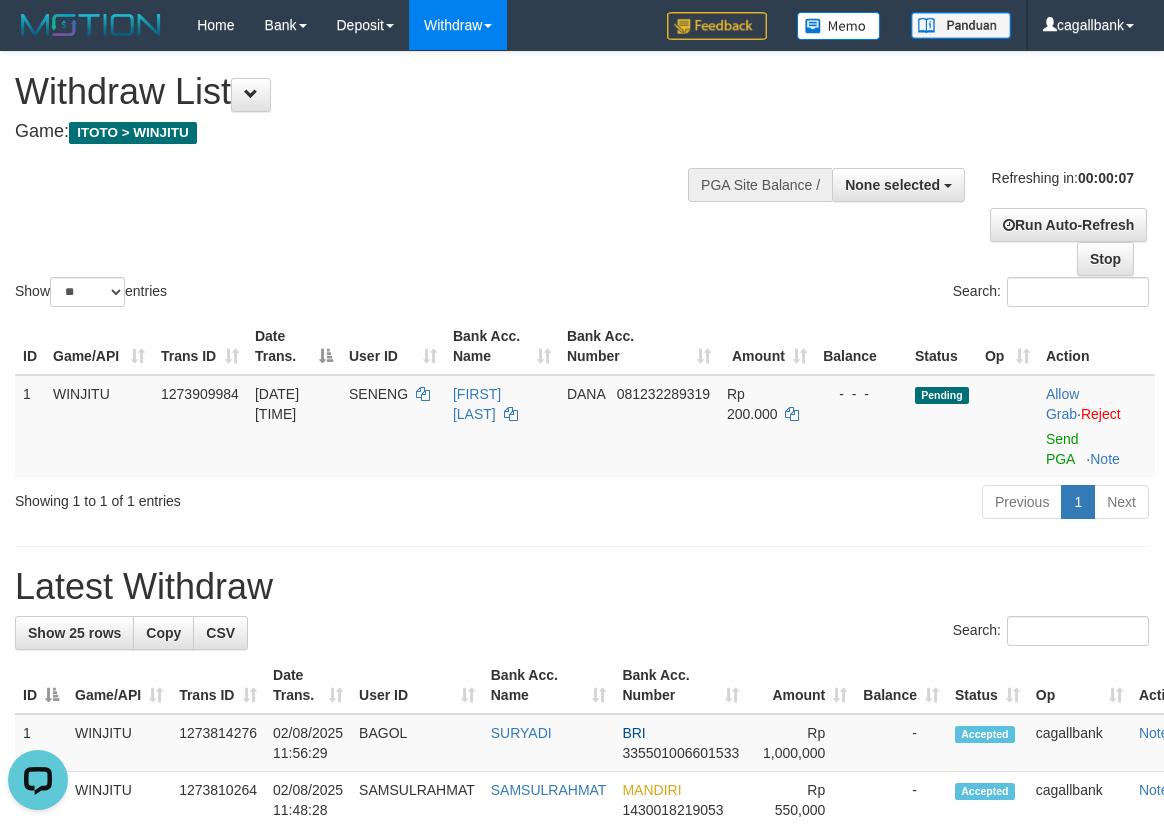 scroll, scrollTop: 0, scrollLeft: 0, axis: both 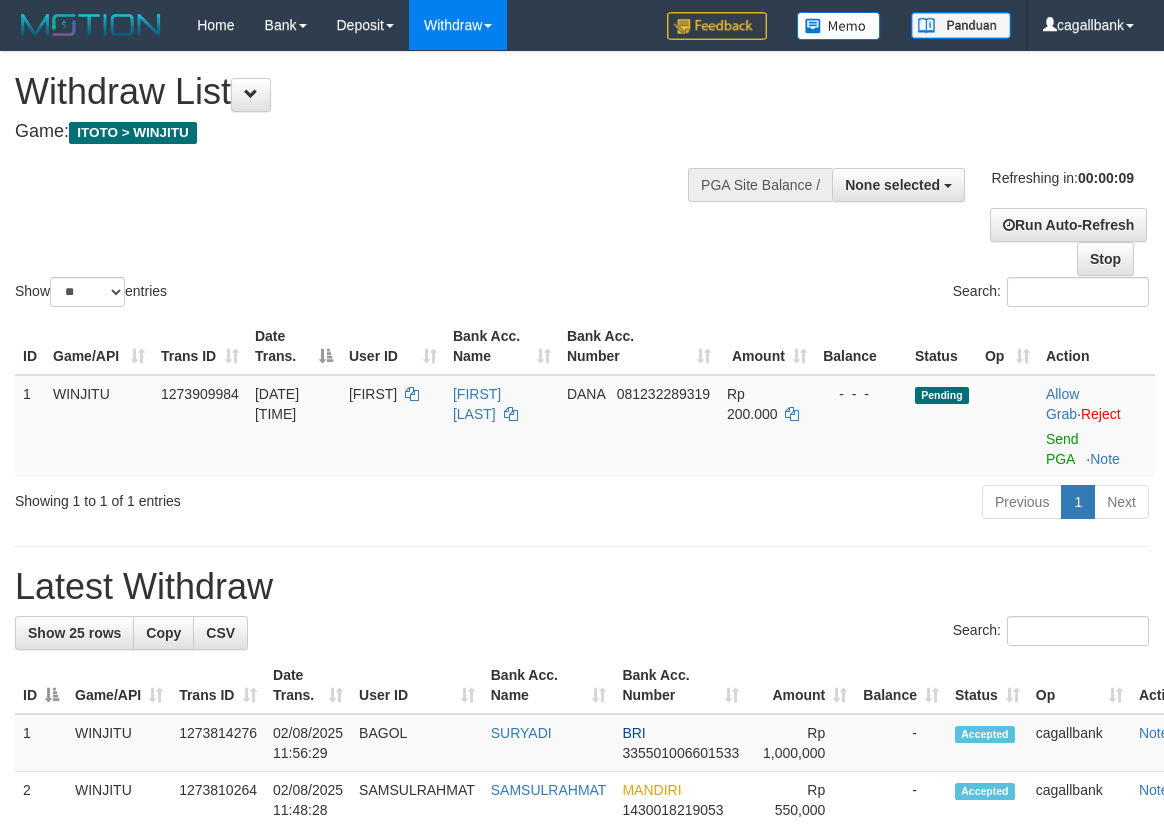 select 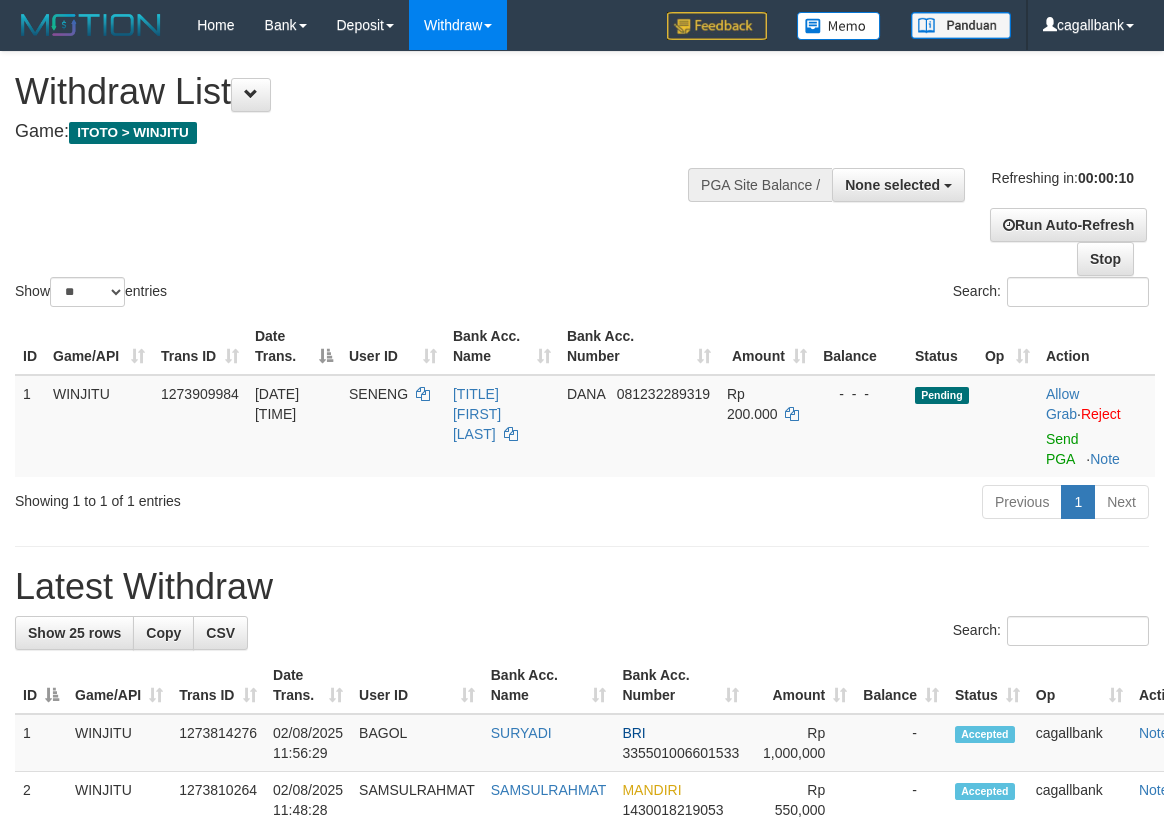 select 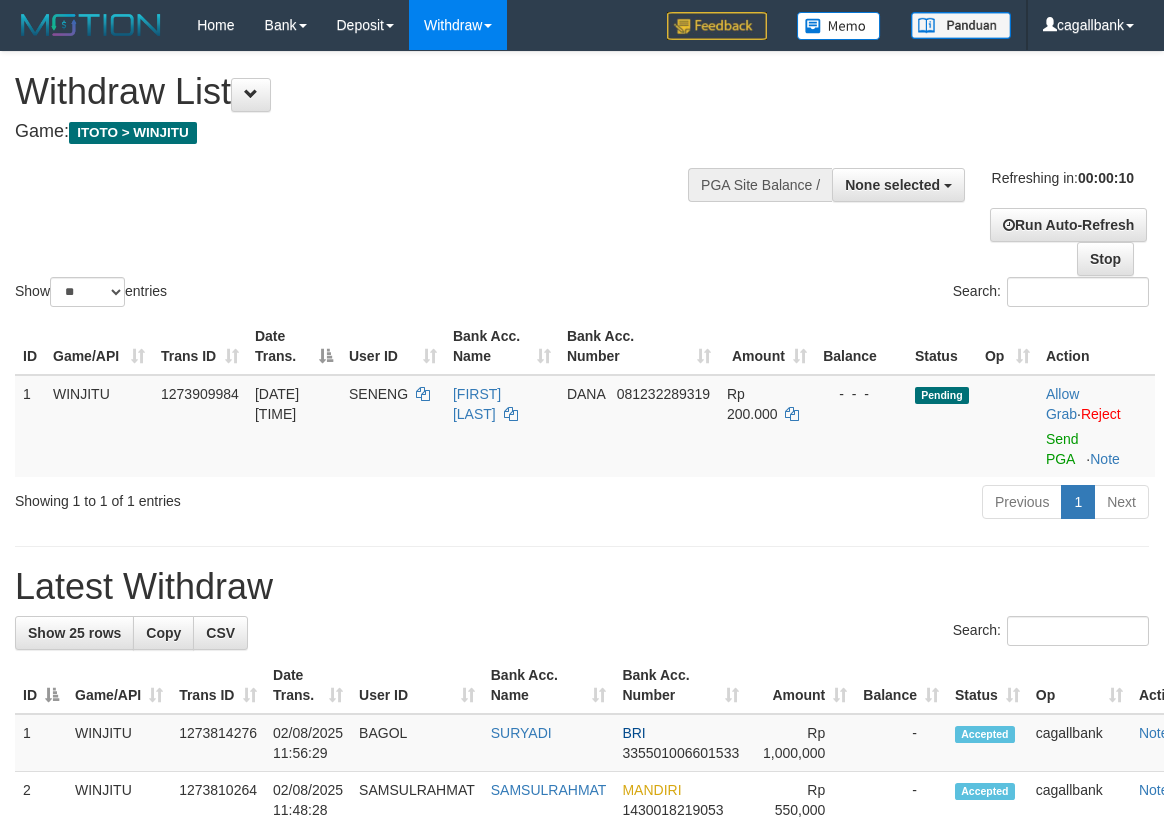 select 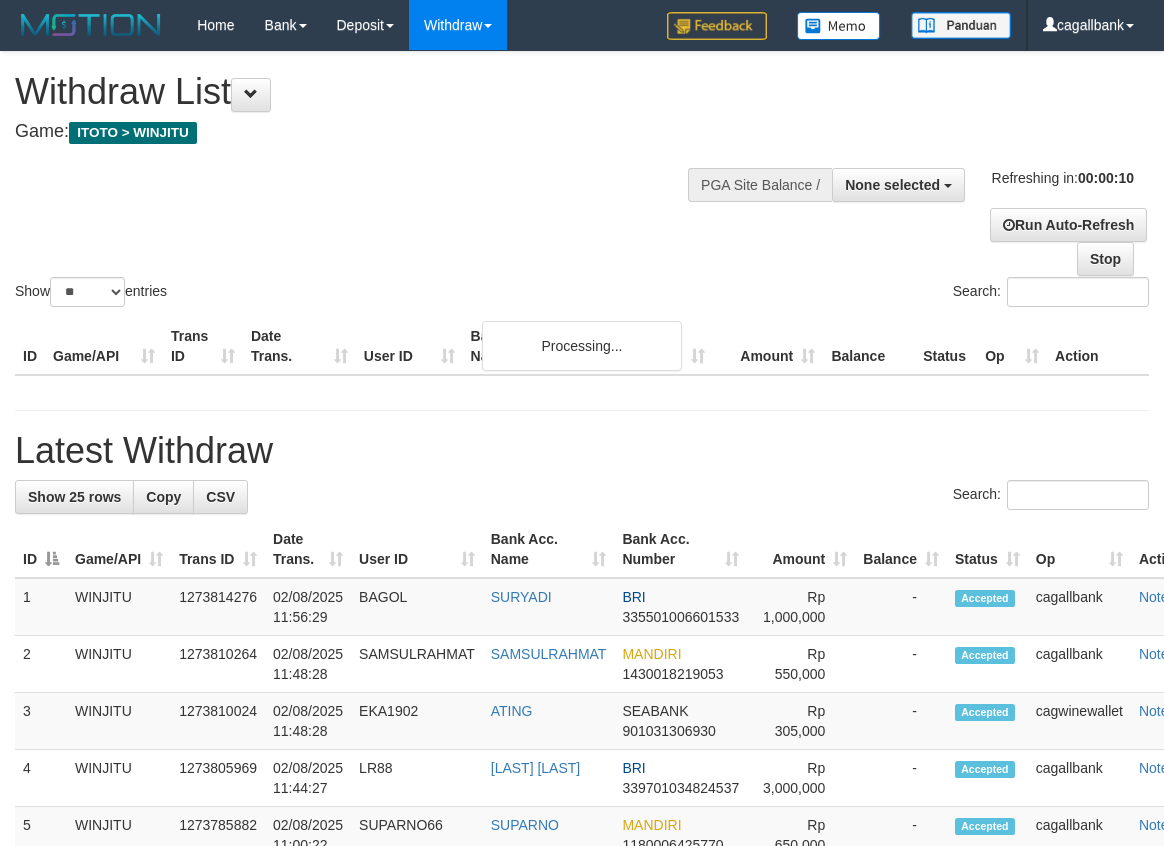select 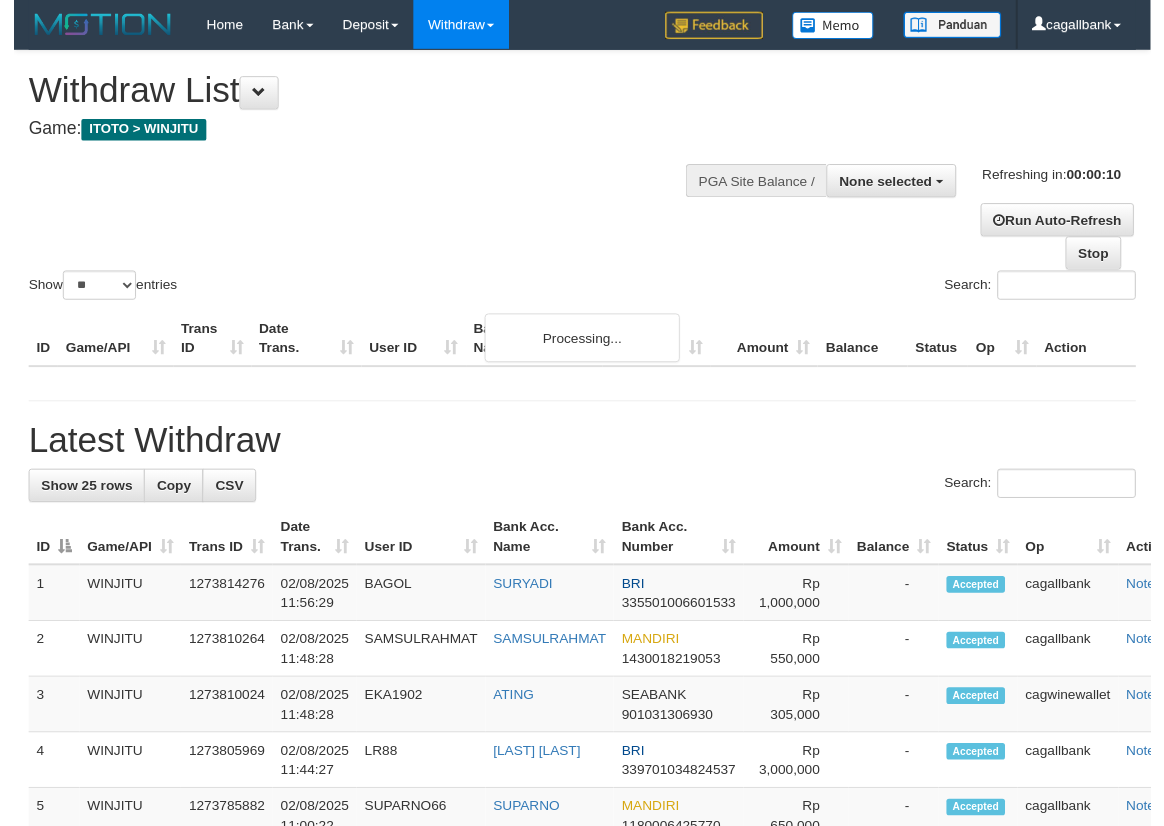 scroll, scrollTop: 0, scrollLeft: 0, axis: both 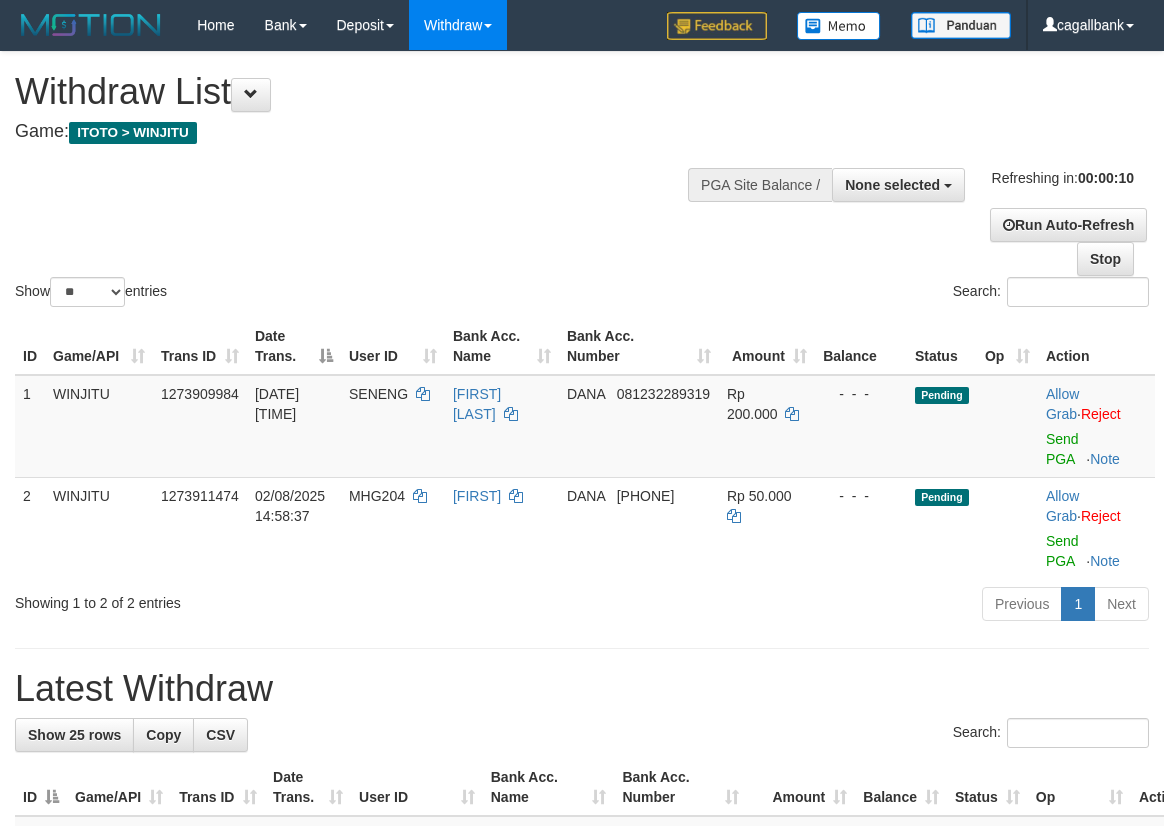 select 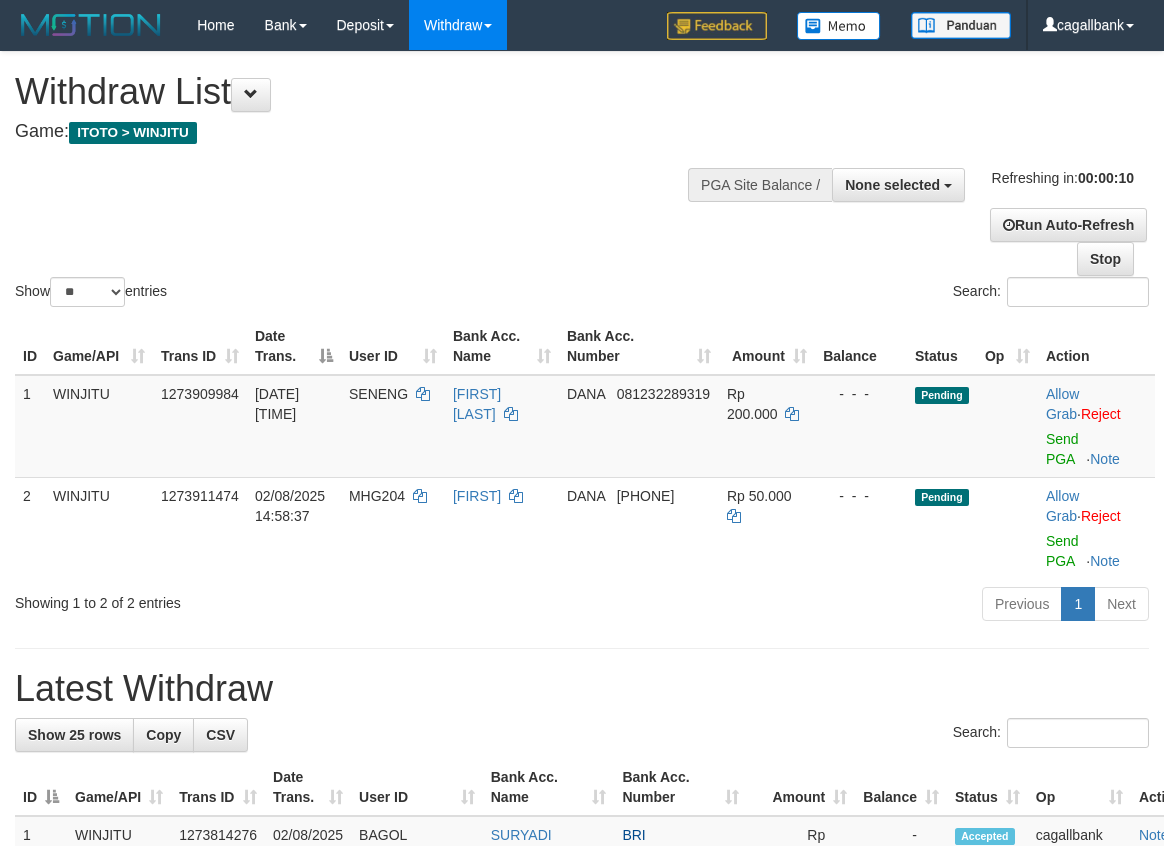 select 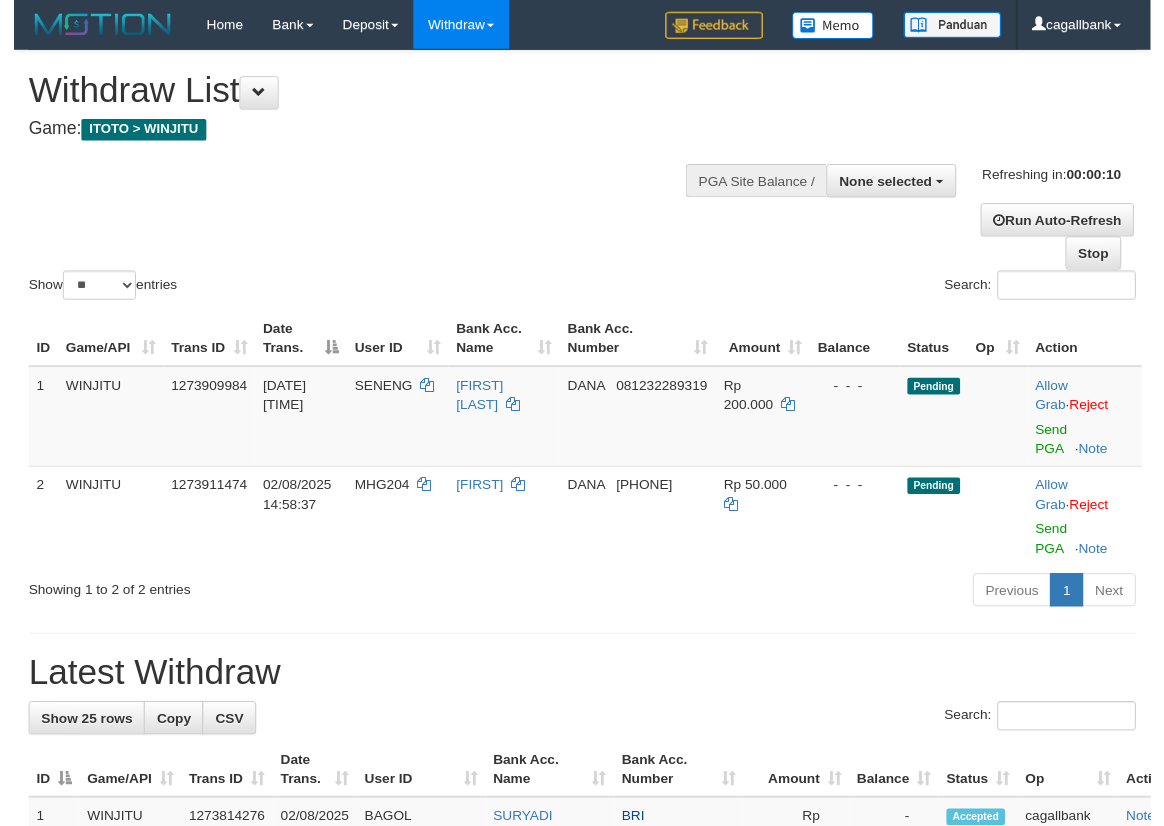 scroll, scrollTop: 0, scrollLeft: 0, axis: both 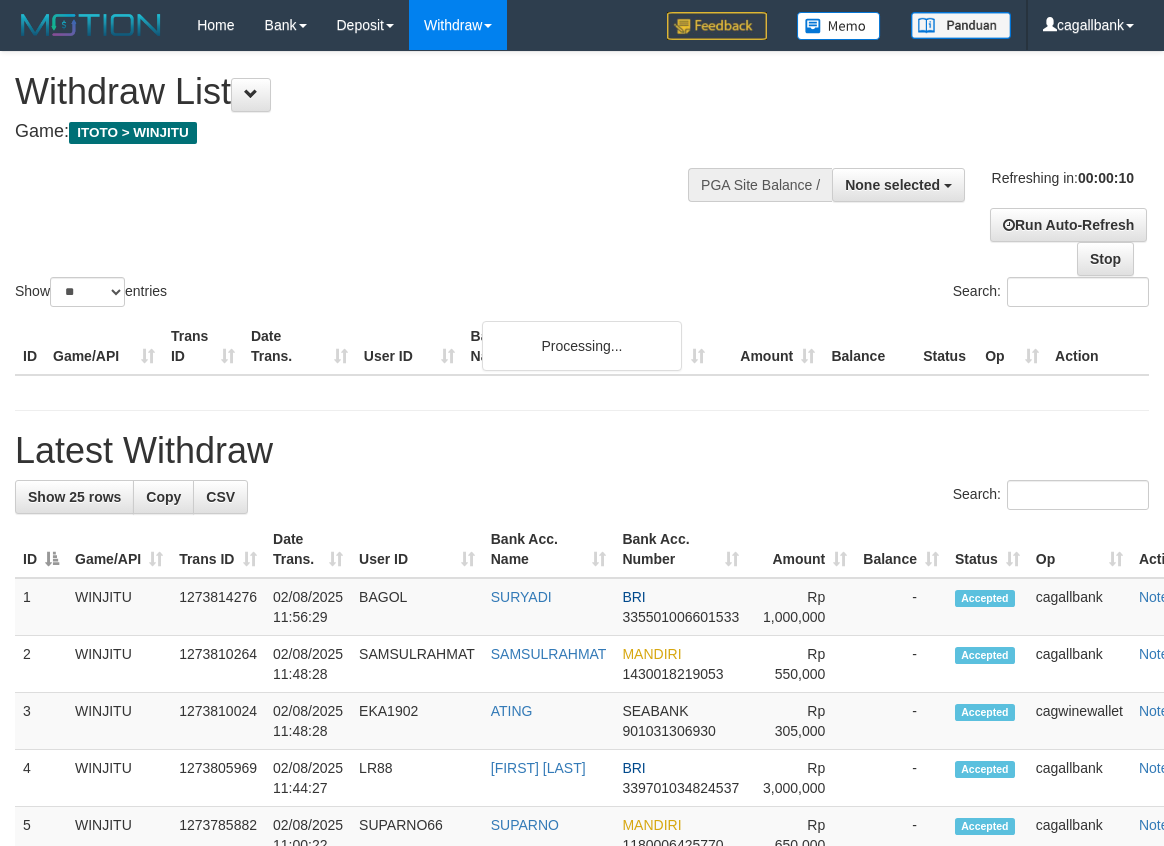 select 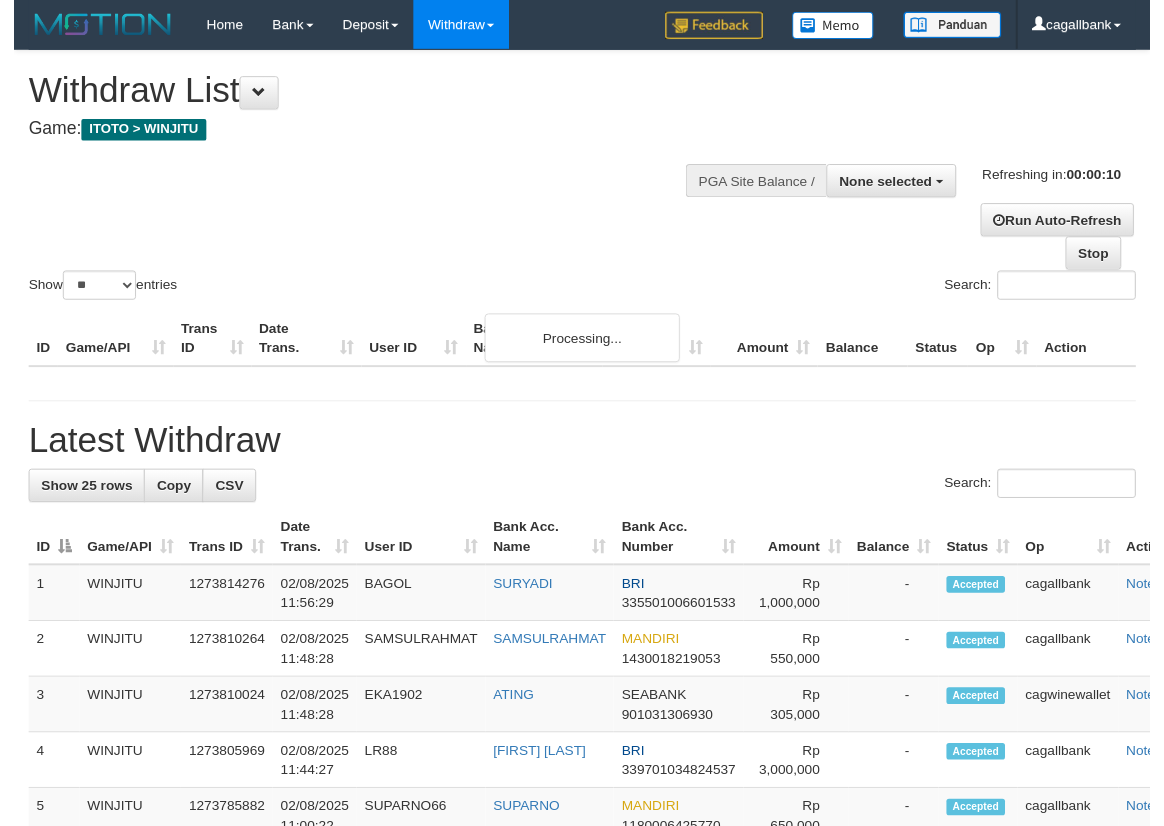 scroll, scrollTop: 0, scrollLeft: 0, axis: both 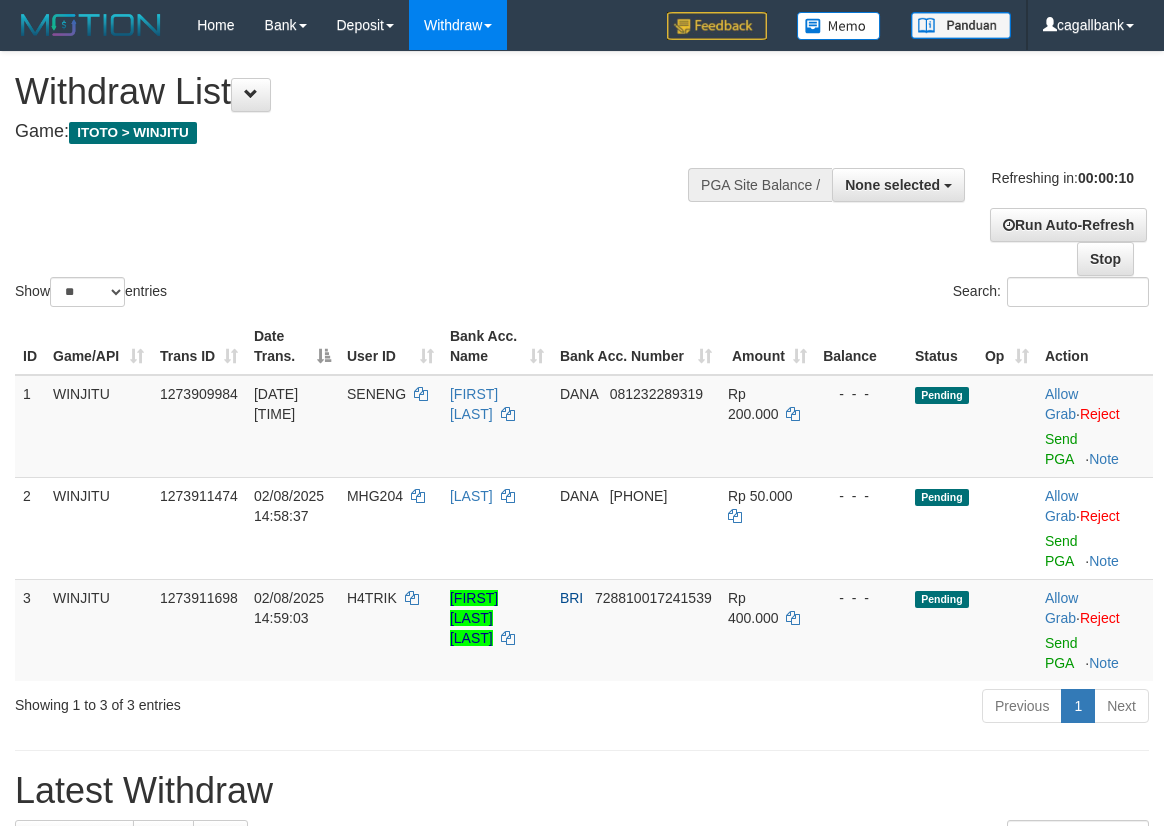 select 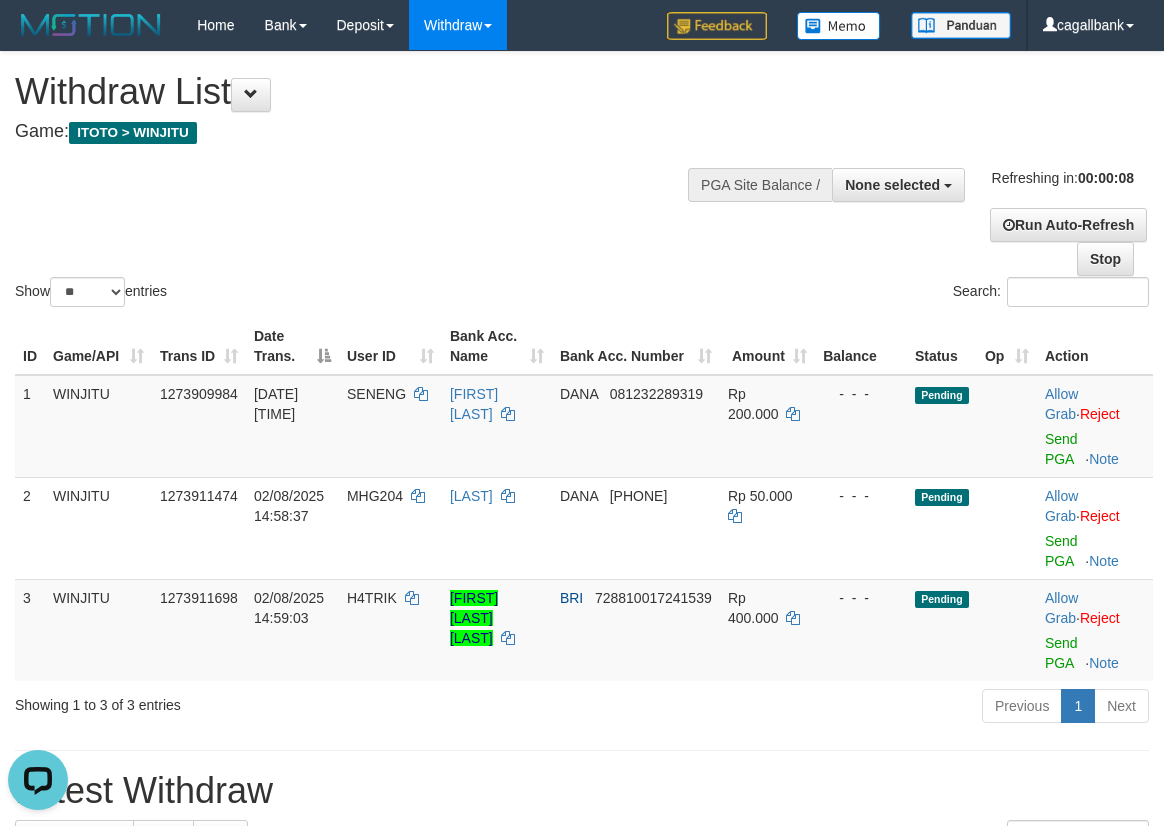 scroll, scrollTop: 0, scrollLeft: 0, axis: both 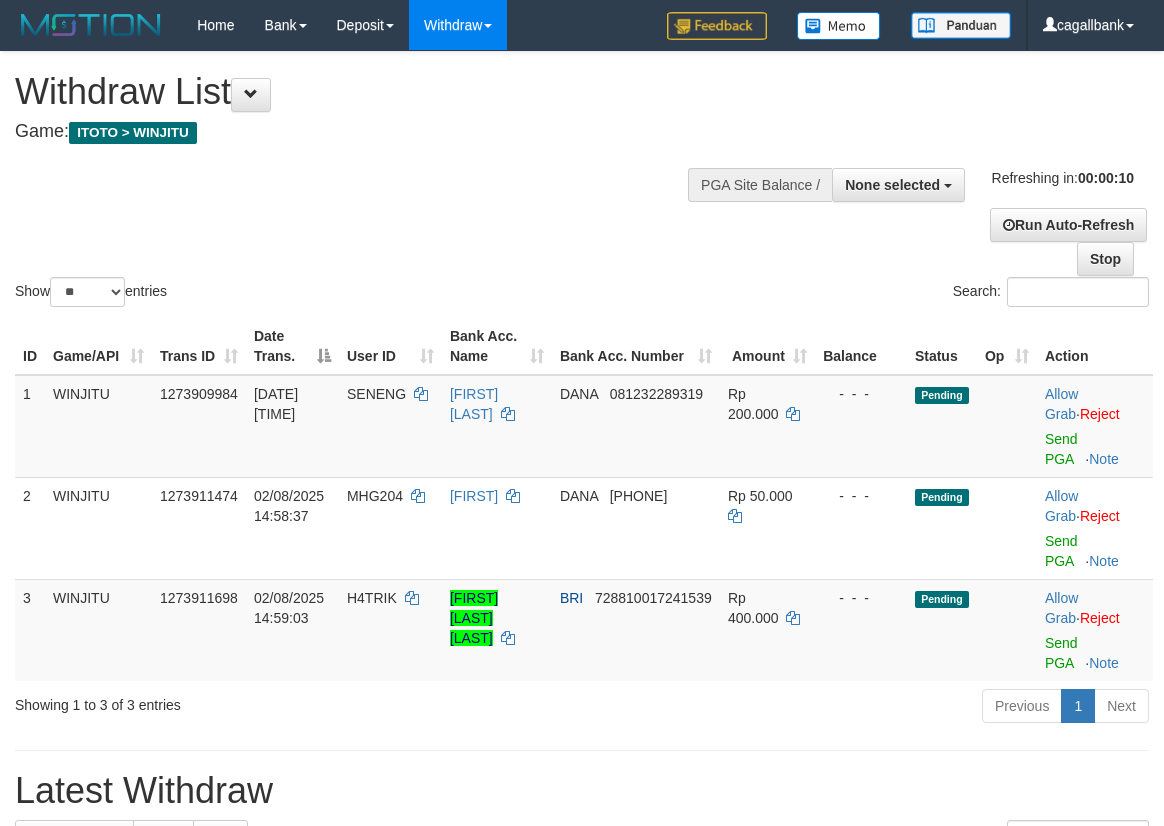 select 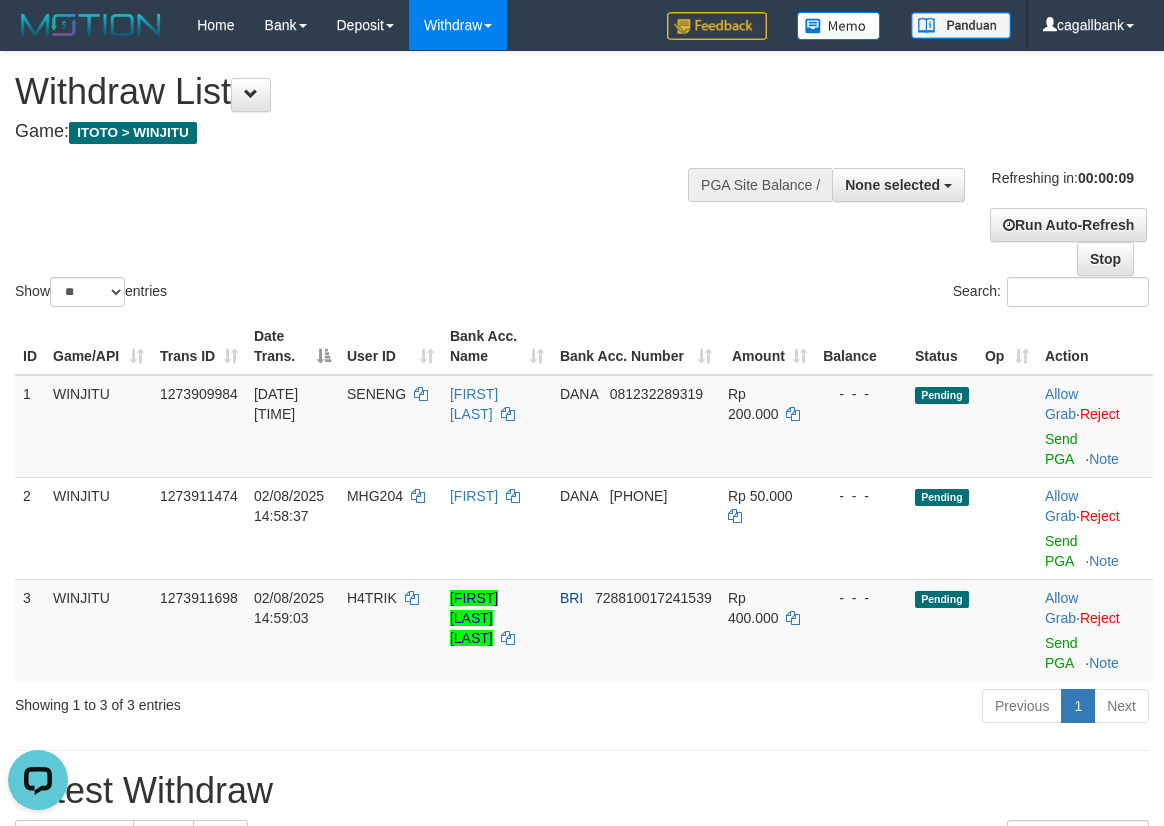 scroll, scrollTop: 0, scrollLeft: 0, axis: both 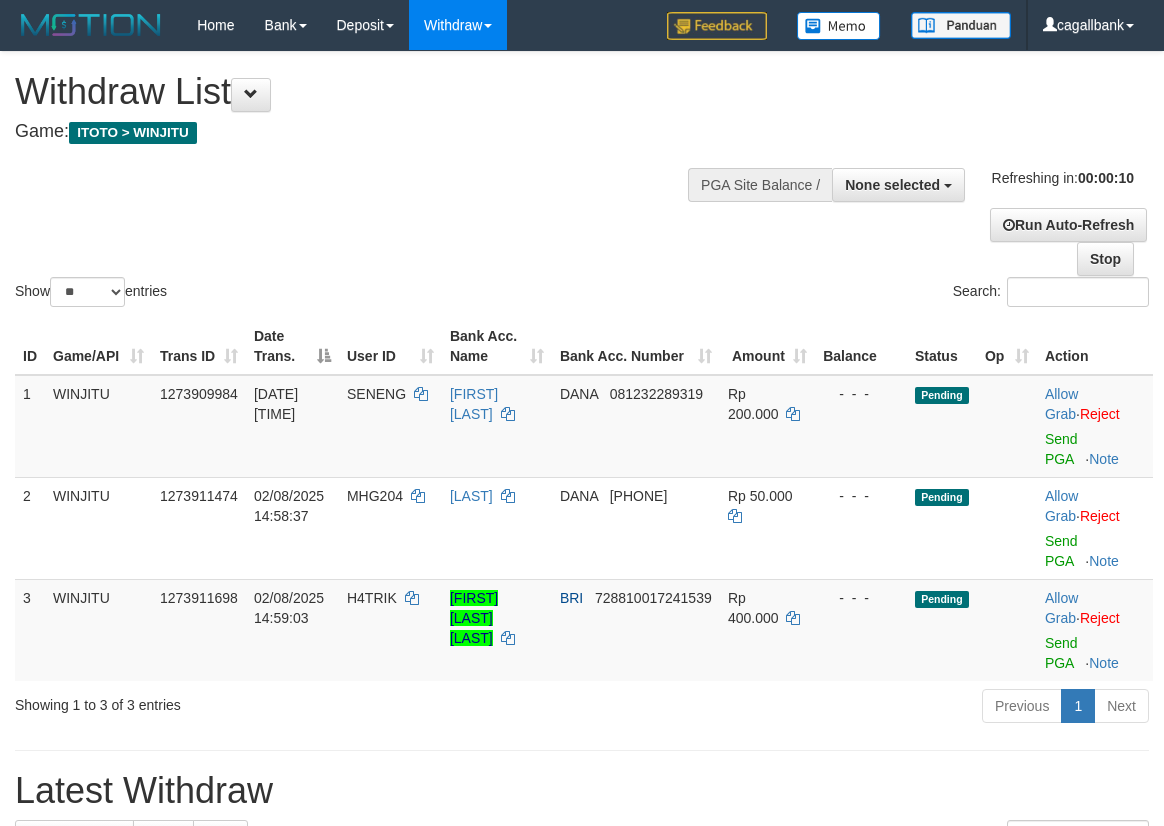 select 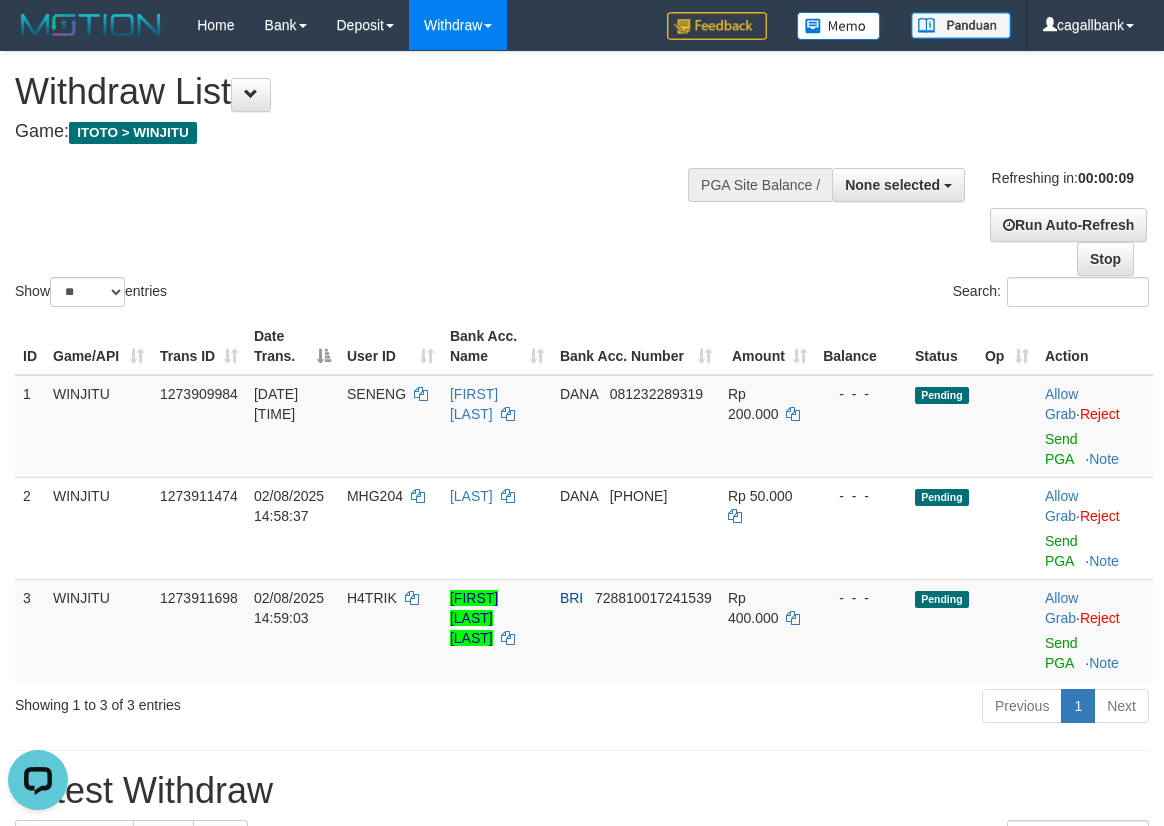 scroll, scrollTop: 0, scrollLeft: 0, axis: both 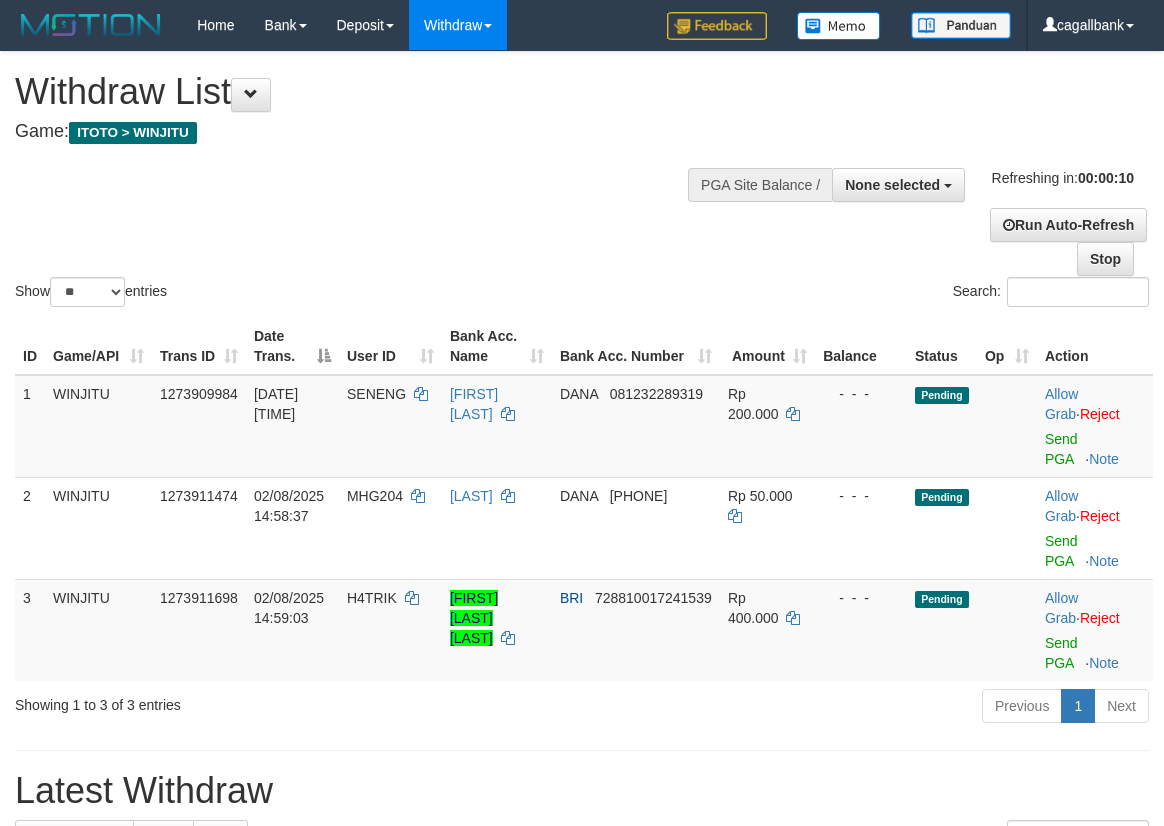 select 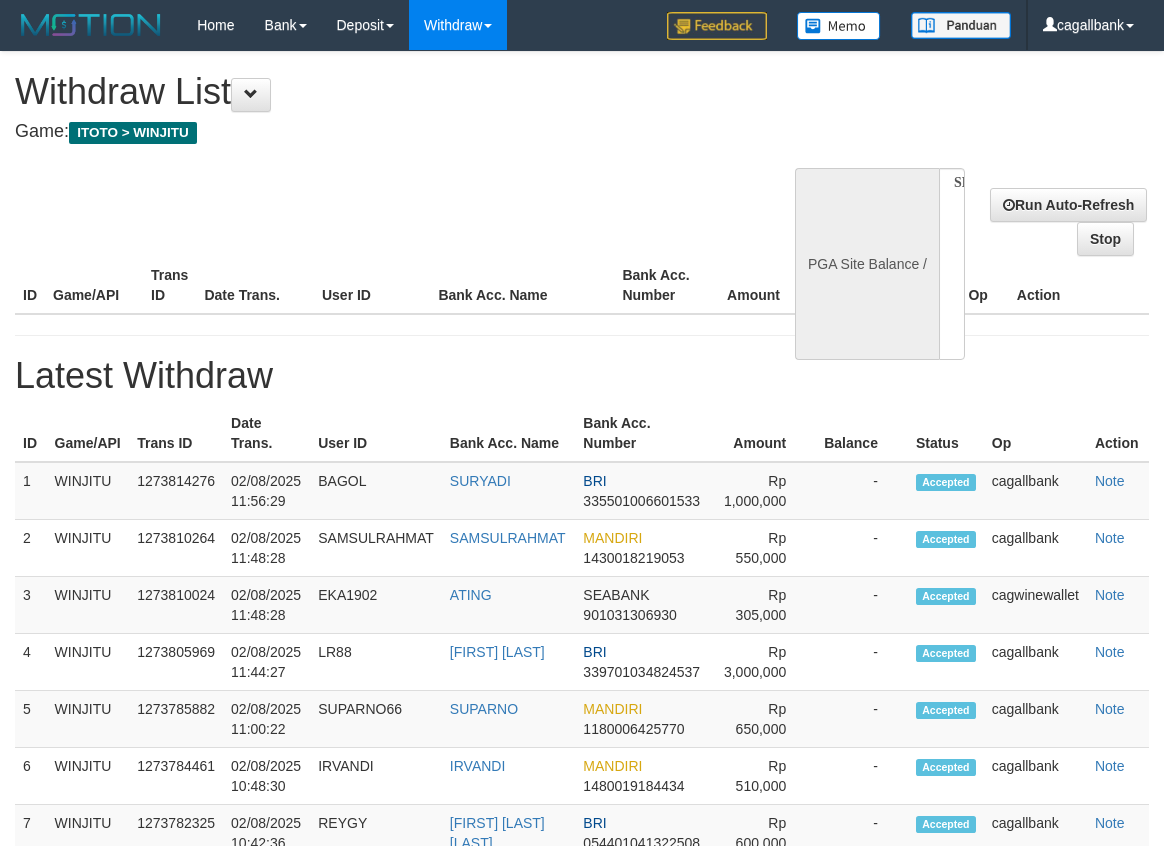 select 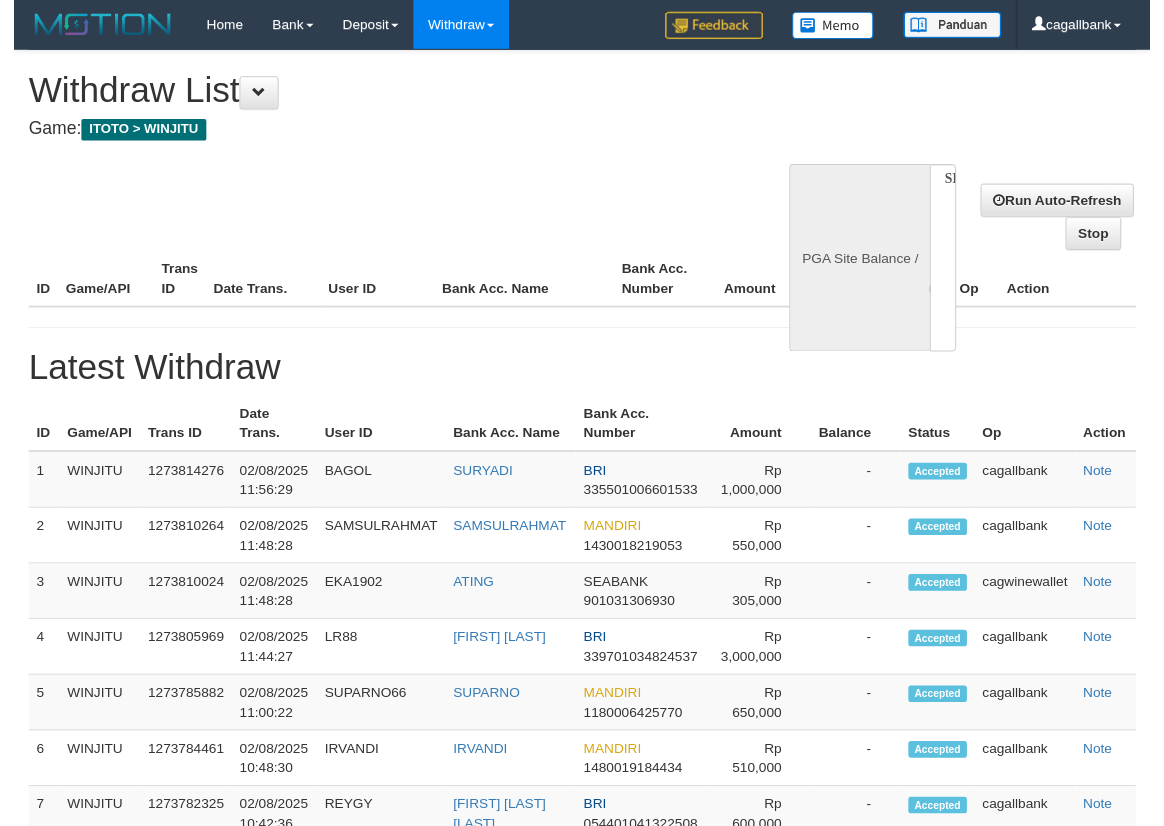 scroll, scrollTop: 0, scrollLeft: 0, axis: both 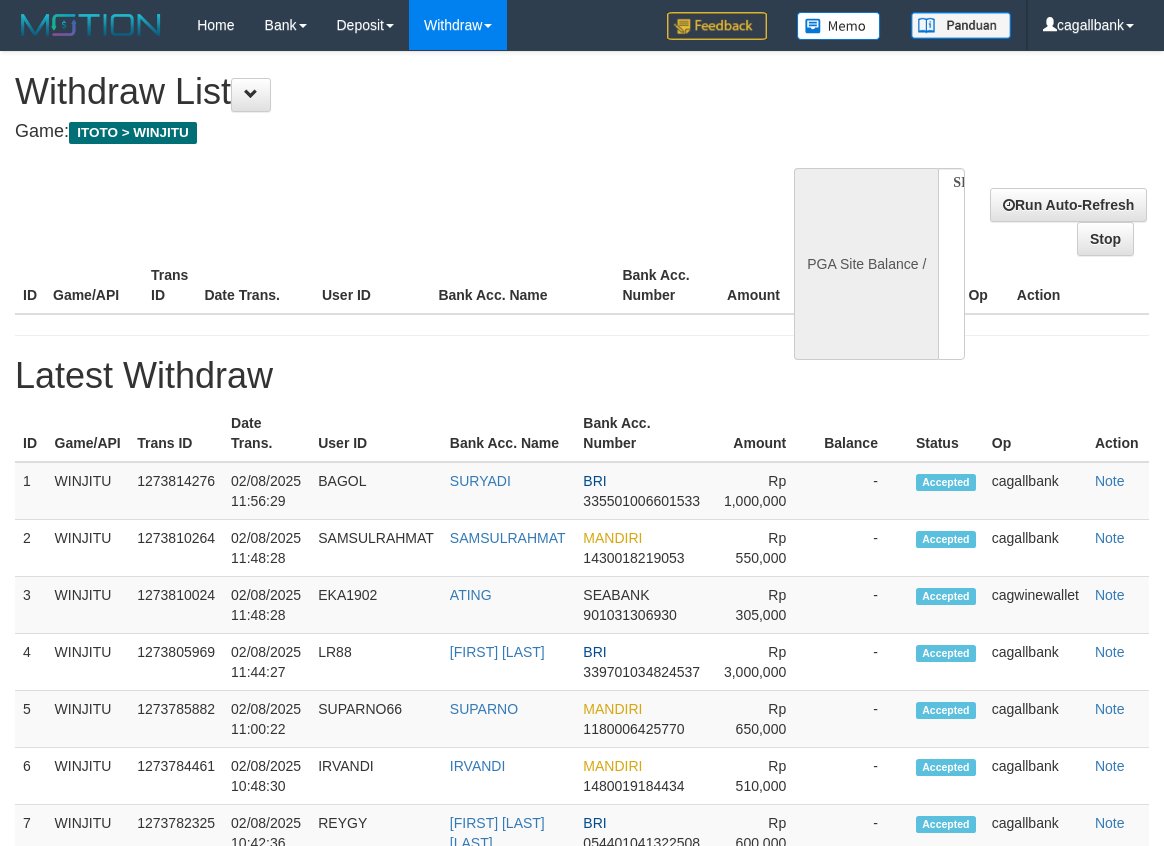 select on "**" 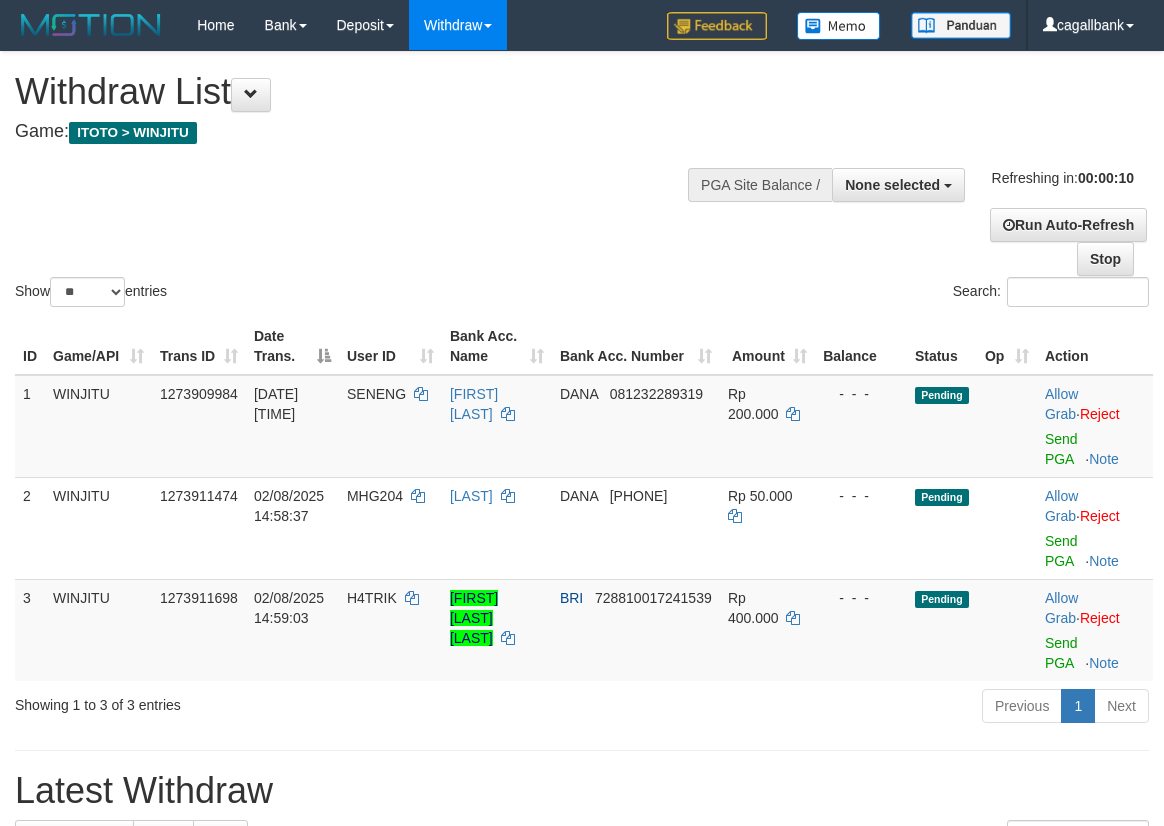 select 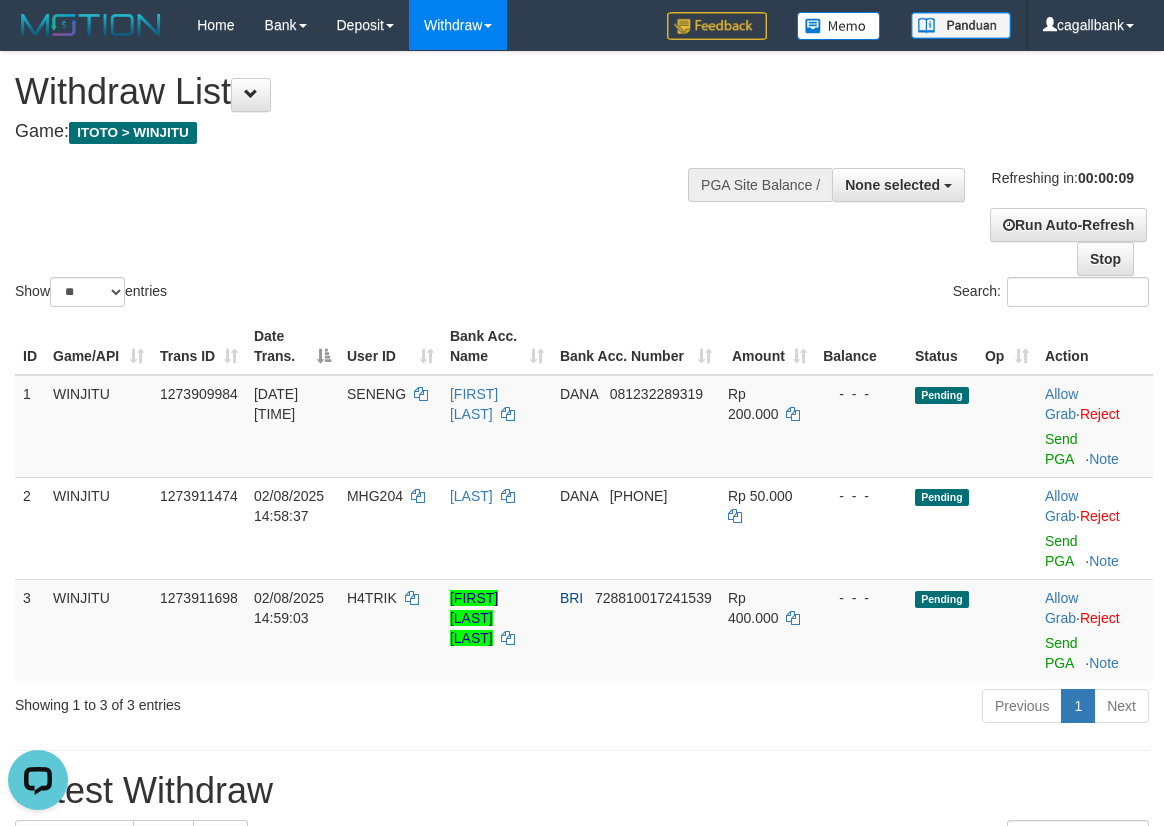 scroll, scrollTop: 0, scrollLeft: 0, axis: both 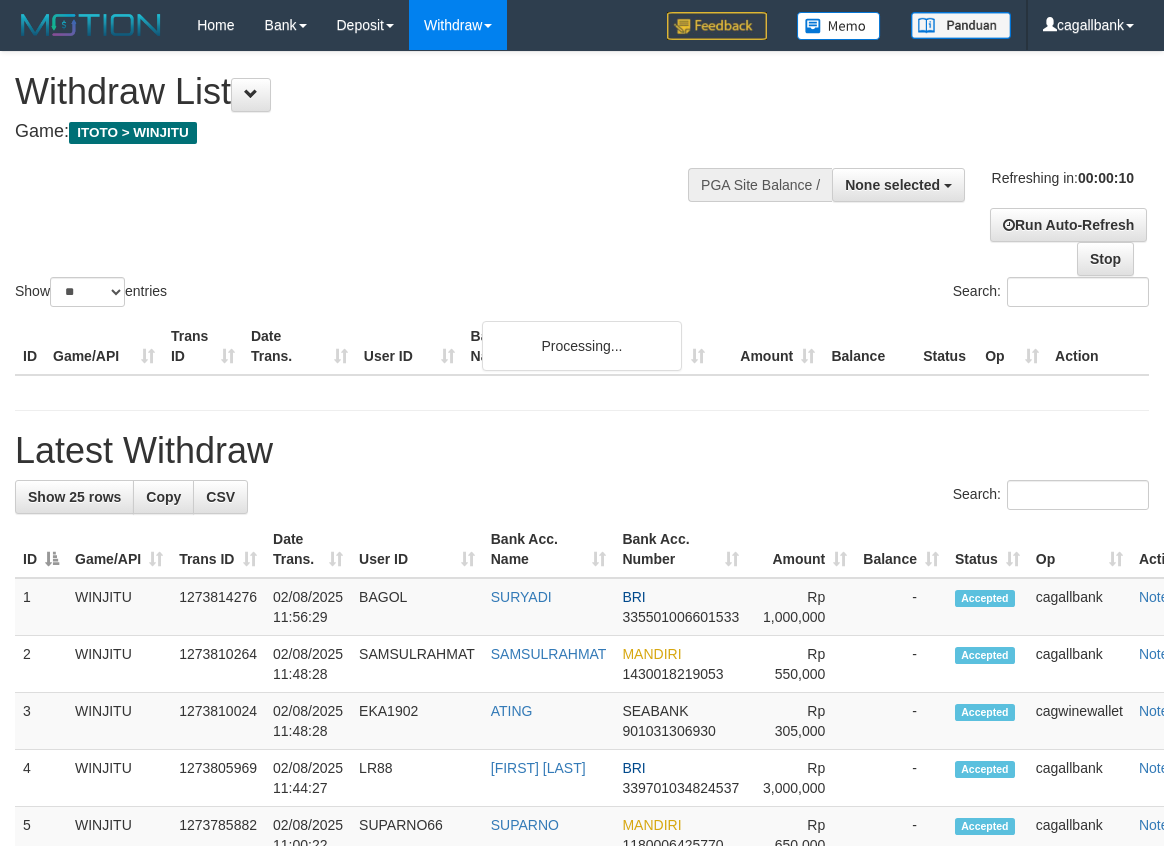 select 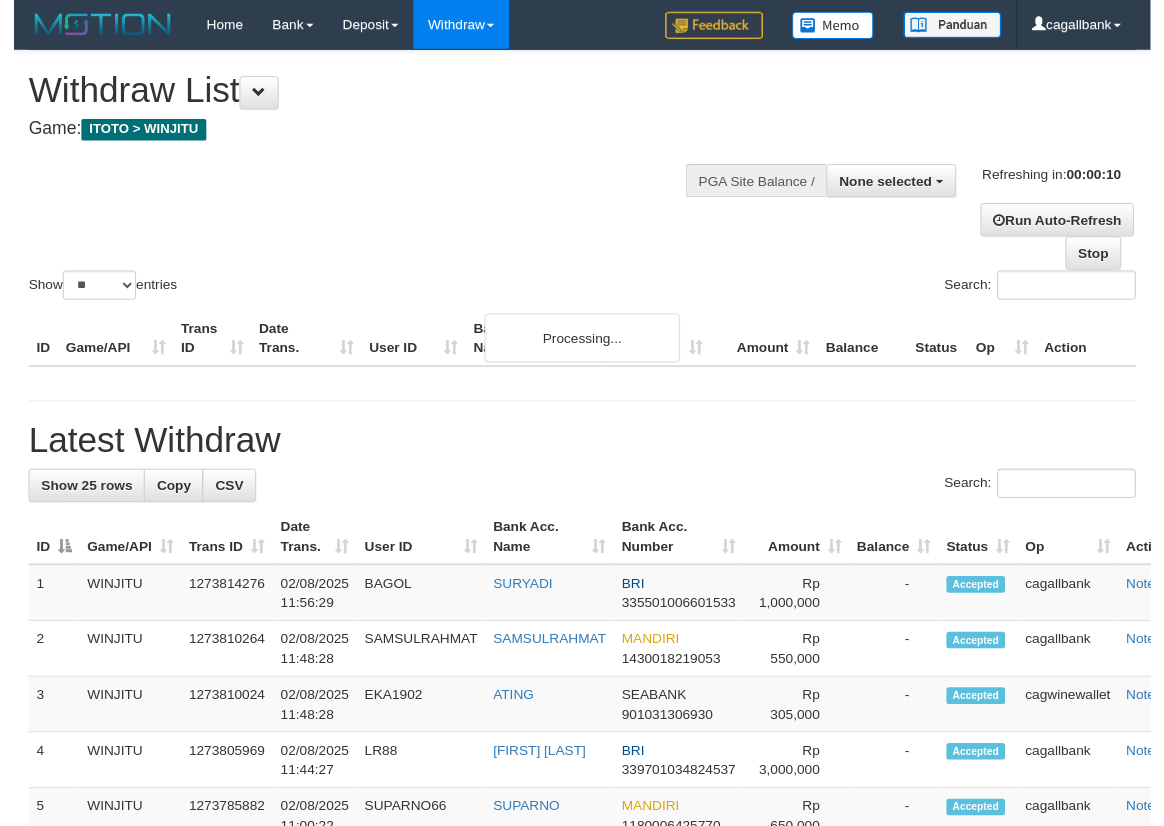 scroll, scrollTop: 0, scrollLeft: 0, axis: both 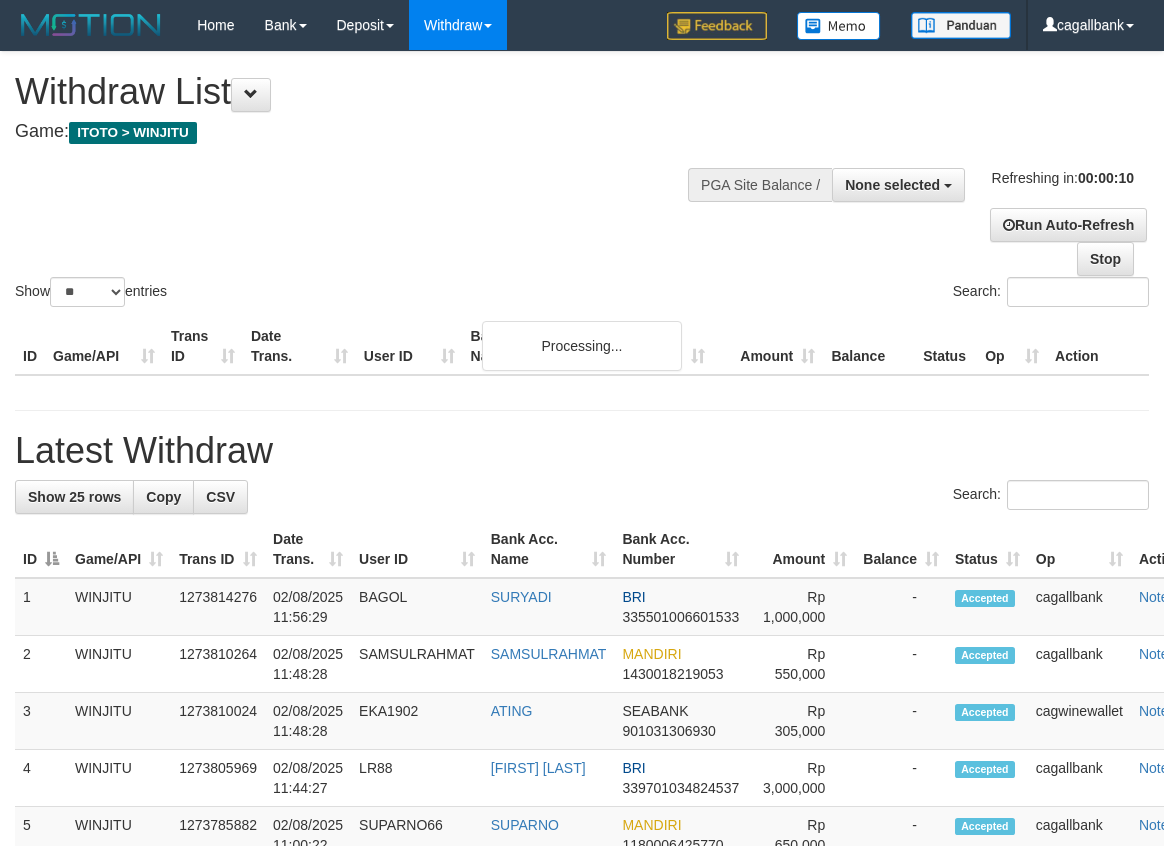 select 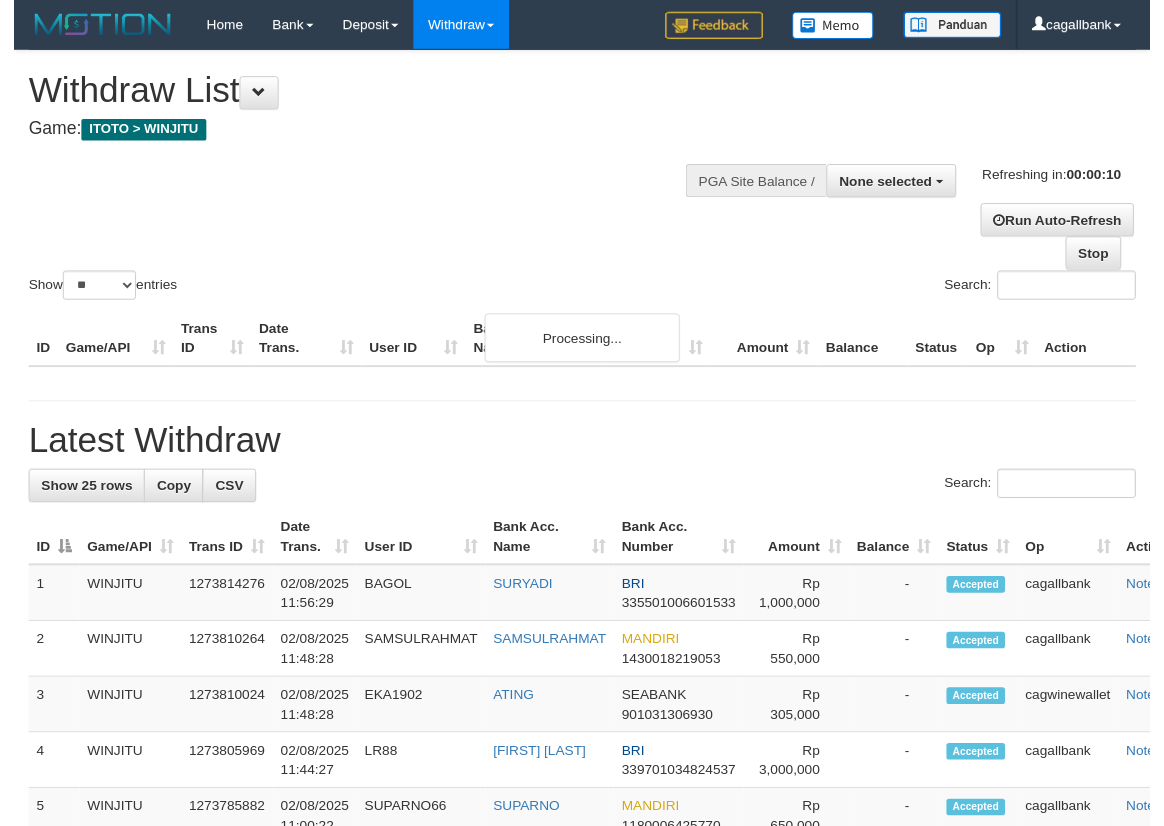 scroll, scrollTop: 0, scrollLeft: 0, axis: both 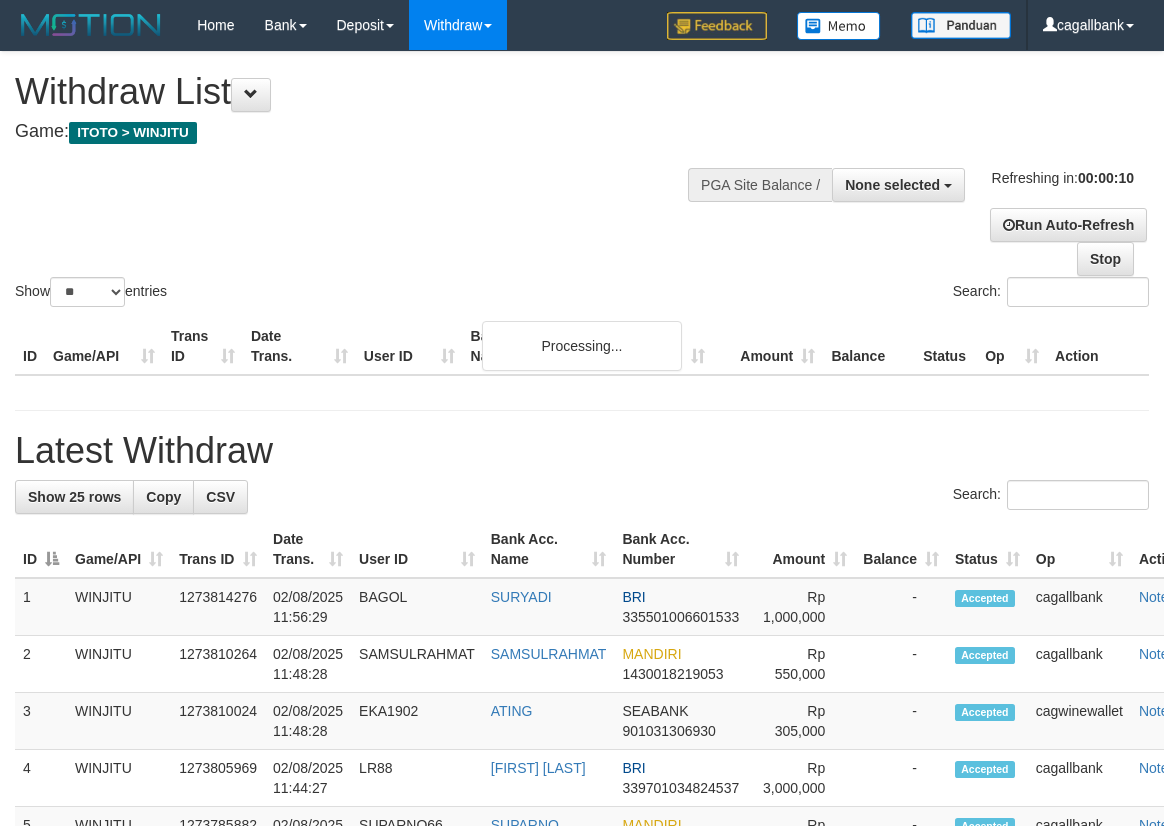 select 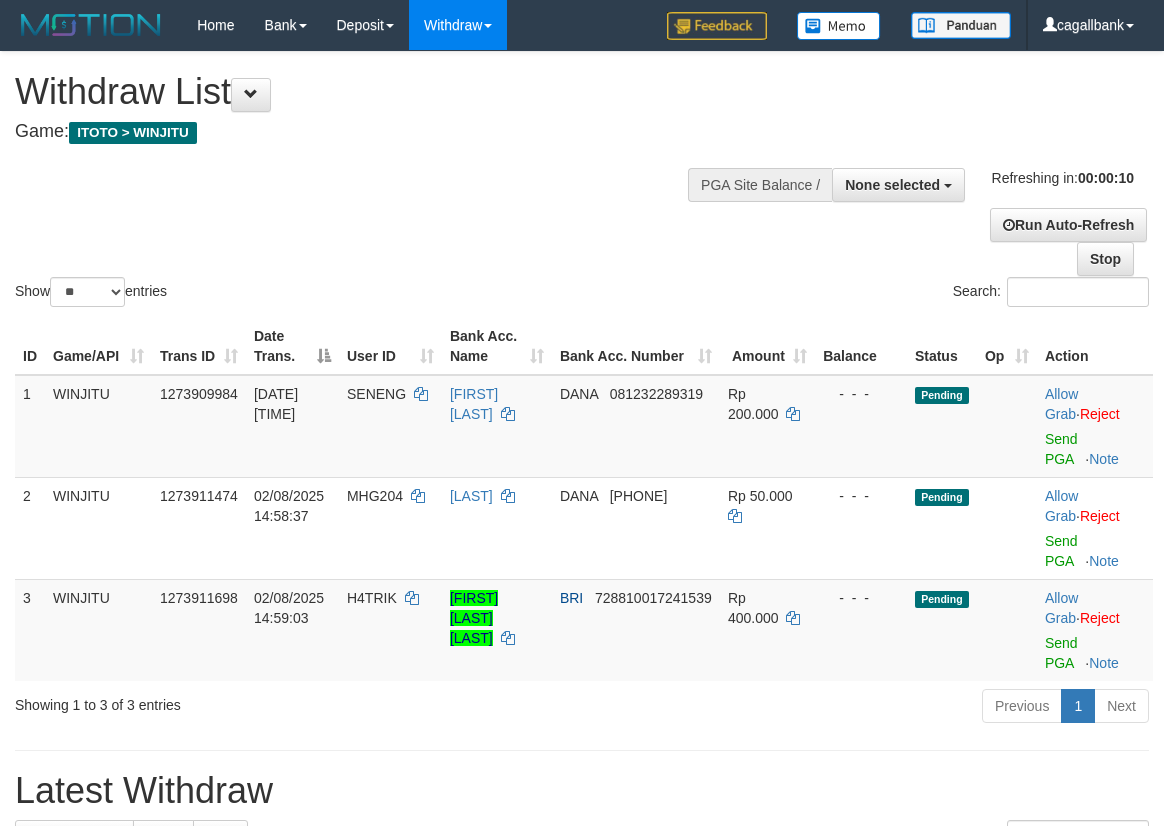 select 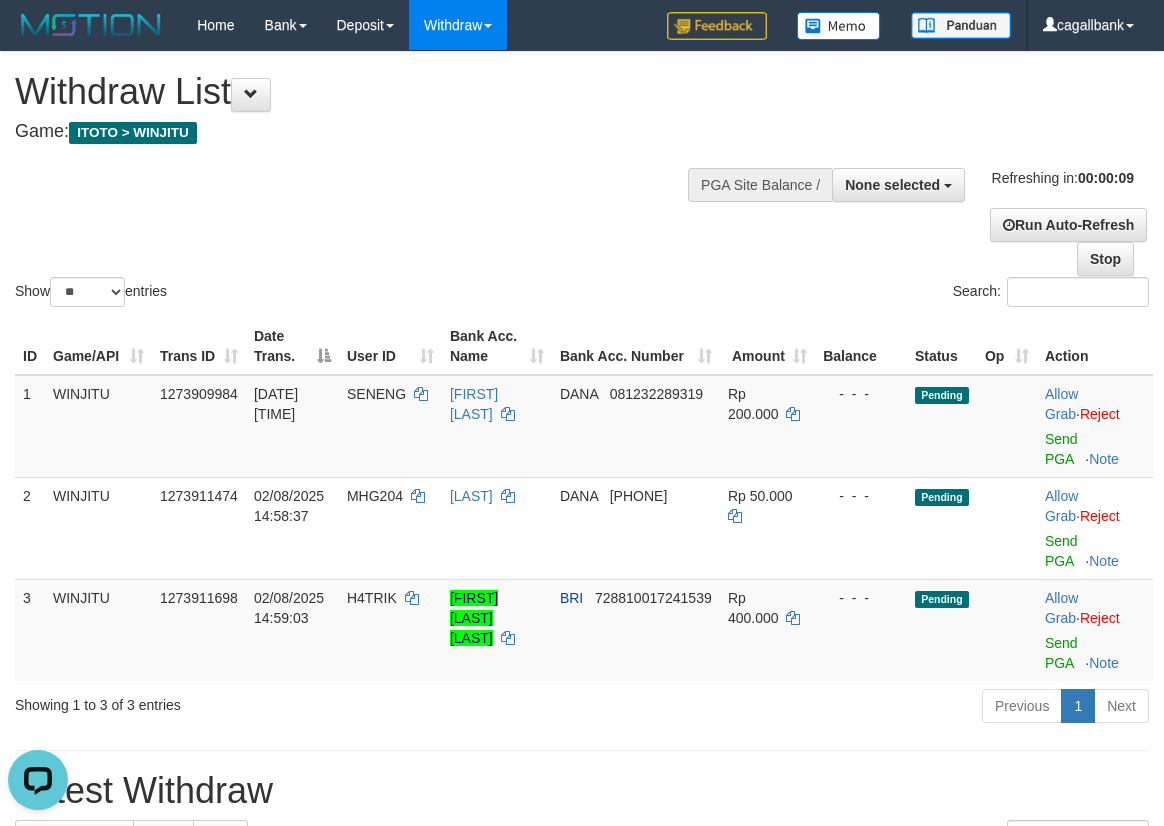 scroll, scrollTop: 0, scrollLeft: 0, axis: both 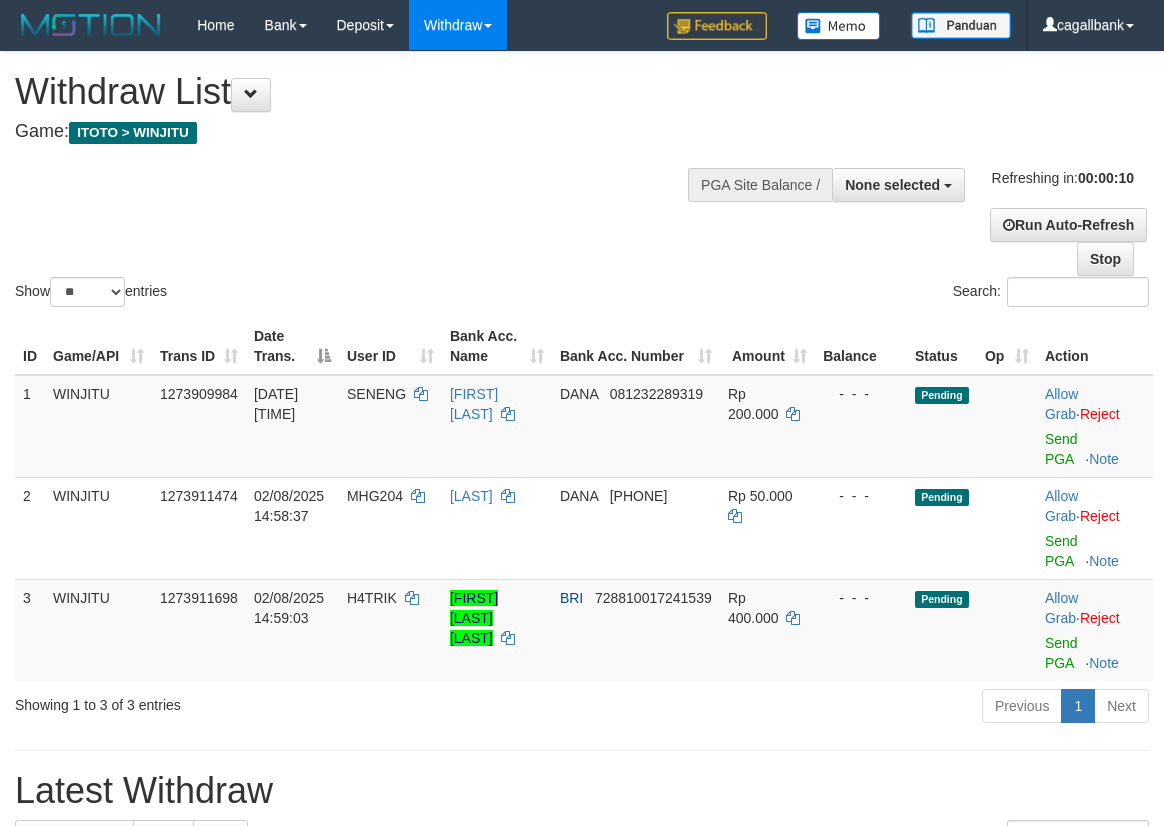 select 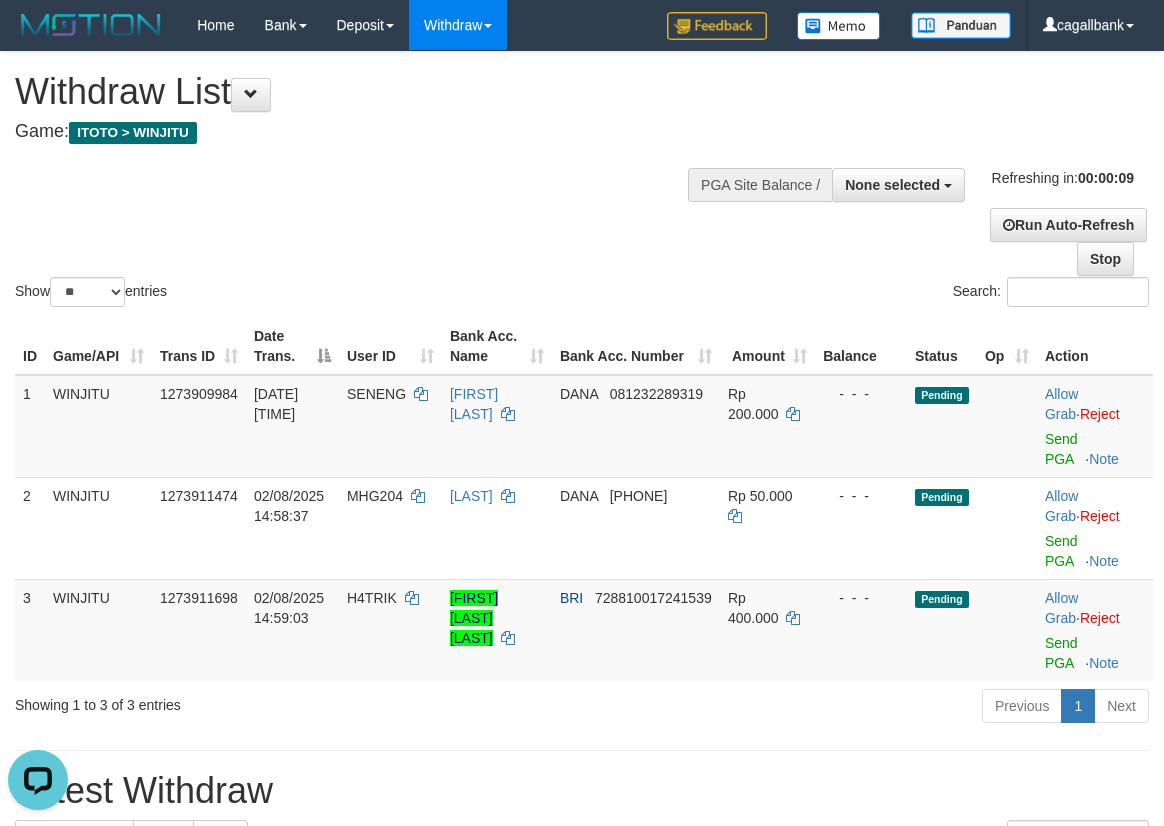scroll, scrollTop: 0, scrollLeft: 0, axis: both 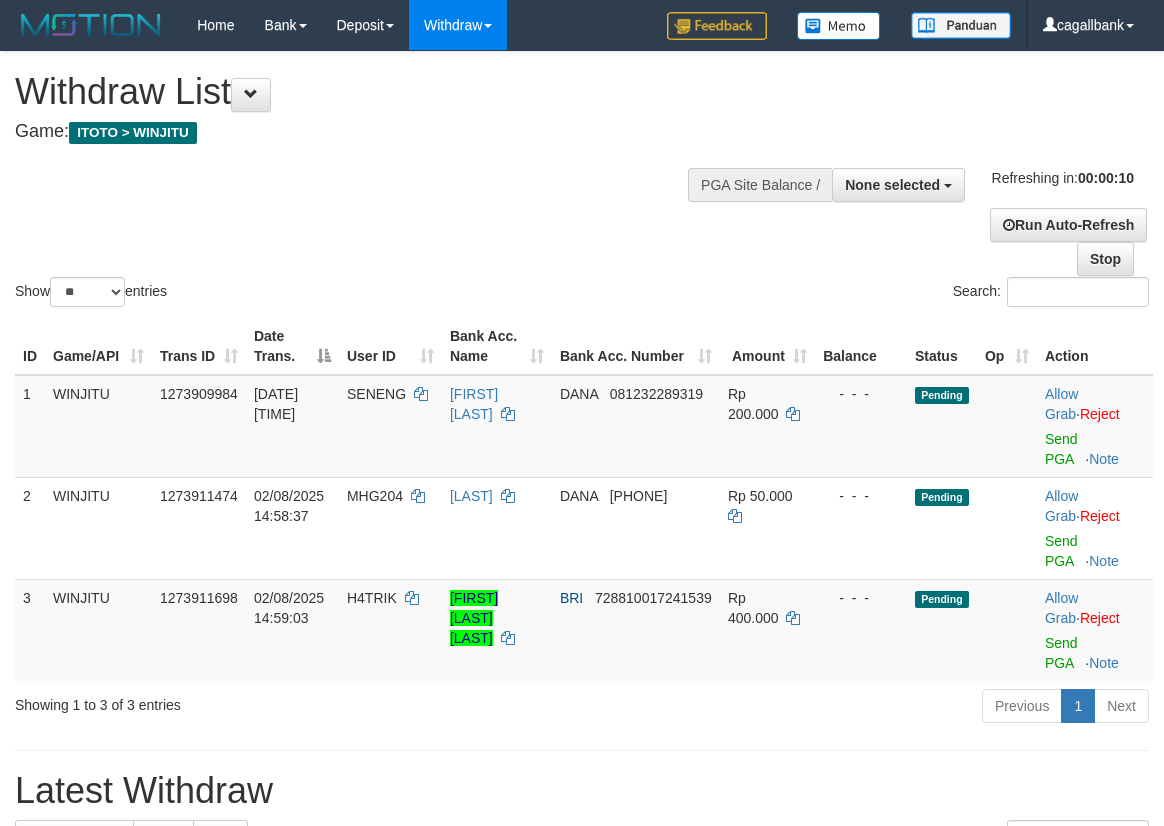 select 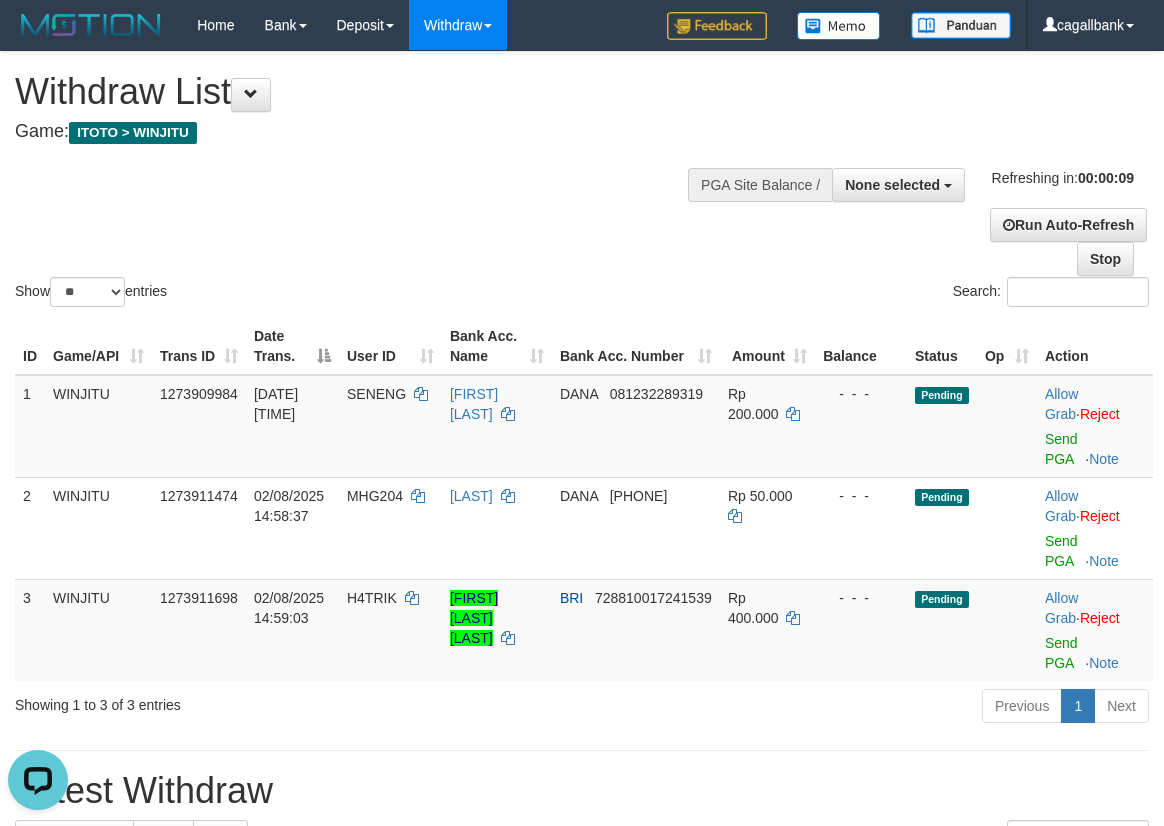 scroll, scrollTop: 0, scrollLeft: 0, axis: both 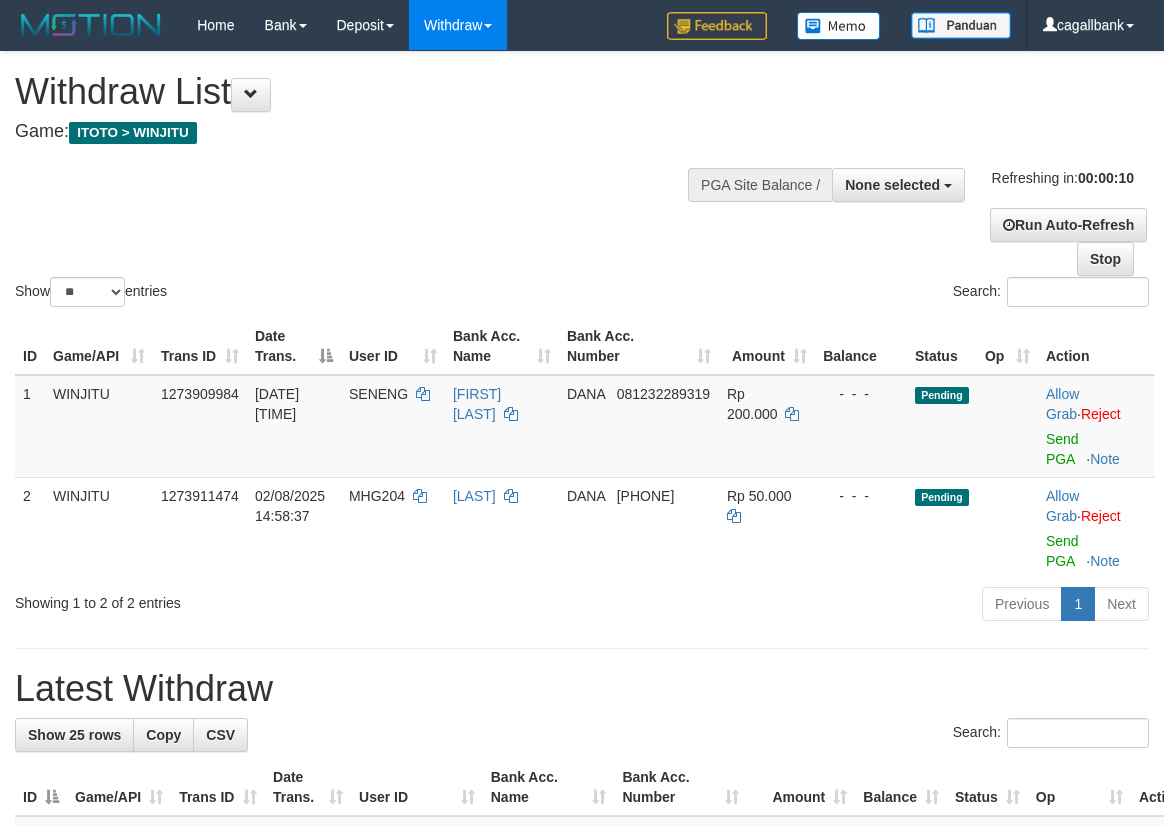 select 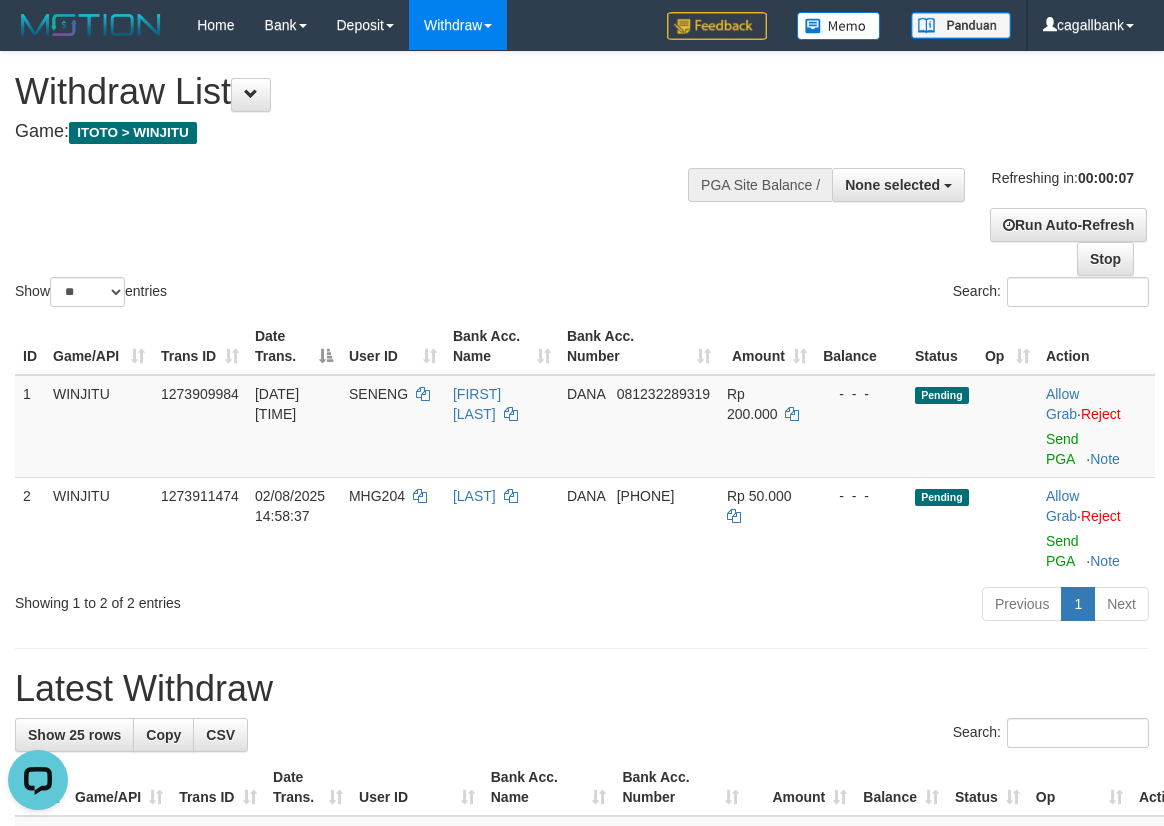 scroll, scrollTop: 0, scrollLeft: 0, axis: both 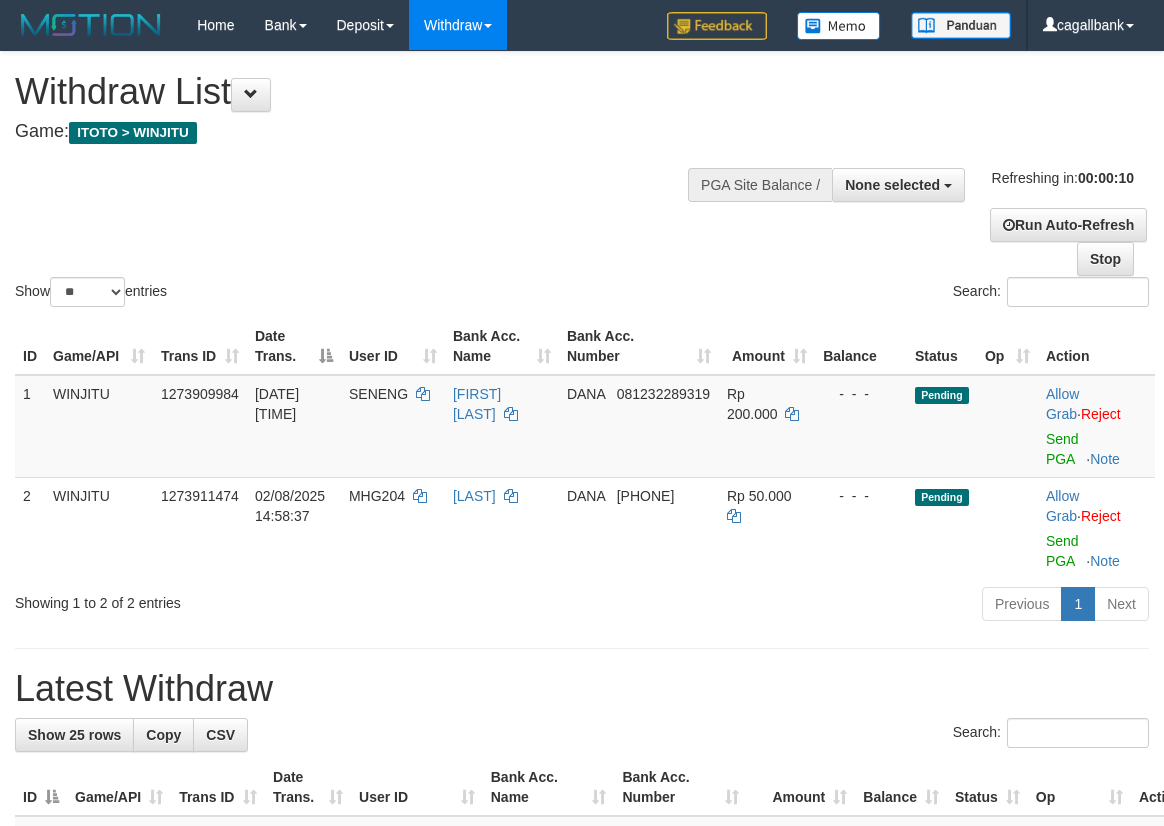 select 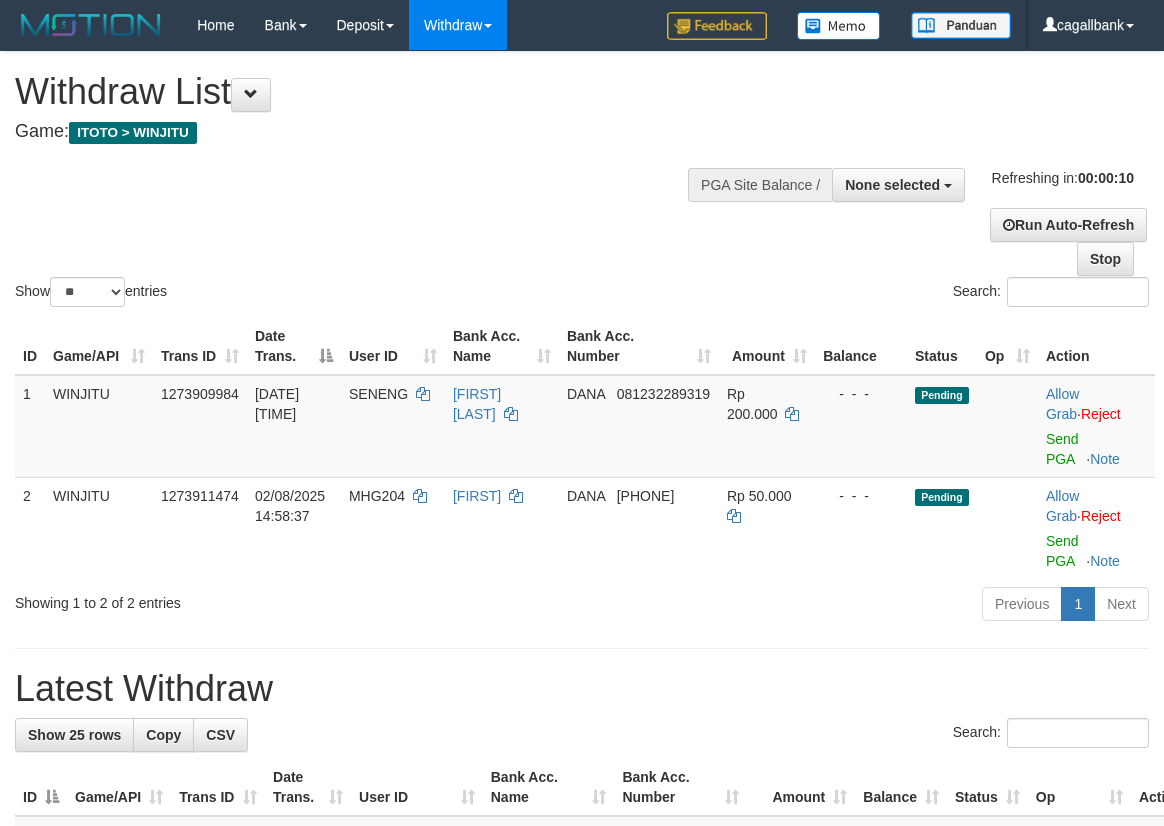 select 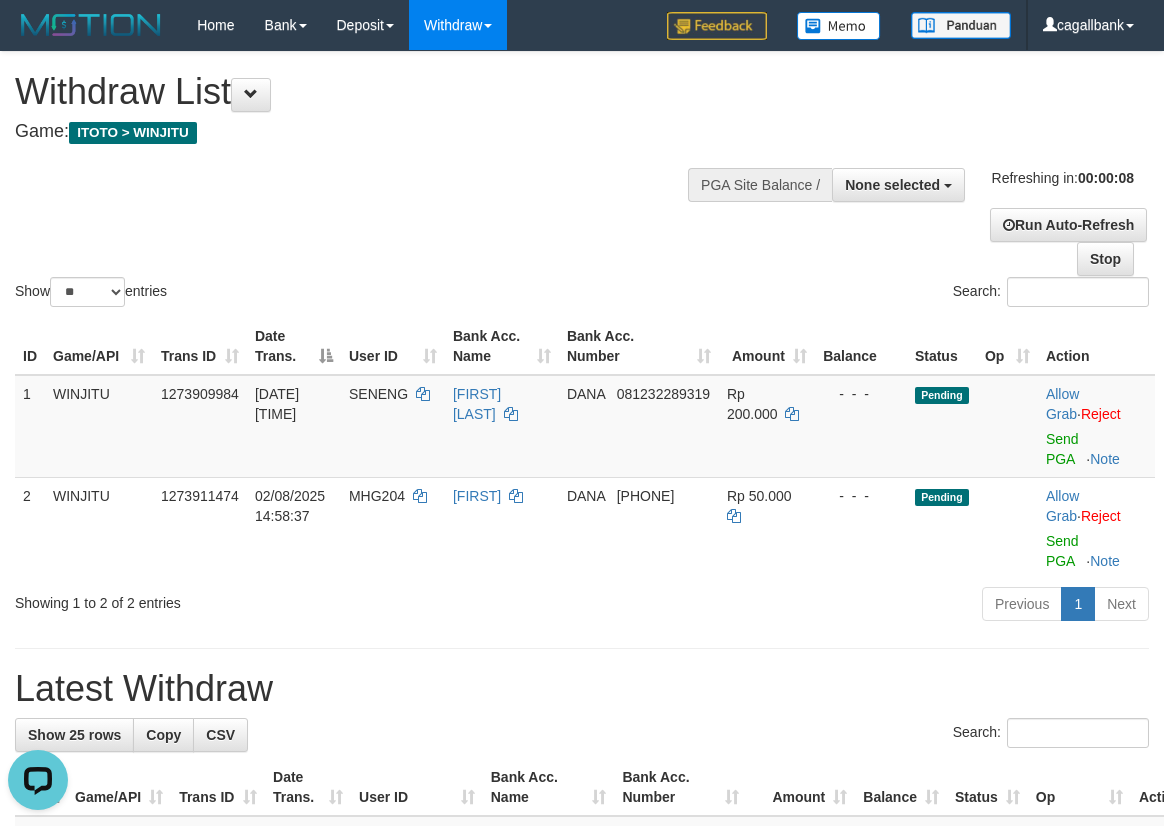 scroll, scrollTop: 0, scrollLeft: 0, axis: both 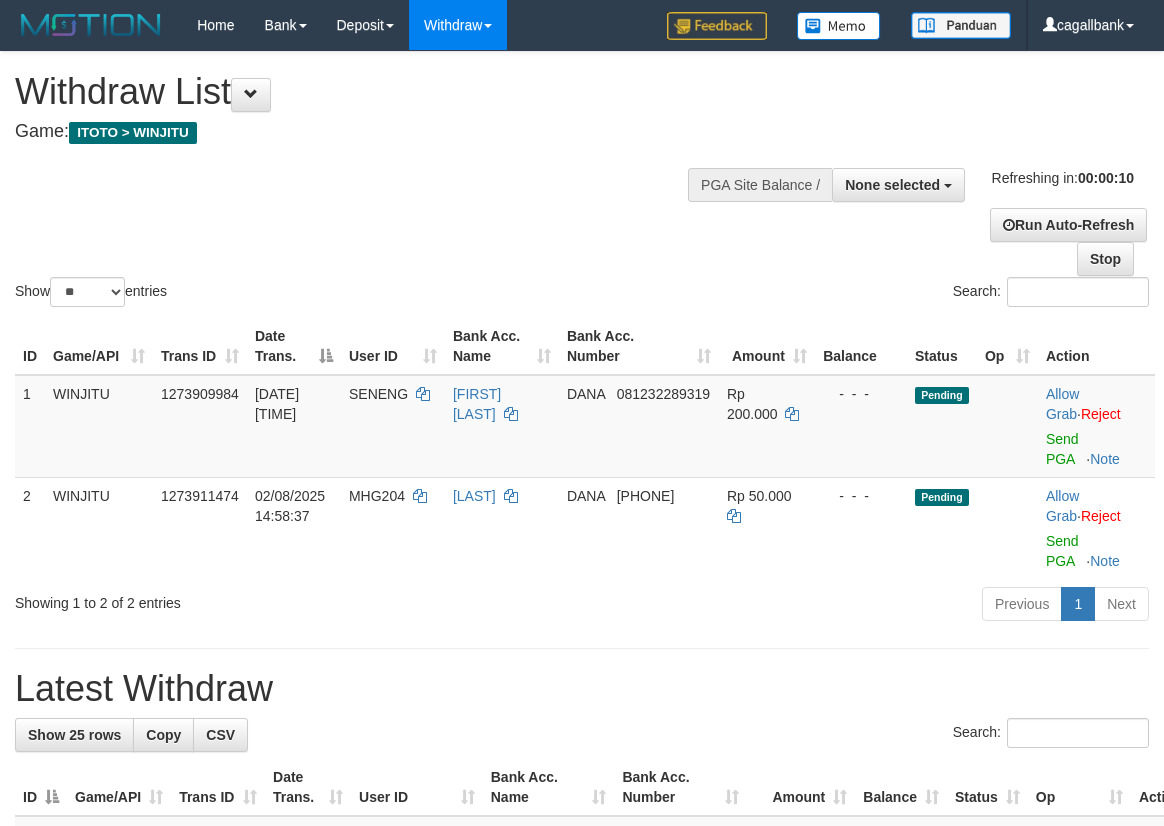 select 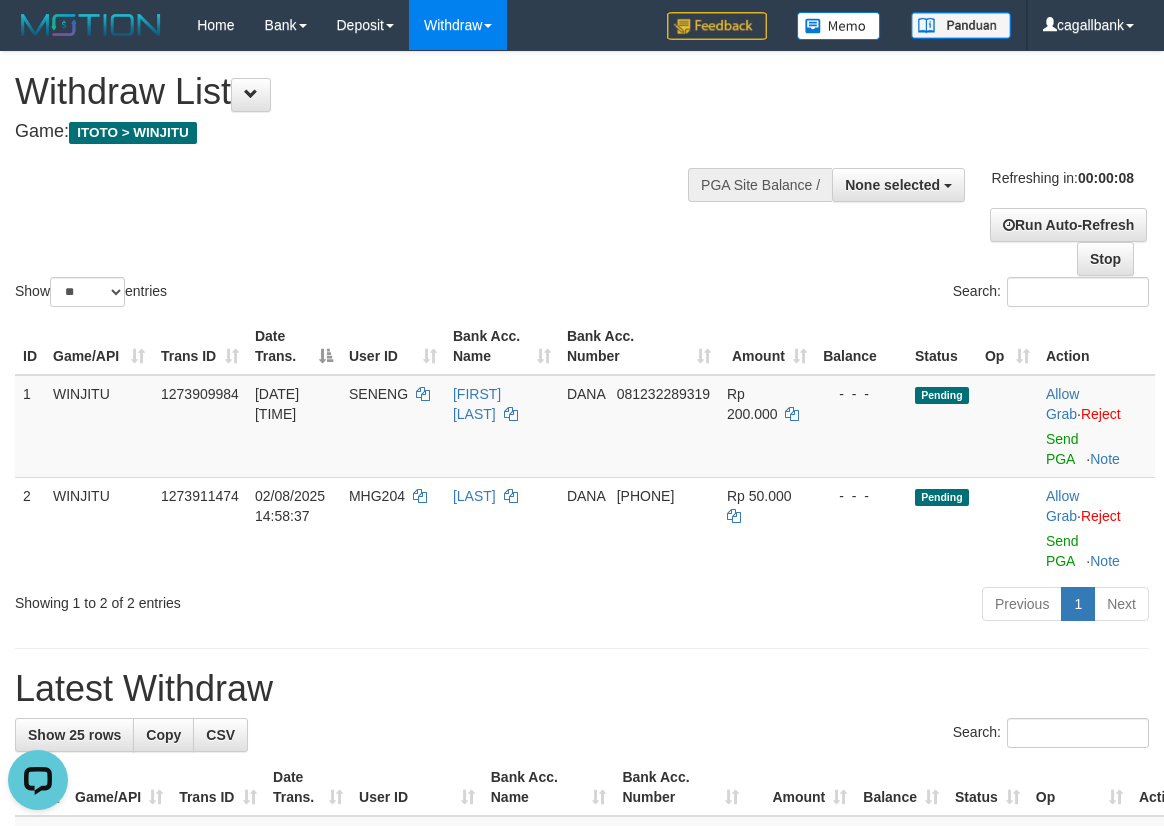 scroll, scrollTop: 0, scrollLeft: 0, axis: both 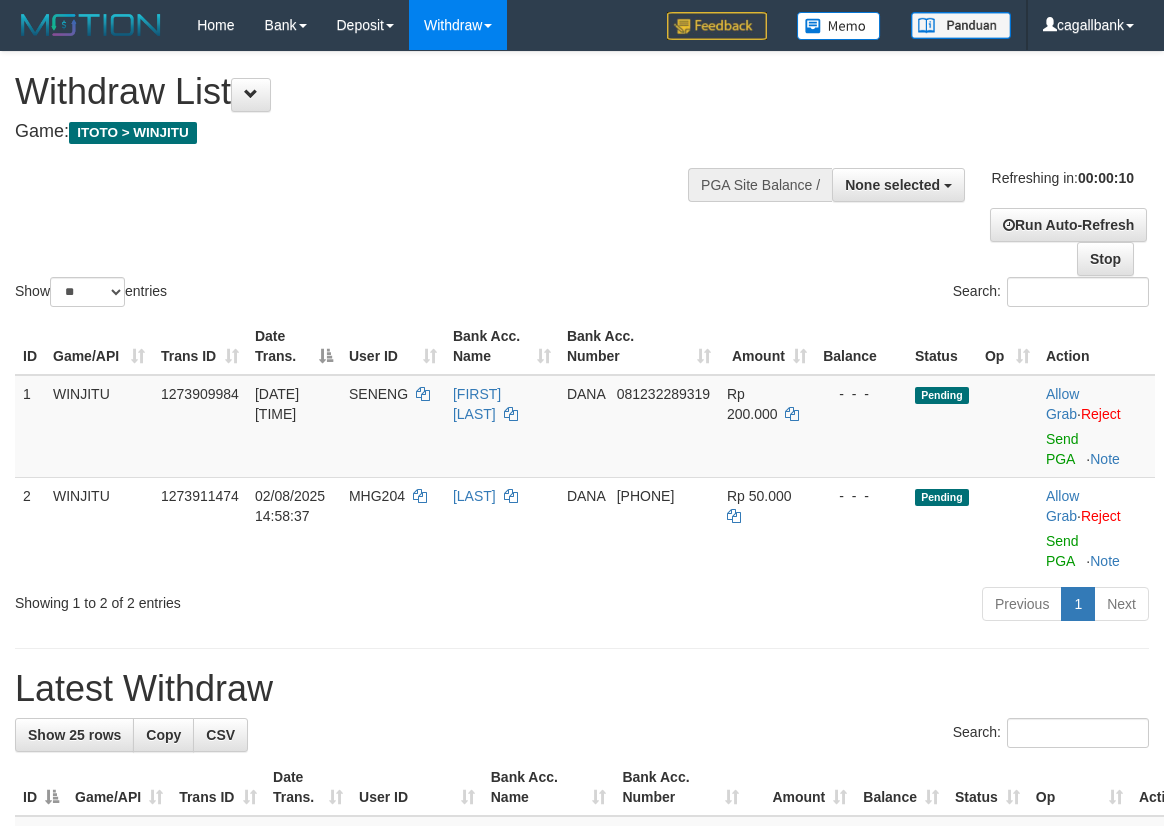 select 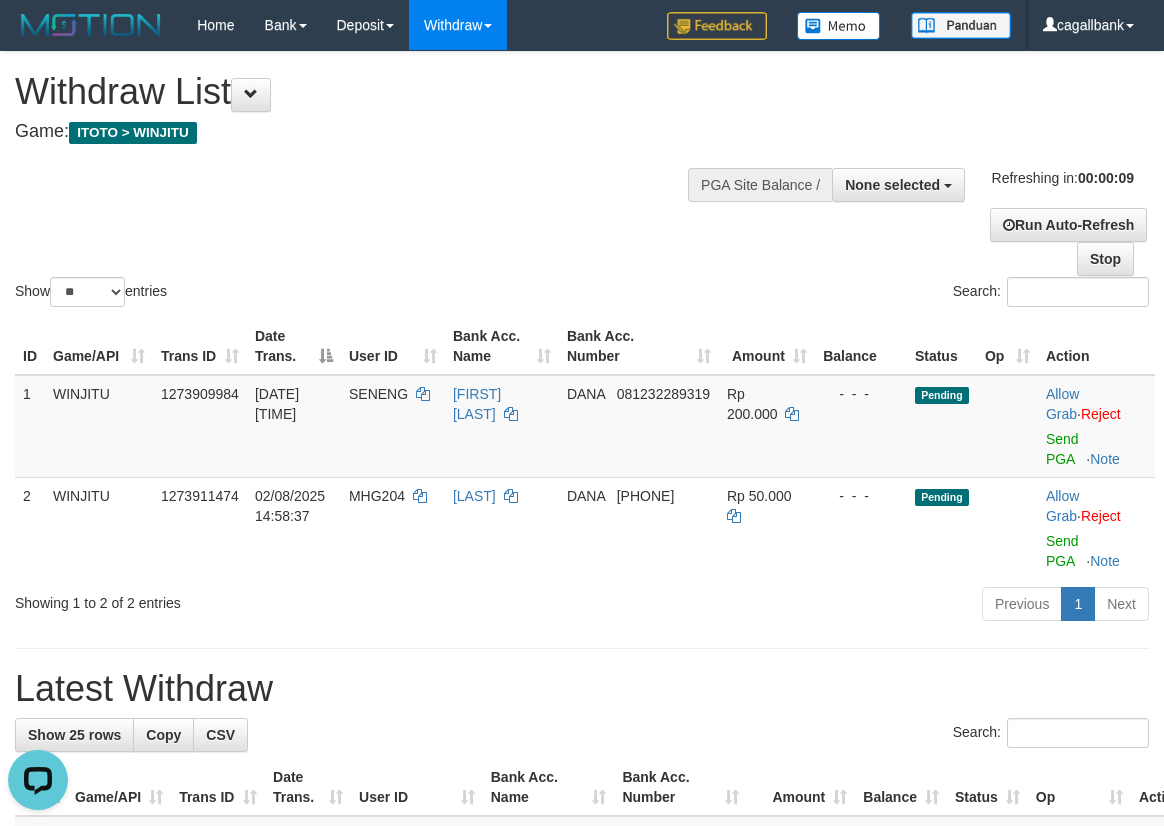 scroll, scrollTop: 0, scrollLeft: 0, axis: both 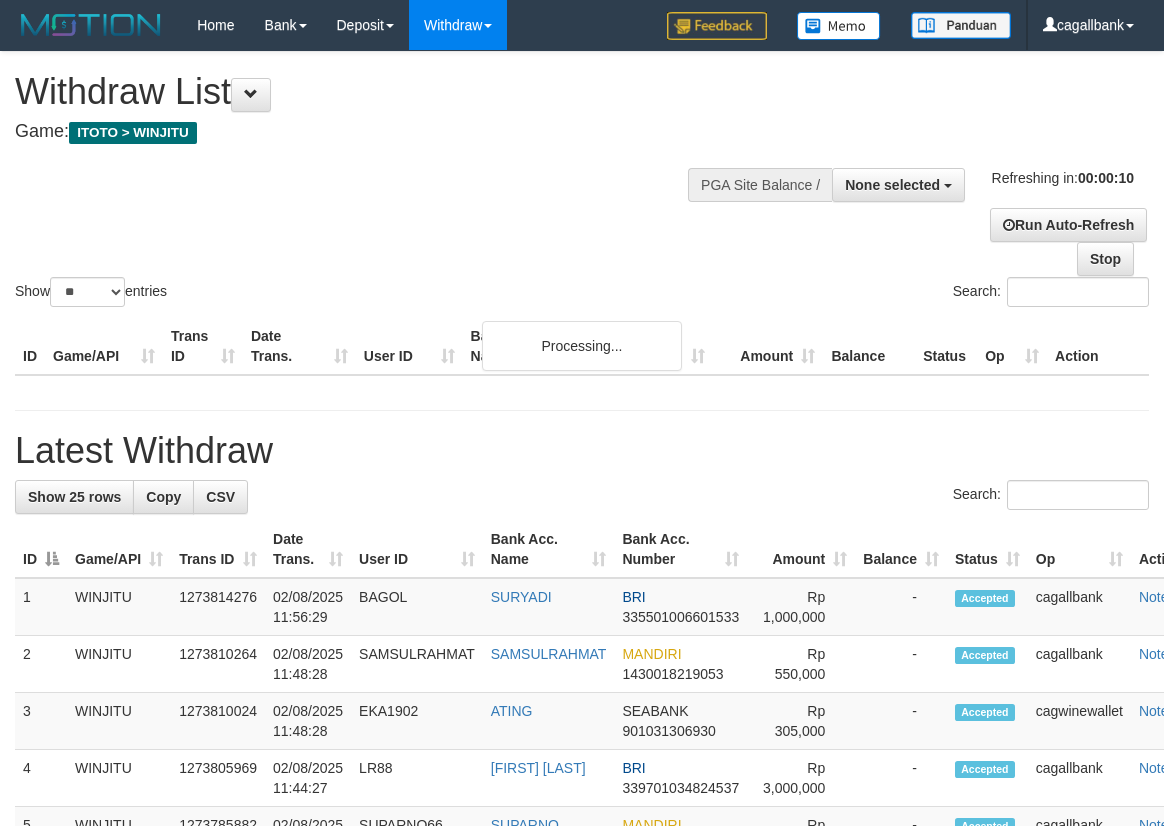 select 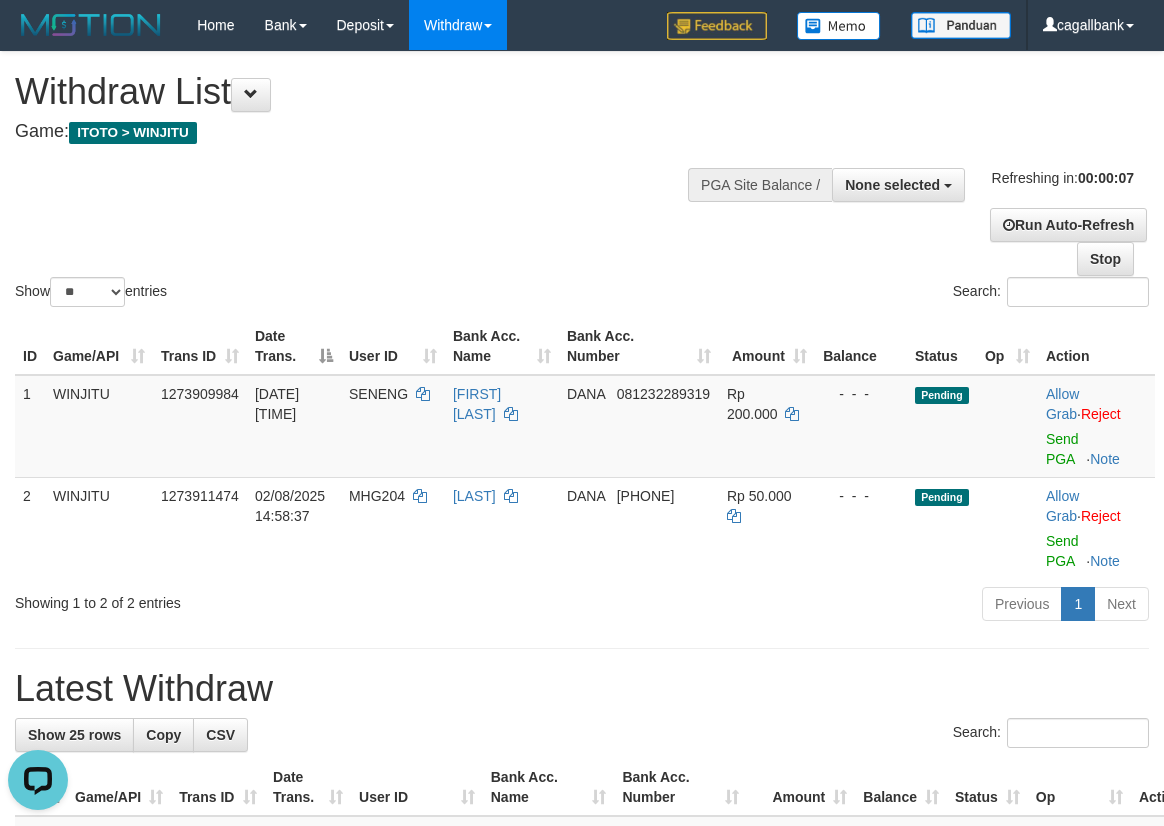 scroll, scrollTop: 0, scrollLeft: 0, axis: both 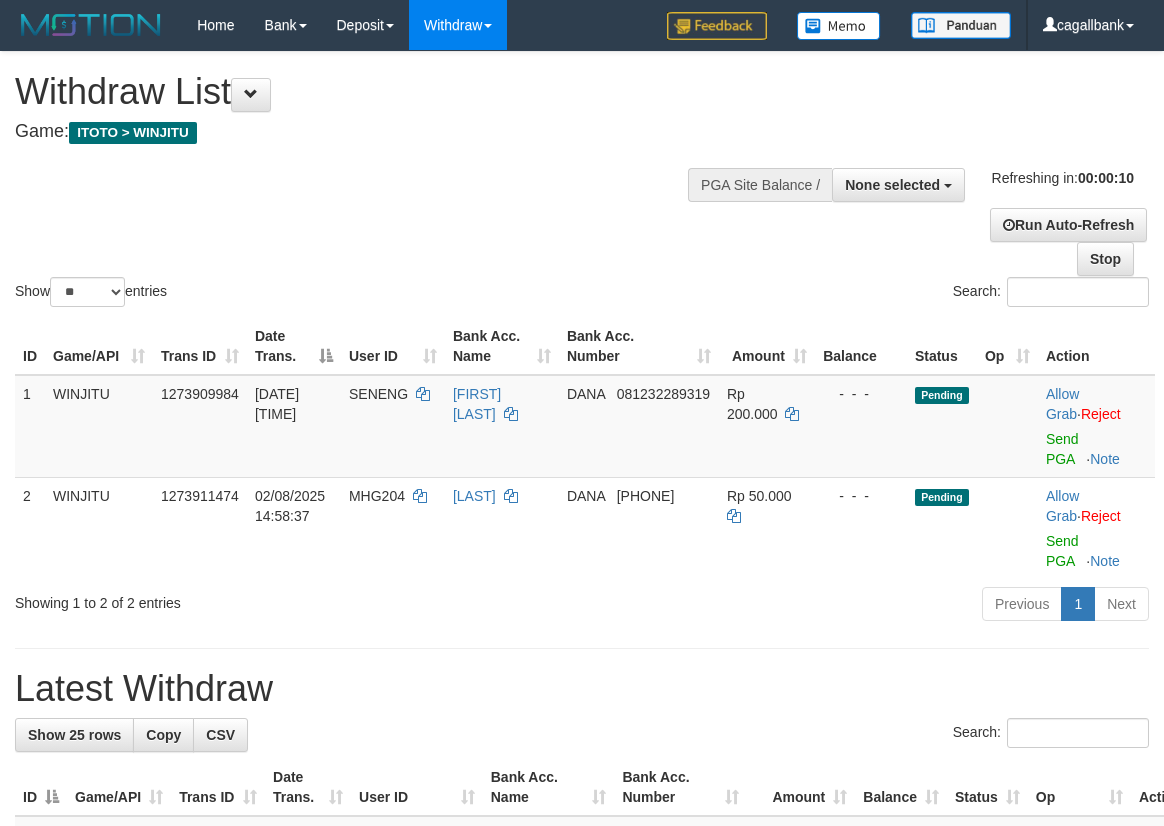 select 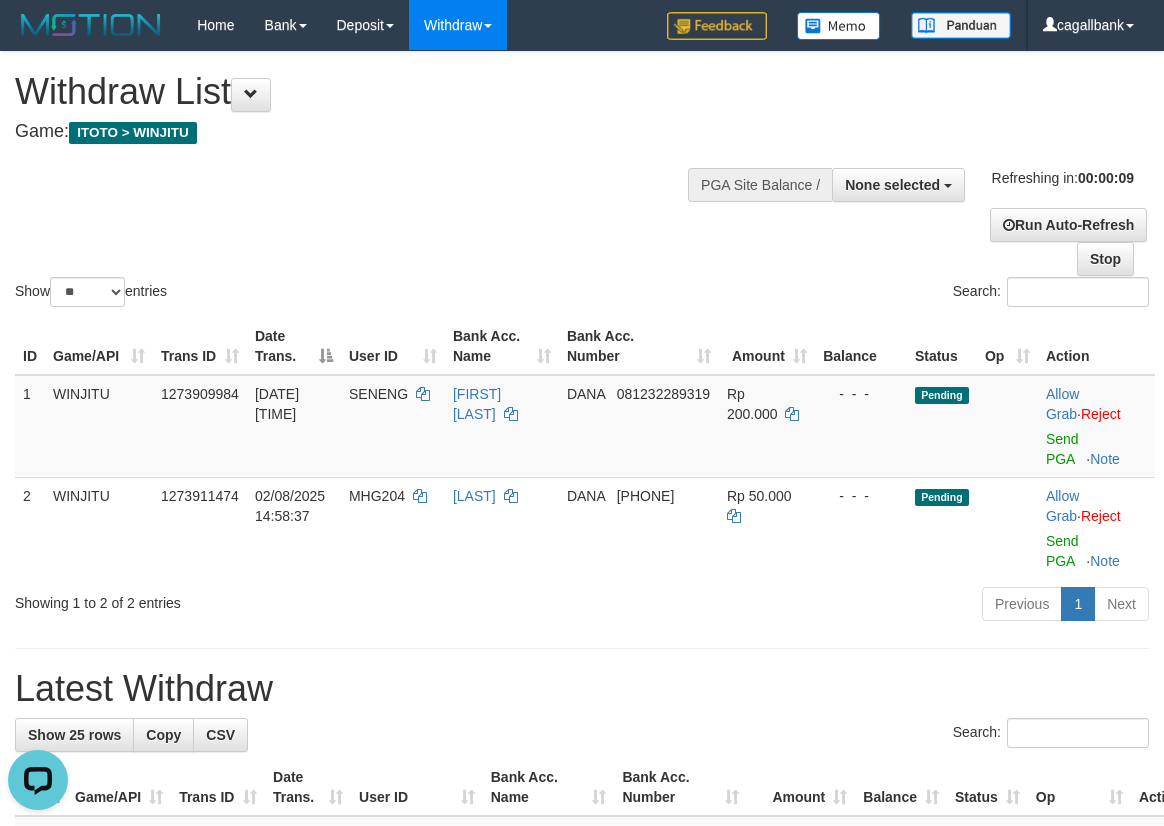 scroll, scrollTop: 0, scrollLeft: 0, axis: both 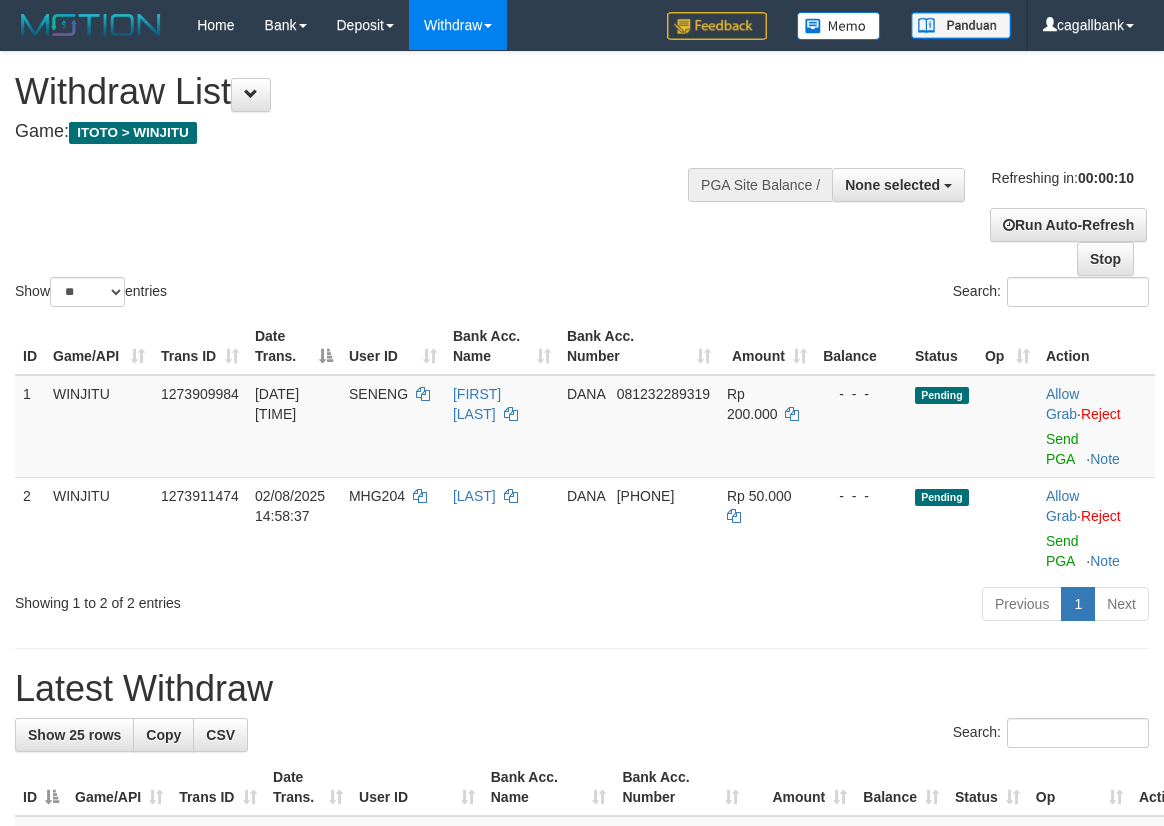 select 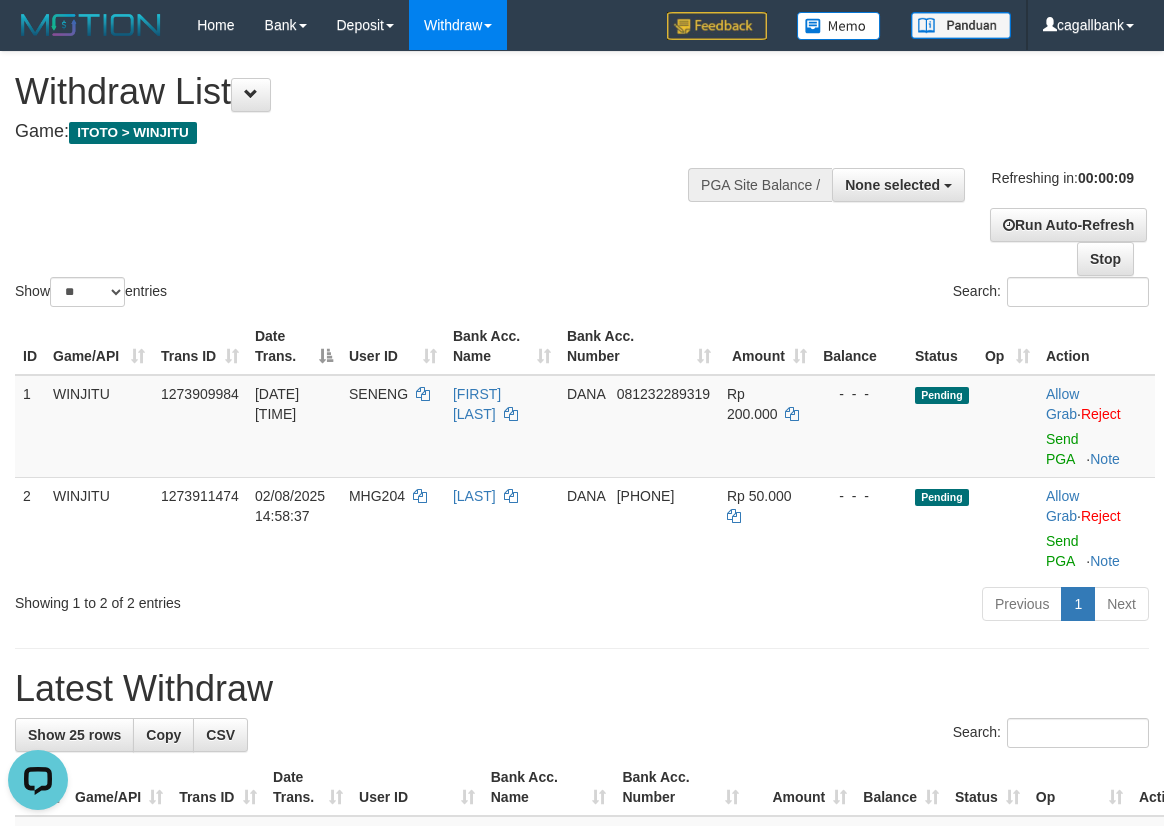 scroll, scrollTop: 0, scrollLeft: 0, axis: both 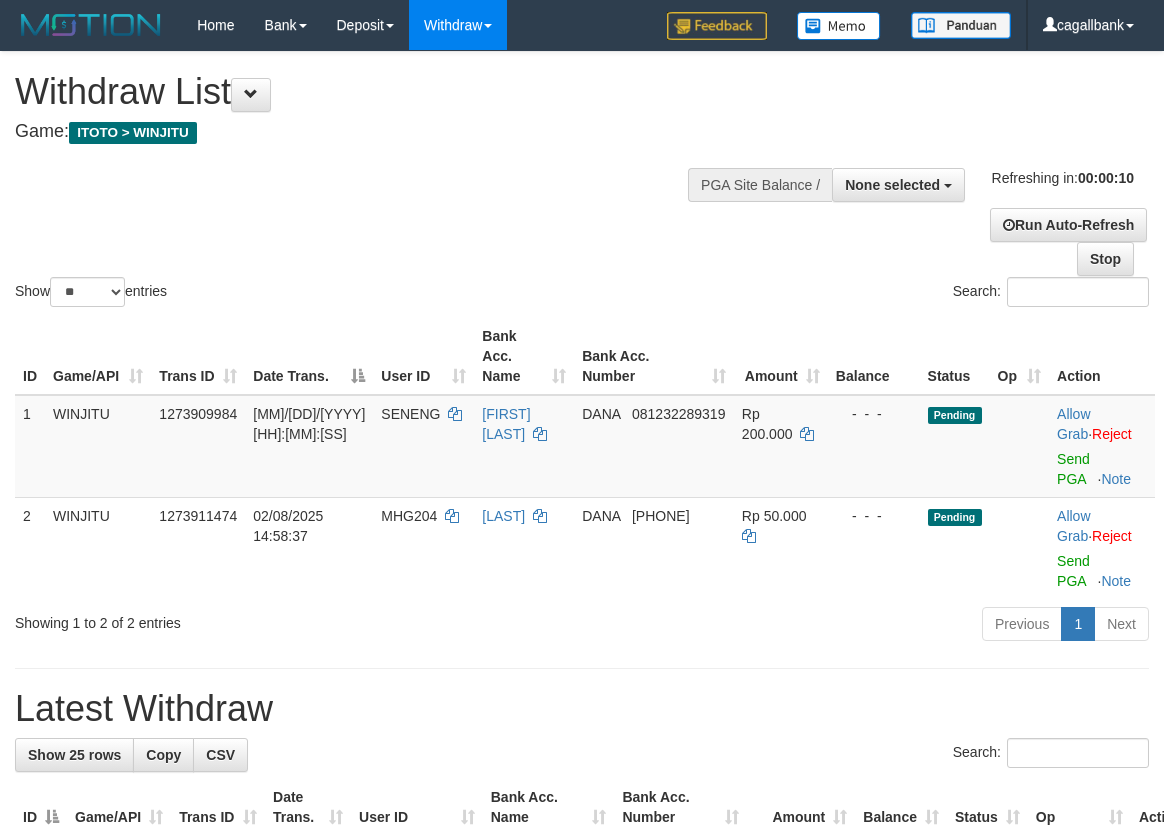 select 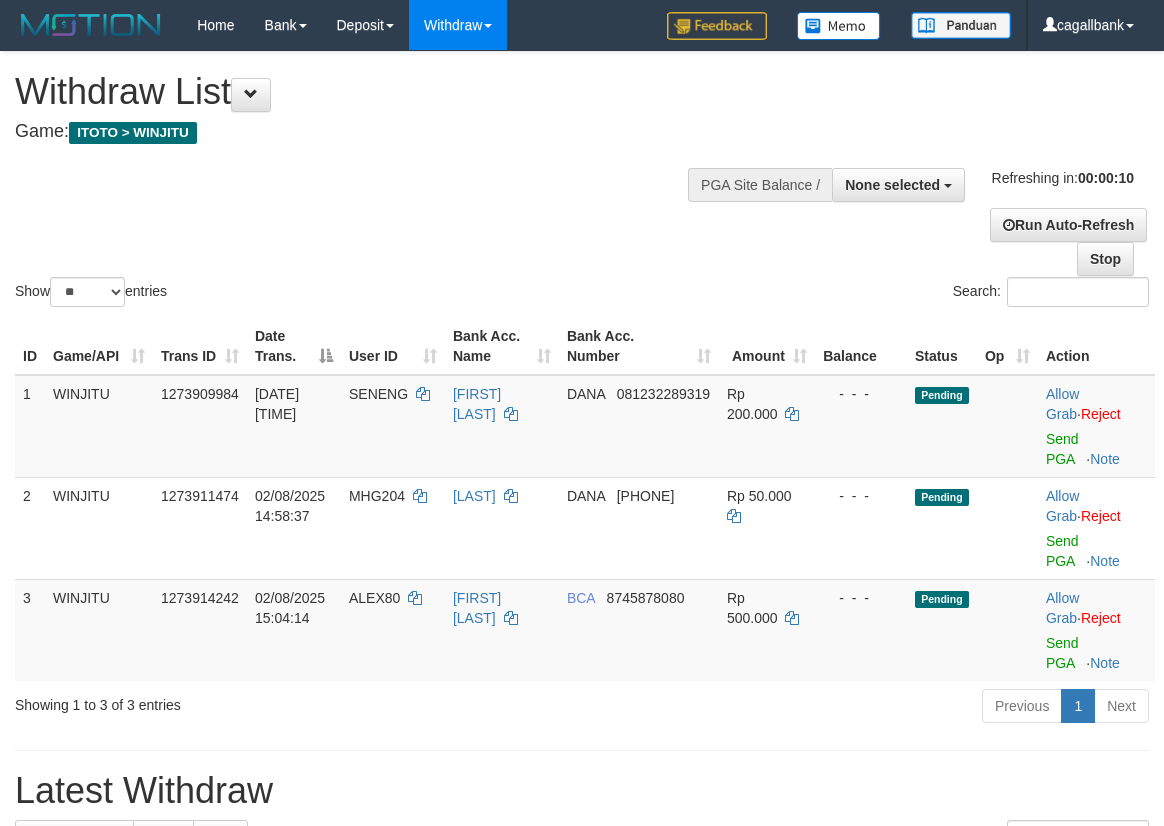 select 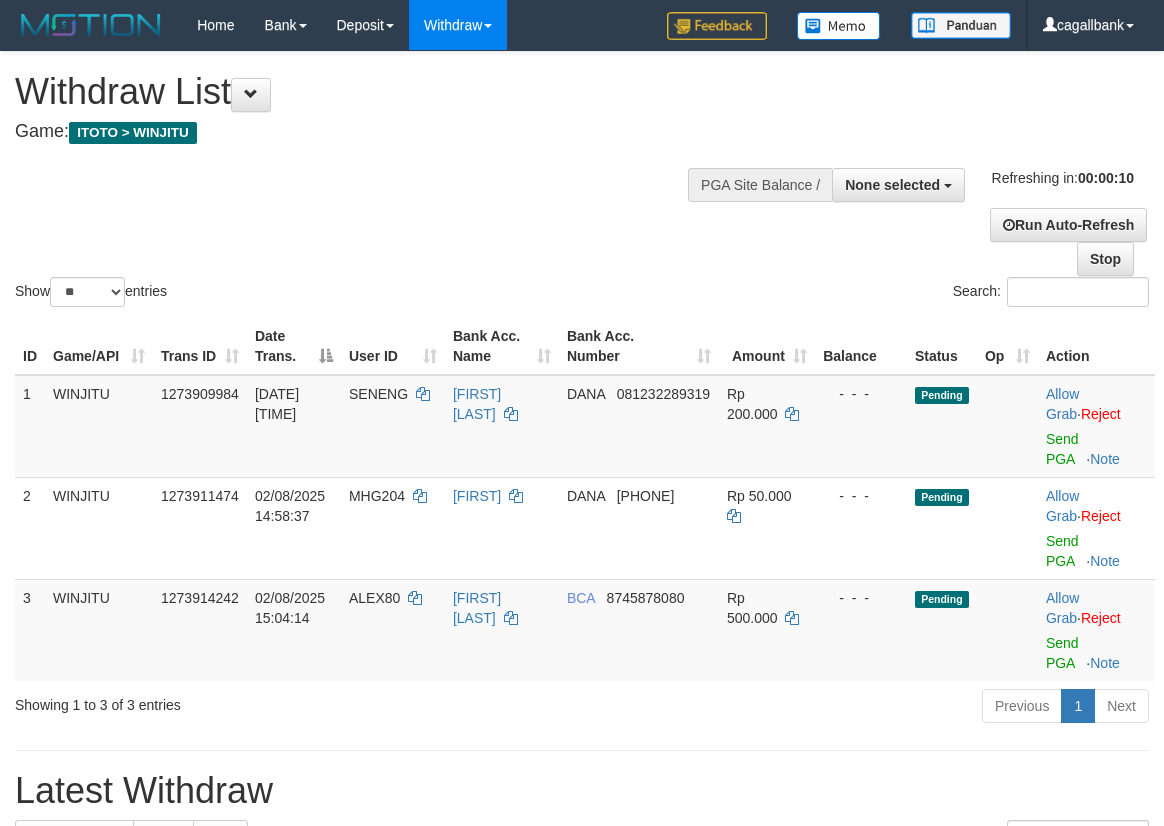 select 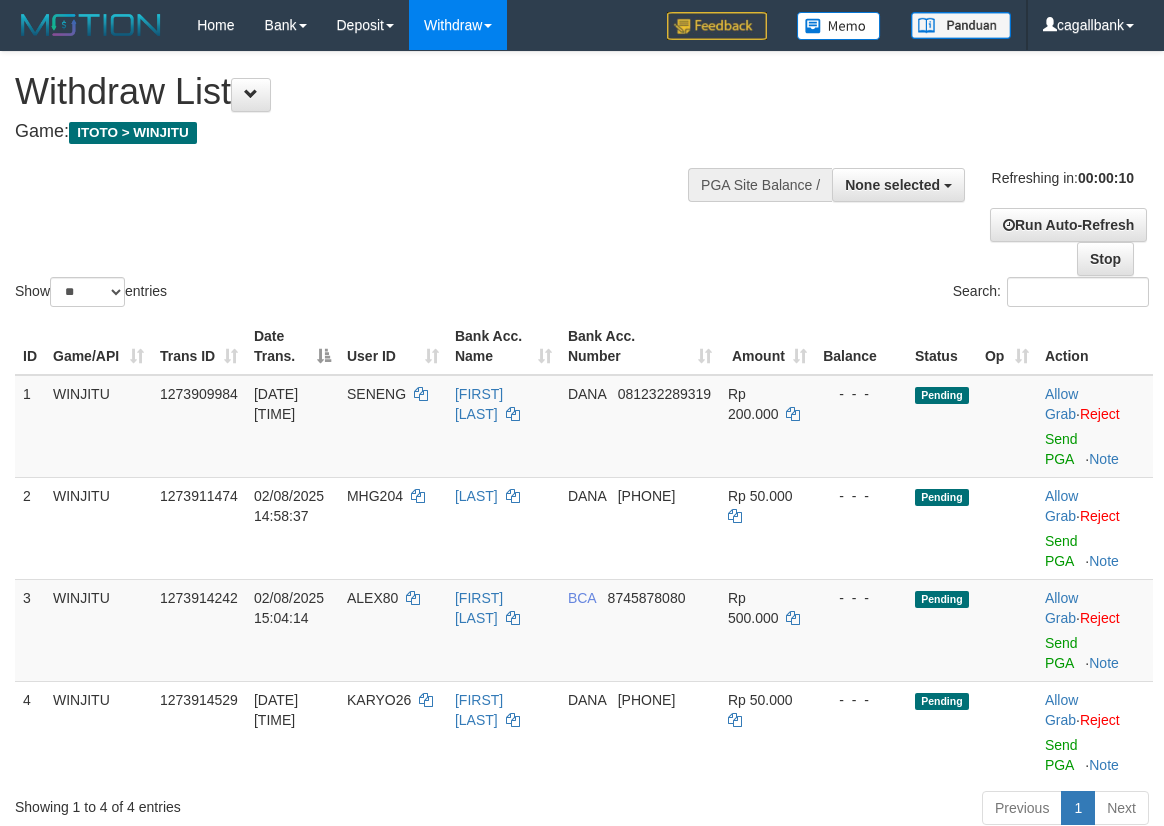 select 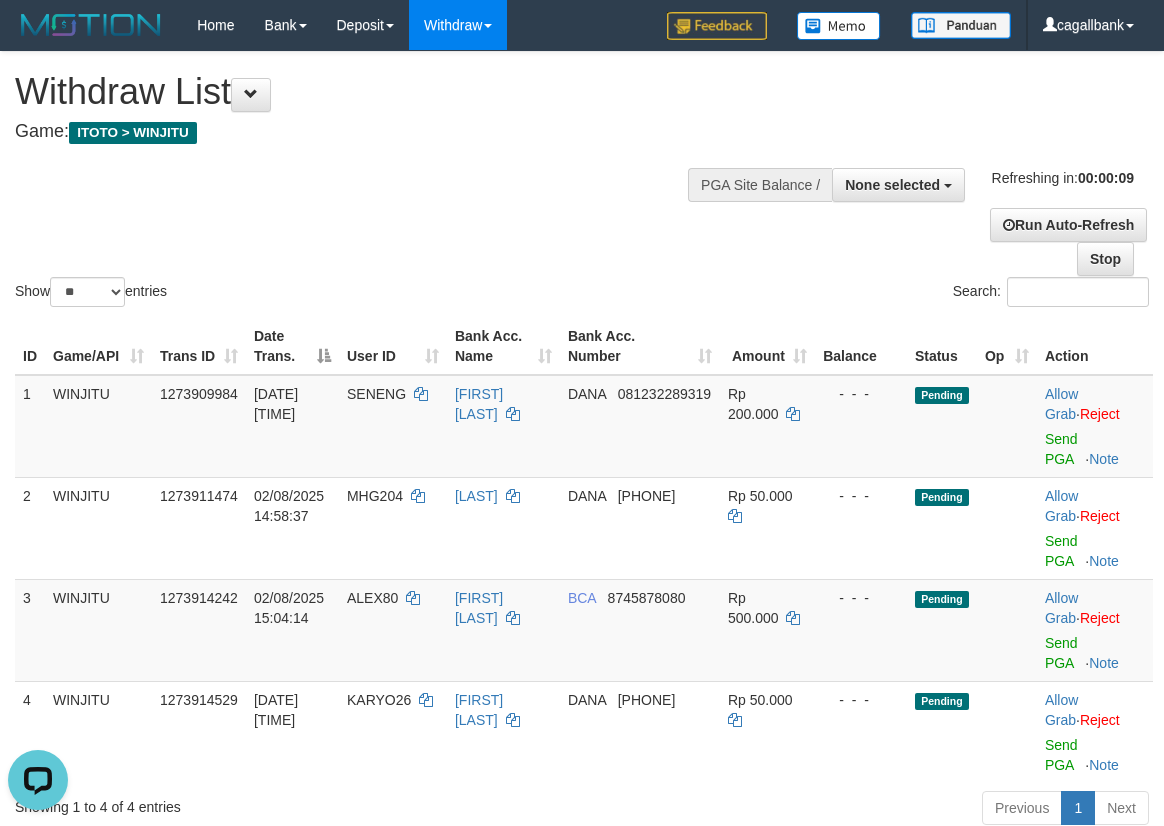 scroll, scrollTop: 0, scrollLeft: 0, axis: both 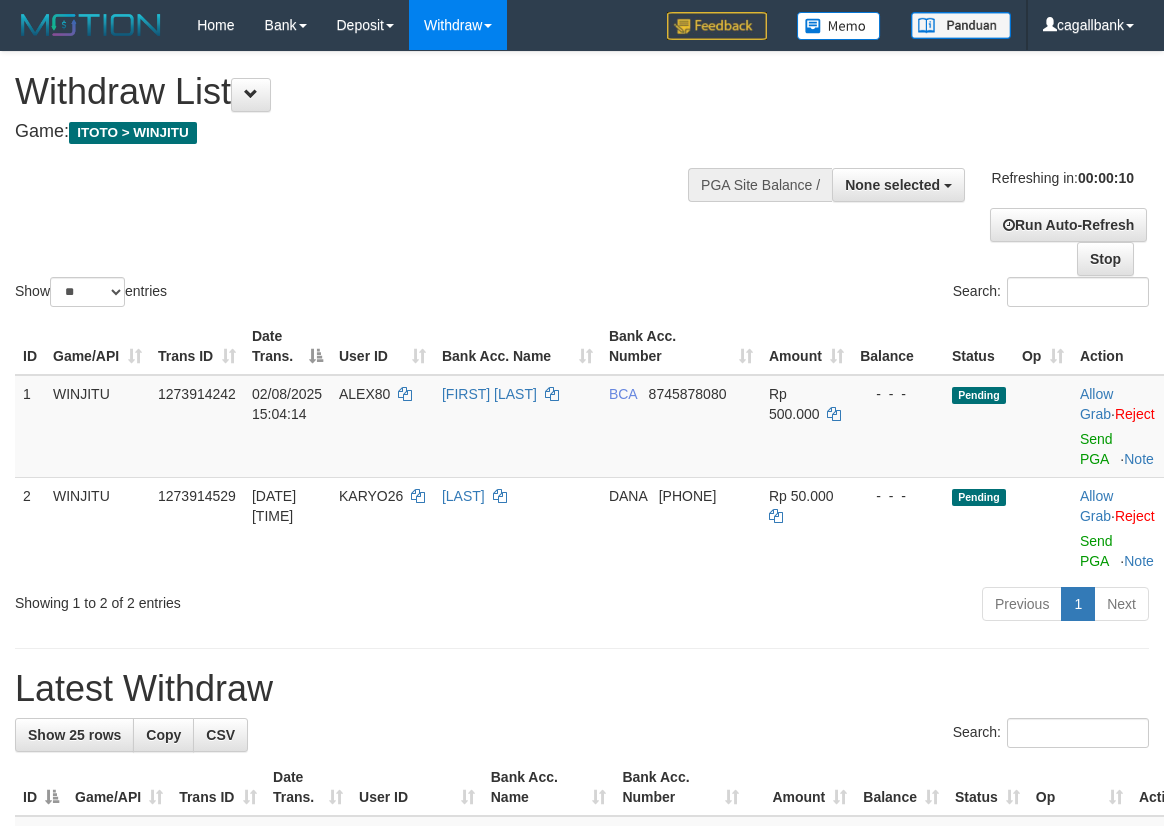 select 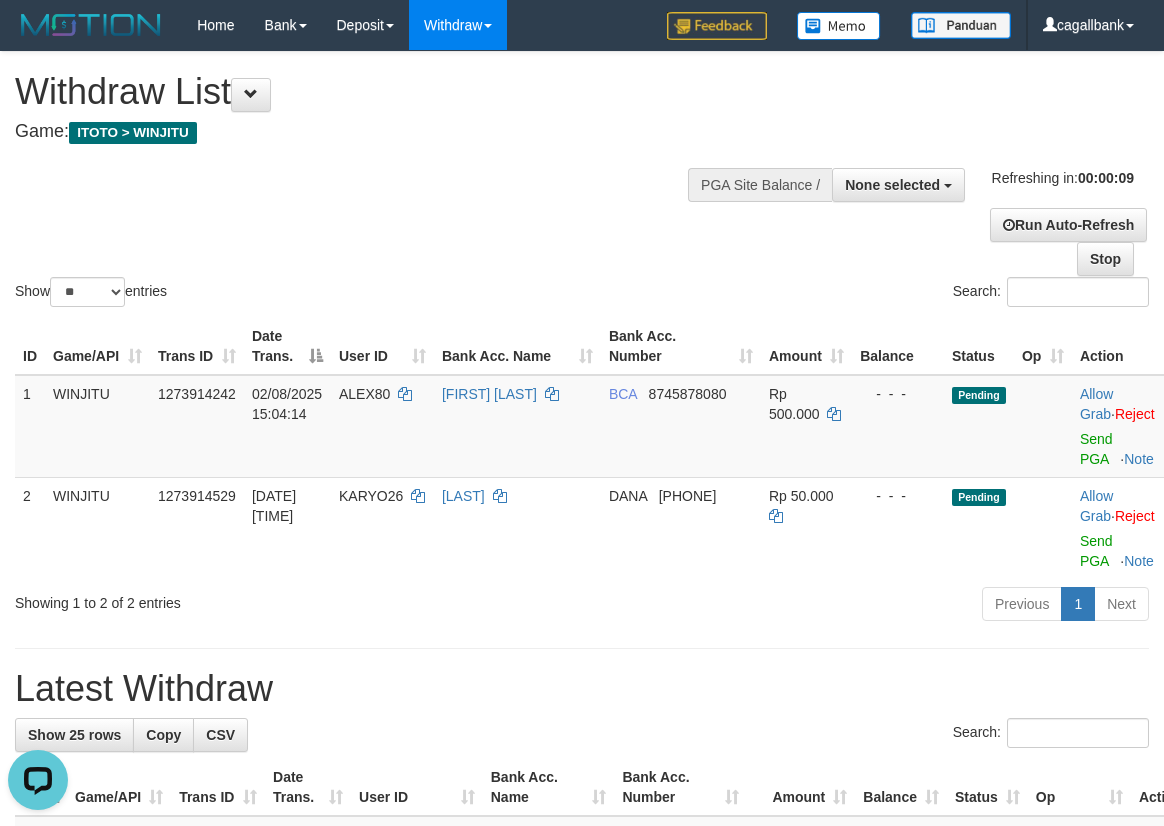 scroll, scrollTop: 0, scrollLeft: 0, axis: both 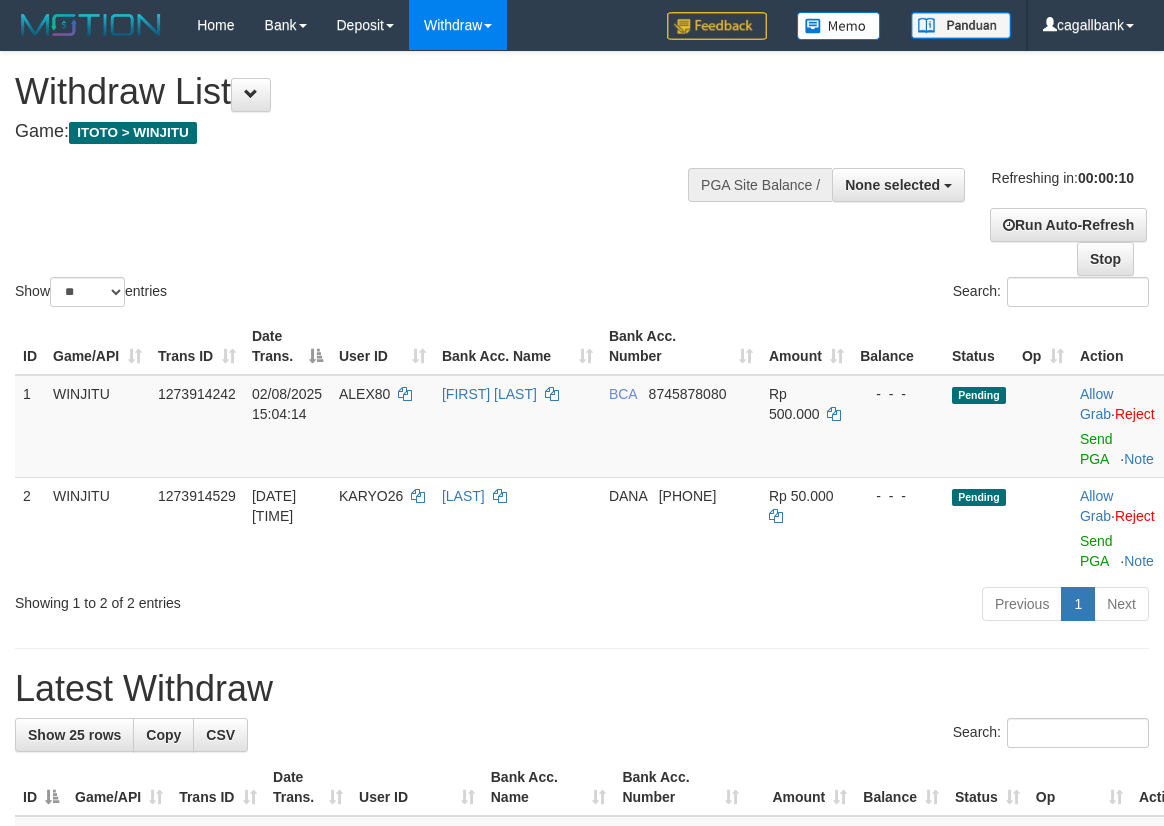 select 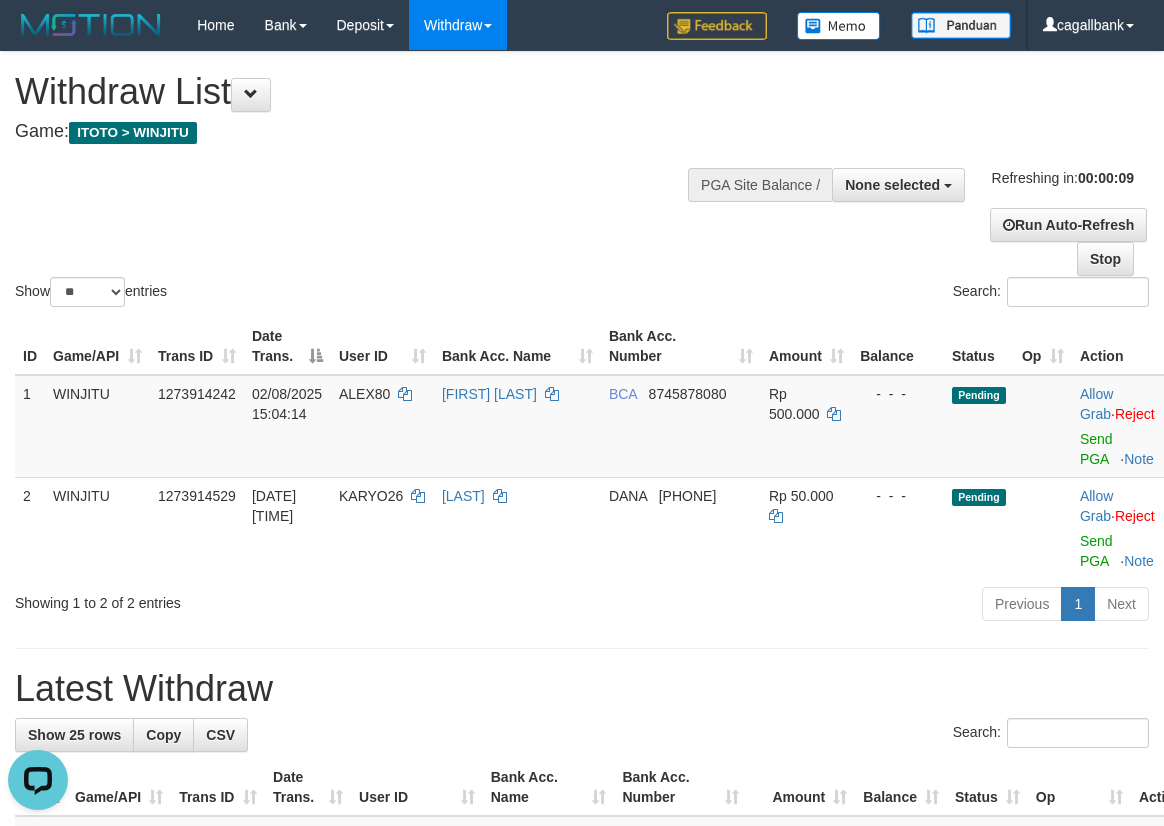 scroll, scrollTop: 0, scrollLeft: 0, axis: both 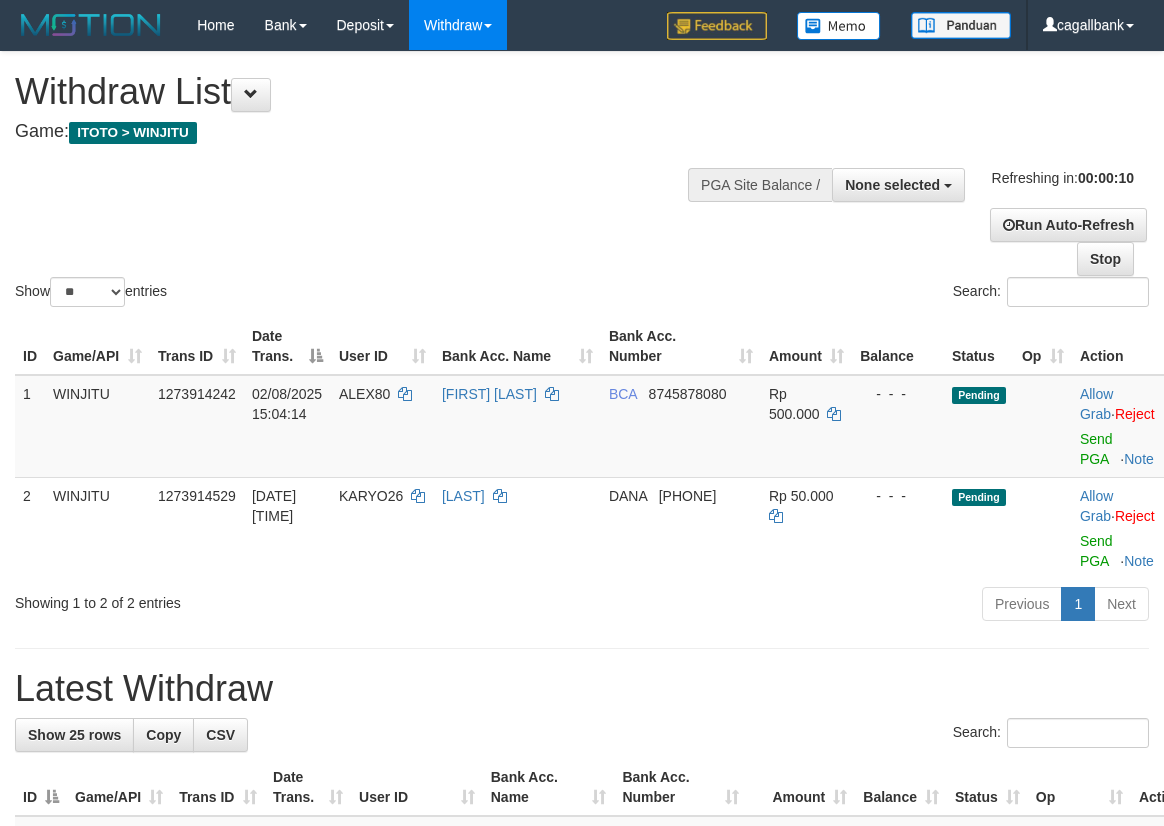 select 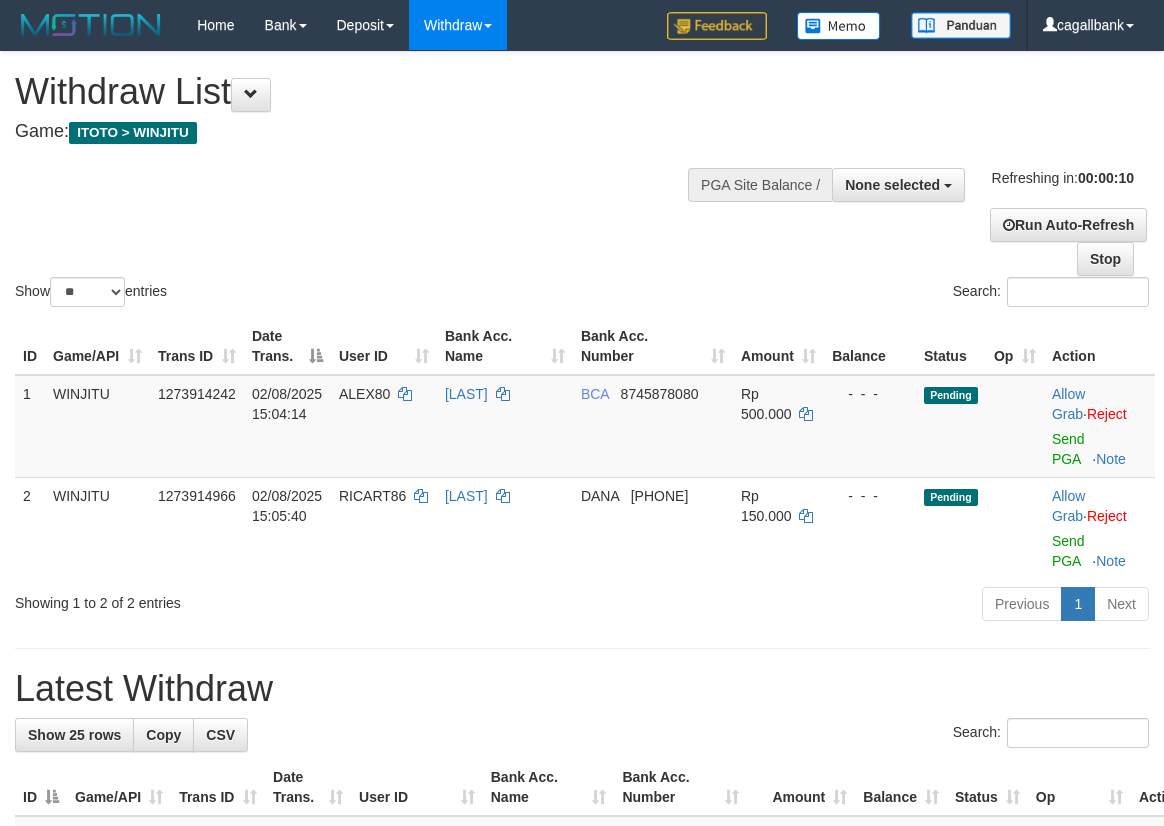 select 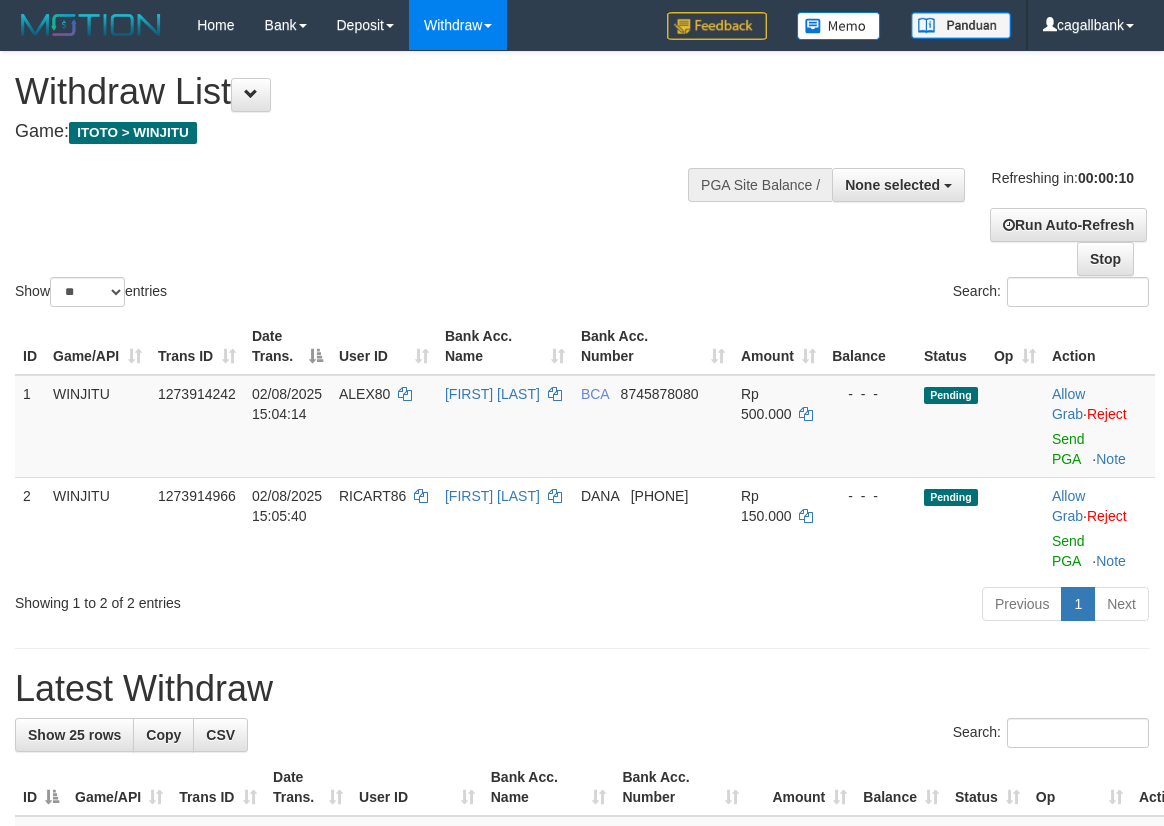 select 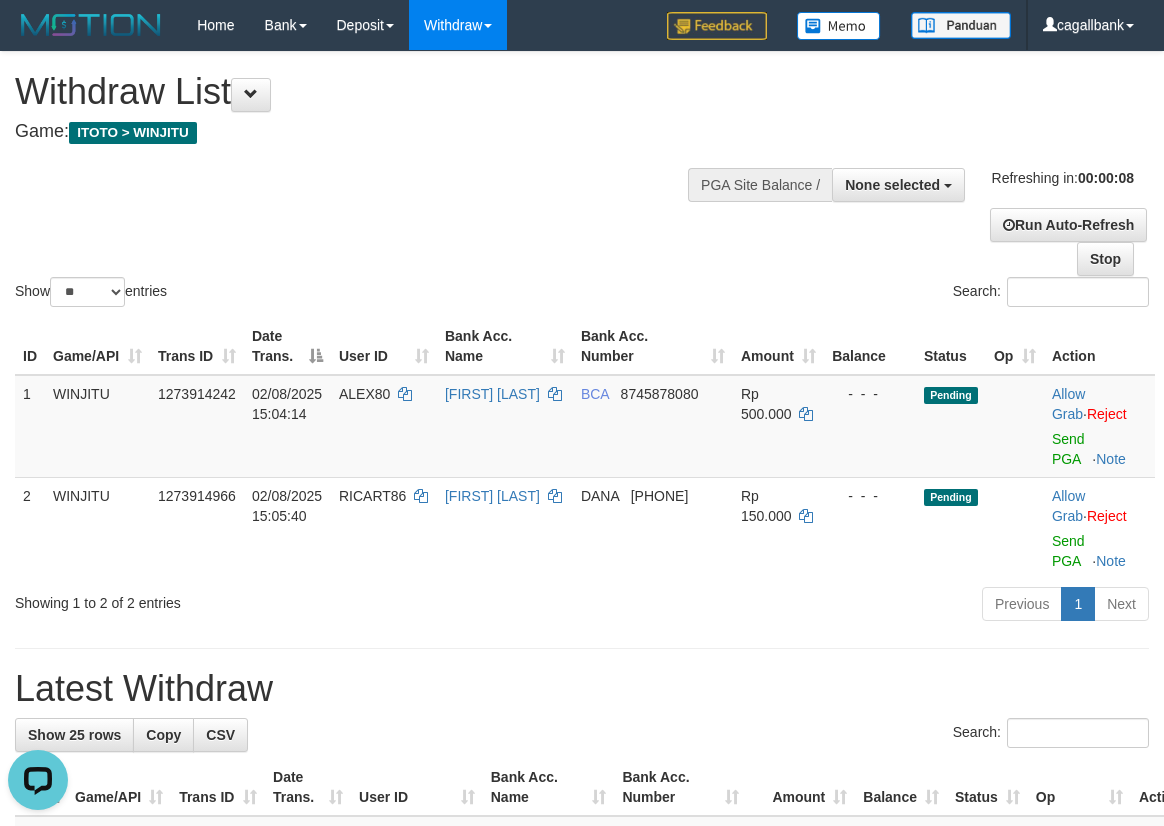scroll, scrollTop: 0, scrollLeft: 0, axis: both 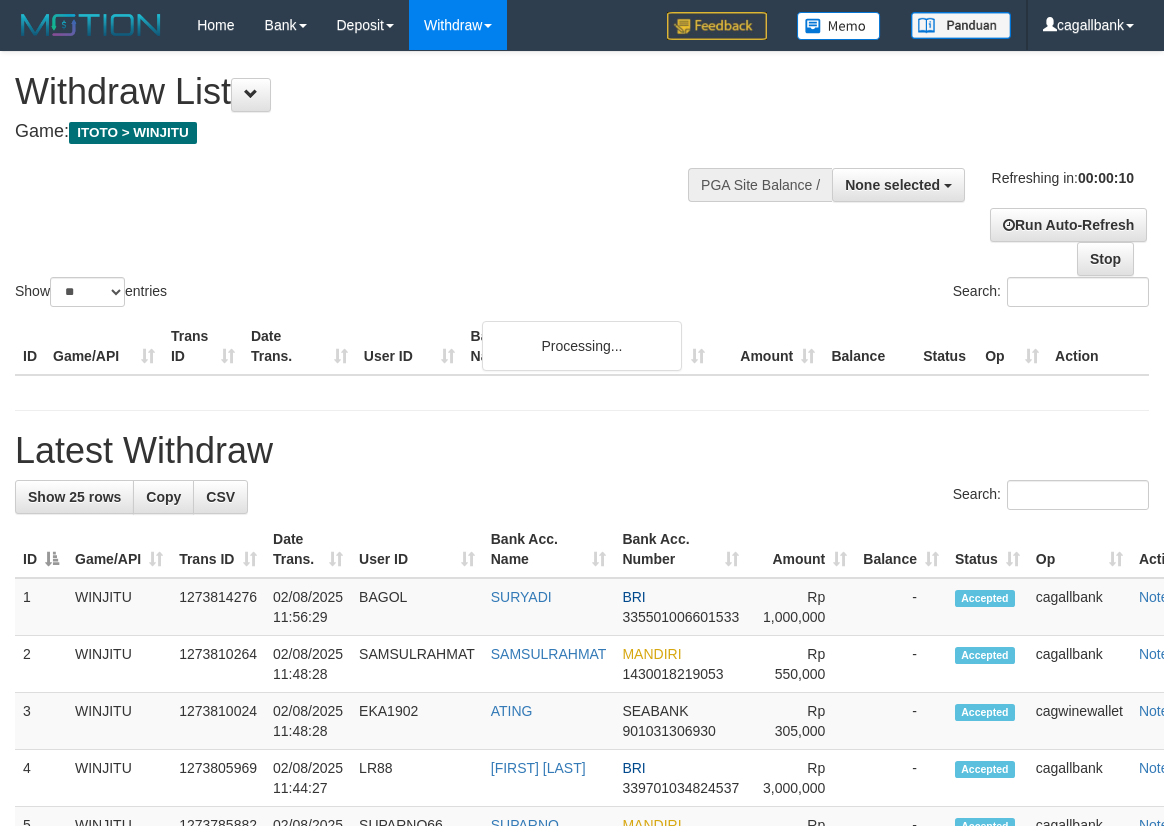 select 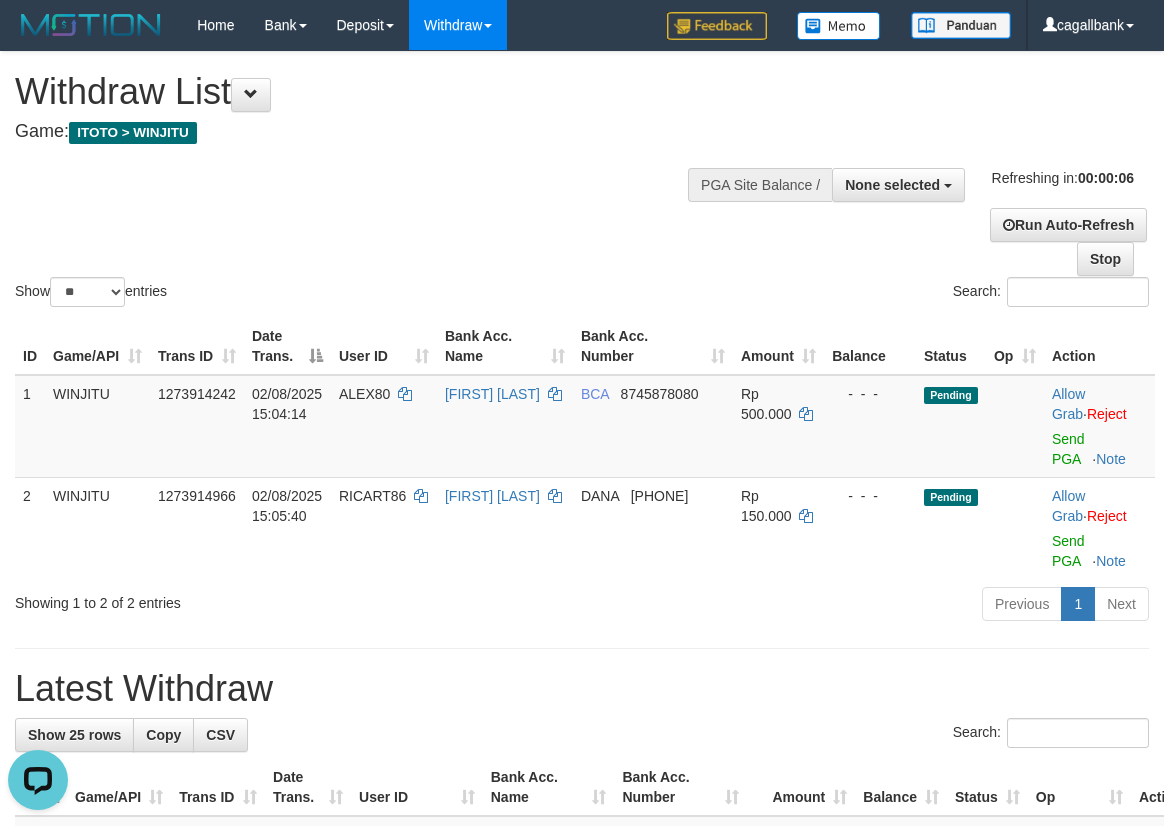 scroll, scrollTop: 0, scrollLeft: 0, axis: both 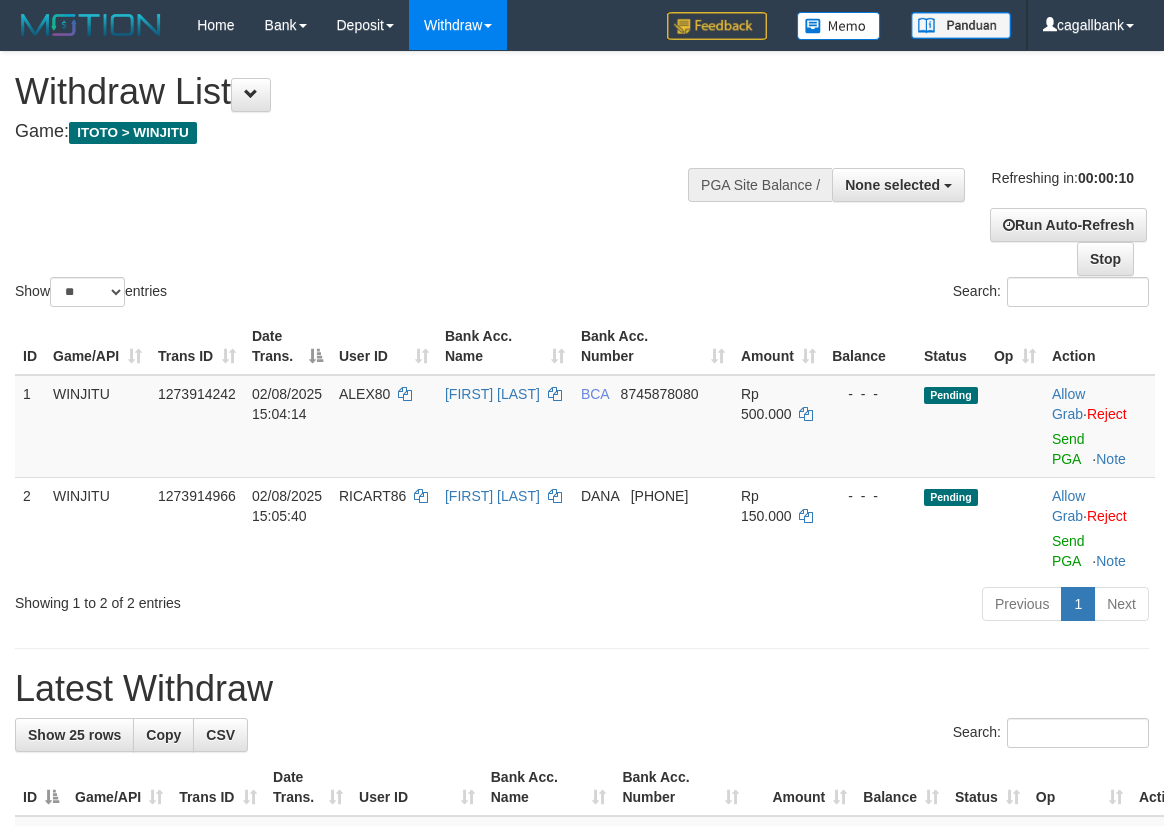 select 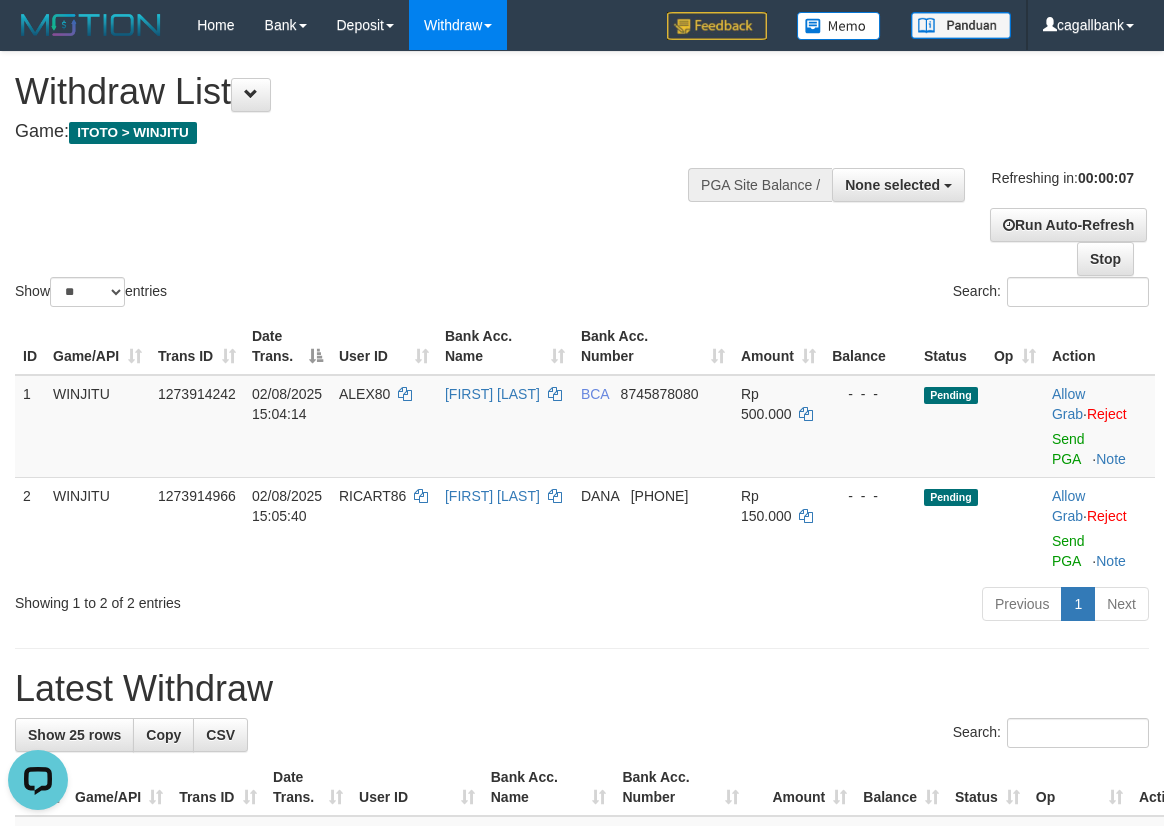 scroll, scrollTop: 0, scrollLeft: 0, axis: both 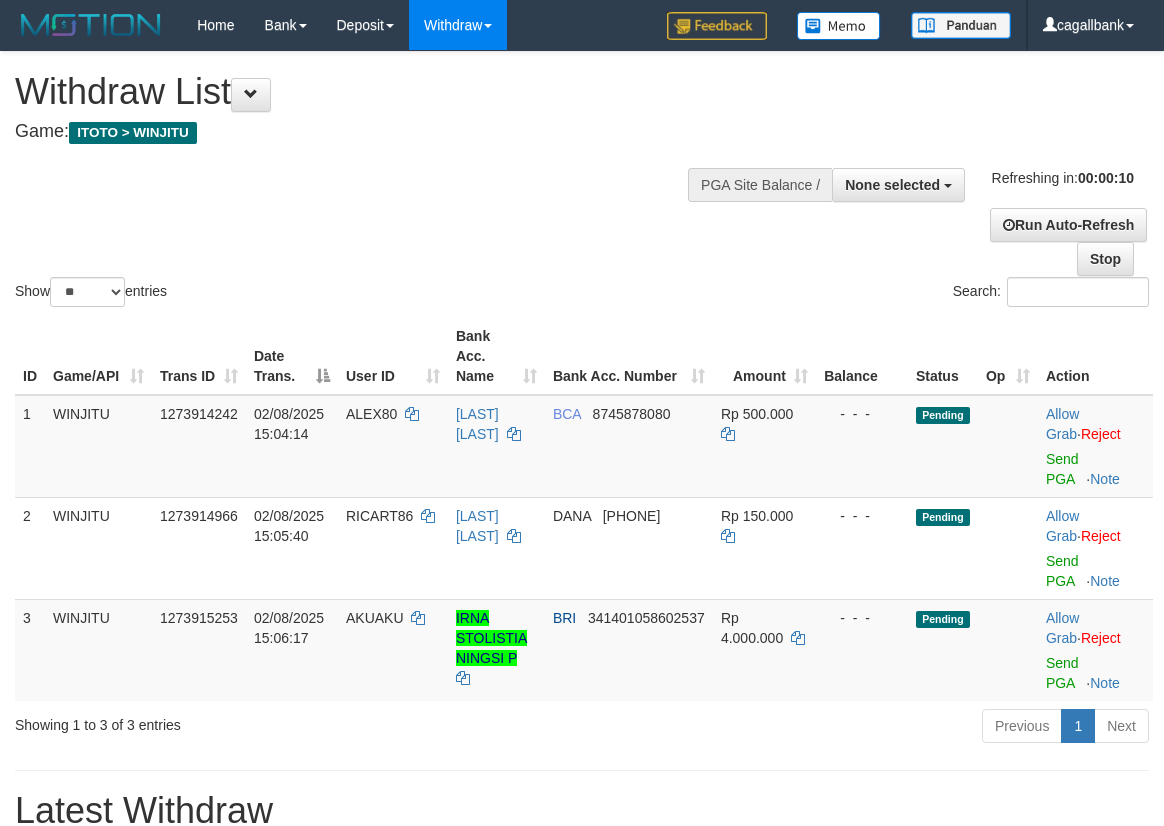 select 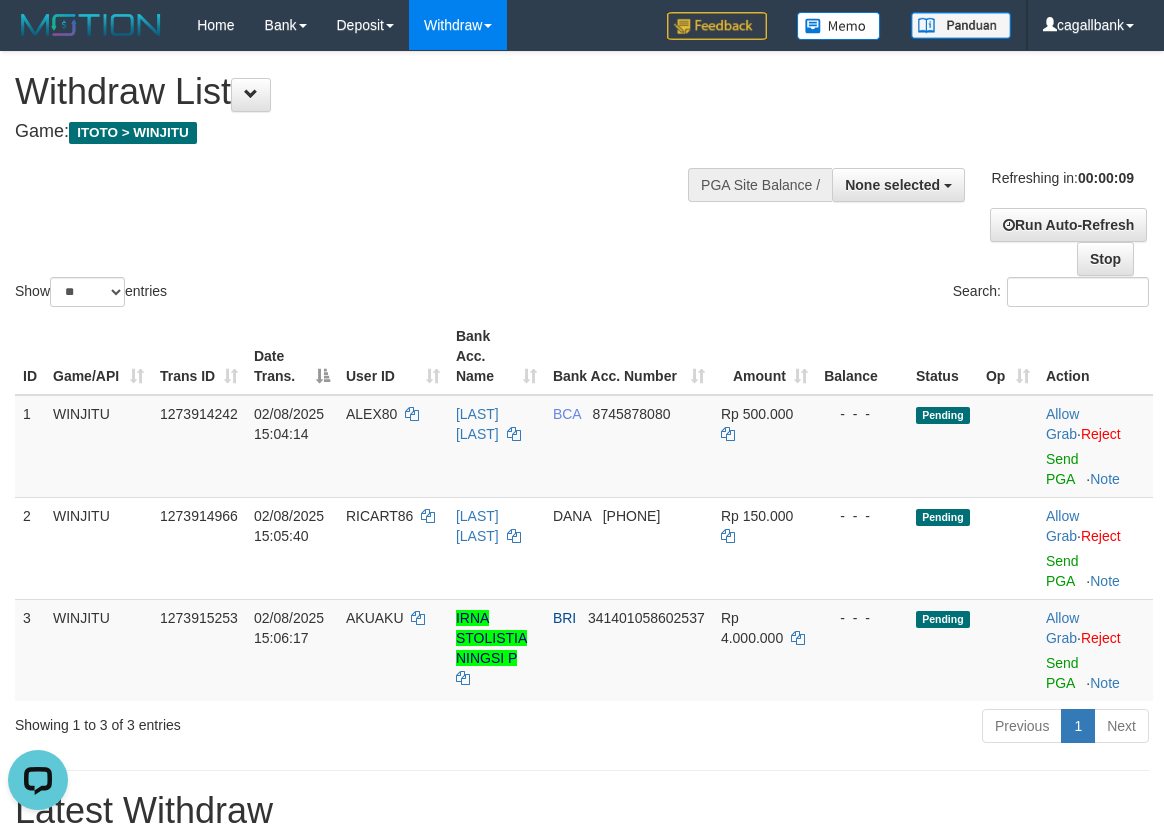 scroll, scrollTop: 0, scrollLeft: 0, axis: both 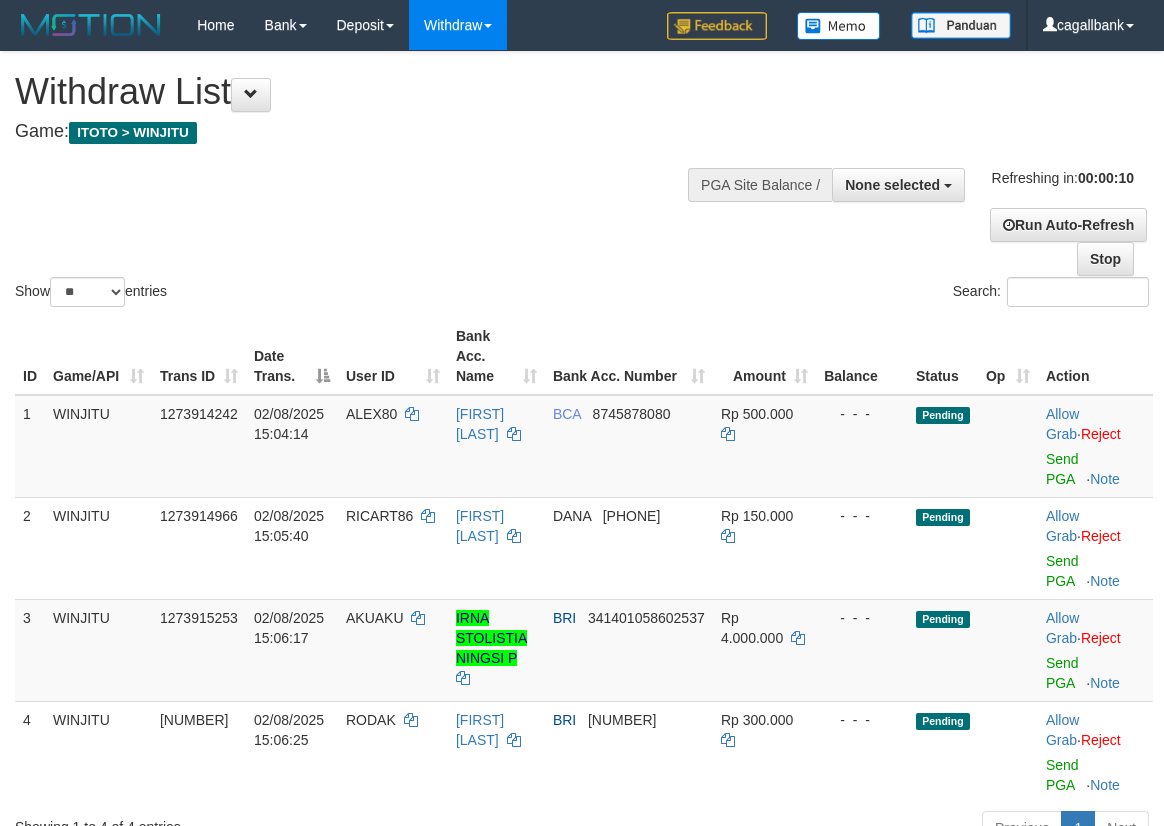 select 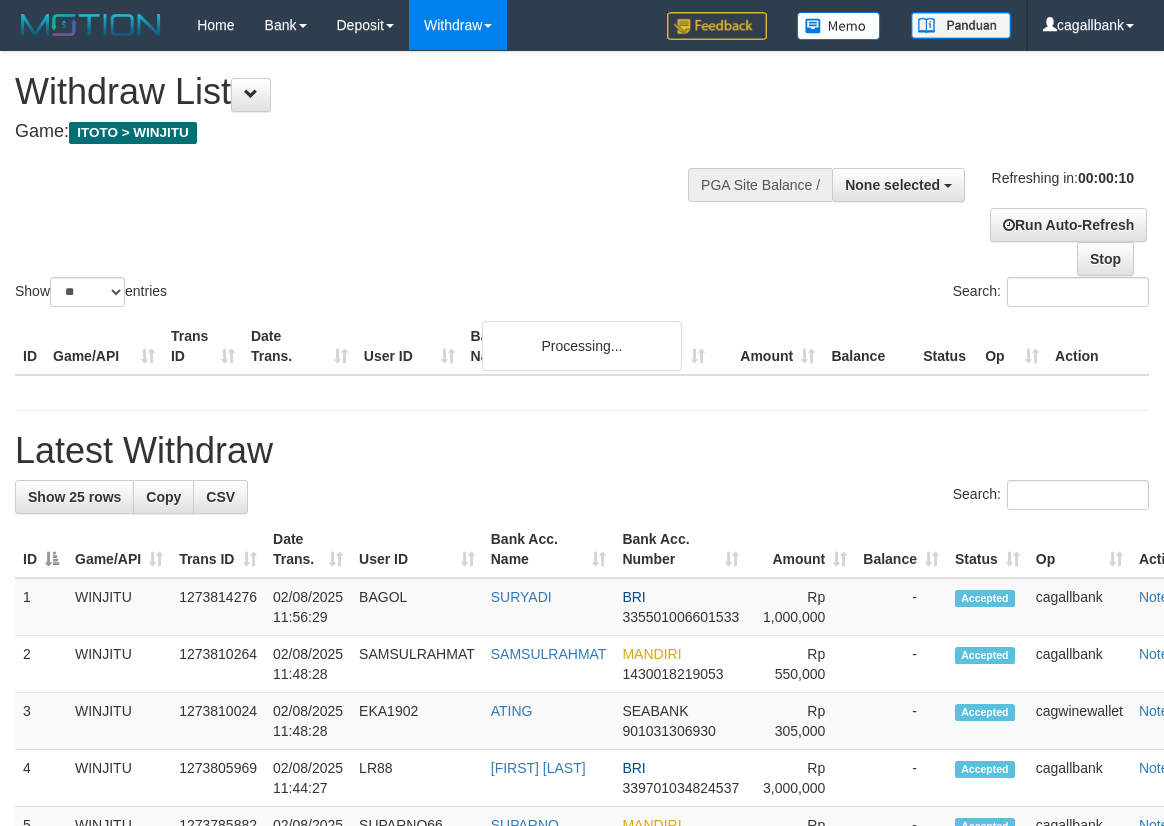 select 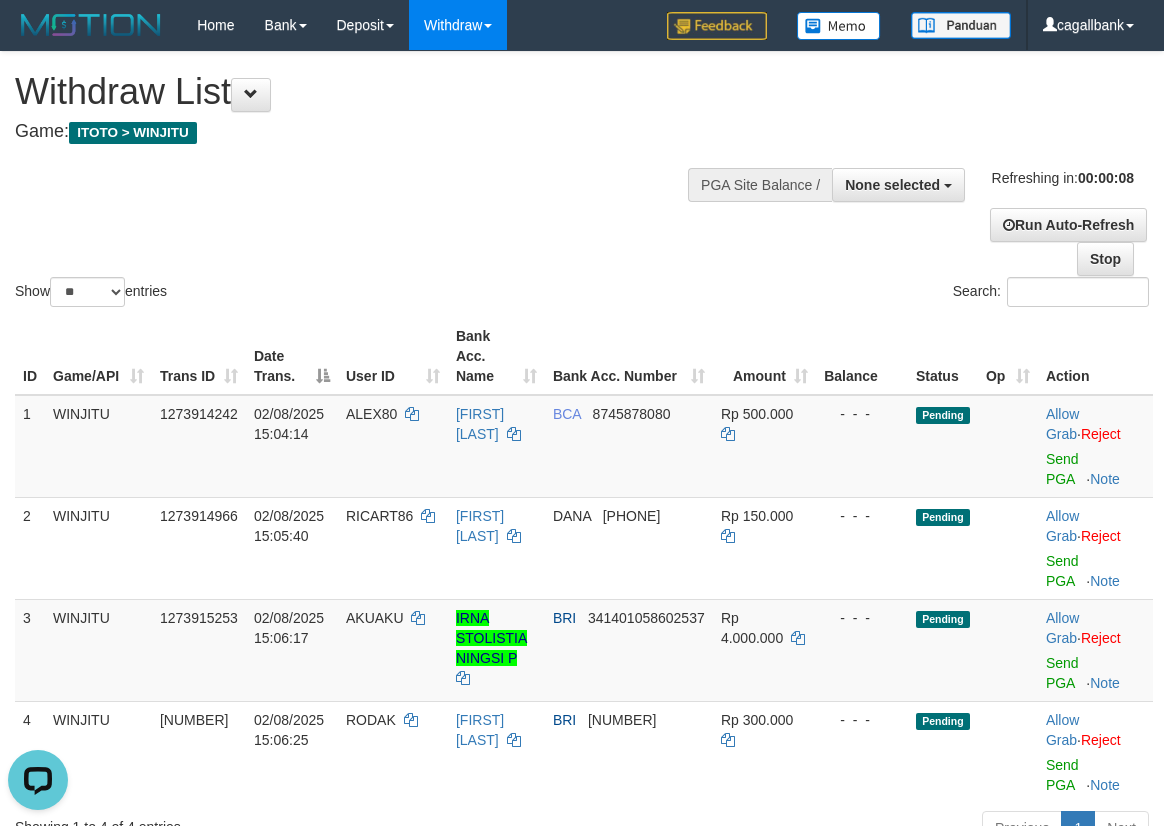 scroll, scrollTop: 0, scrollLeft: 0, axis: both 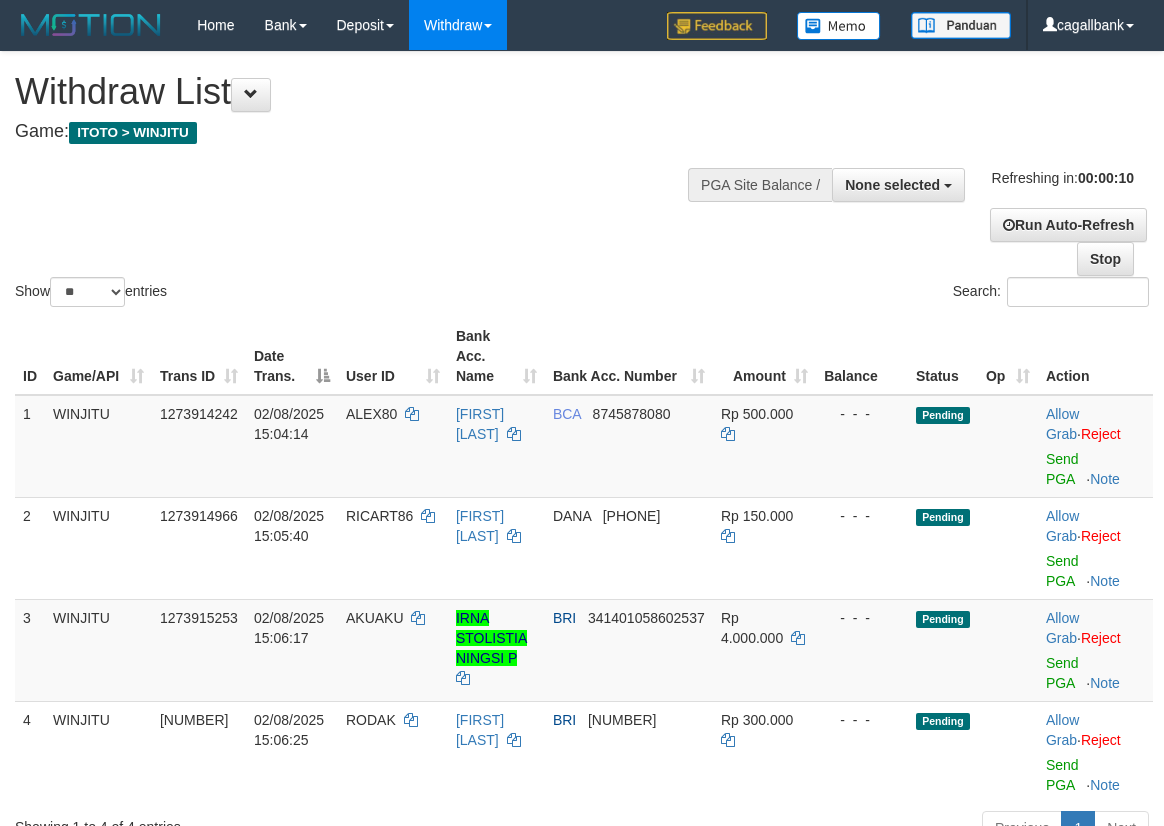 select 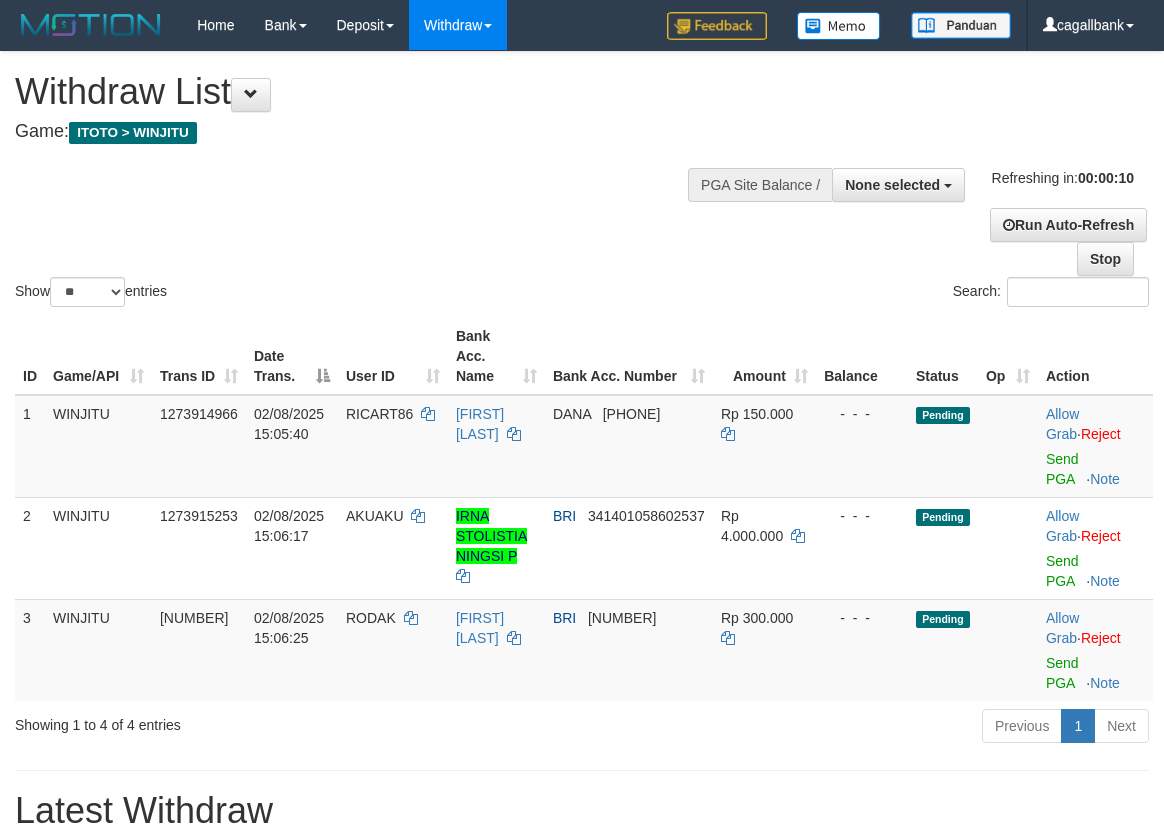select 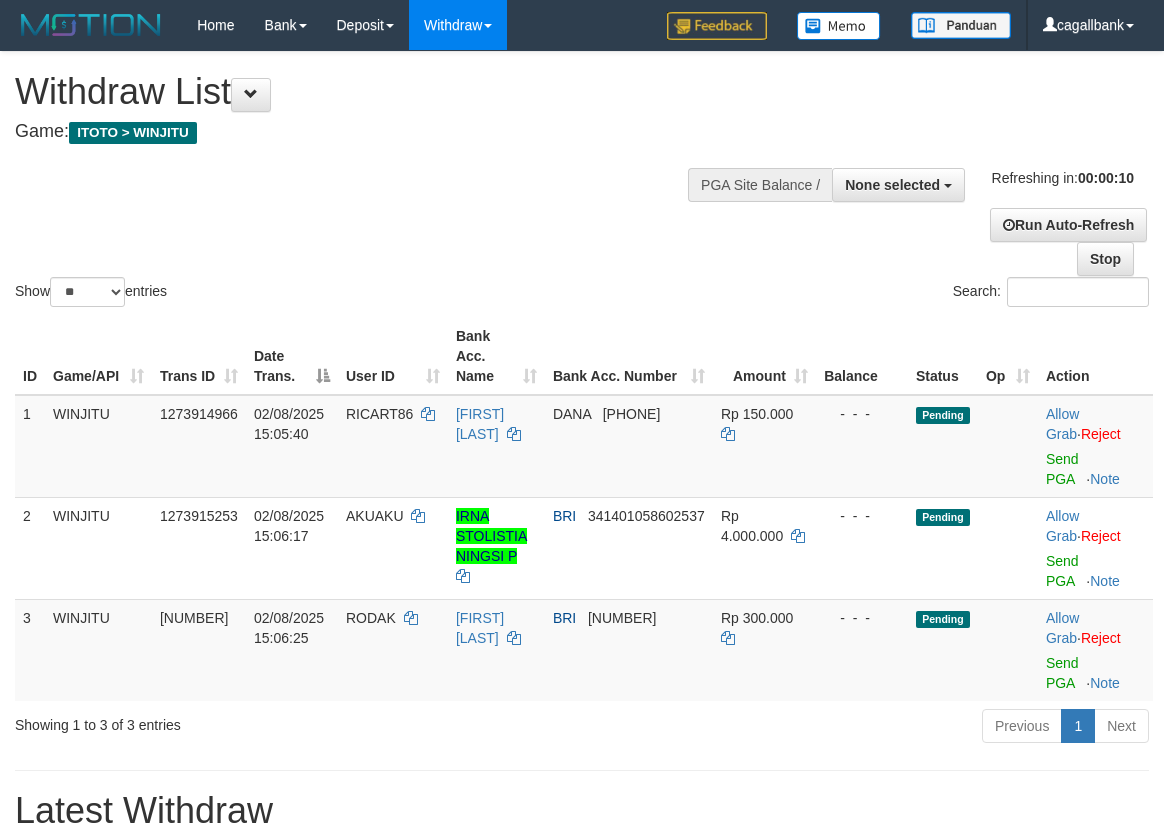 select 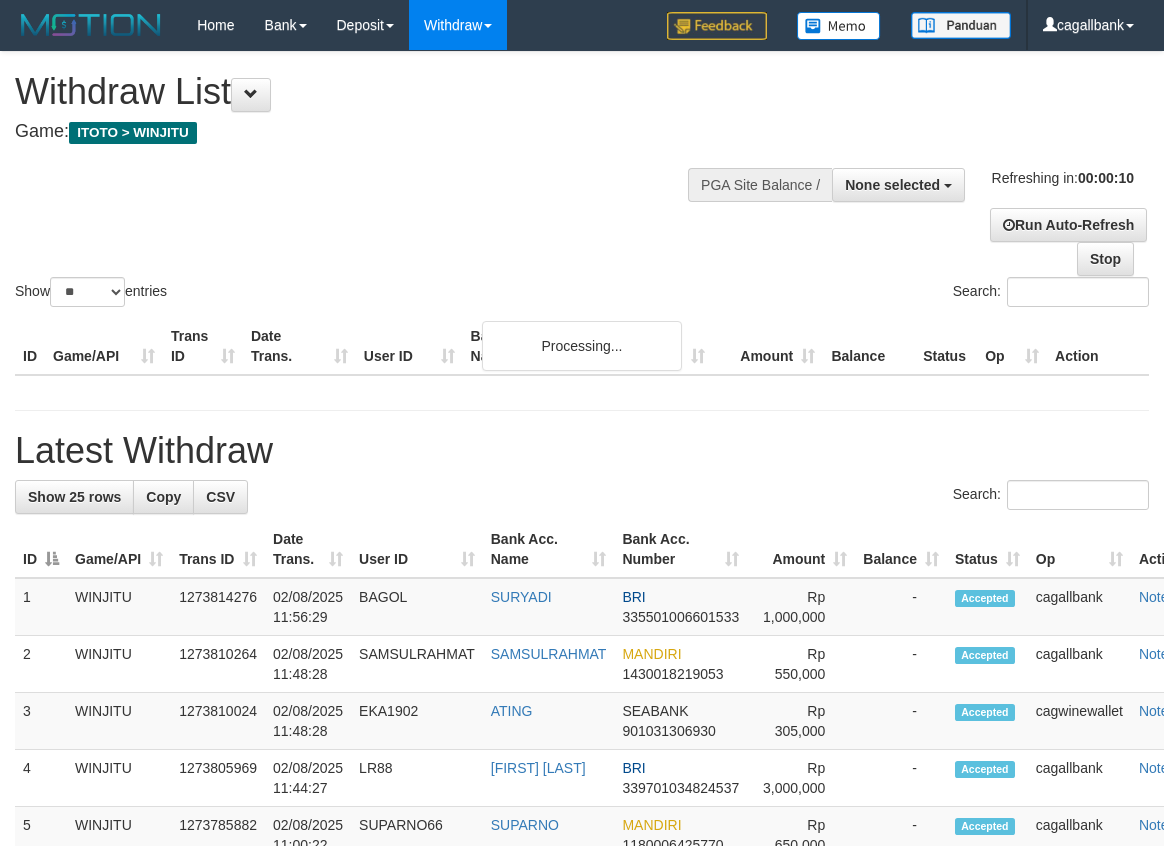 select 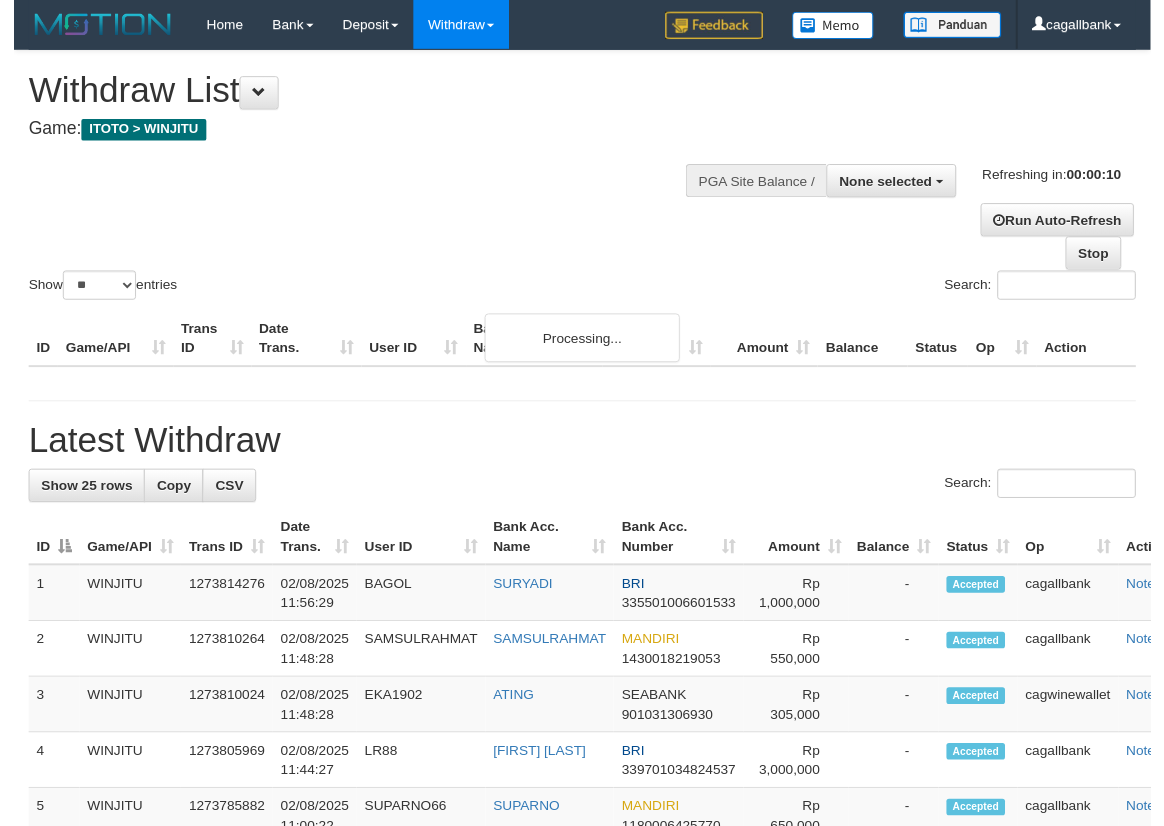 scroll, scrollTop: 0, scrollLeft: 0, axis: both 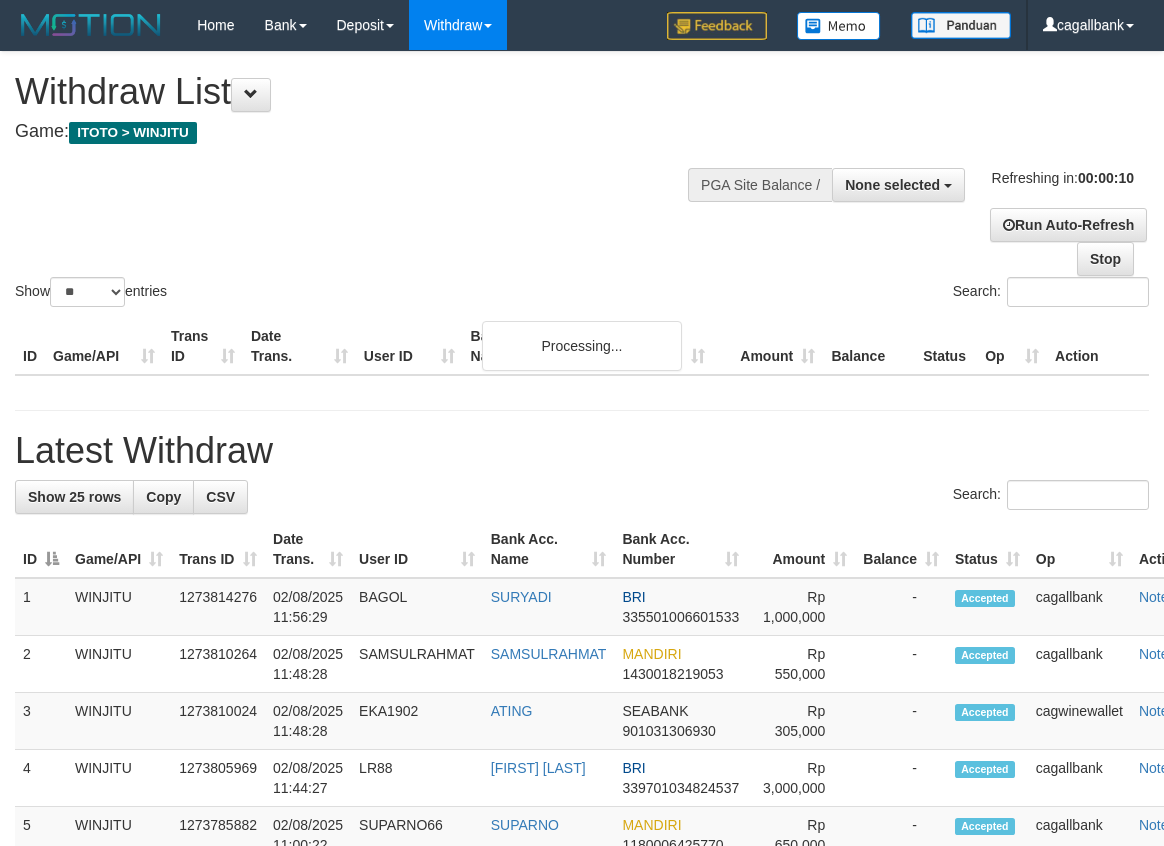 select 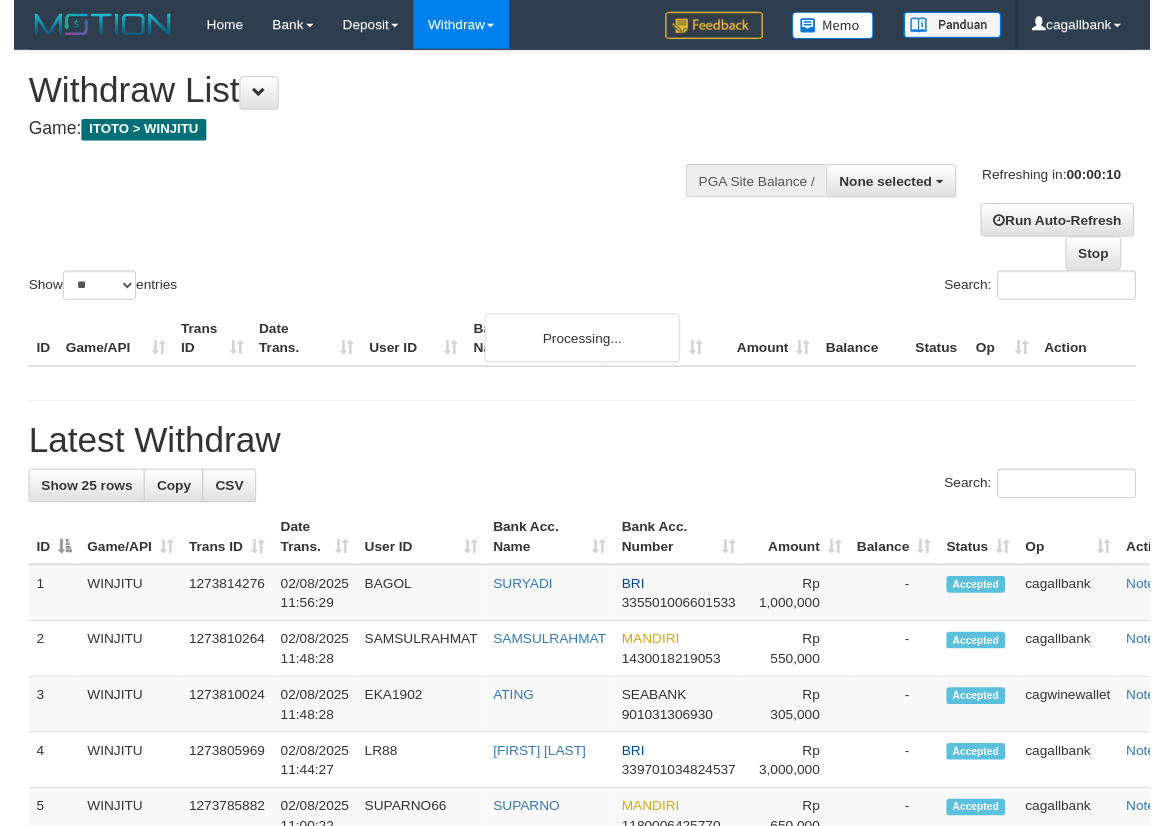 scroll, scrollTop: 0, scrollLeft: 0, axis: both 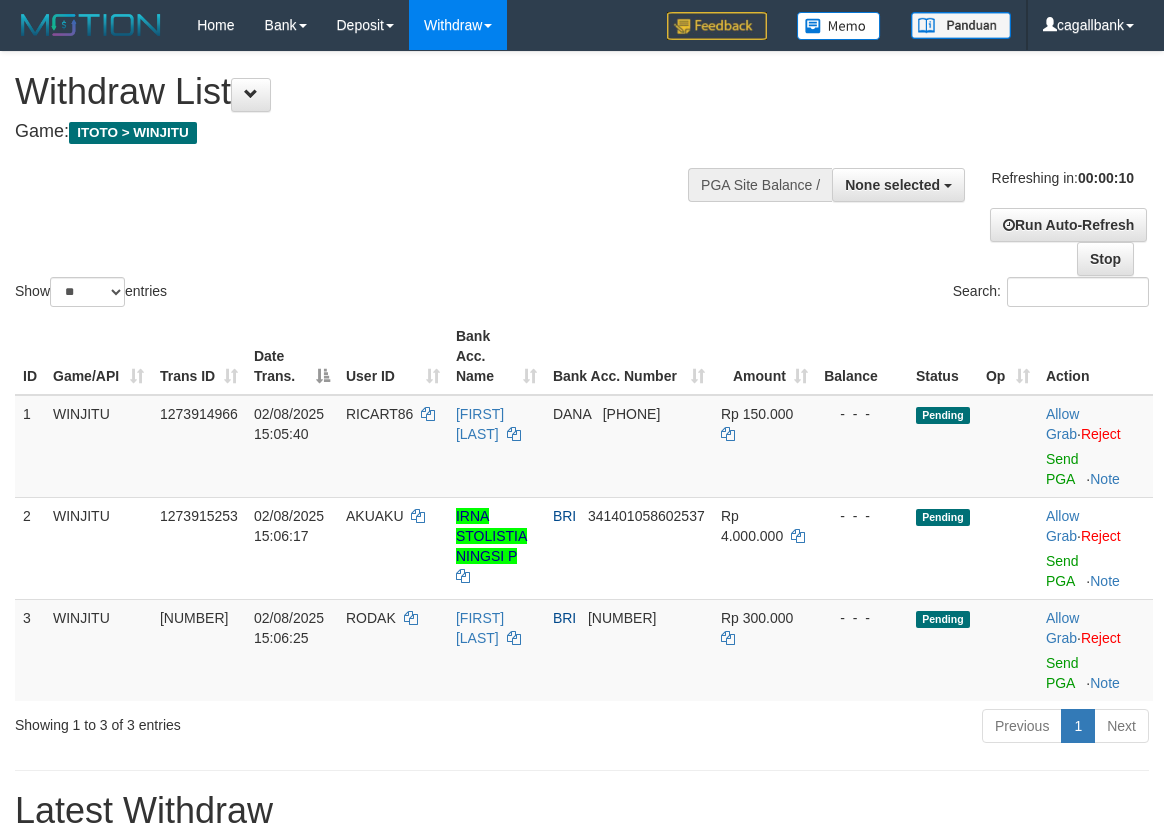 select 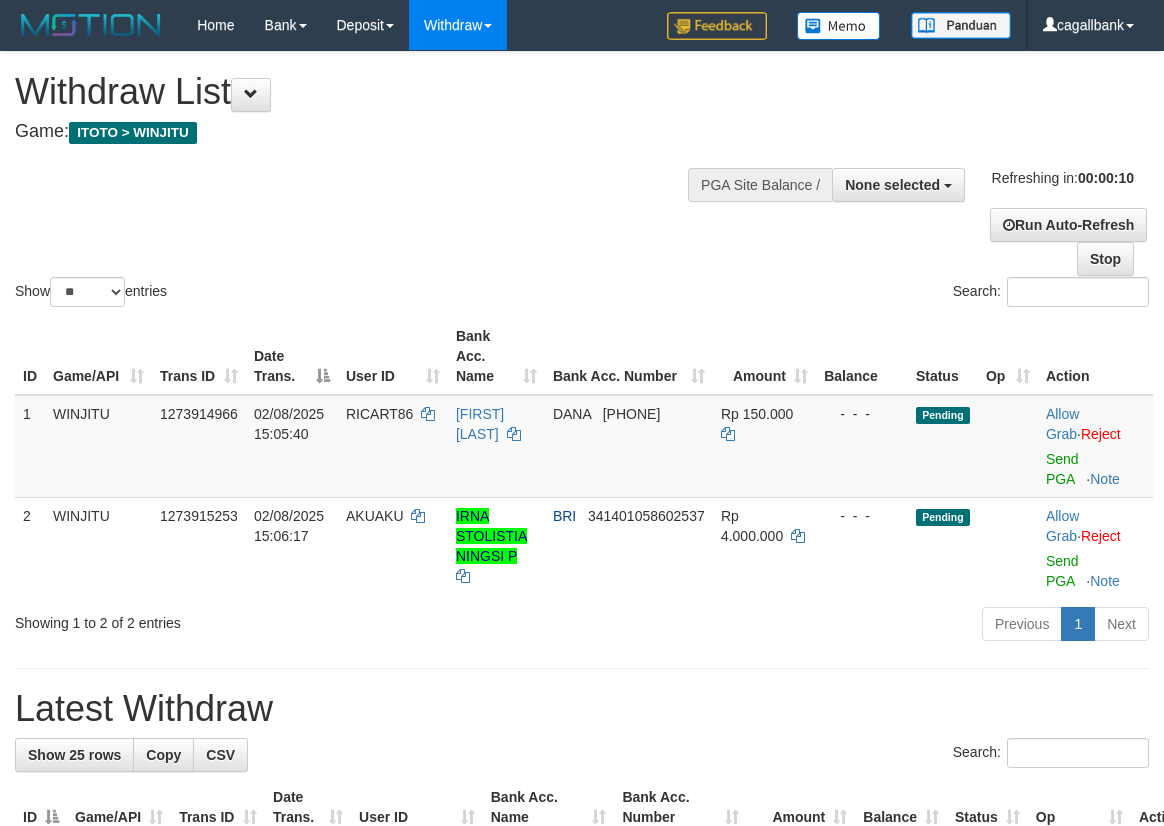 select 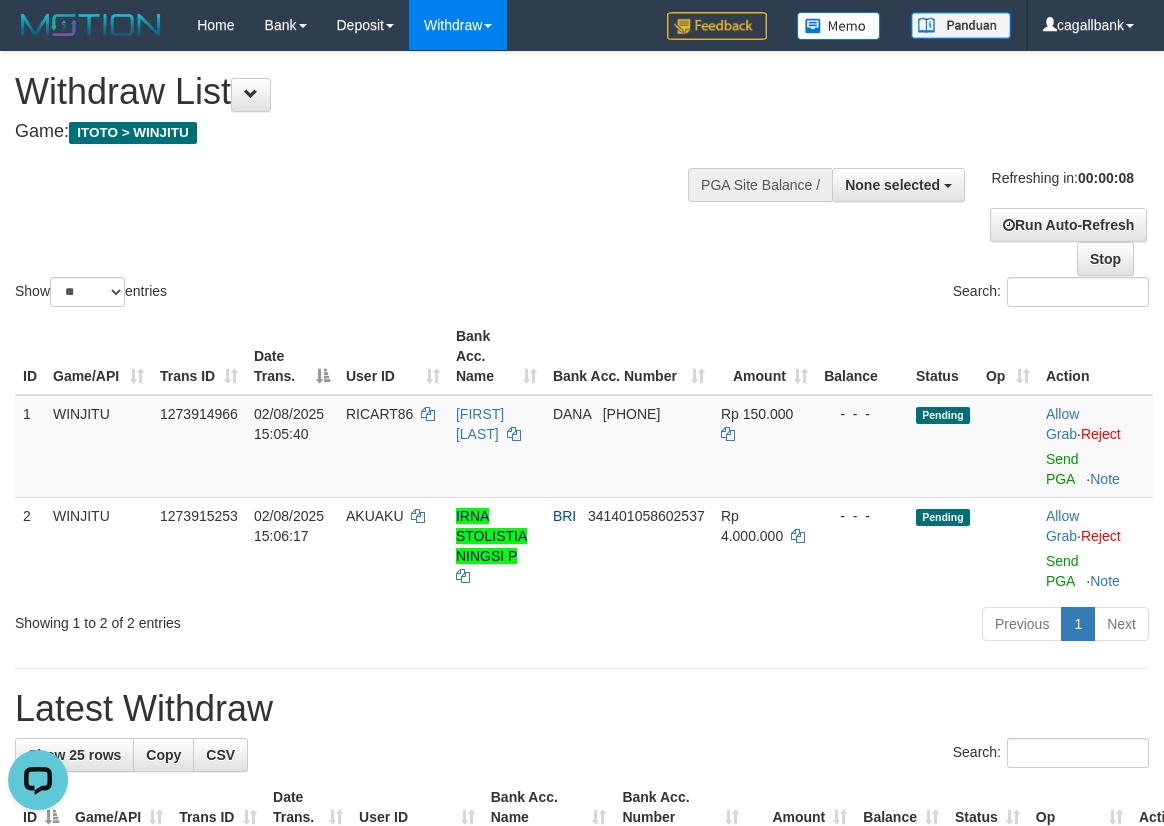 scroll, scrollTop: 0, scrollLeft: 0, axis: both 